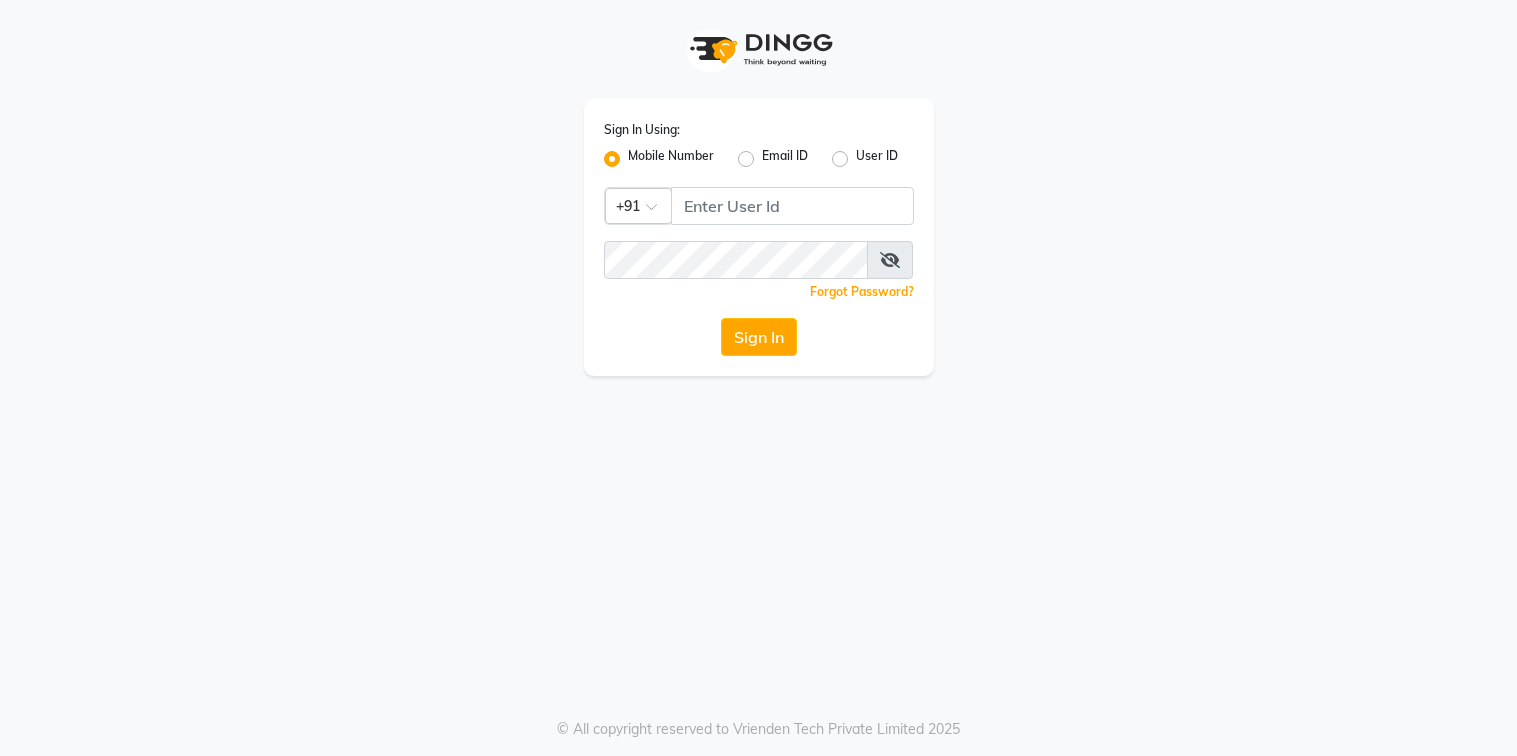 scroll, scrollTop: 0, scrollLeft: 0, axis: both 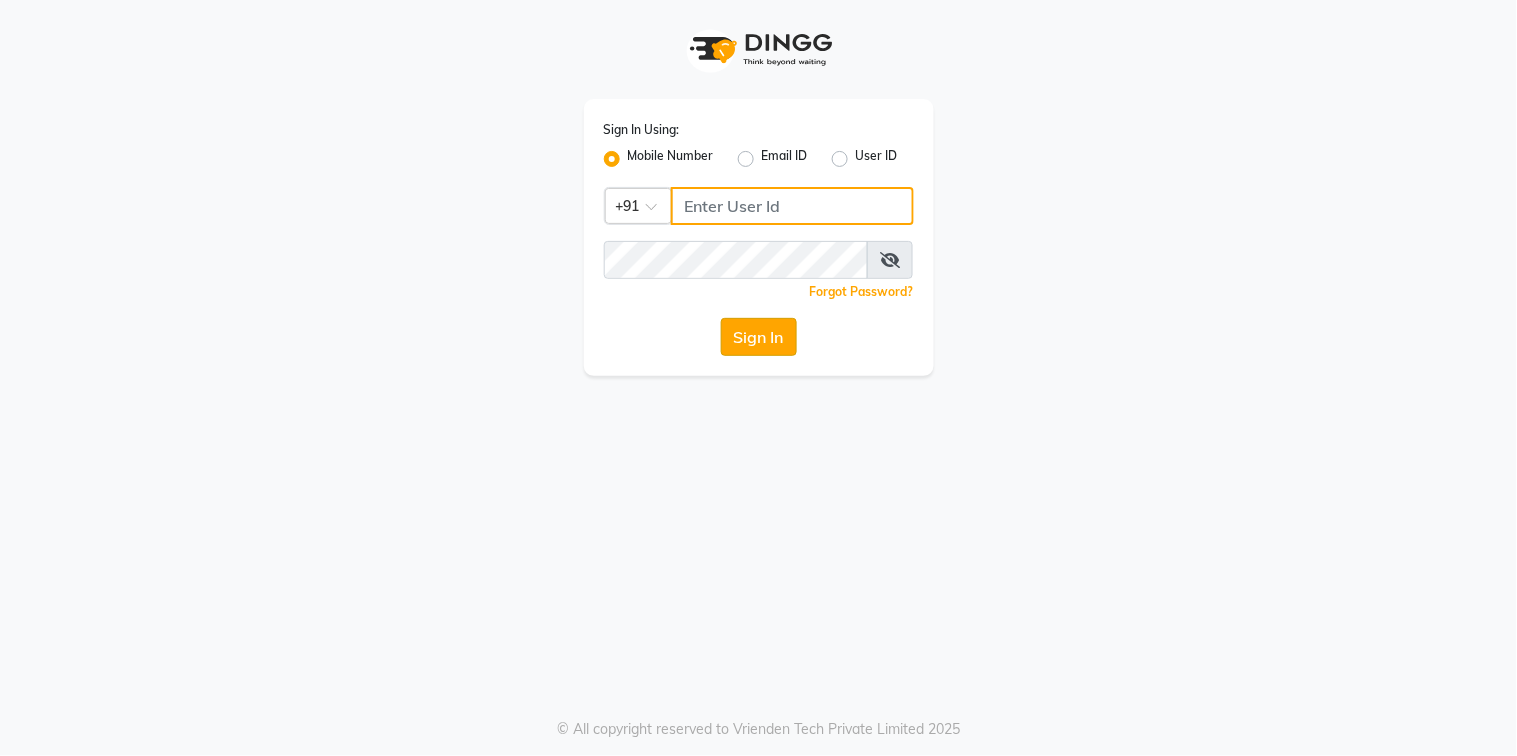 type on "9067575168" 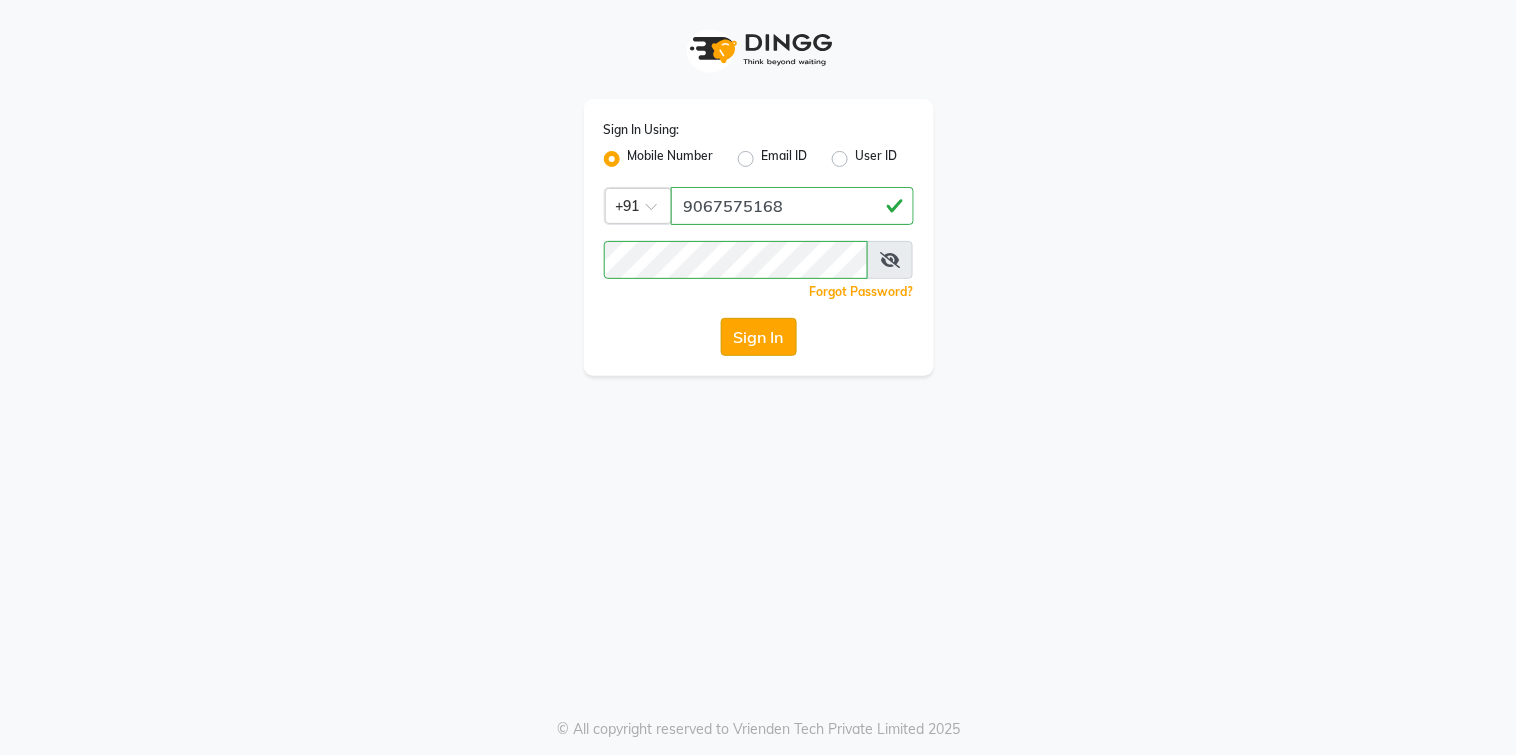 click on "Sign In" 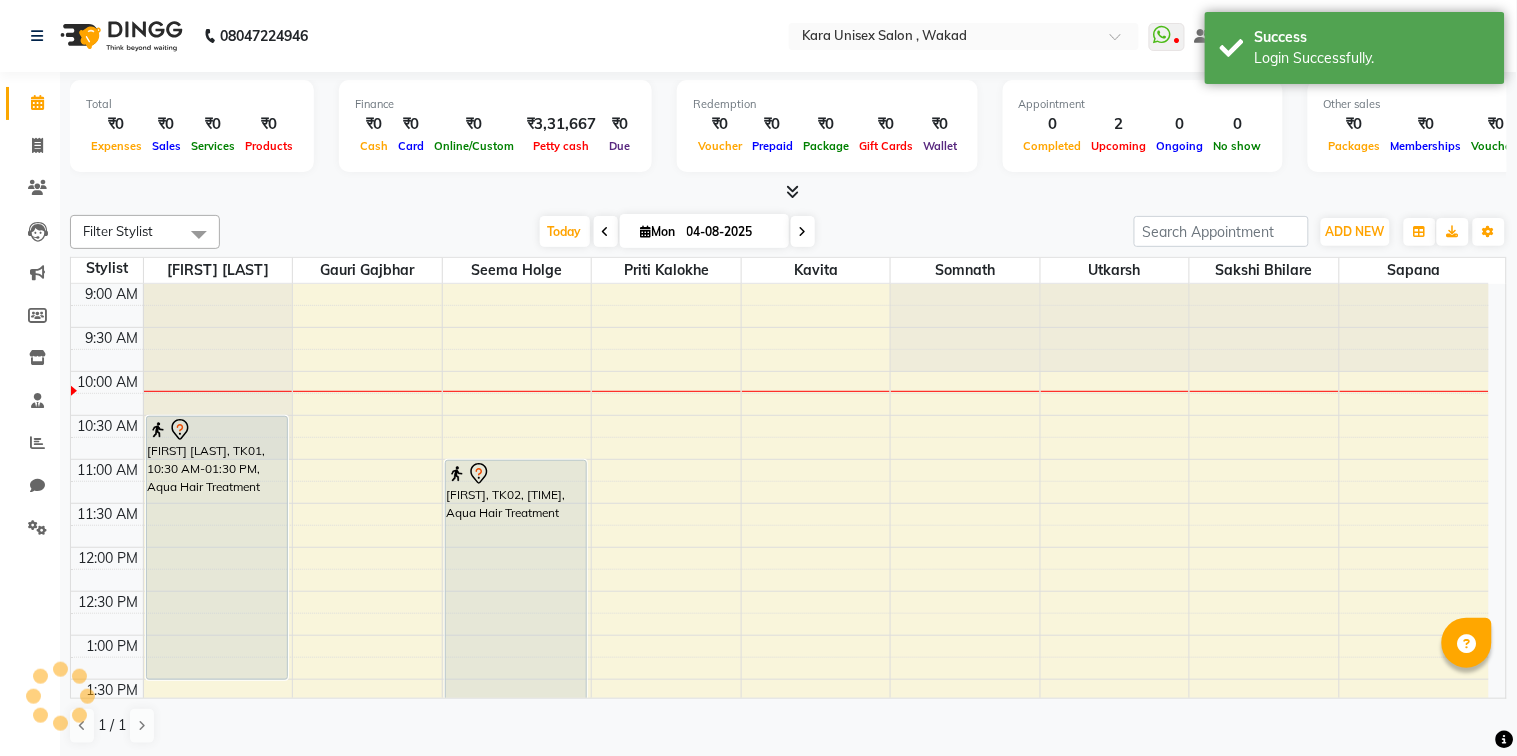 scroll, scrollTop: 0, scrollLeft: 0, axis: both 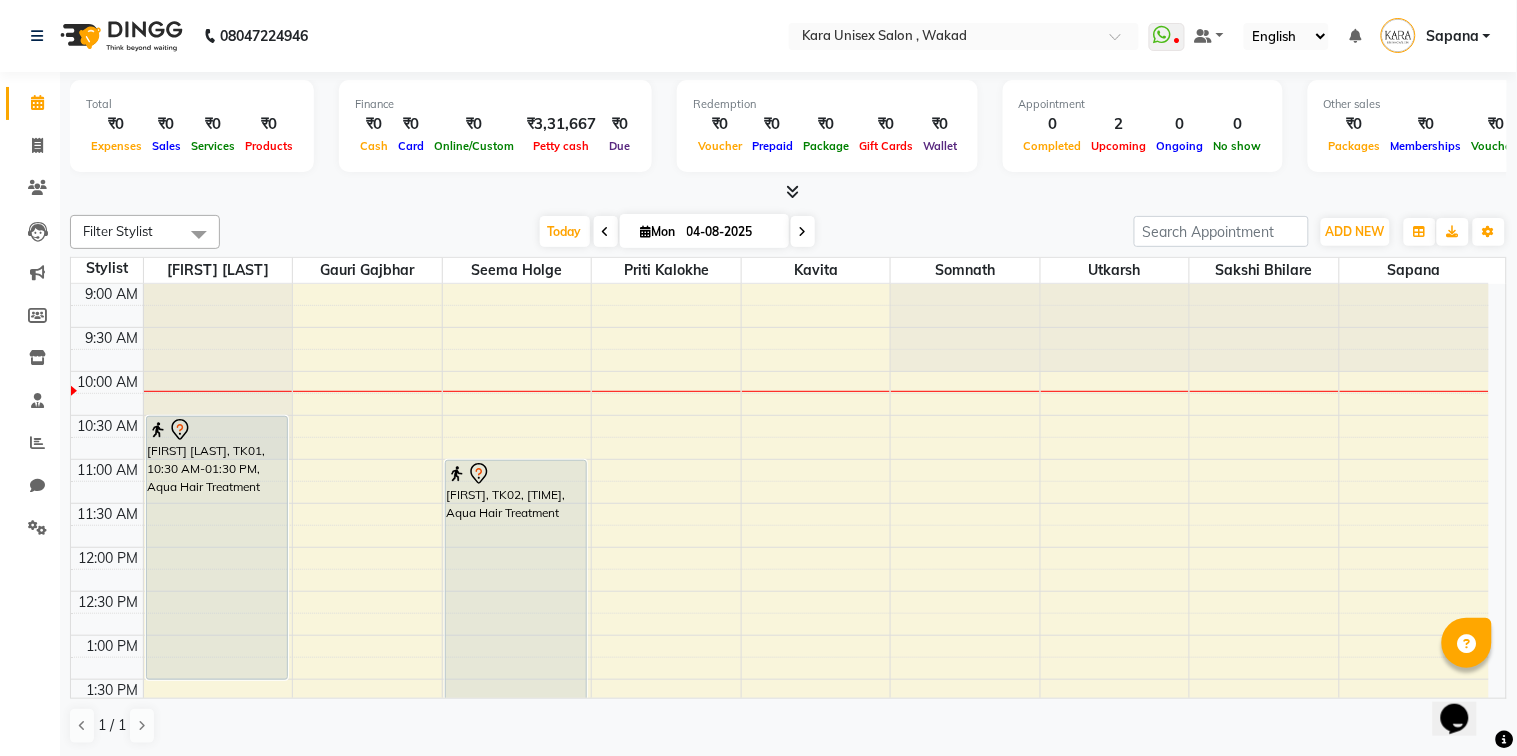 click at bounding box center (606, 232) 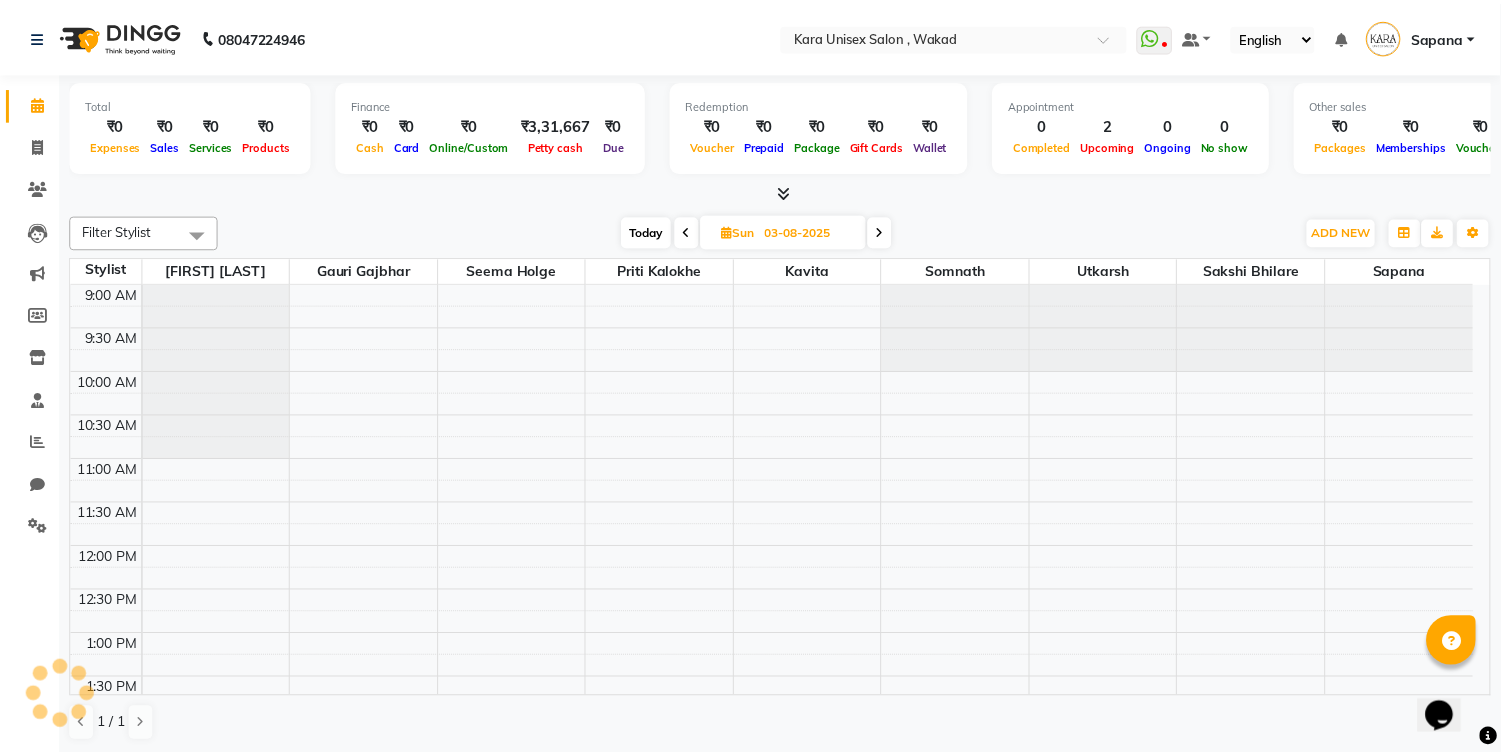 scroll, scrollTop: 88, scrollLeft: 0, axis: vertical 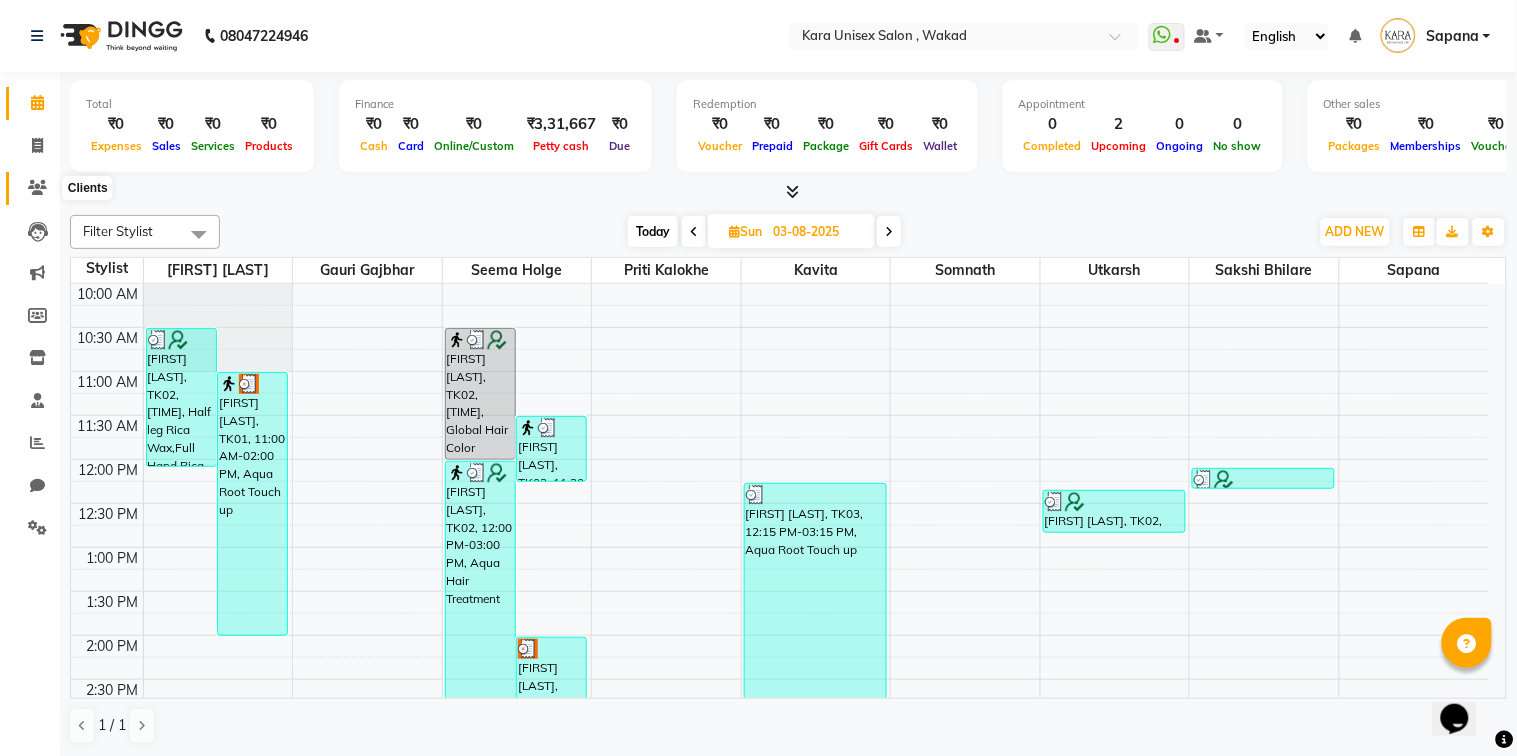 click 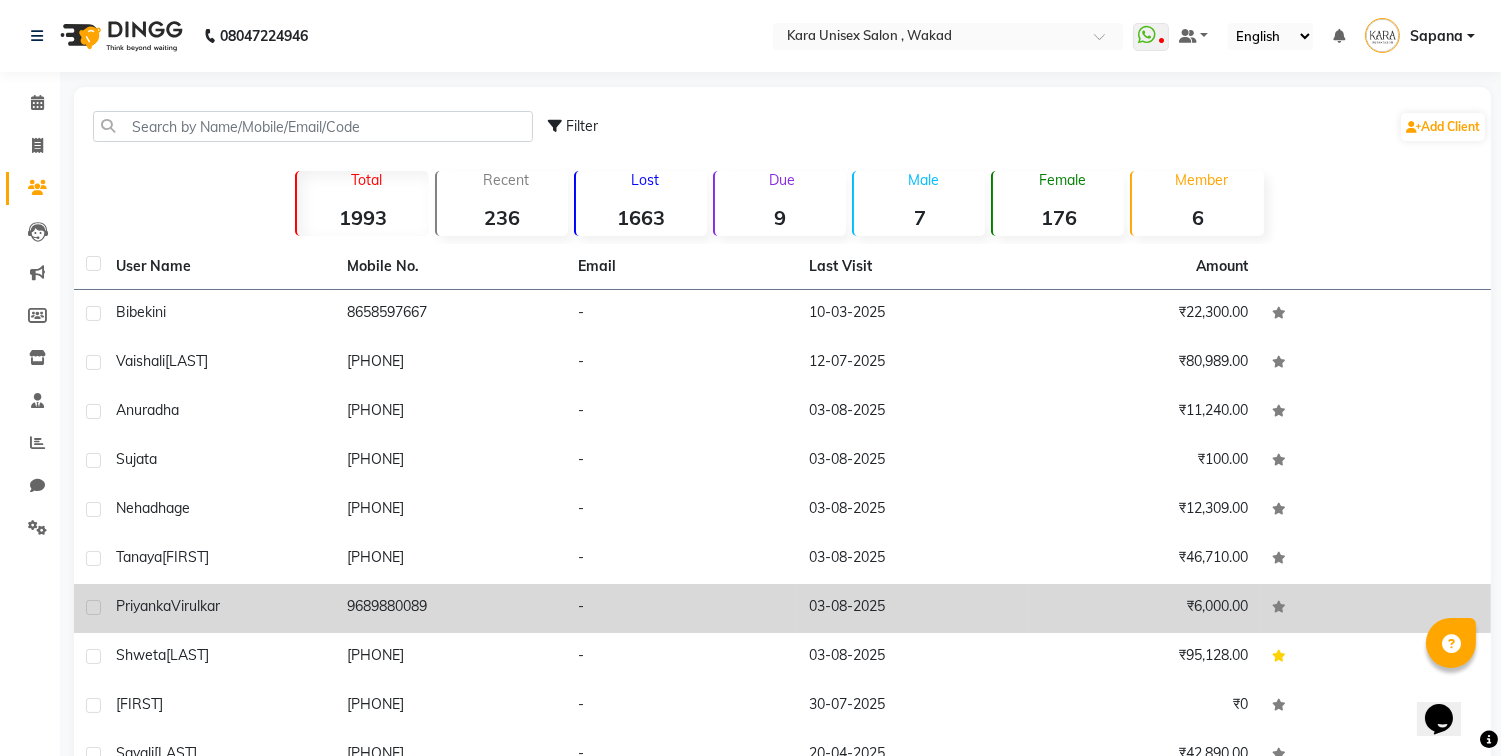 click on "Virulkar" 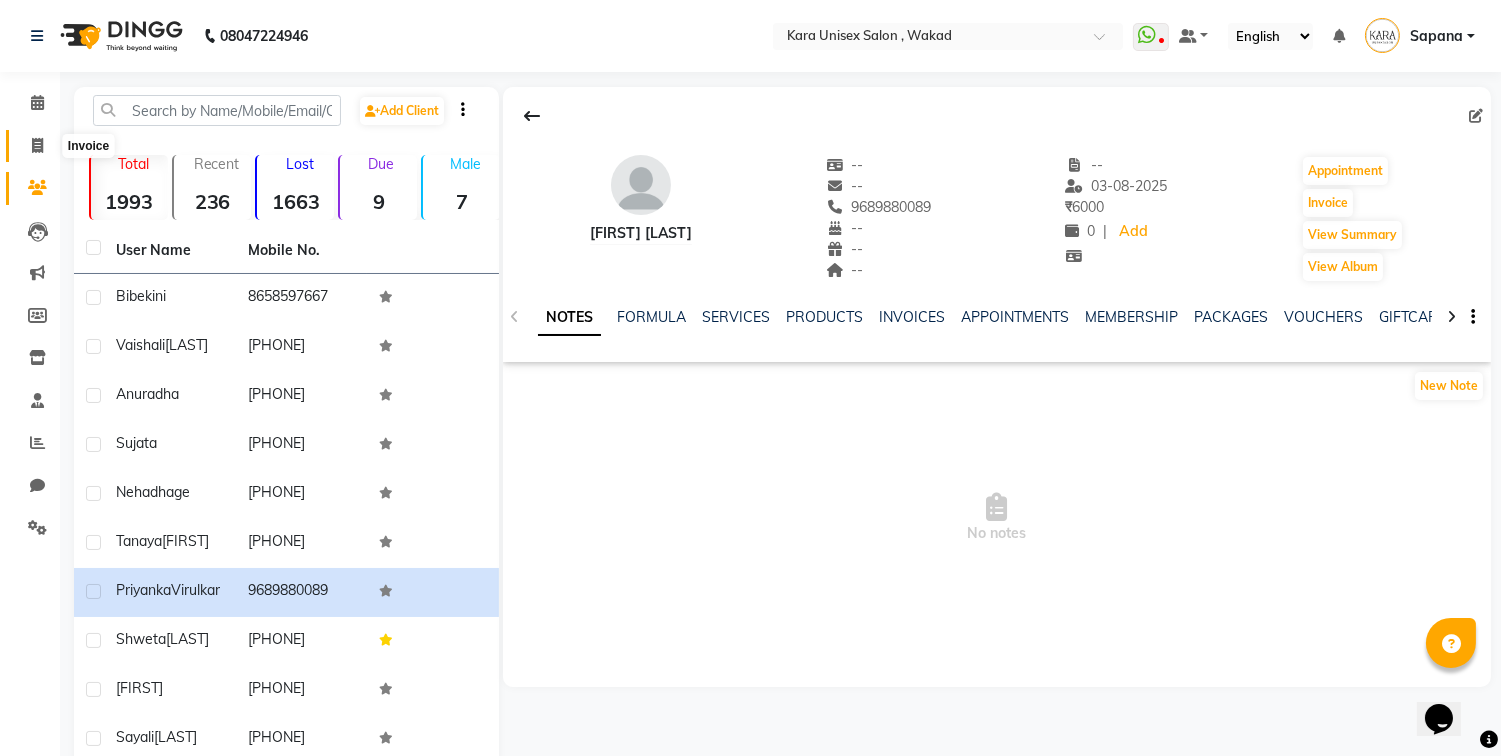click 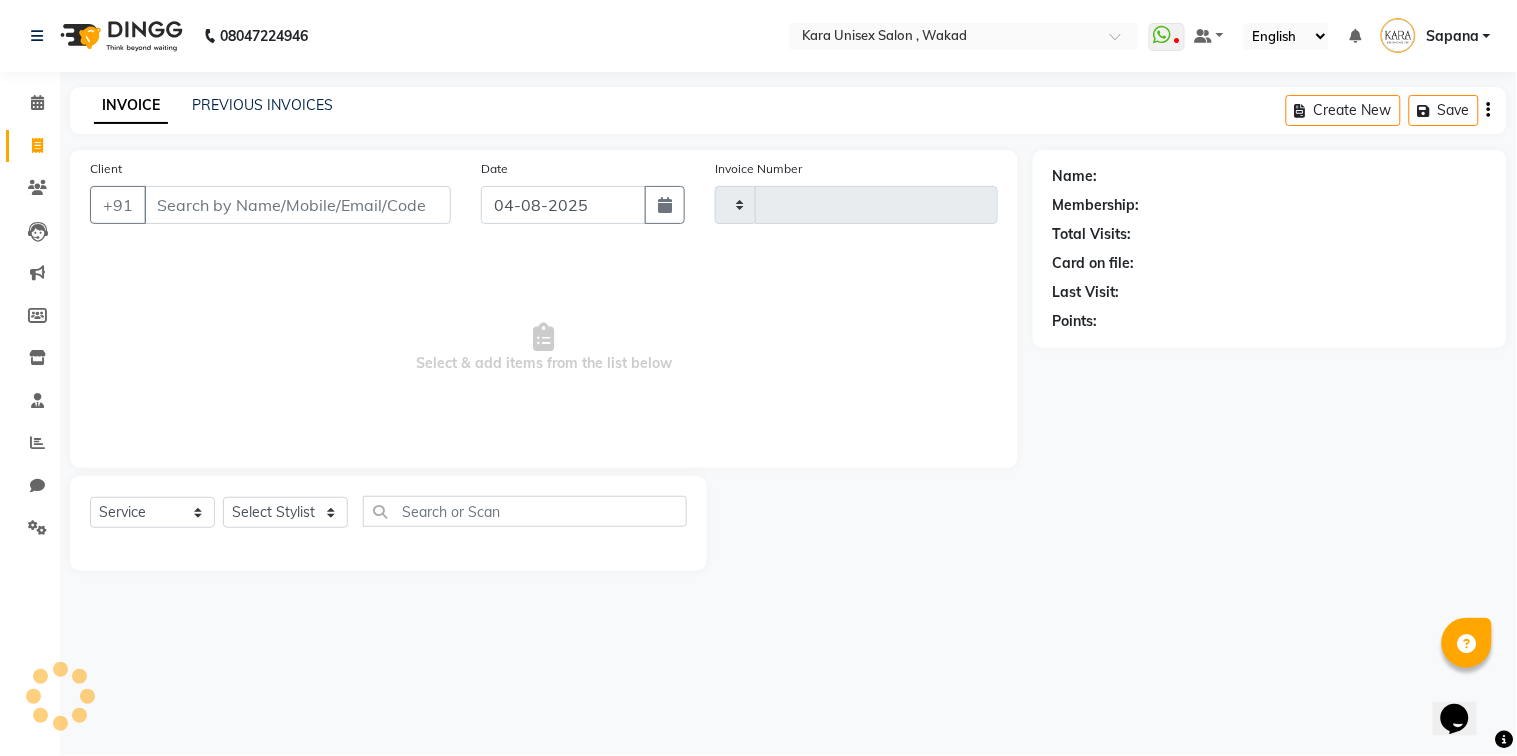 type on "0441" 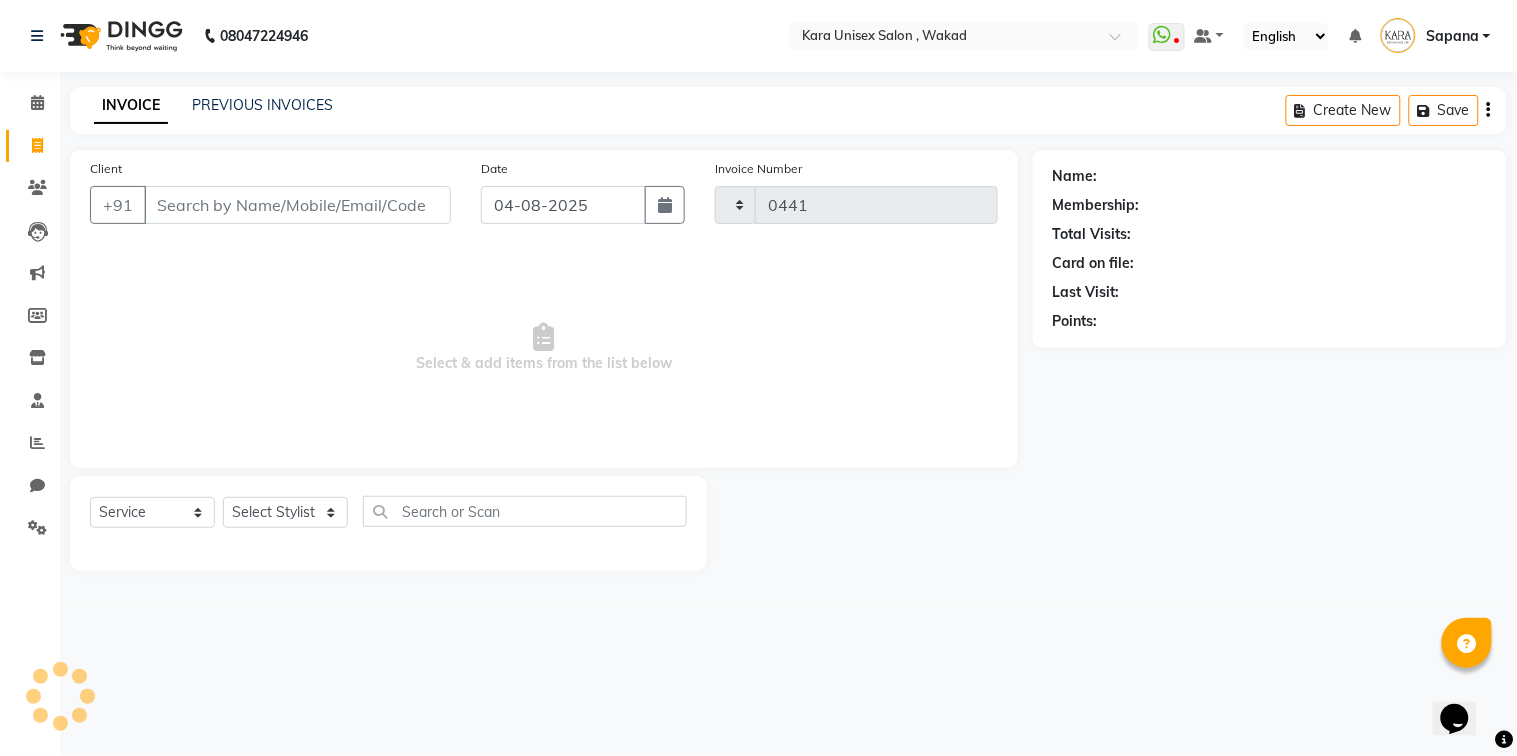 select on "7293" 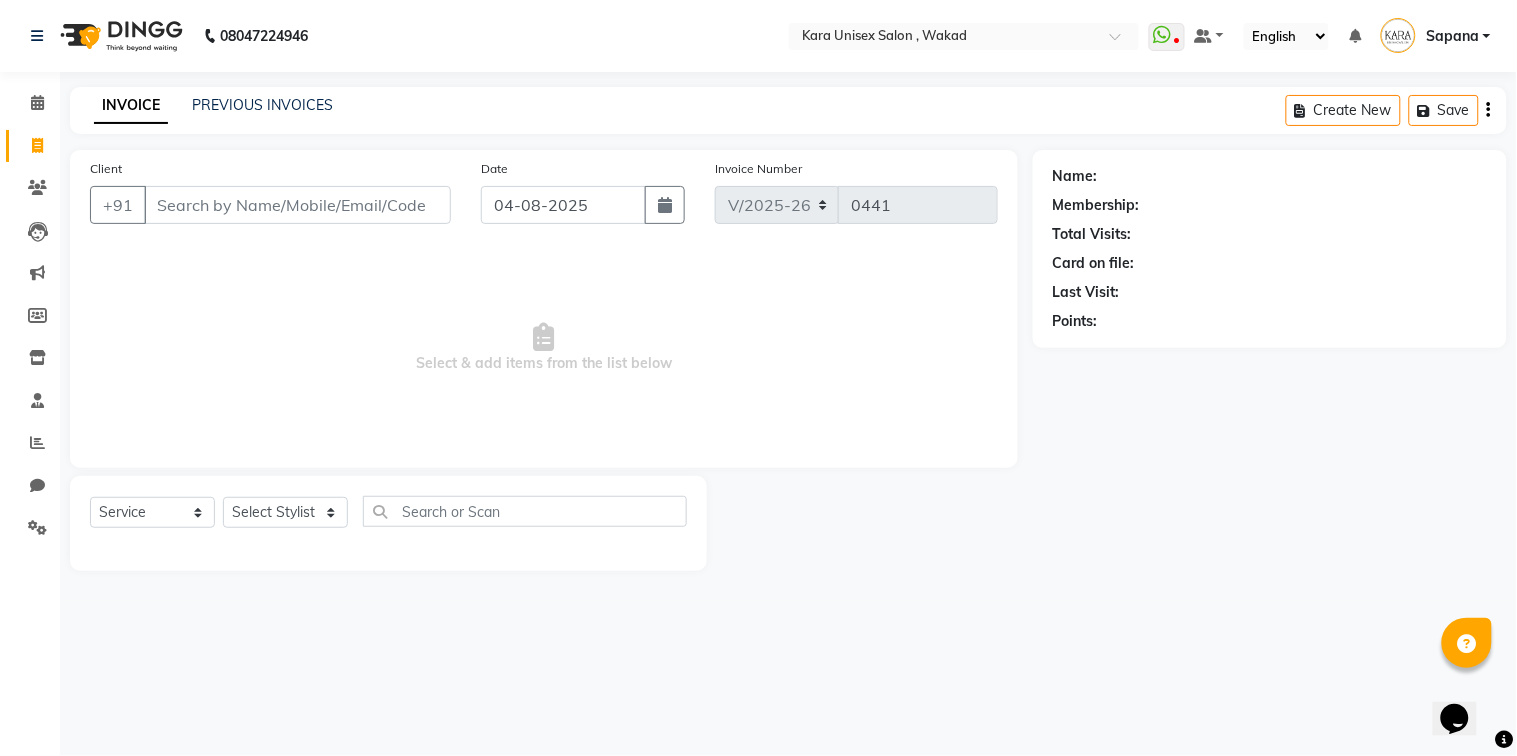 click on "Client" at bounding box center [297, 205] 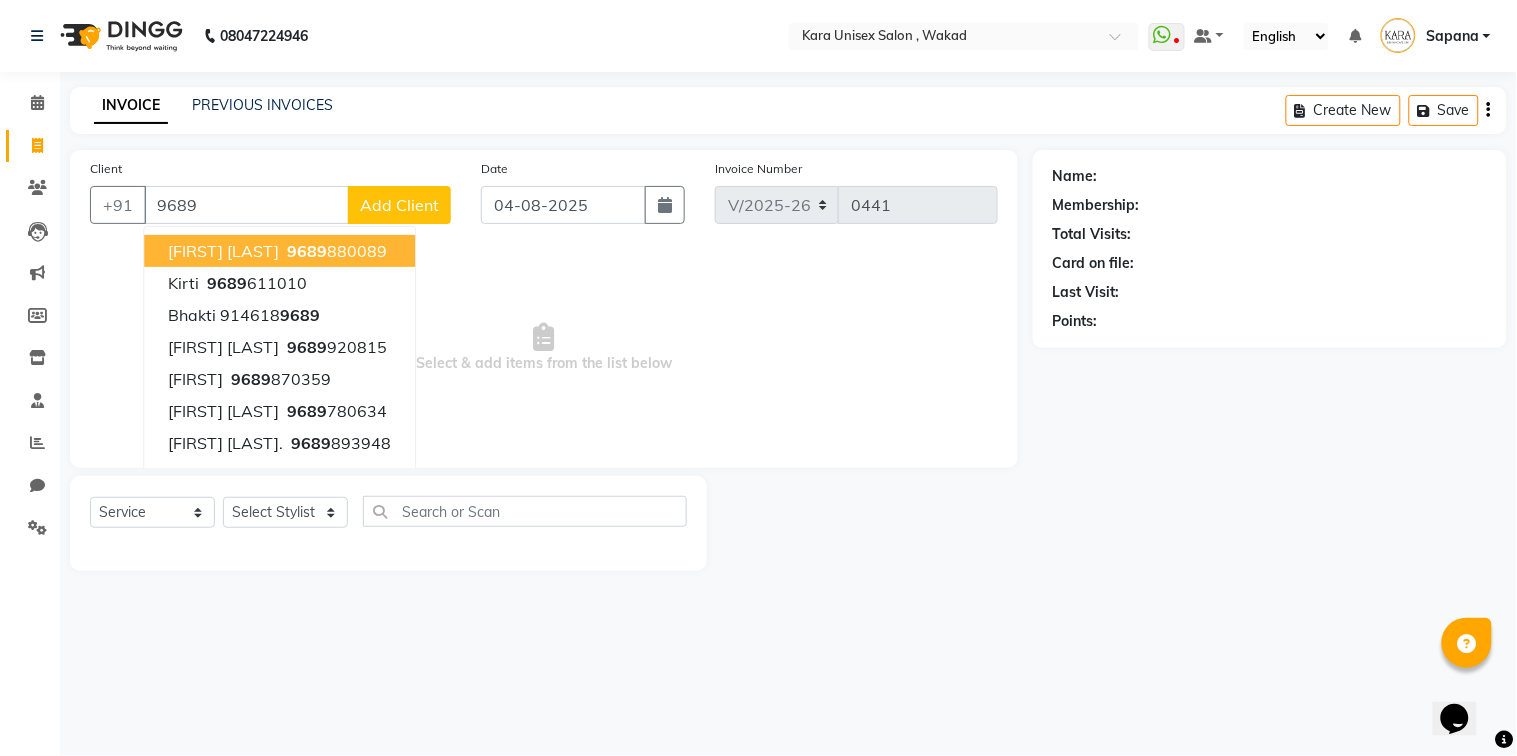 click on "[FIRST] [LAST]" at bounding box center (223, 251) 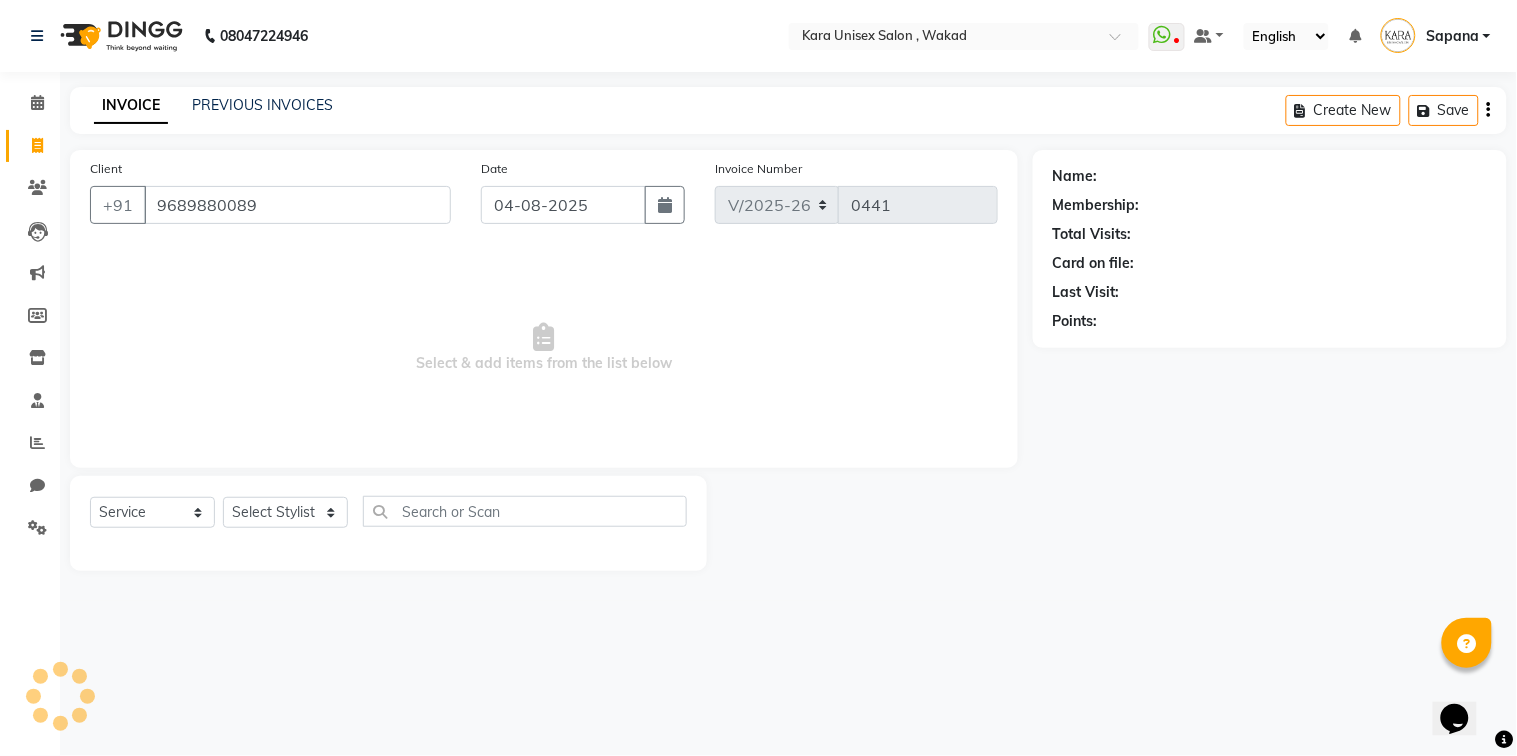 type on "9689880089" 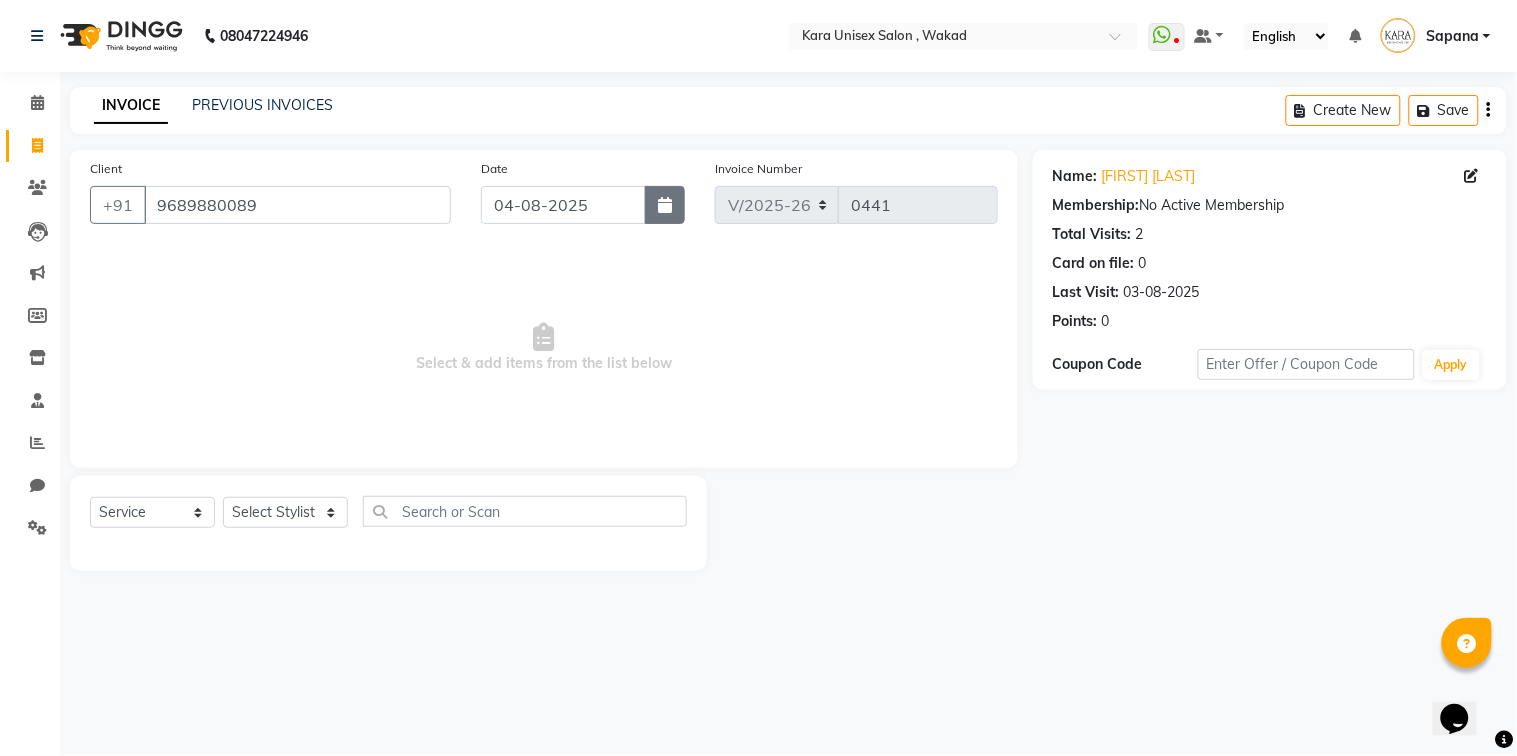 click 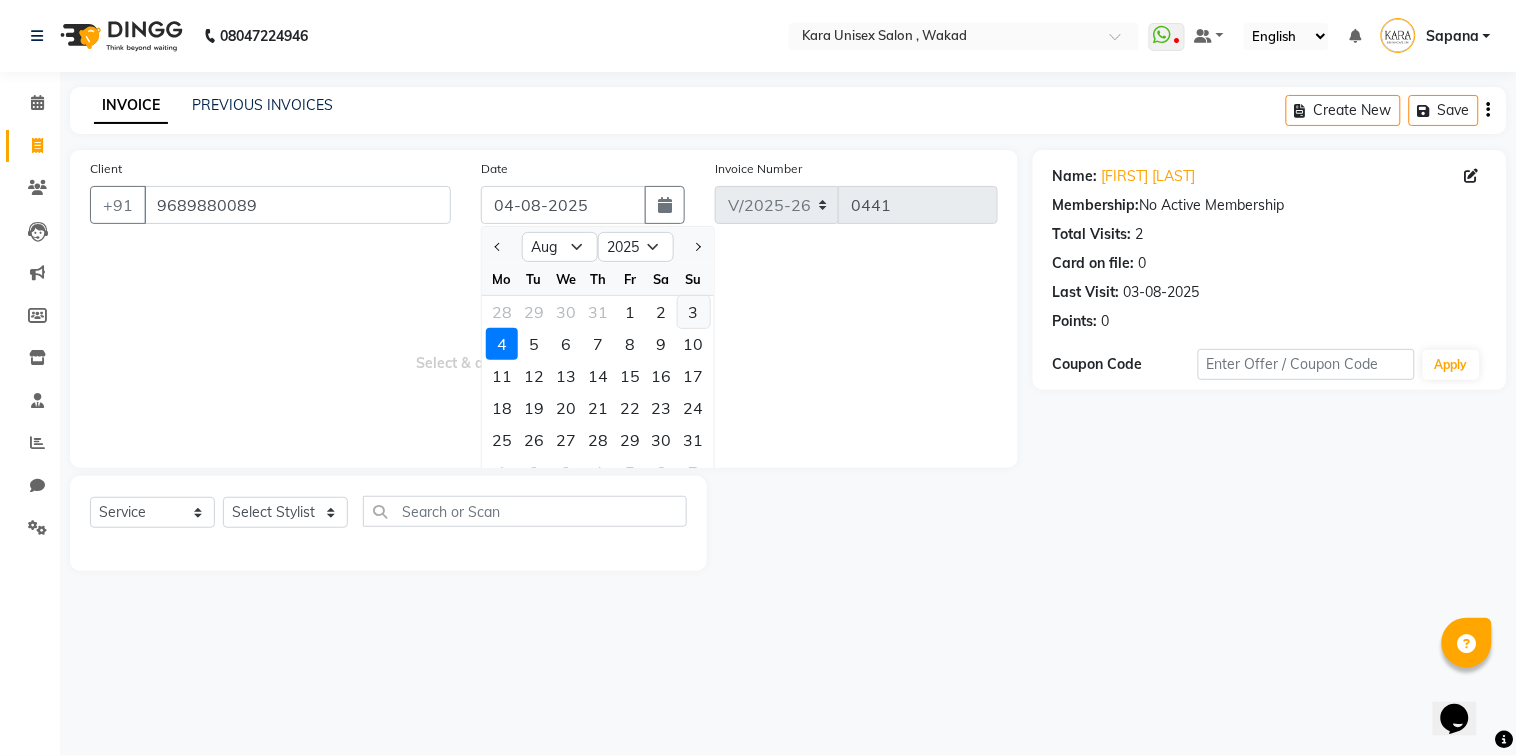 click on "3" 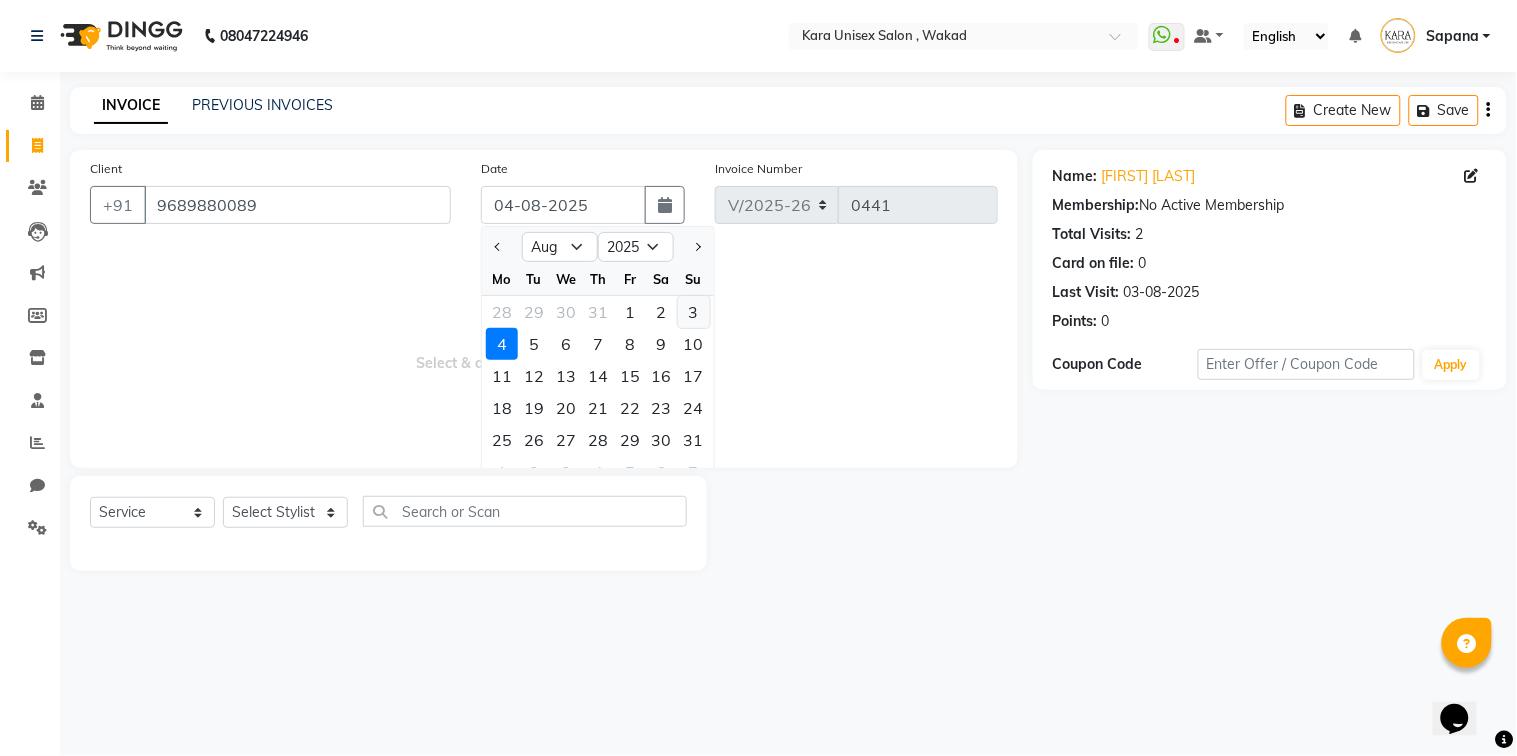 type on "03-08-2025" 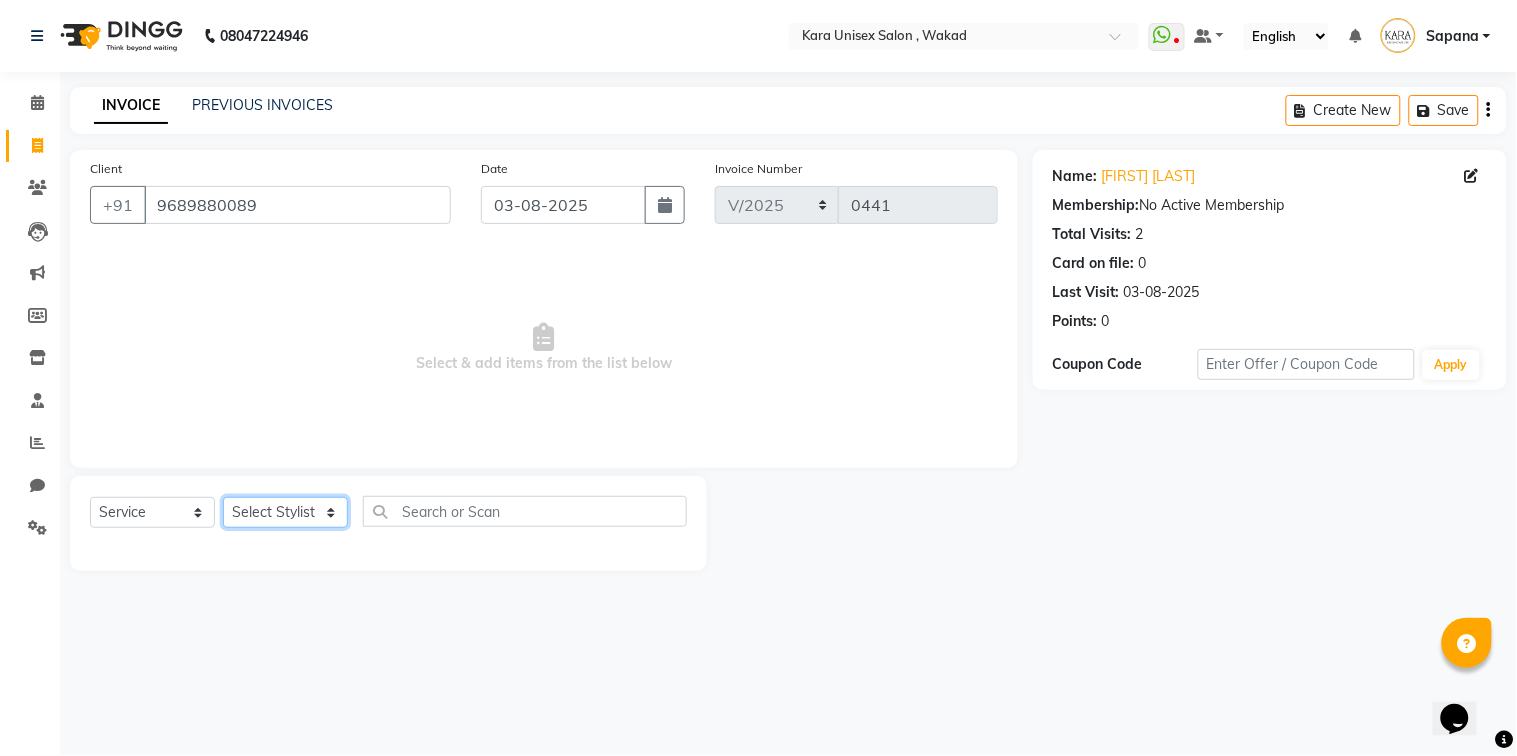 select on "72760" 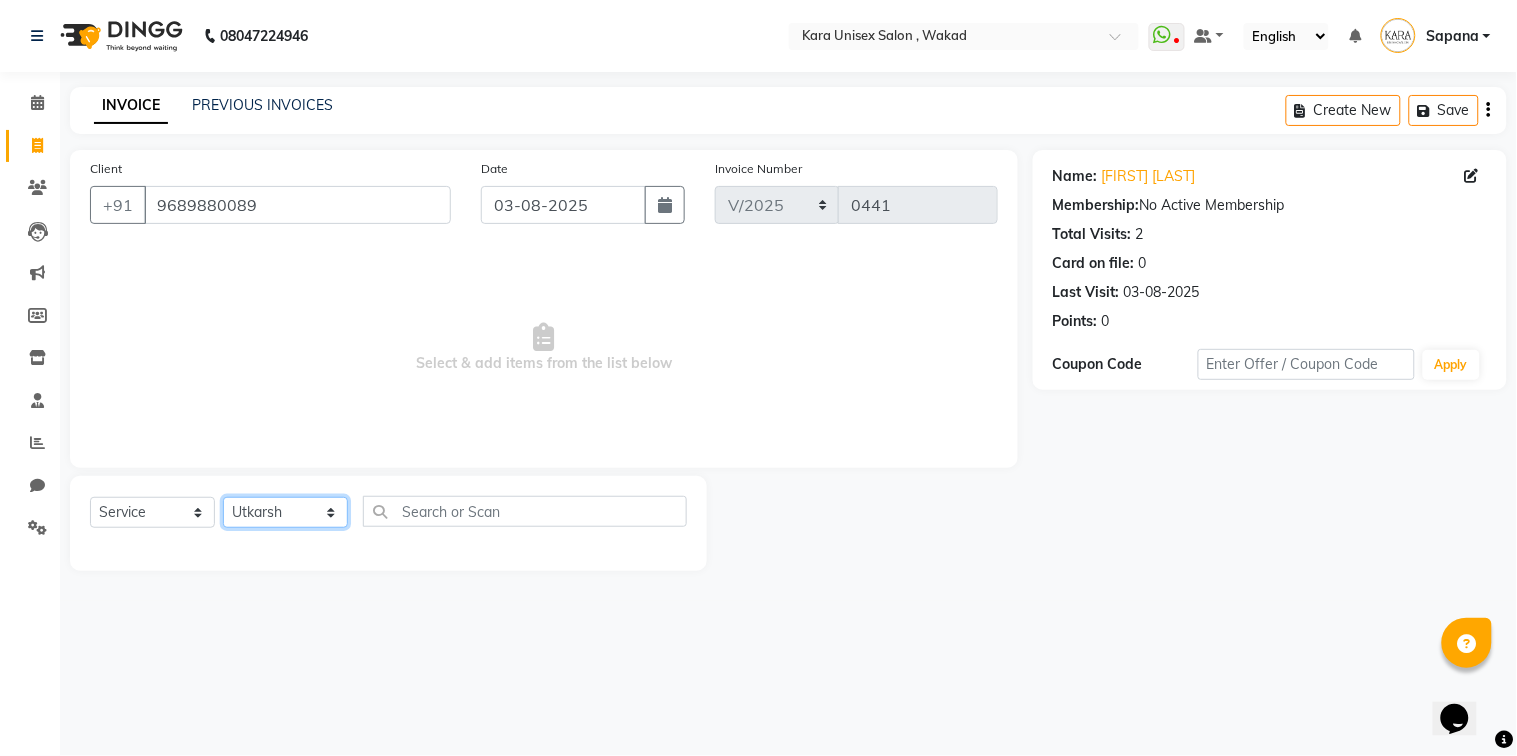 click on "Select Stylist Alka Atul Gauri Gajbhar Guru Jyotsana Kavita Payal Prajakta Priti Kalokhe Priyanka khade Rubina Nadaf Sadhana Awtade Sakshi Bhilare Sapana  Seema Holge Somnath  Swati Utkarsh" 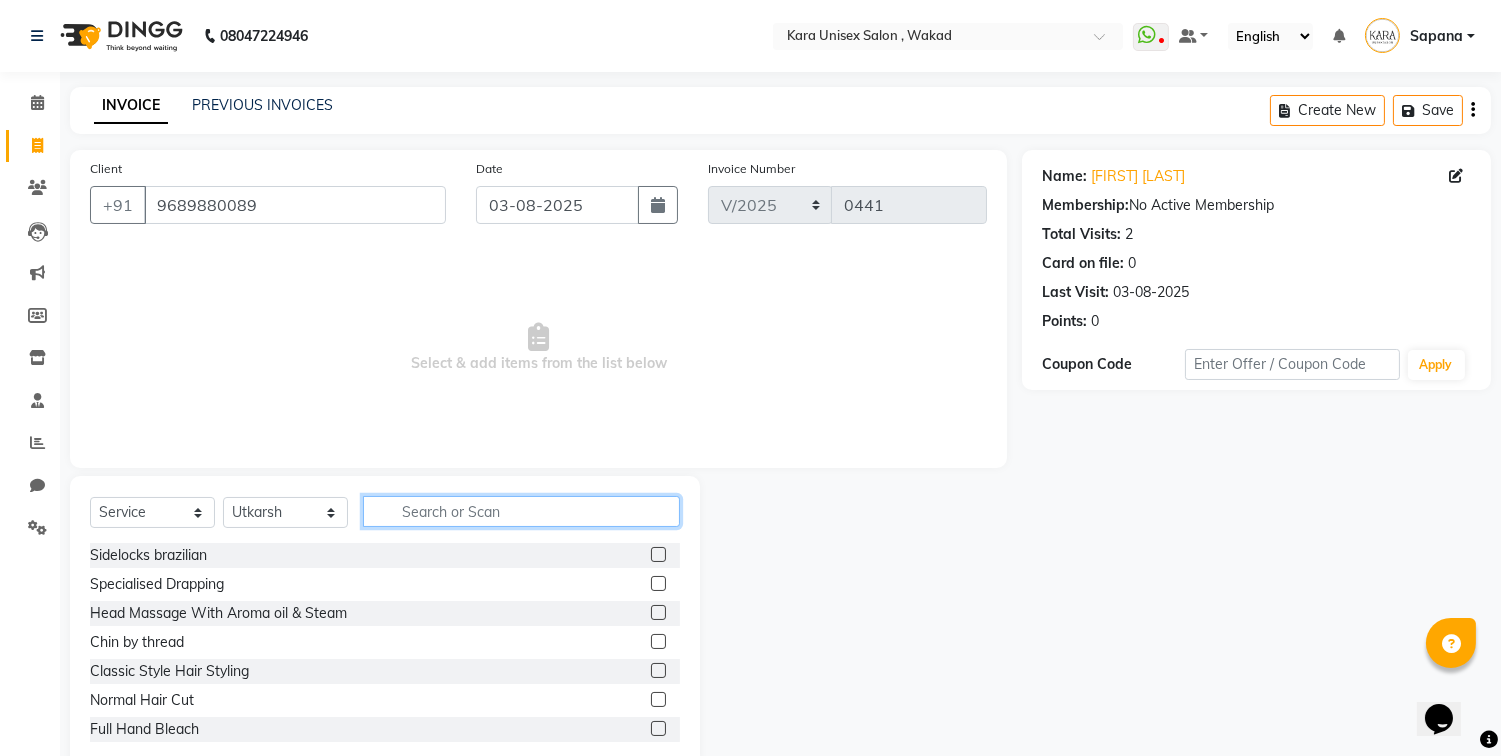 click 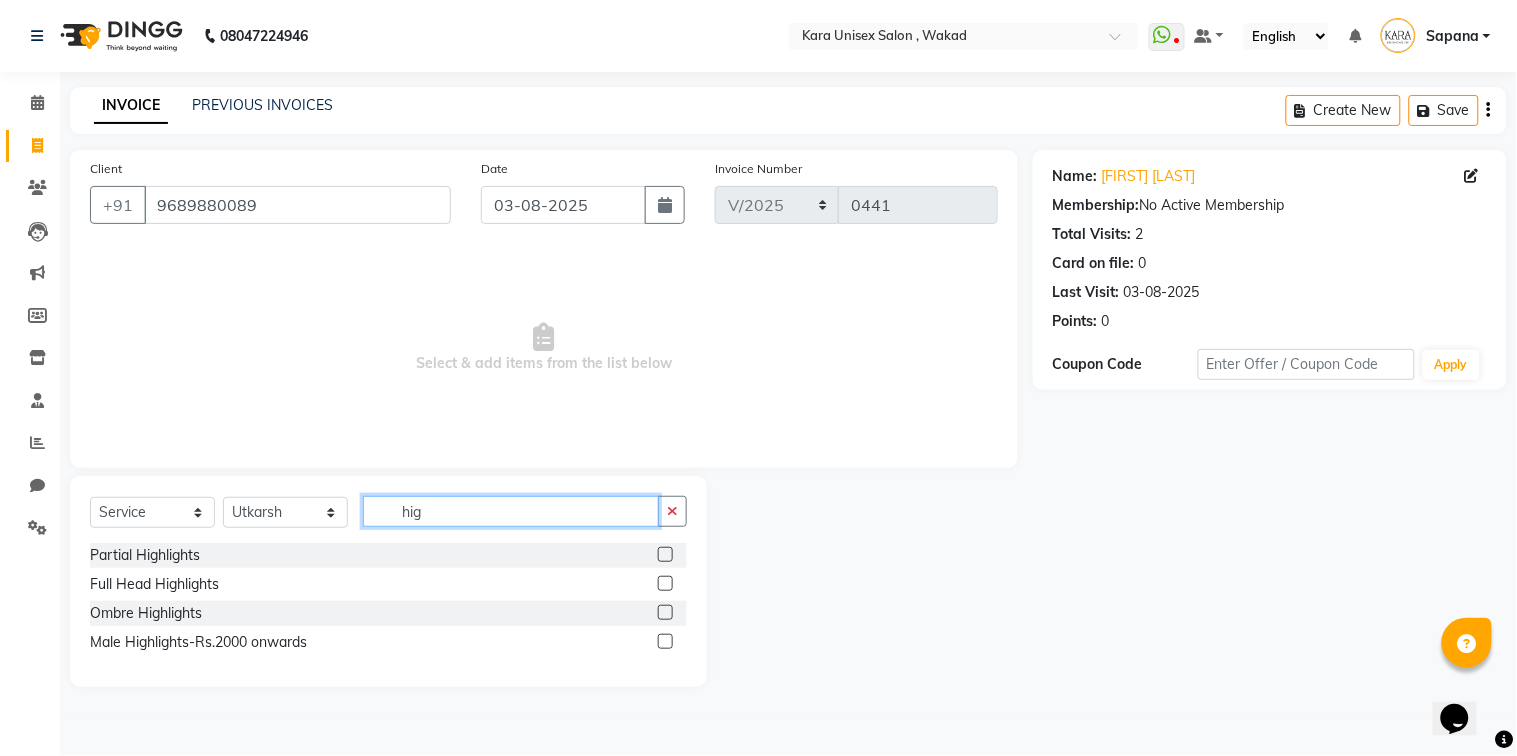 type on "hig" 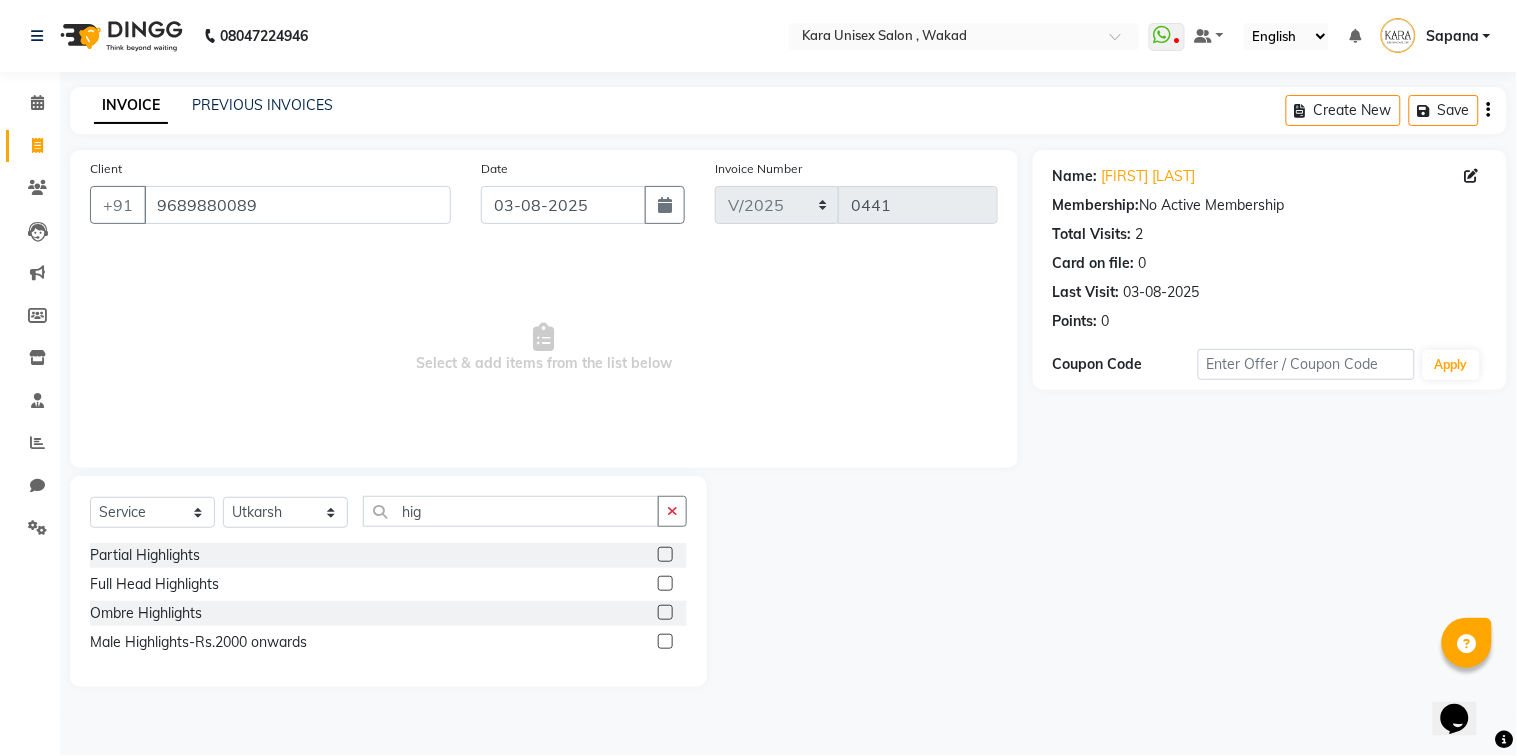 click 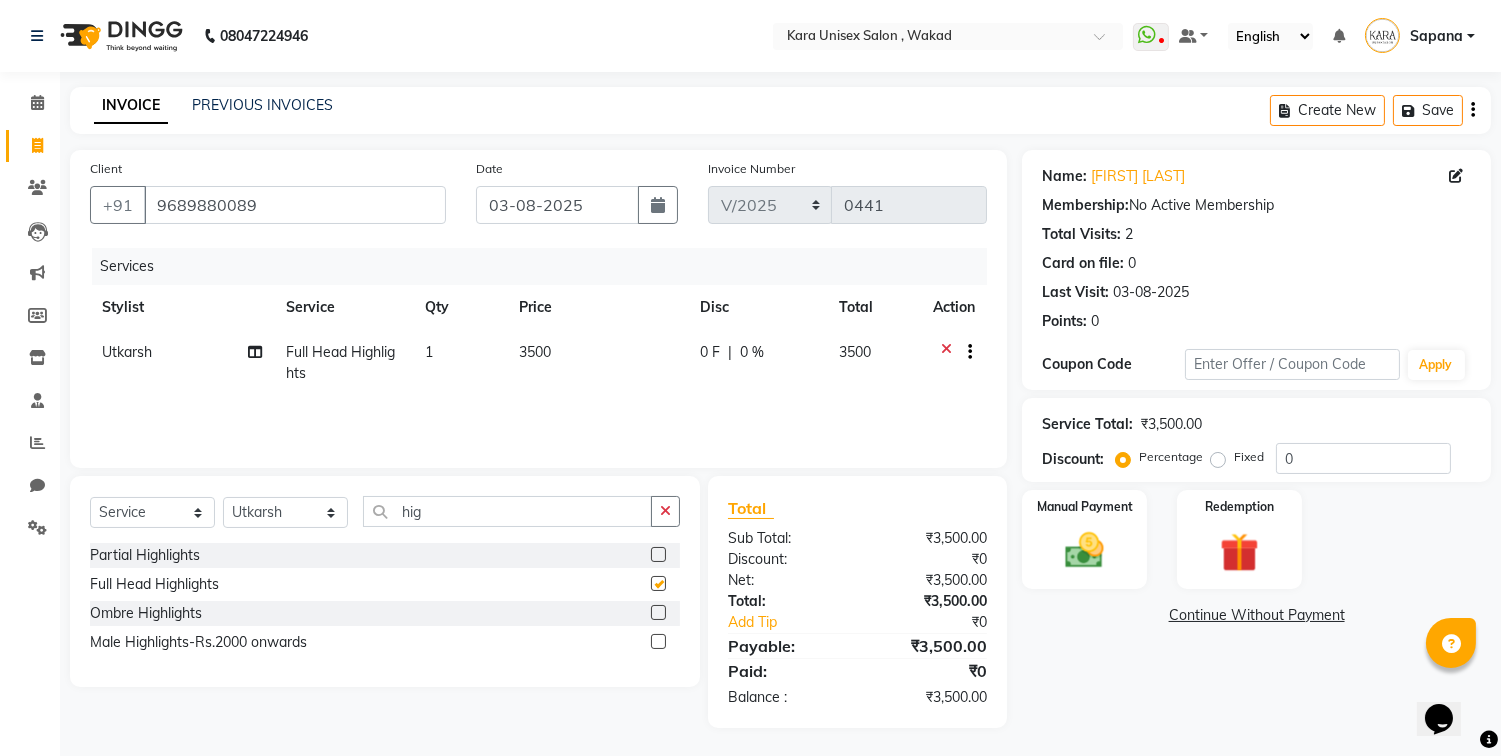 checkbox on "false" 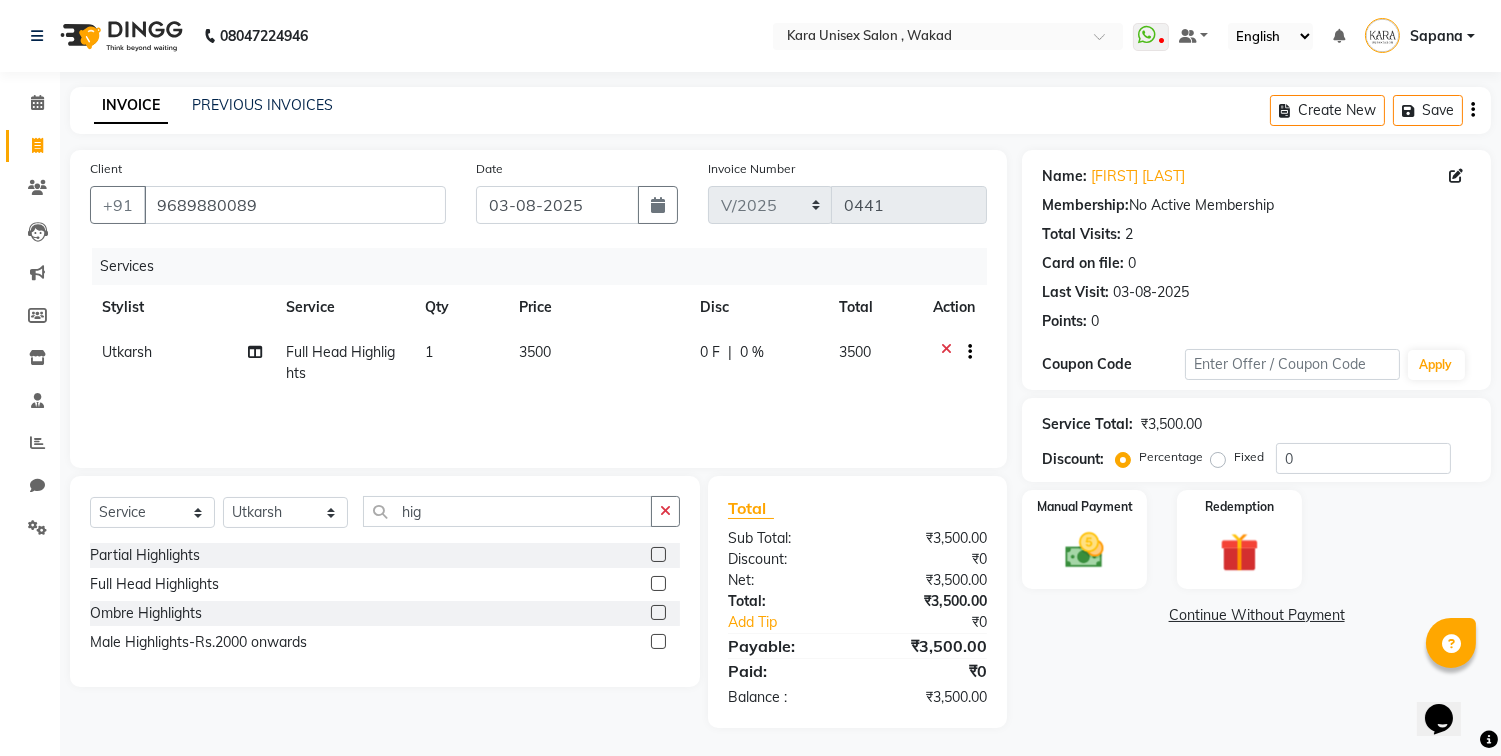click on "3500" 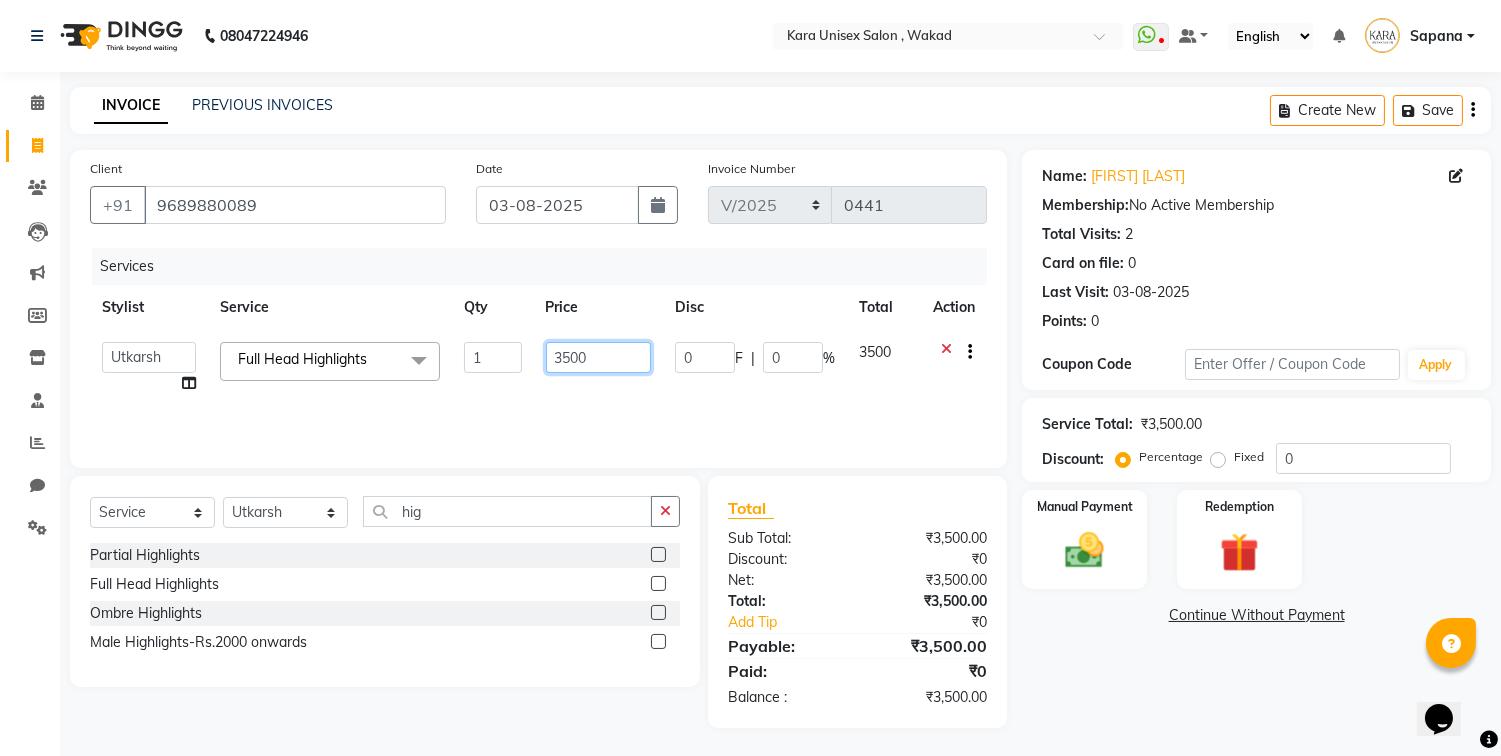 click on "3500" 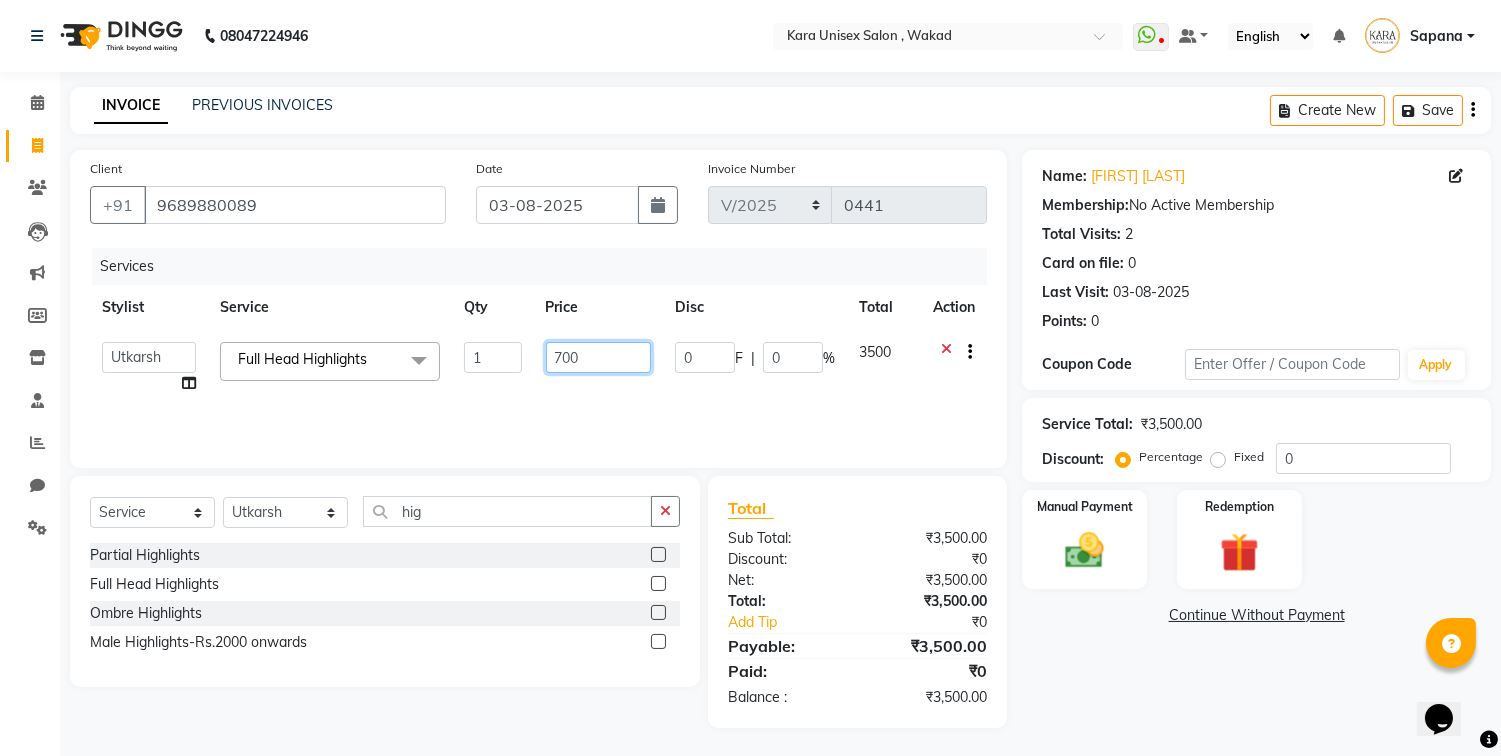 type on "7000" 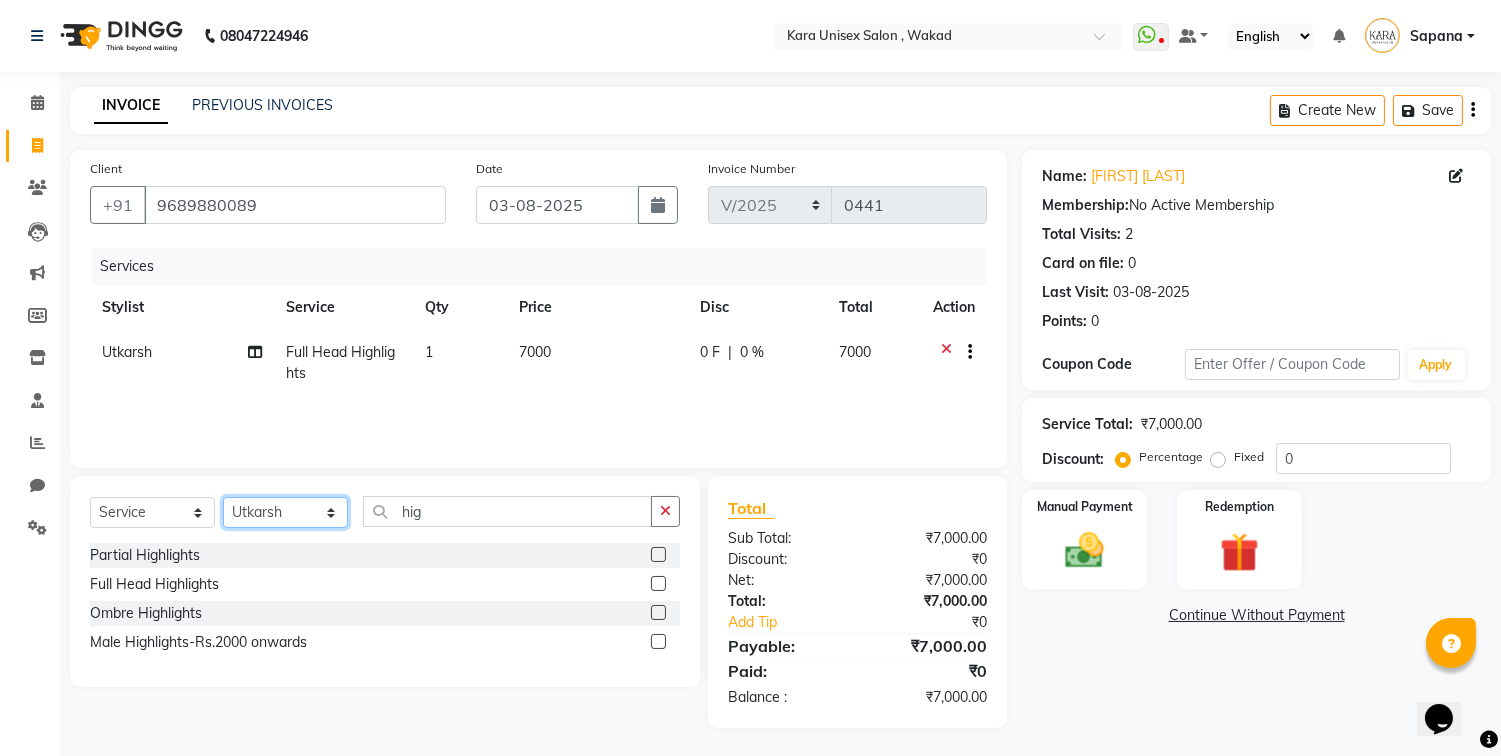 select on "70478" 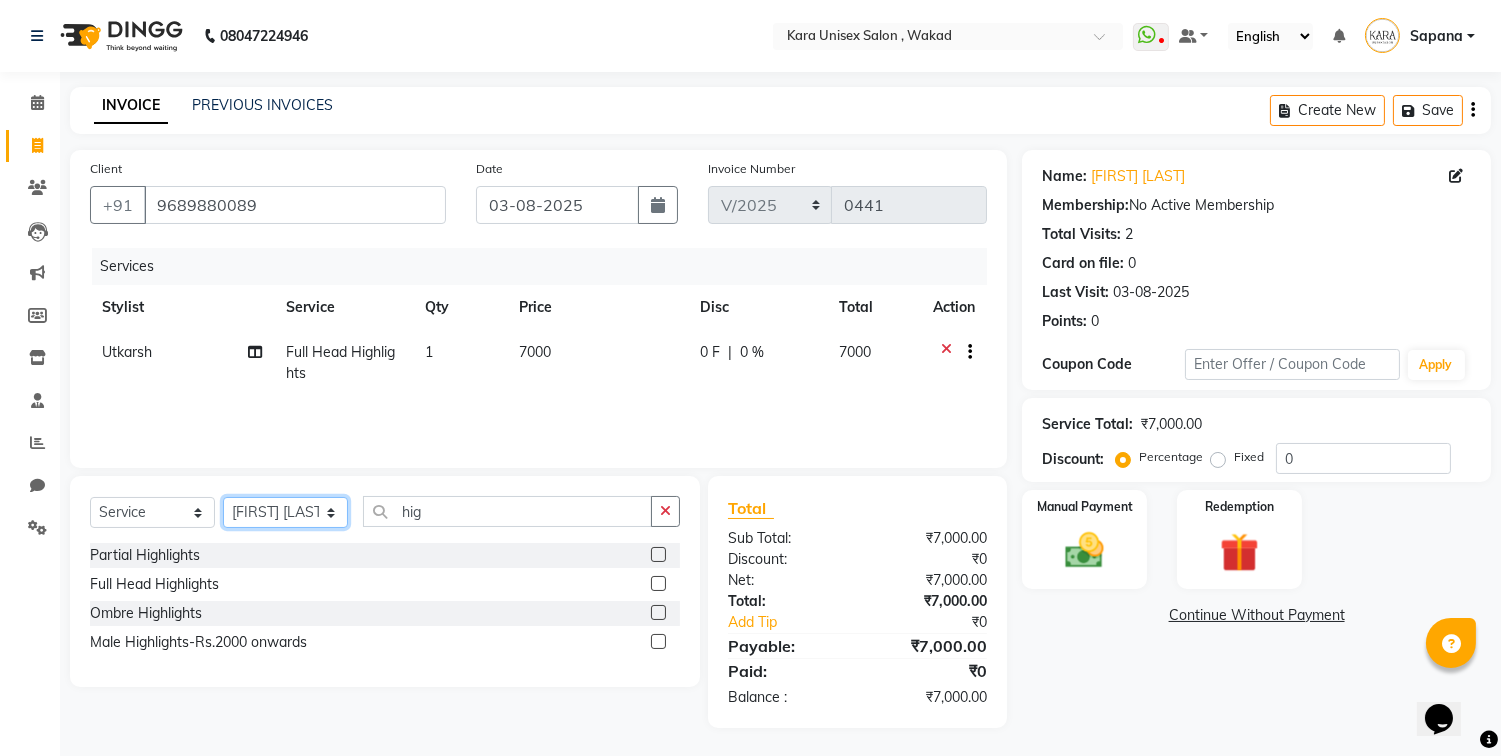 click on "Select Stylist Alka Atul Gauri Gajbhar Guru Jyotsana Kavita Payal Prajakta Priti Kalokhe Priyanka khade Rubina Nadaf Sadhana Awtade Sakshi Bhilare Sapana  Seema Holge Somnath  Swati Utkarsh" 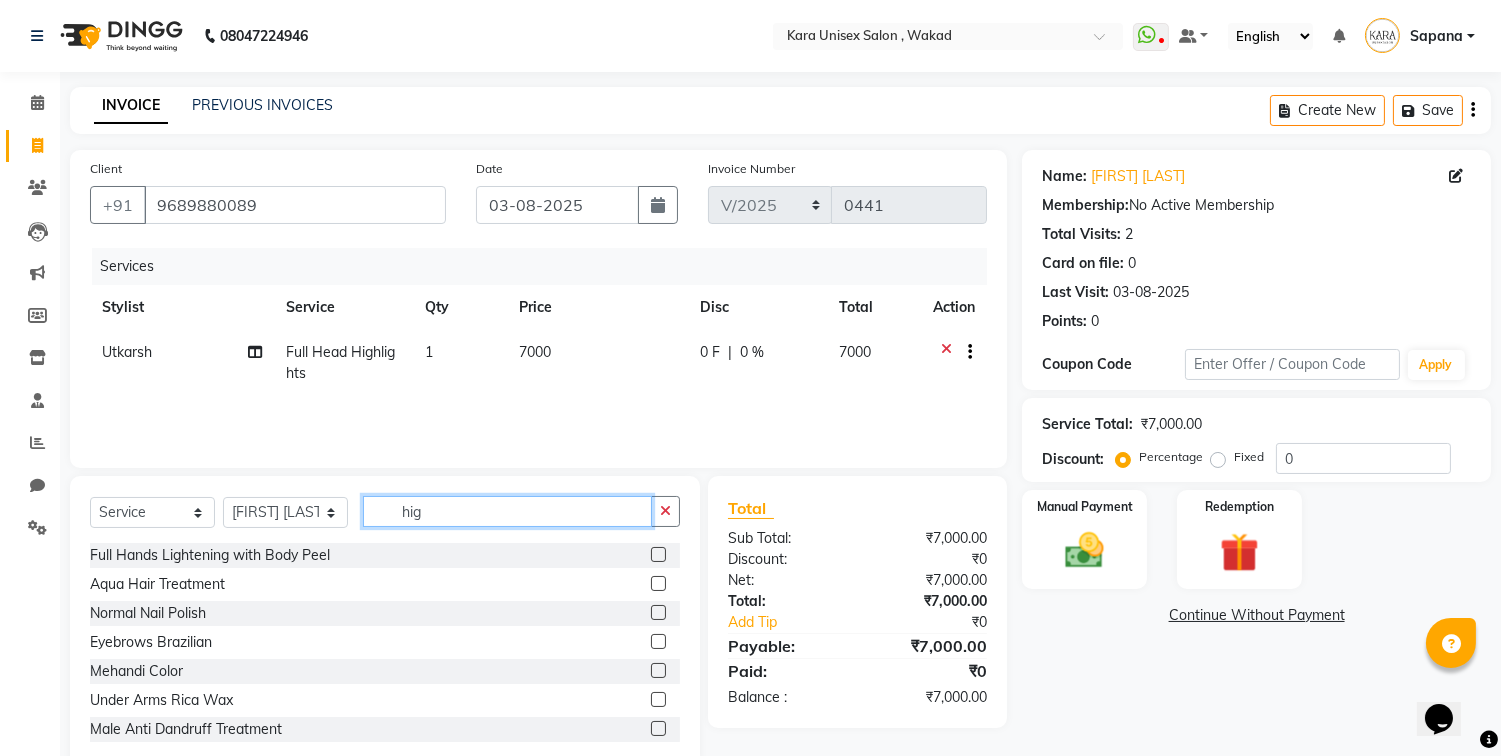 click on "hig" 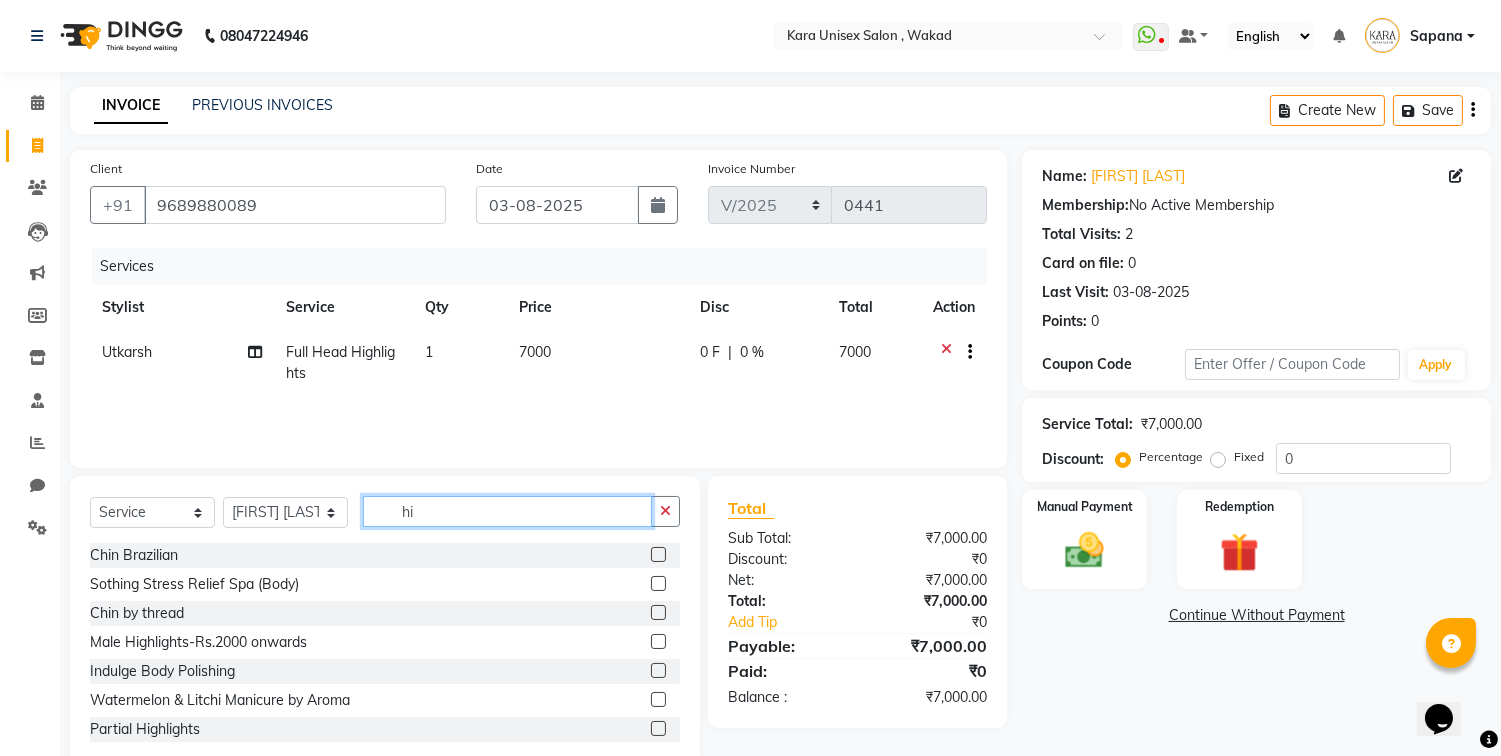 type on "h" 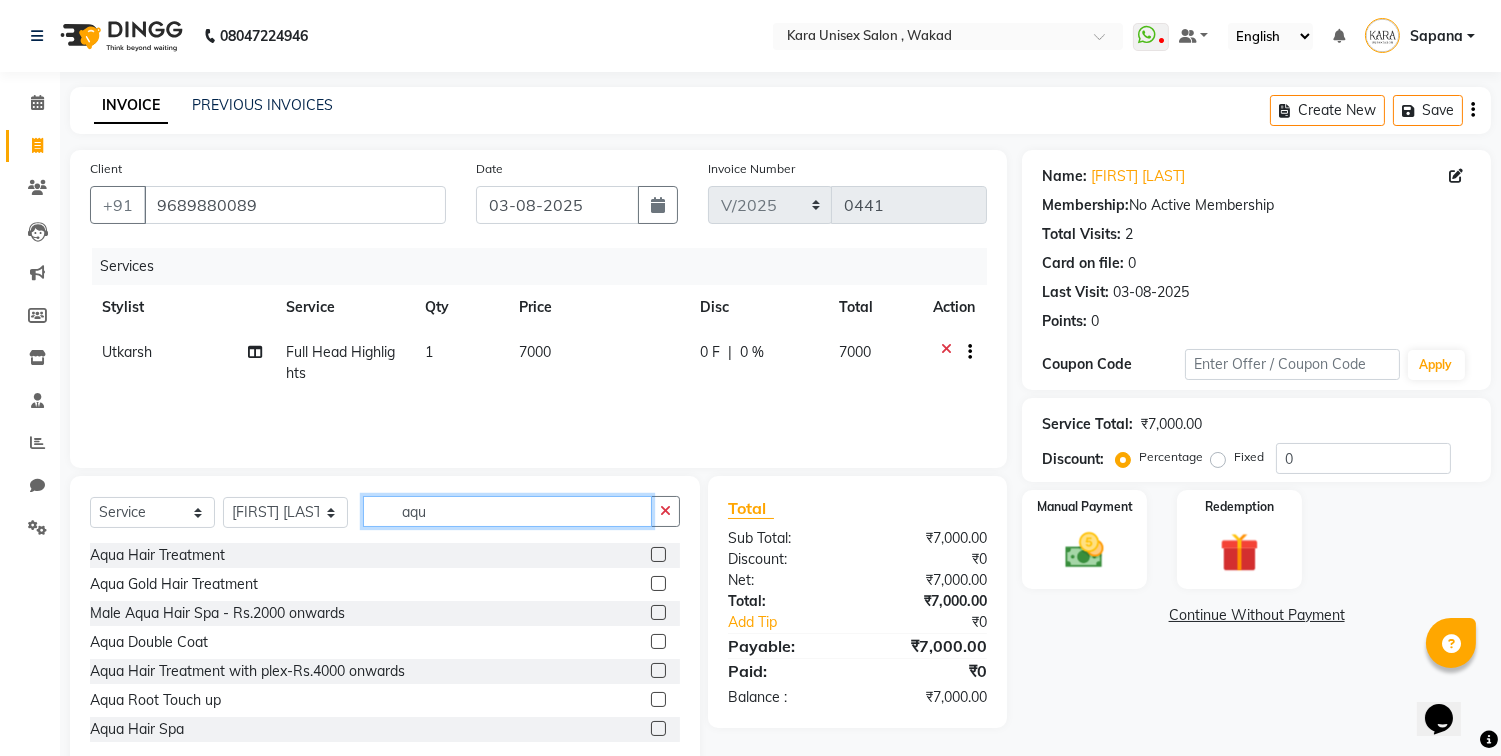 type on "aqu" 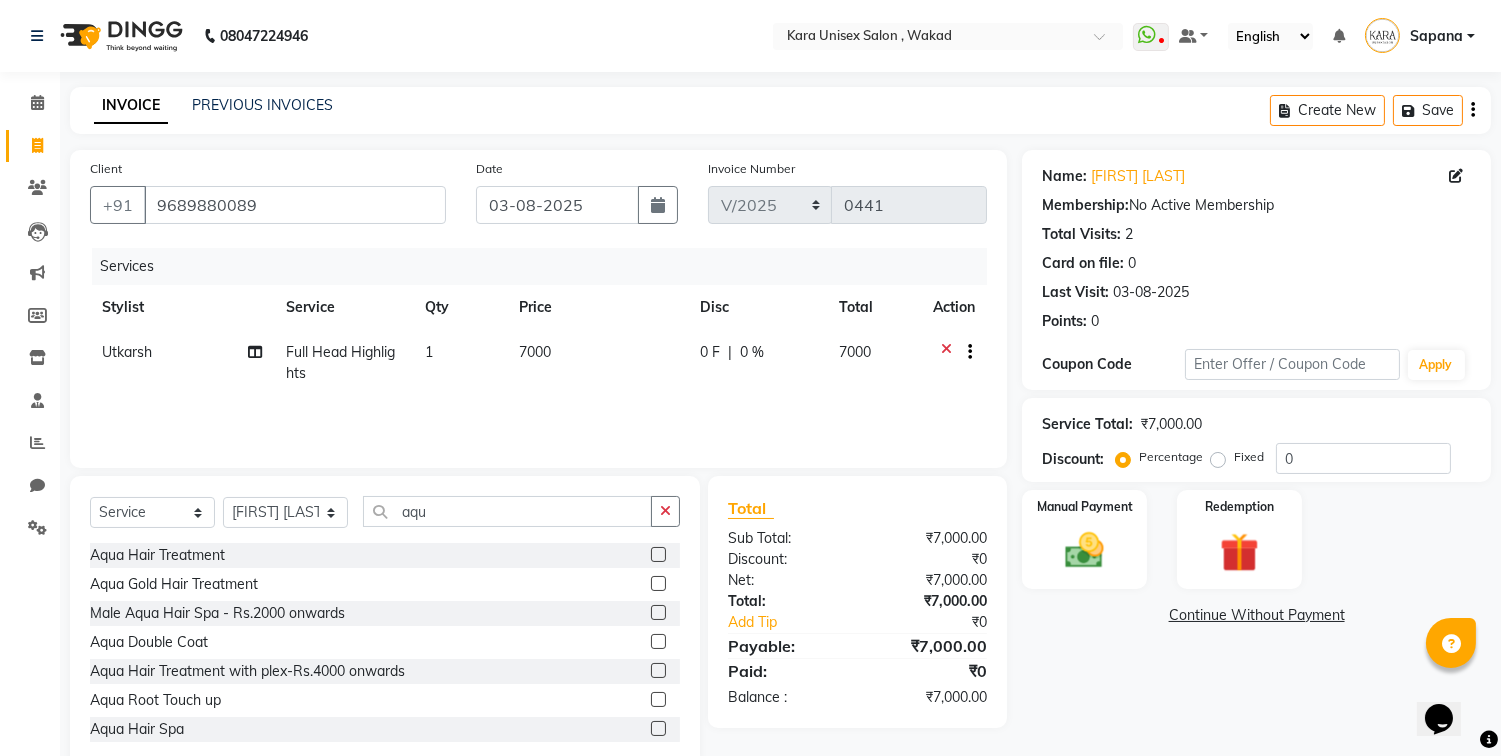 click 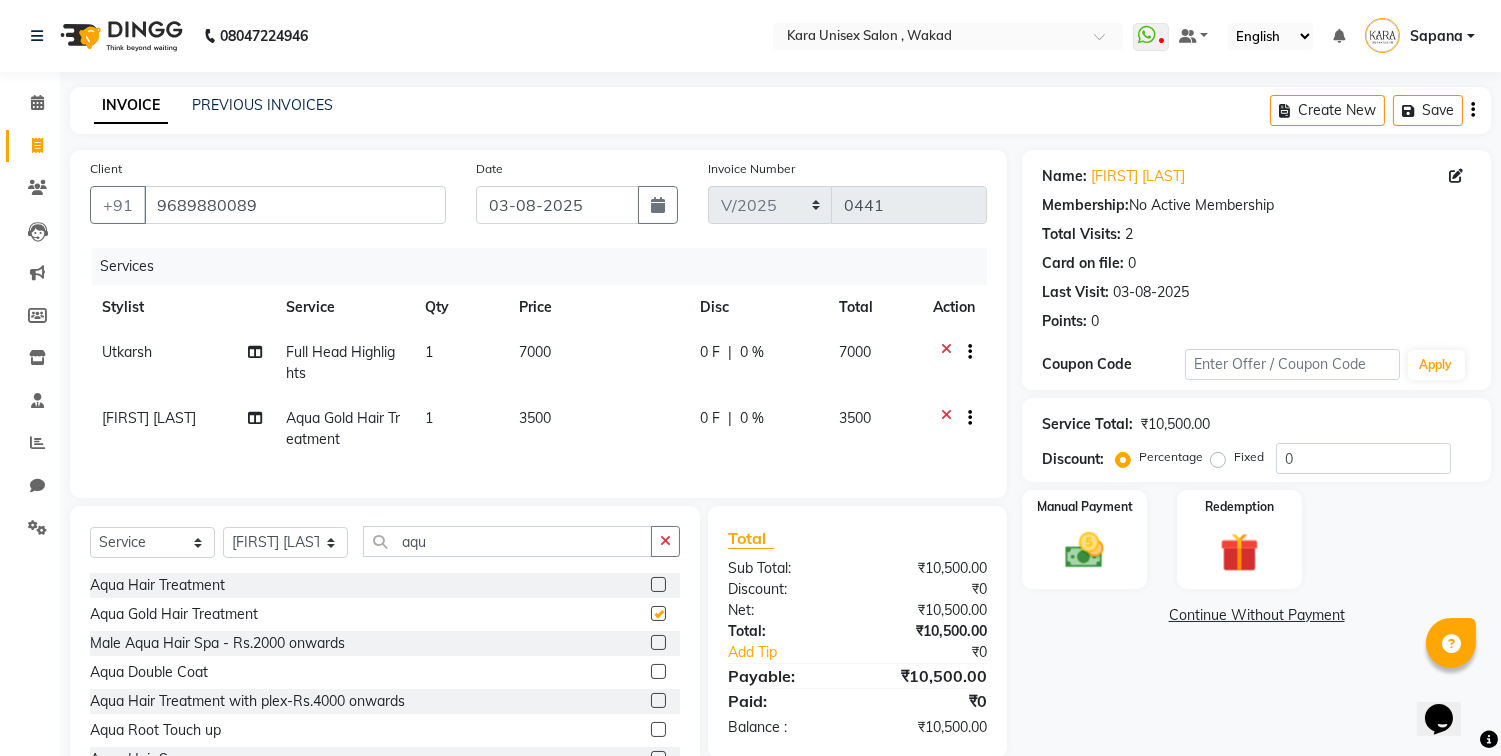checkbox on "false" 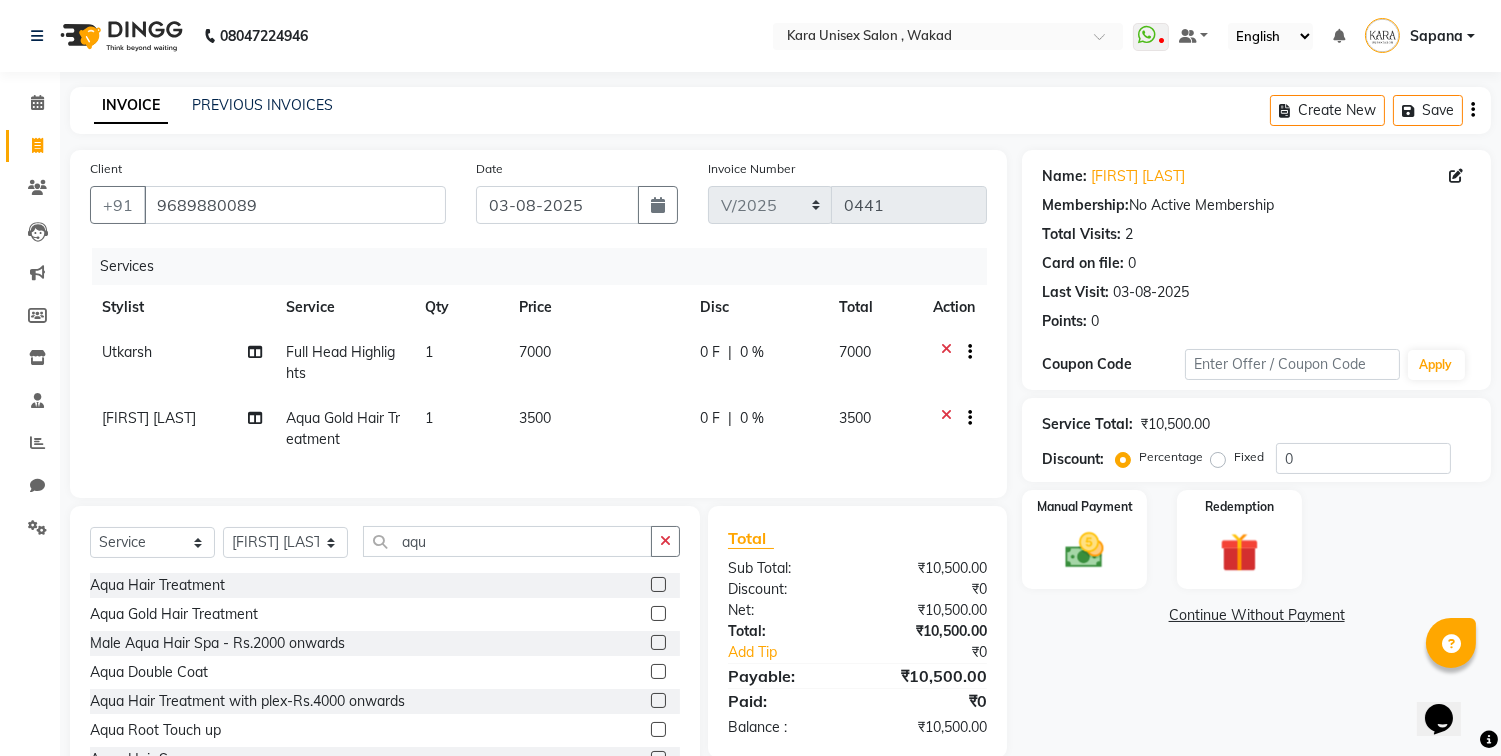 click on "3500" 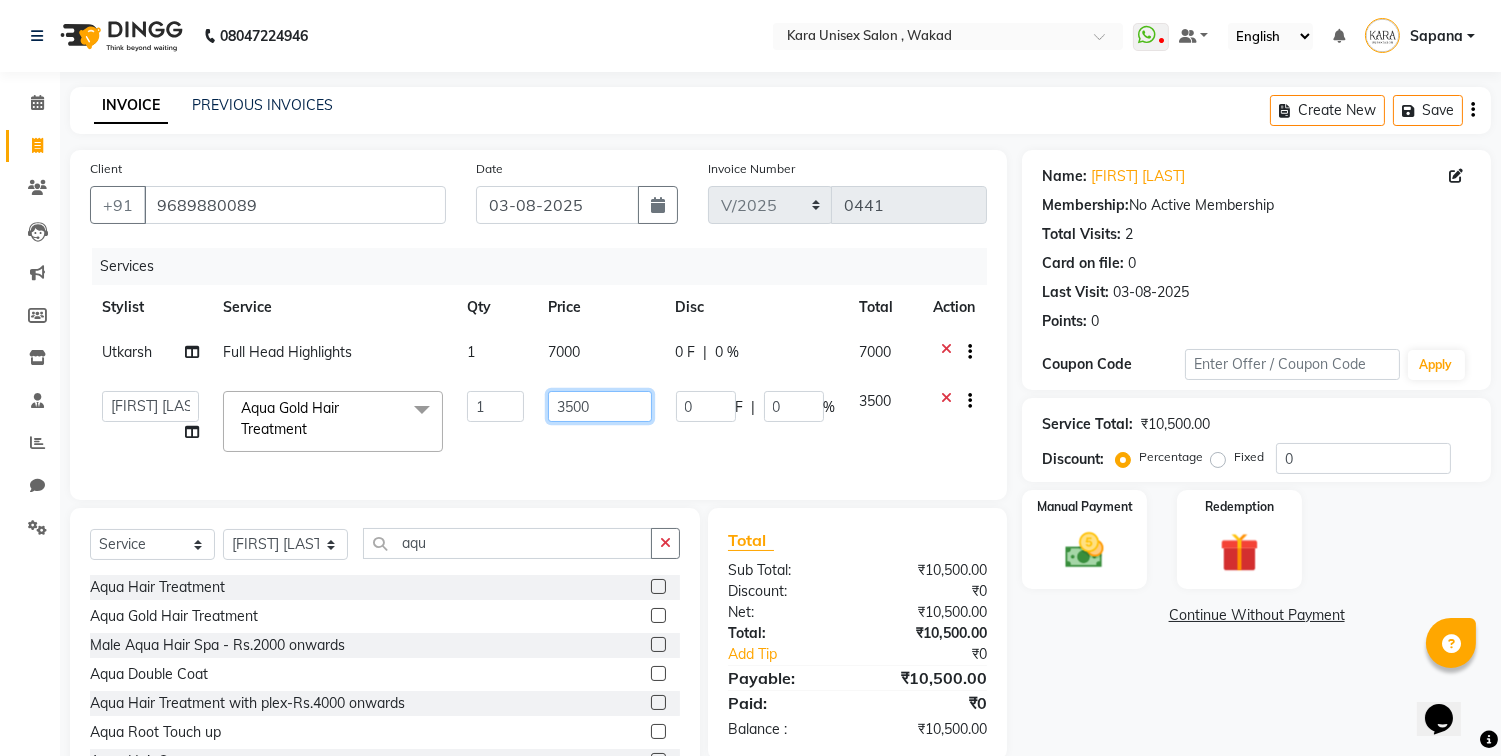 click on "3500" 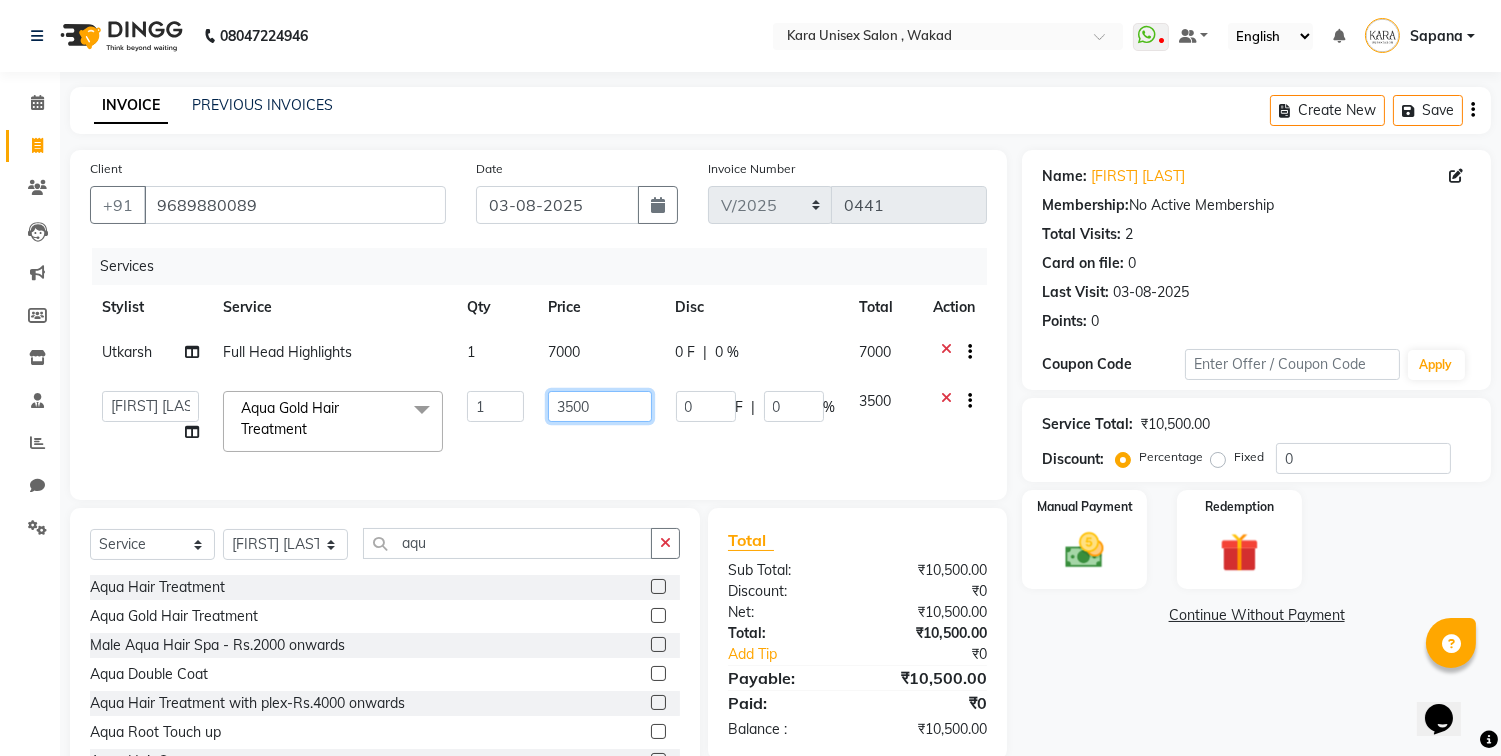 click on "3500" 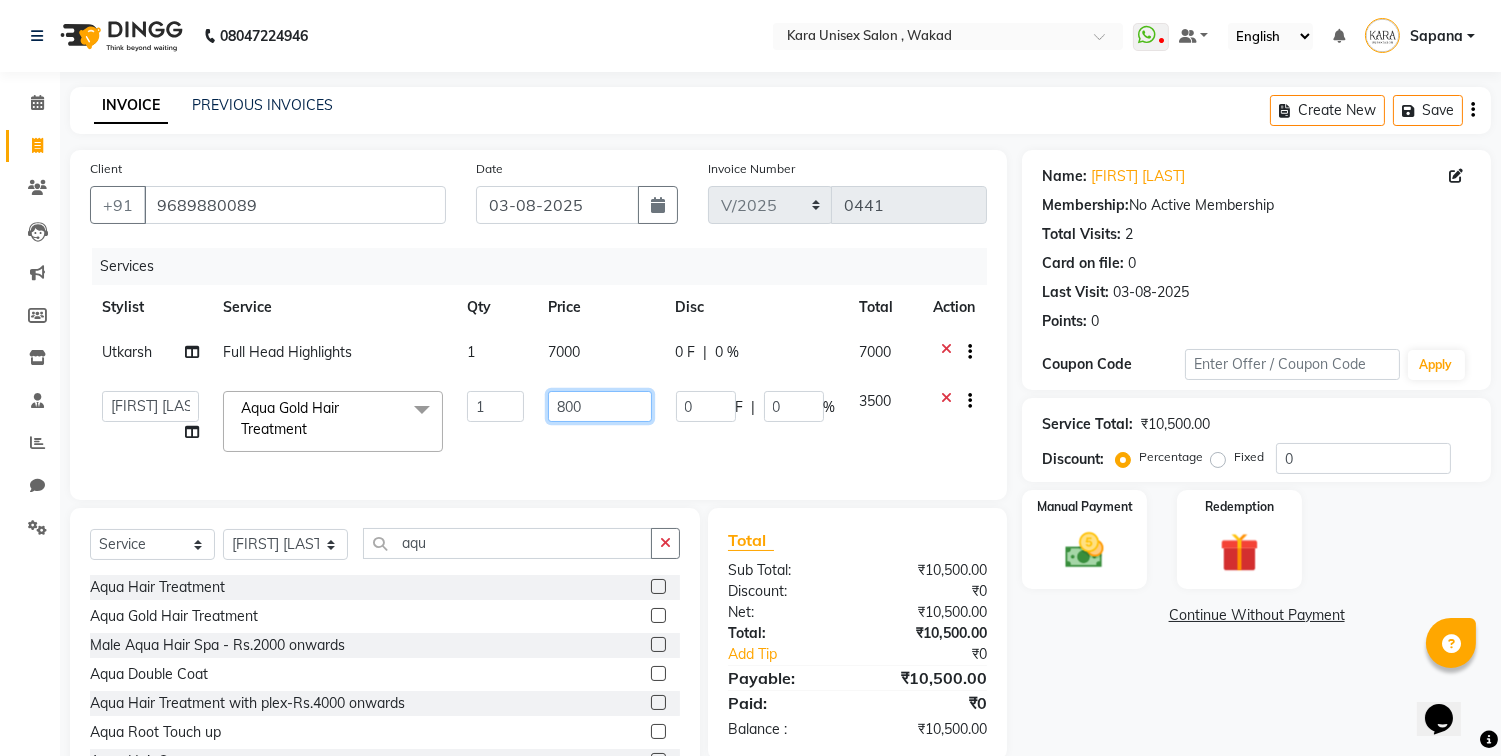 type on "8000" 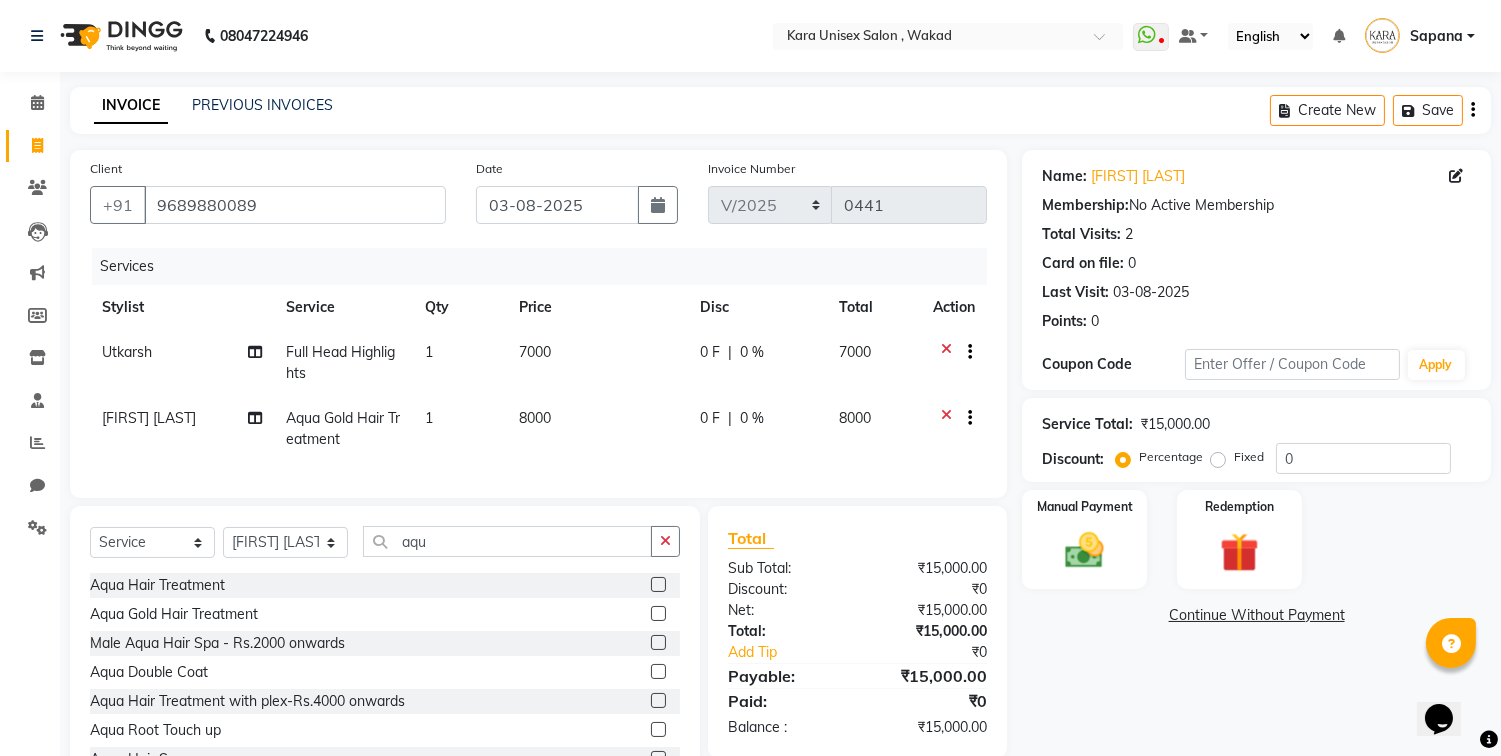click on "[FIRST] [LAST] Split Commission" 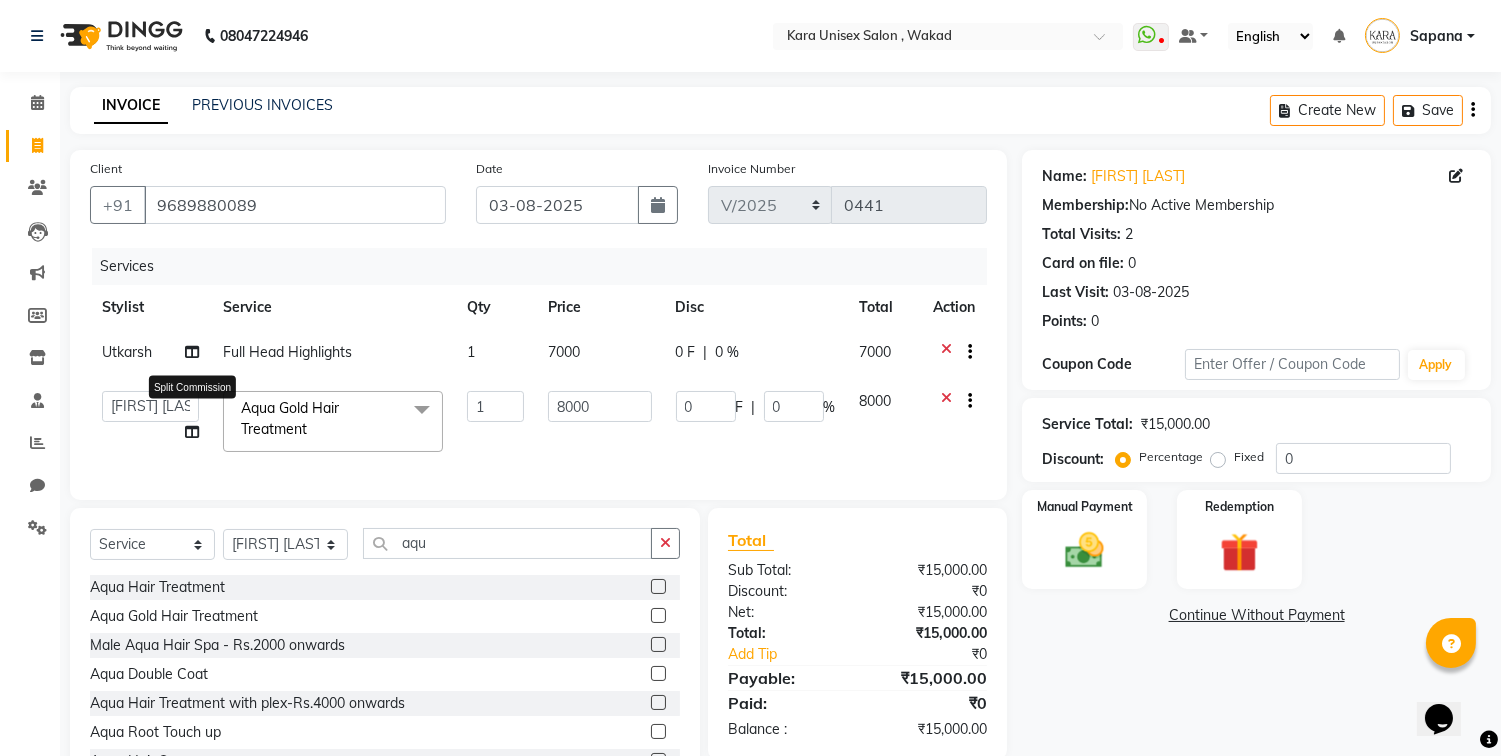 click 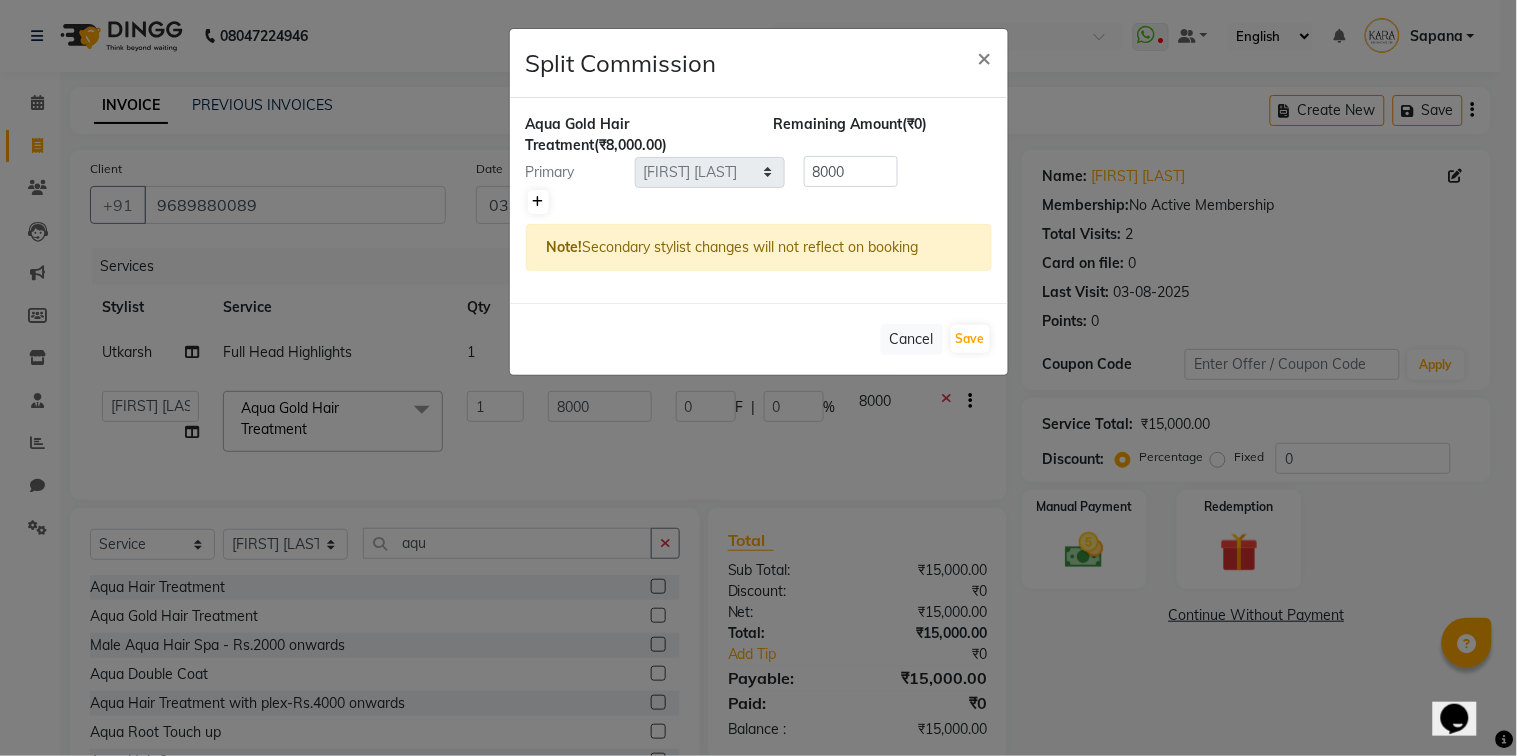 click 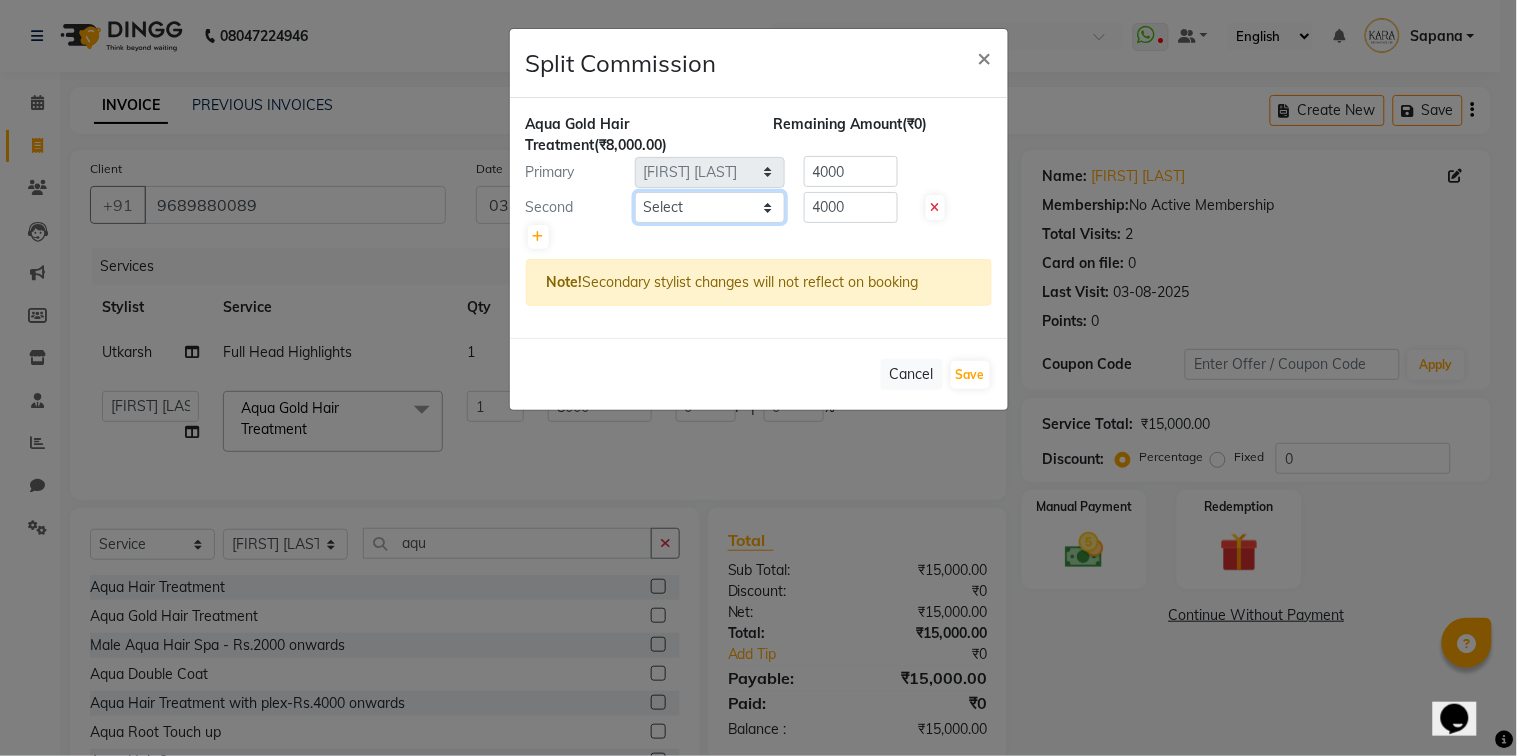 select on "70487" 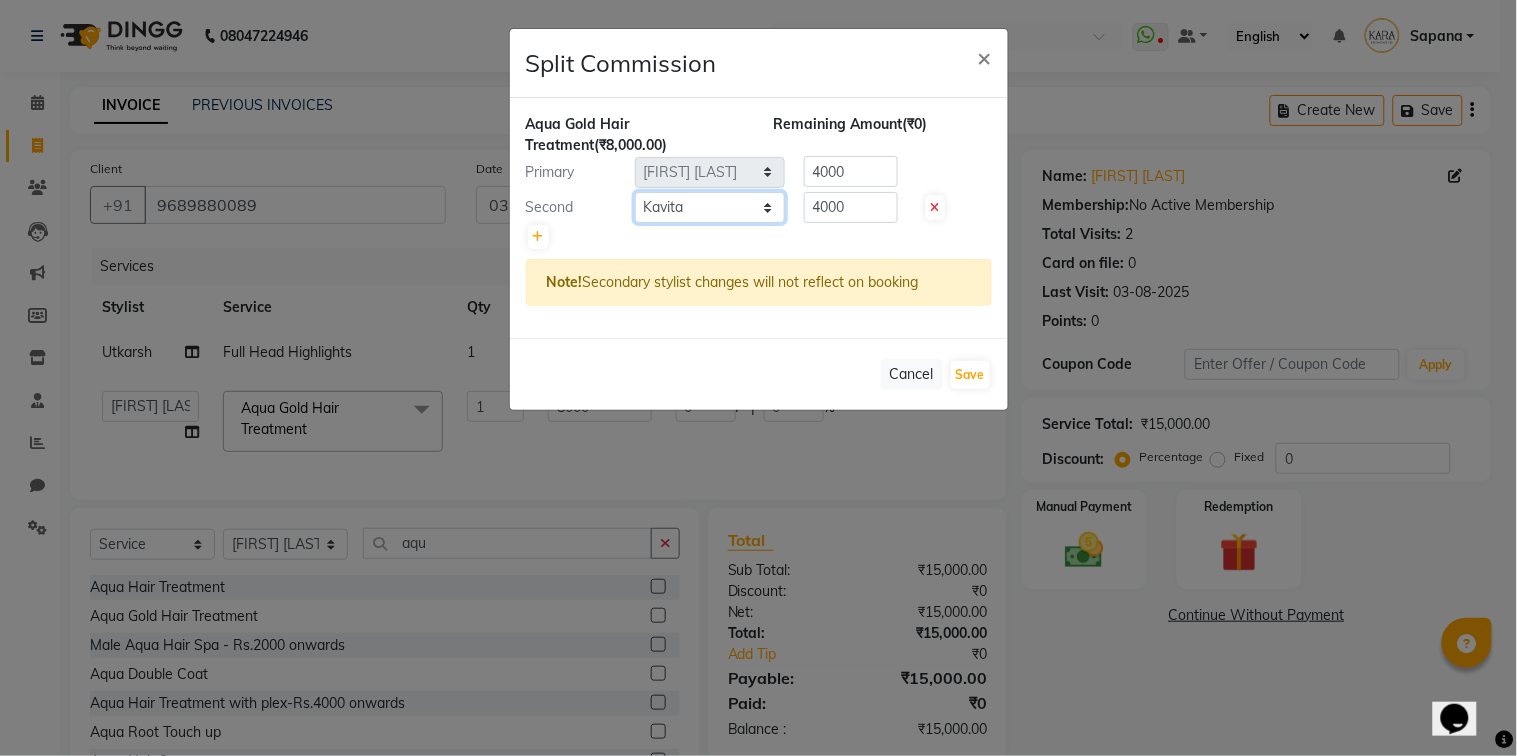 click on "Select  Alka   Atul   [FIRST] [LAST]   Guru   Jyotsana   Kavita   Payal   Prajakta   [FIRST] [LAST]   [FIRST] [LAST]   [FIRST] [LAST]   [FIRST] [LAST]   [FIRST]    Seema Holge   Somnath    Swati   Utkarsh" 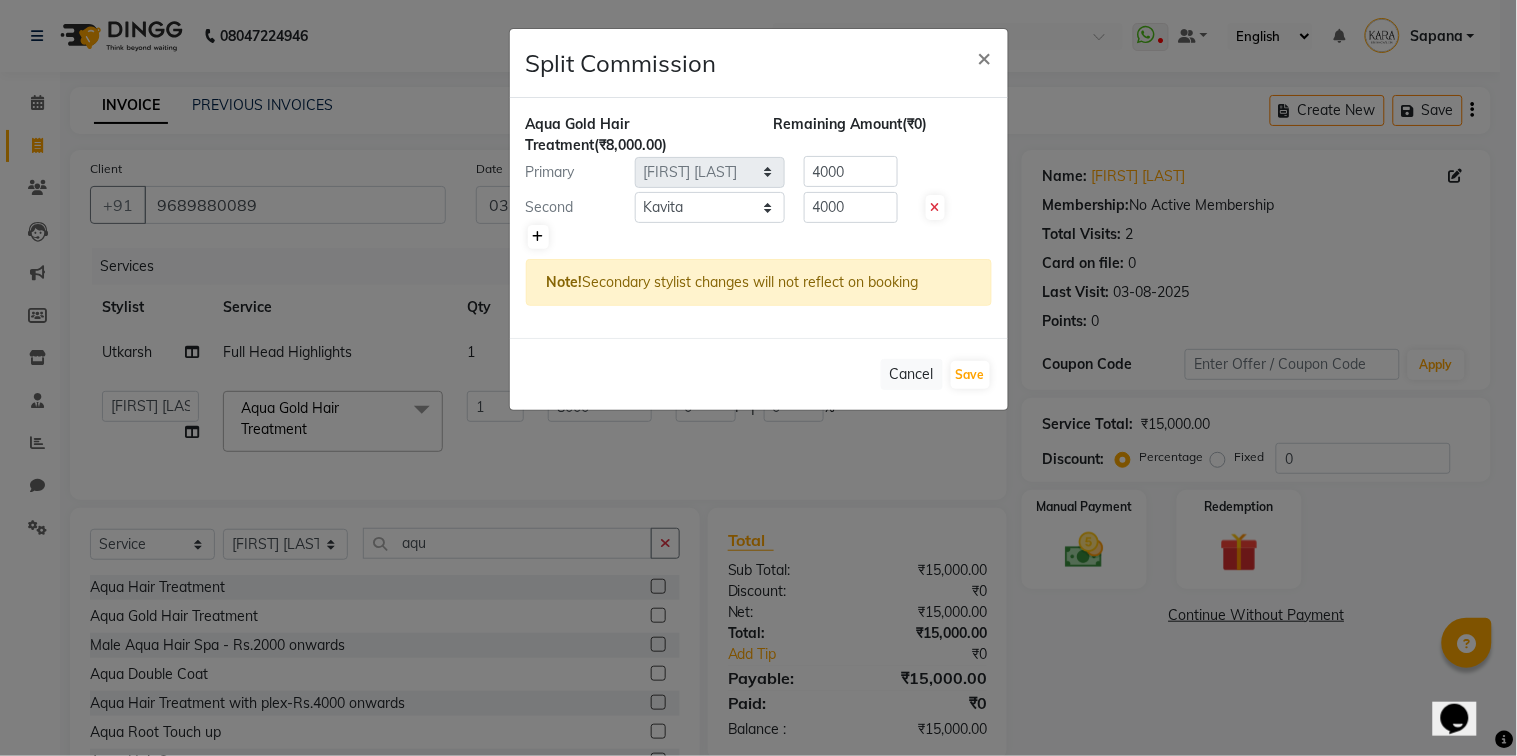 click 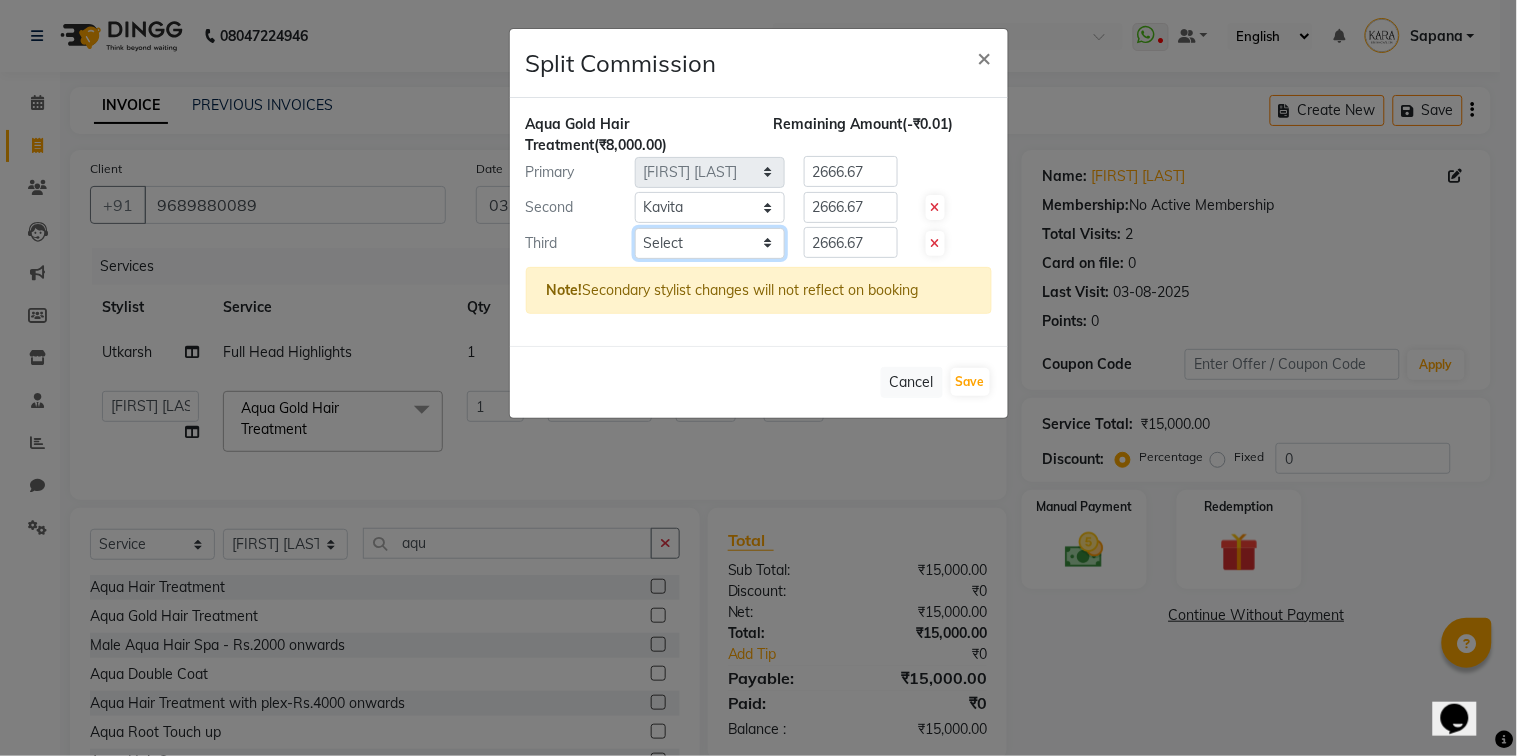 select on "70484" 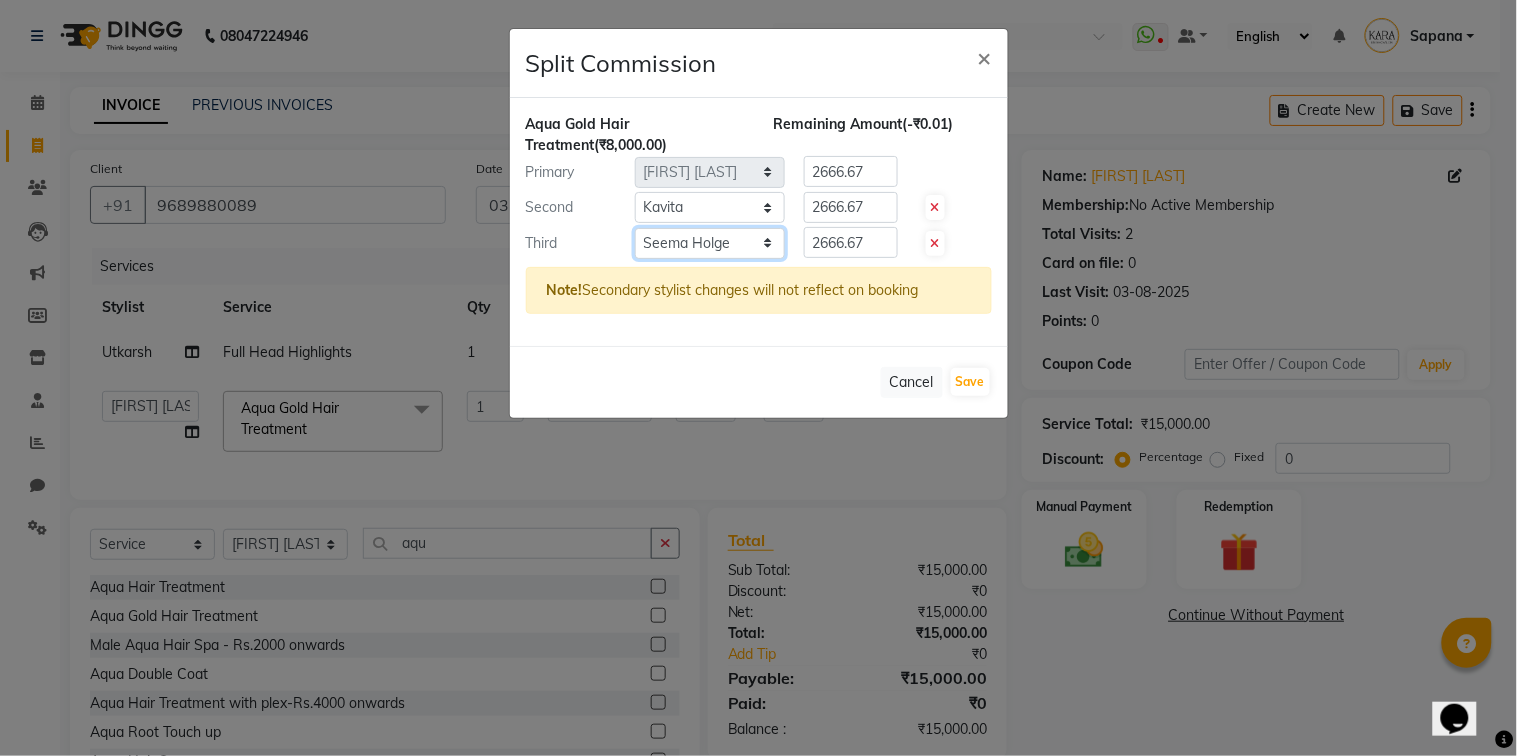 click on "Select  Alka   Atul   [FIRST] [LAST]   Guru   Jyotsana   Kavita   Payal   Prajakta   [FIRST] [LAST]   [FIRST] [LAST]   [FIRST] [LAST]   [FIRST] [LAST]   [FIRST]    Seema Holge   Somnath    Swati   Utkarsh" 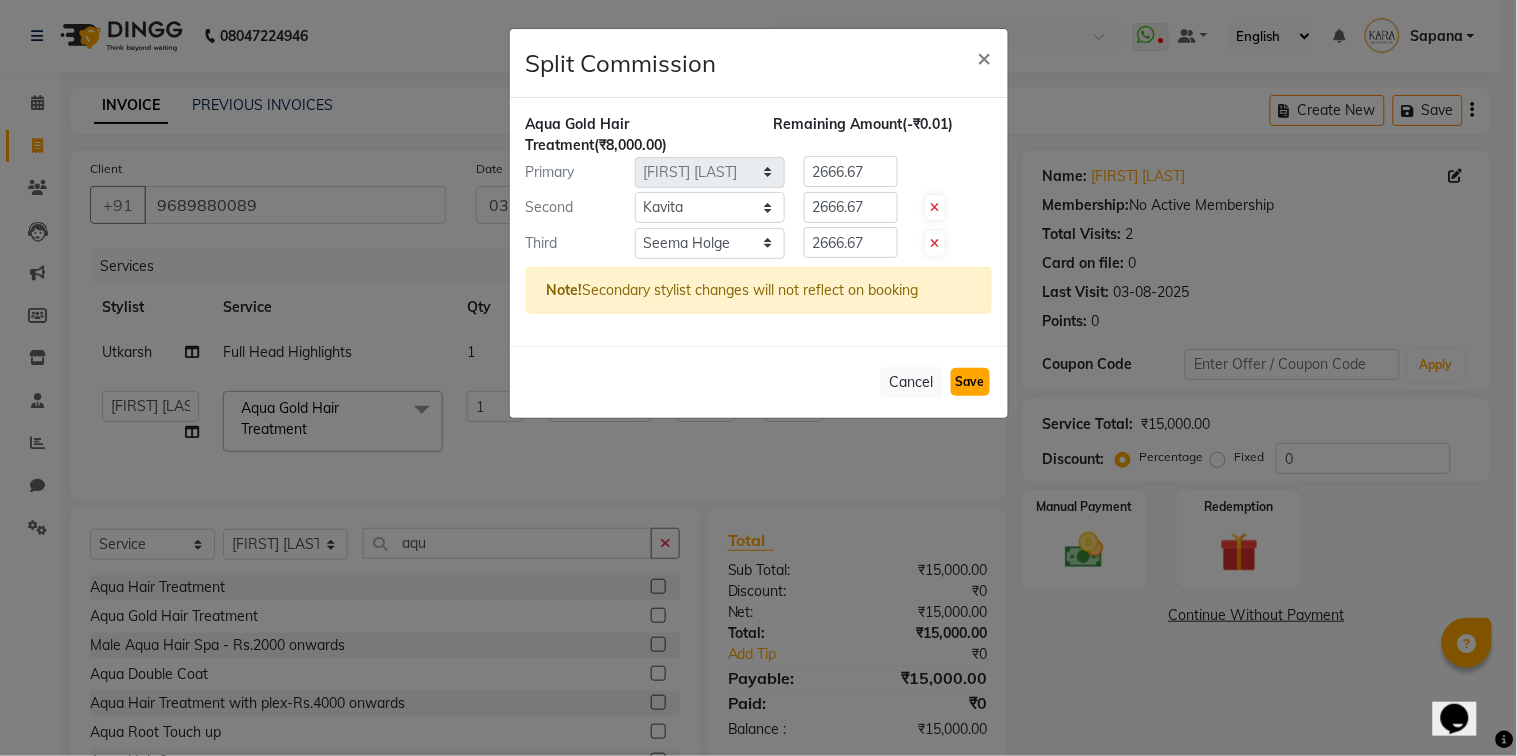 click on "Save" 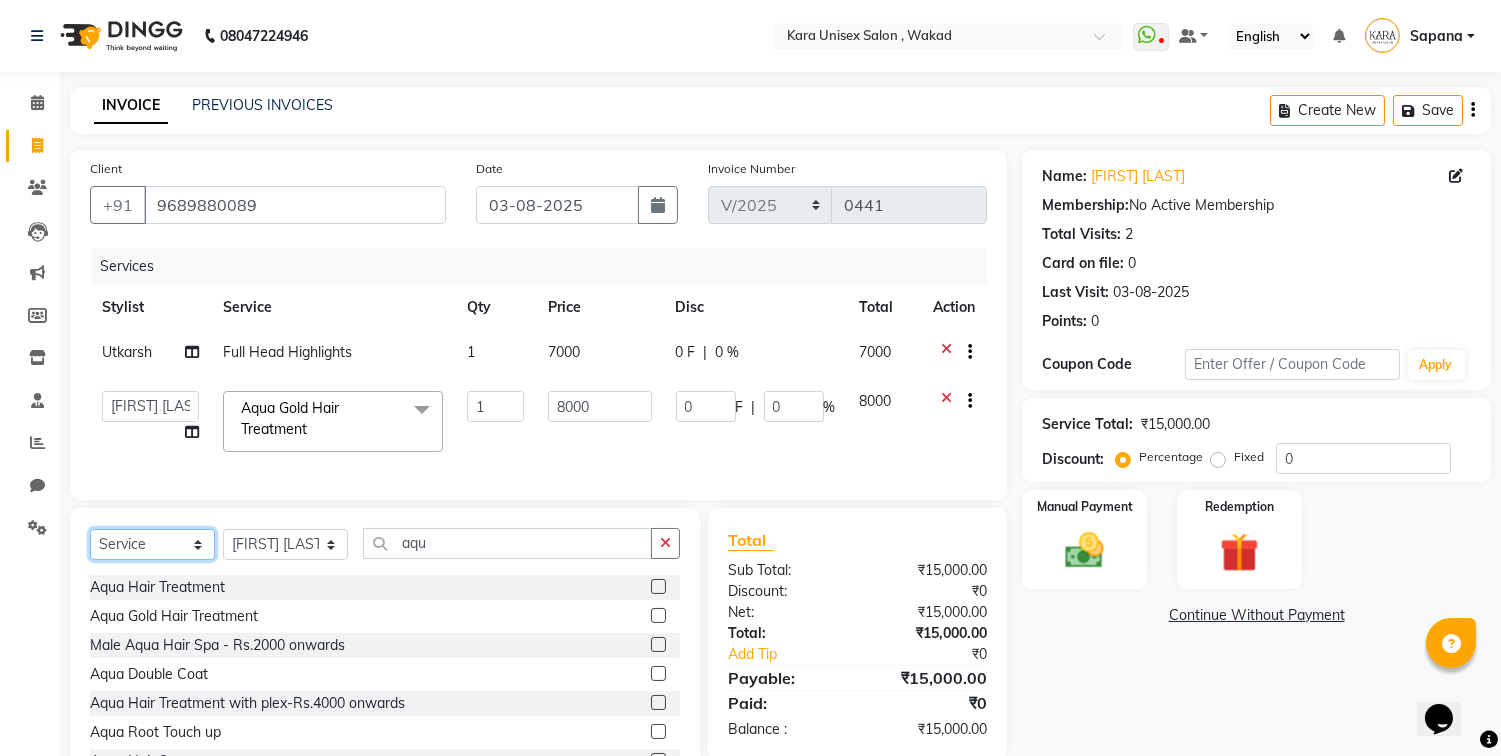 select on "product" 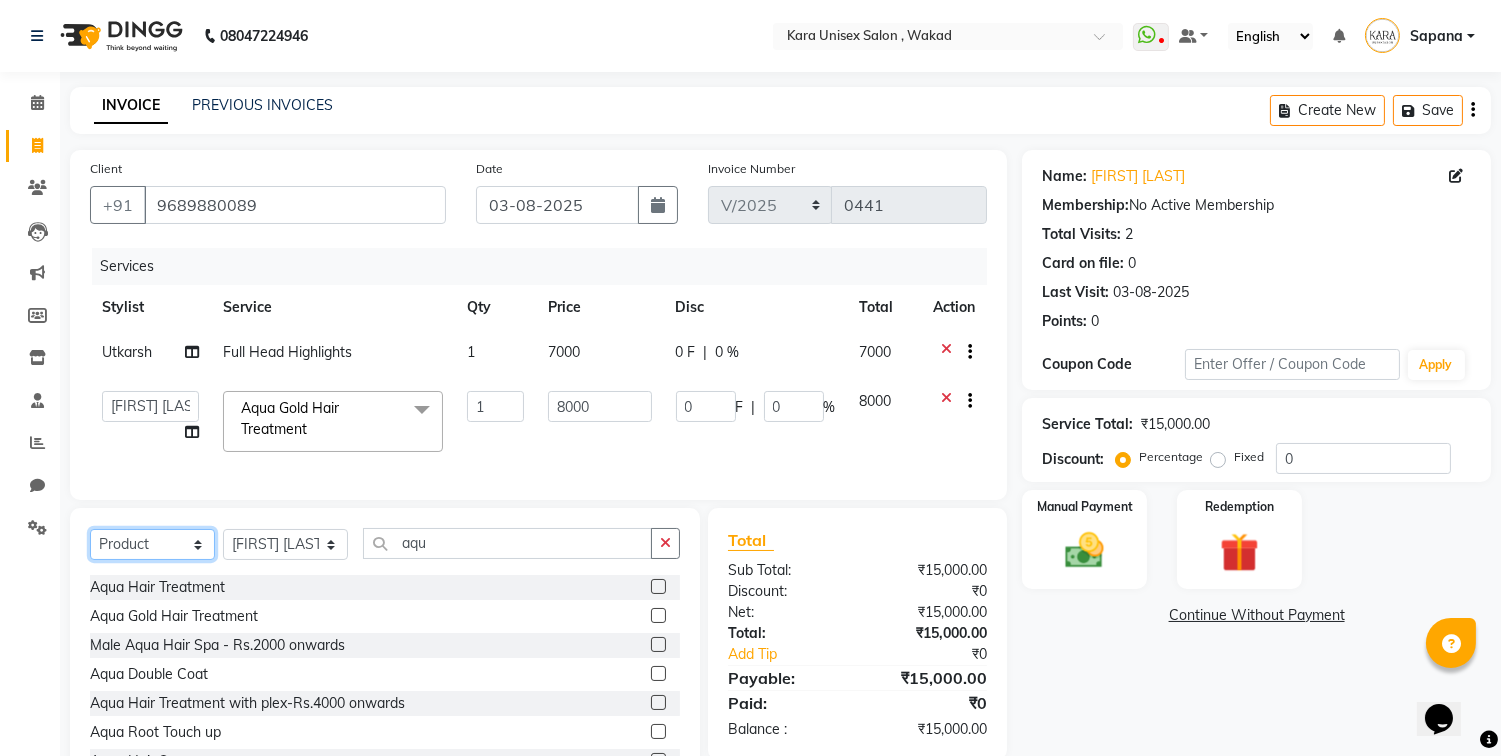 click on "Select  Service  Product  Membership  Package Voucher Prepaid Gift Card" 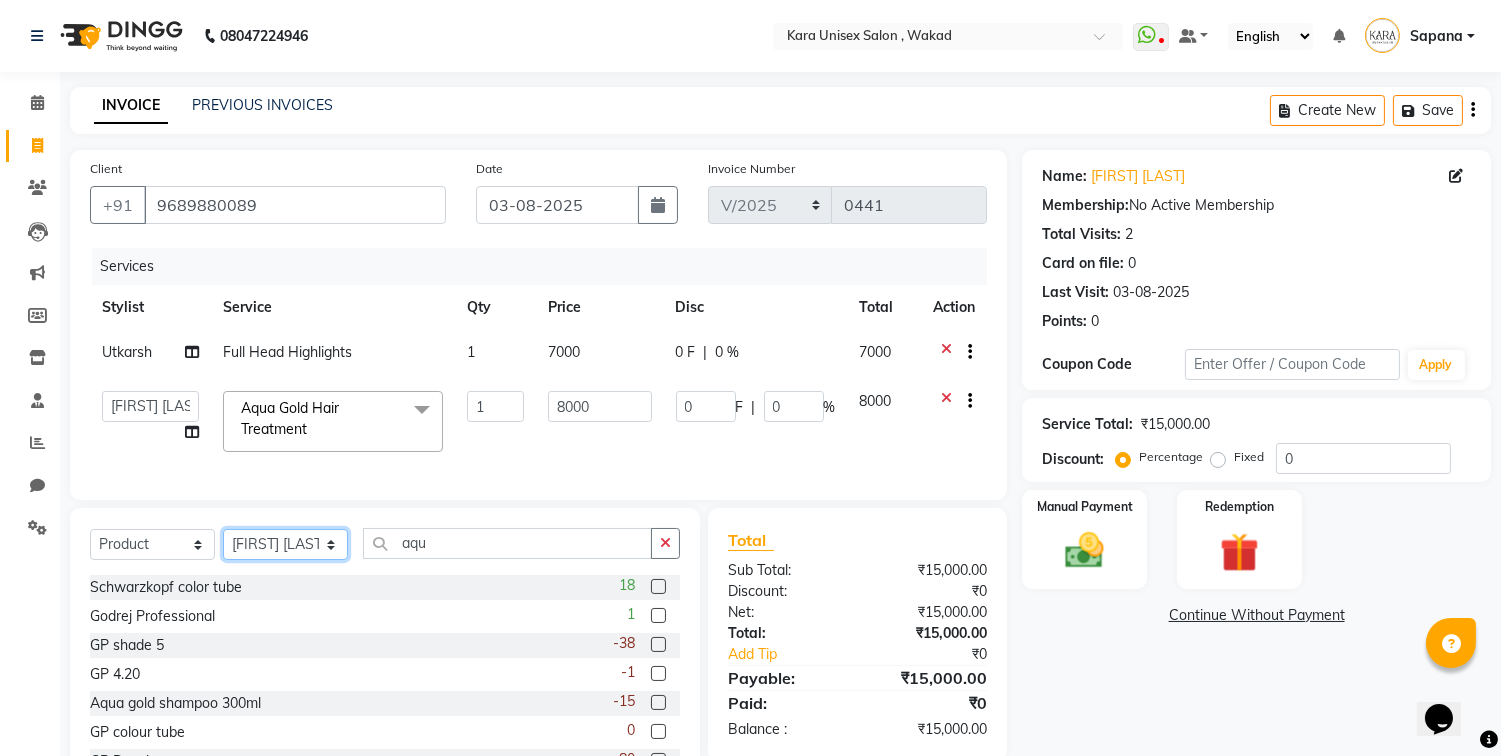 select on "70487" 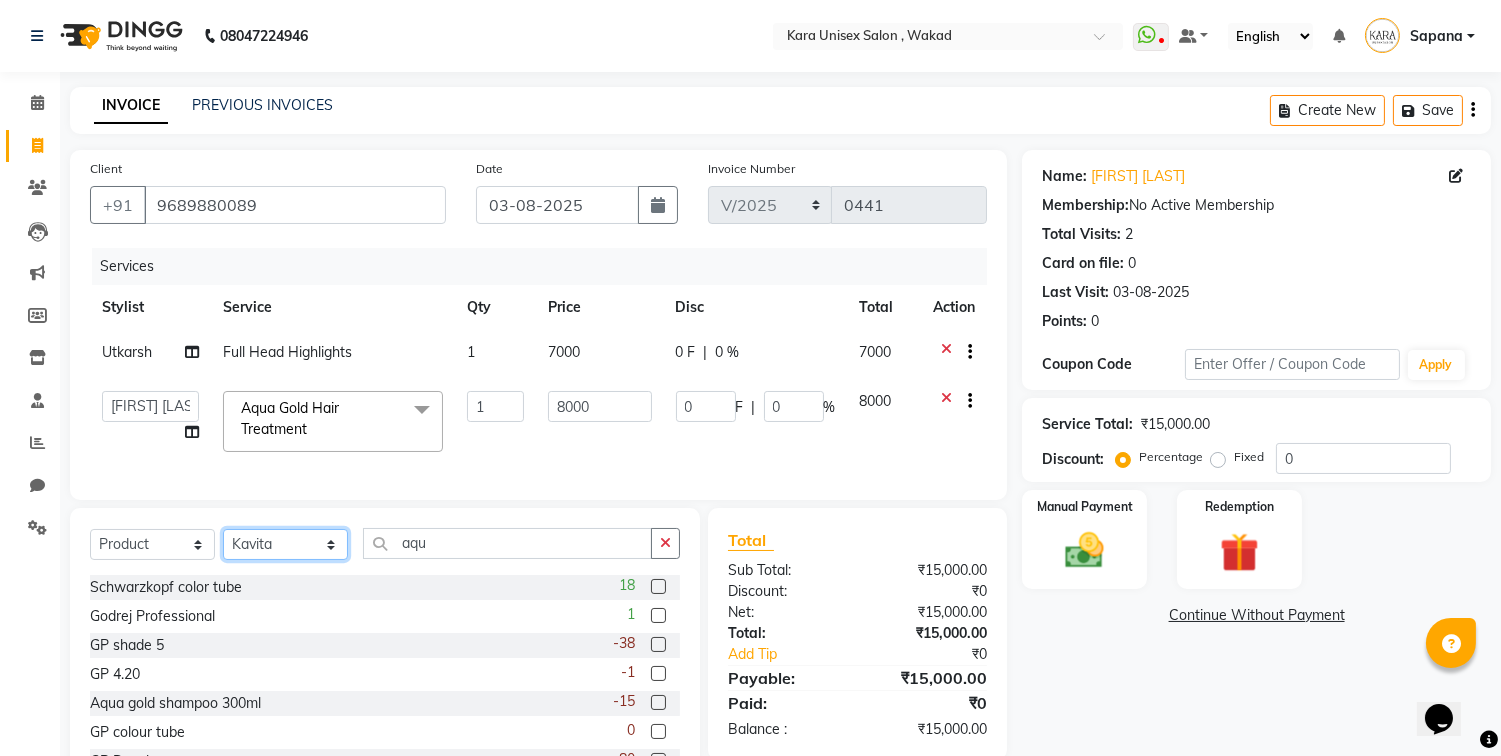 click on "Select Stylist Alka Atul Gauri Gajbhar Guru Jyotsana Kavita Payal Prajakta Priti Kalokhe Priyanka khade Rubina Nadaf Sadhana Awtade Sakshi Bhilare Sapana  Seema Holge Somnath  Swati Utkarsh" 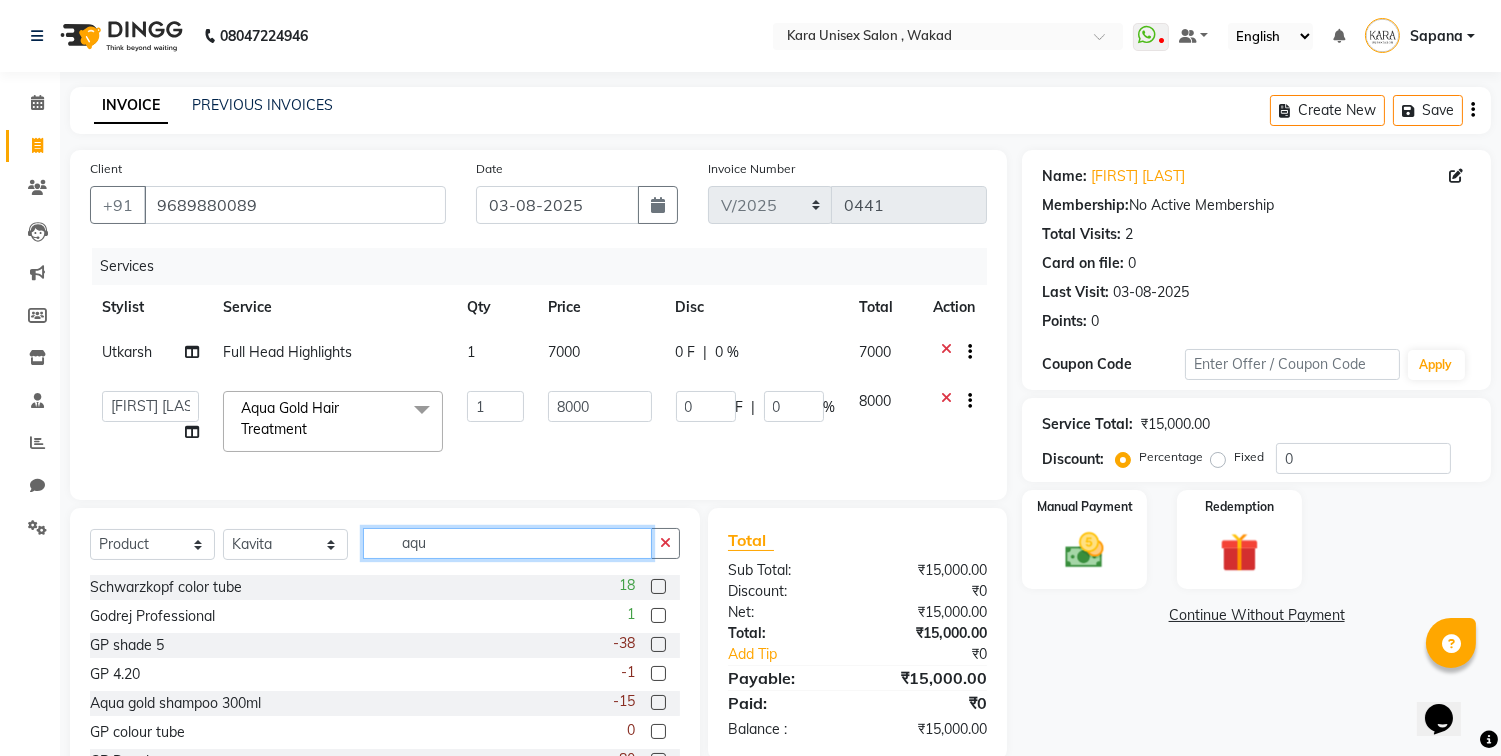 click on "aqu" 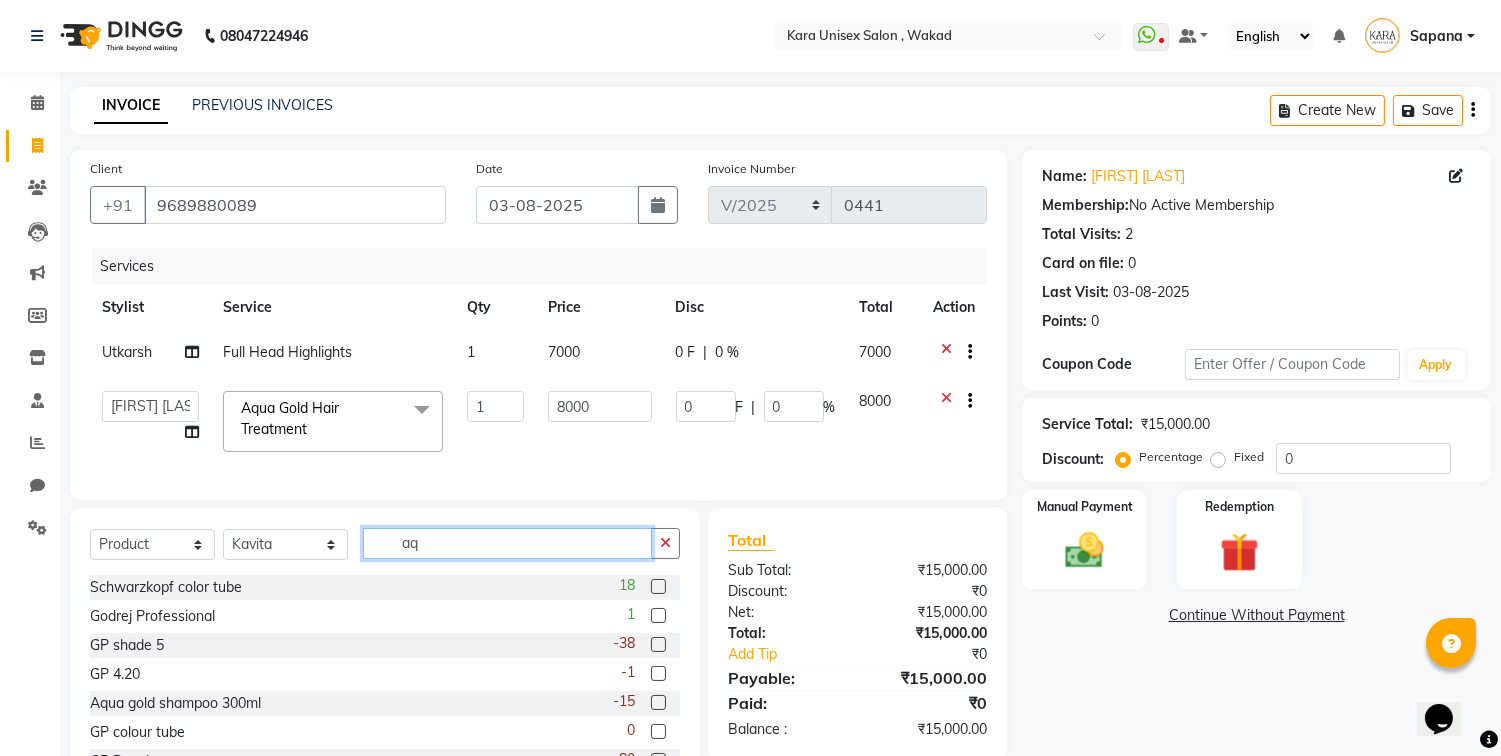 type on "a" 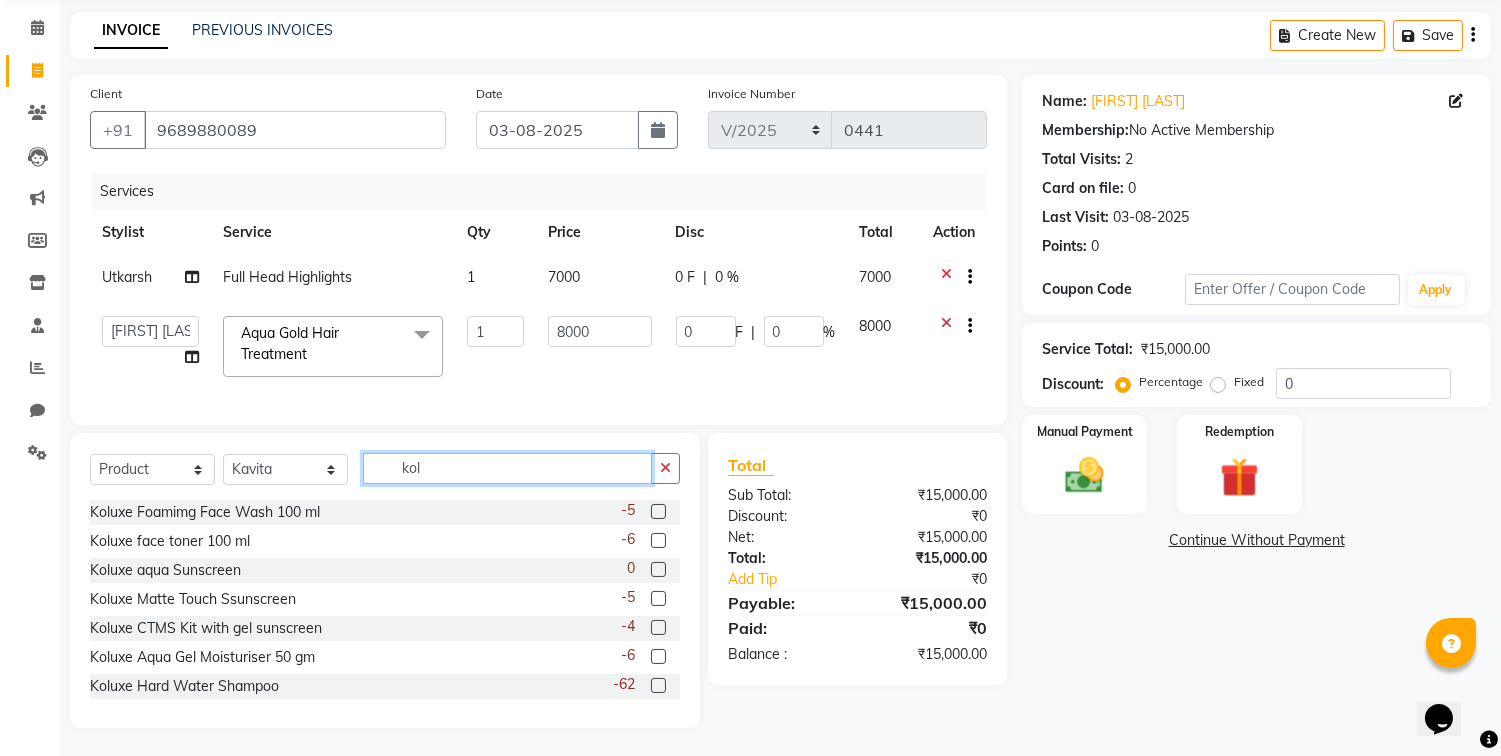 scroll, scrollTop: 93, scrollLeft: 0, axis: vertical 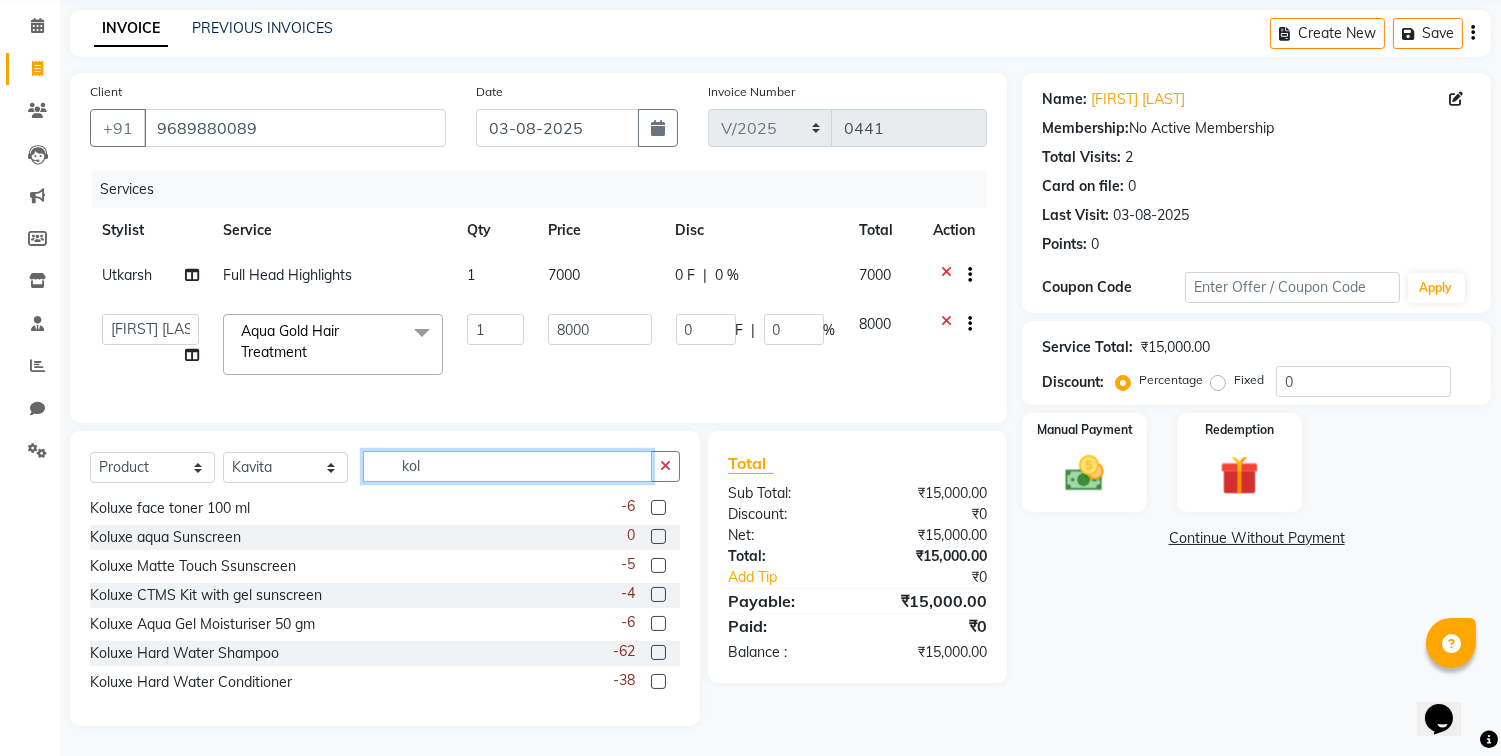 type on "kol" 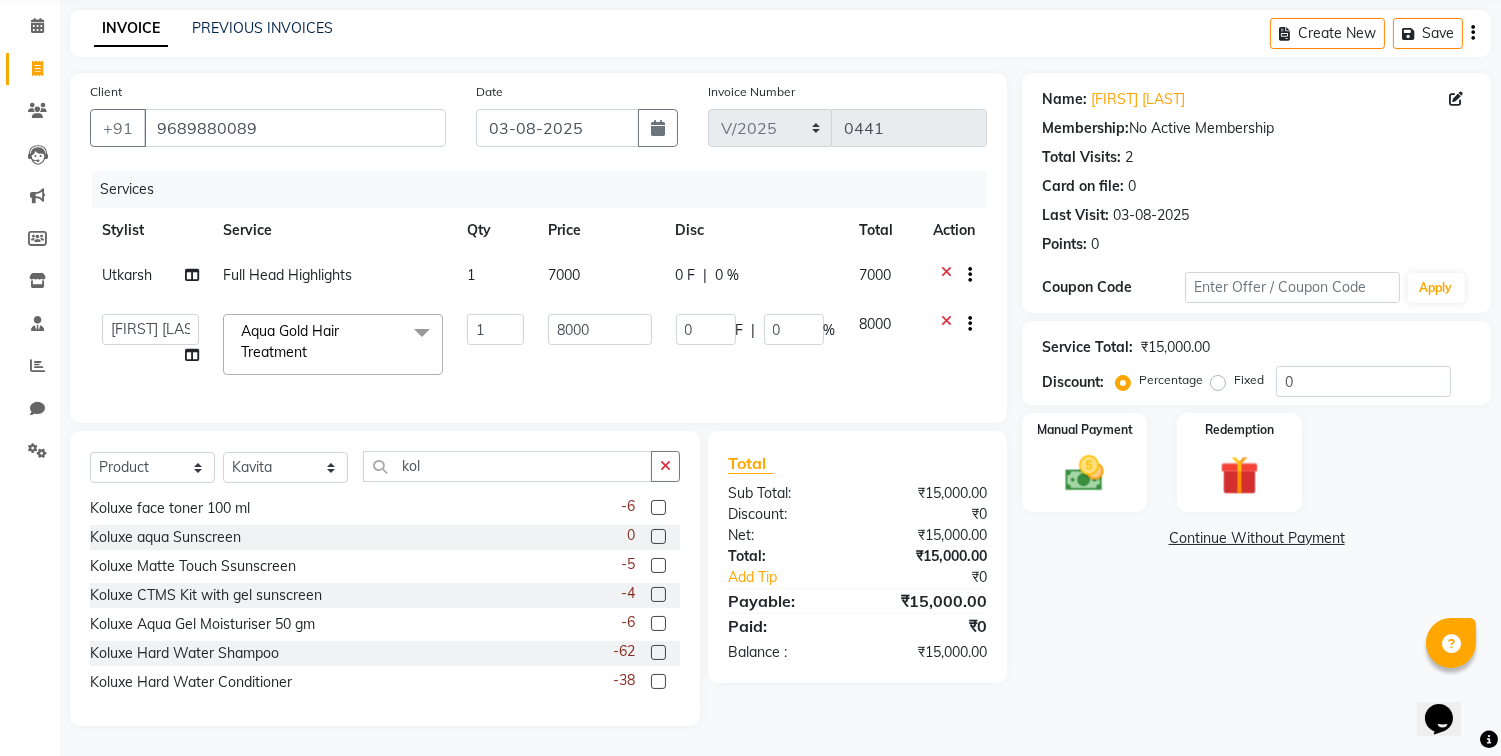 click 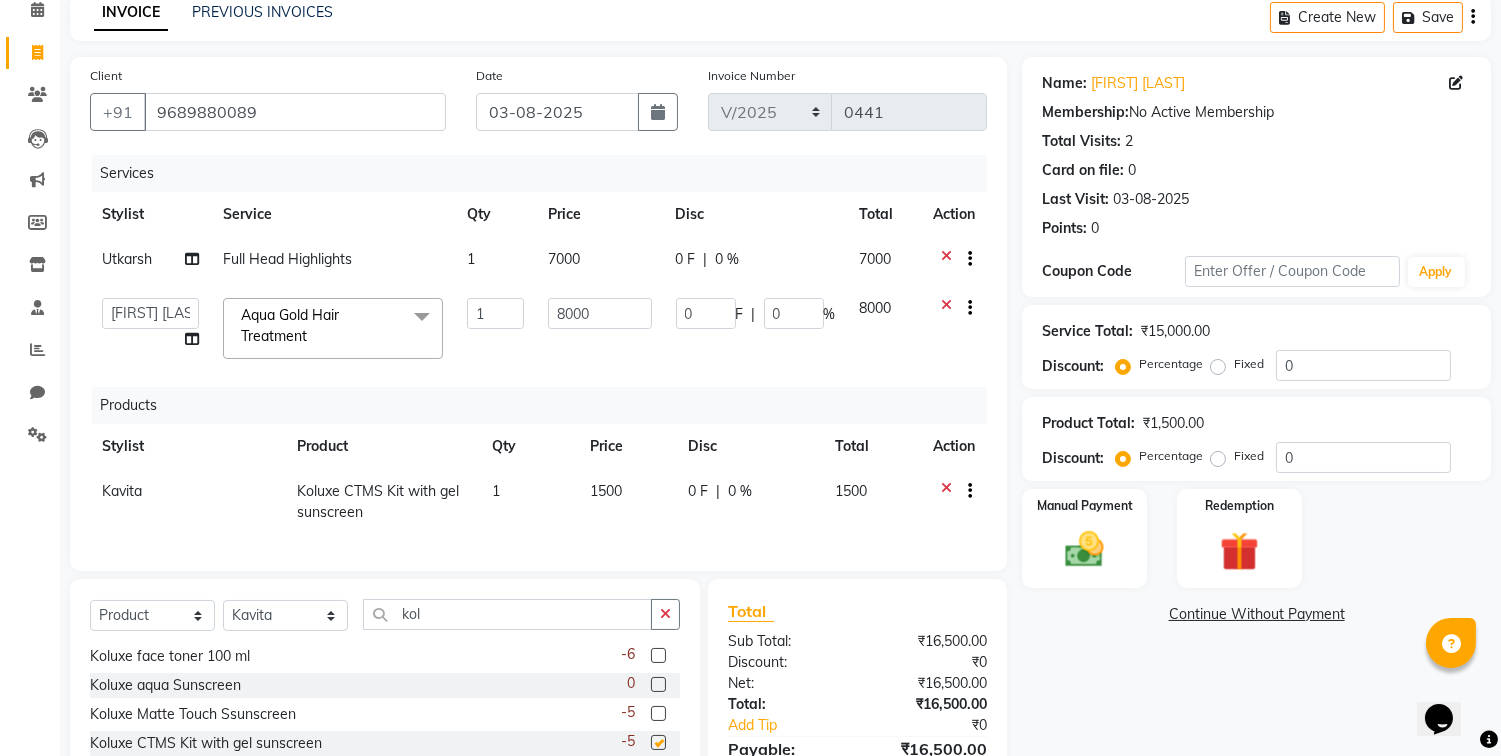 checkbox on "false" 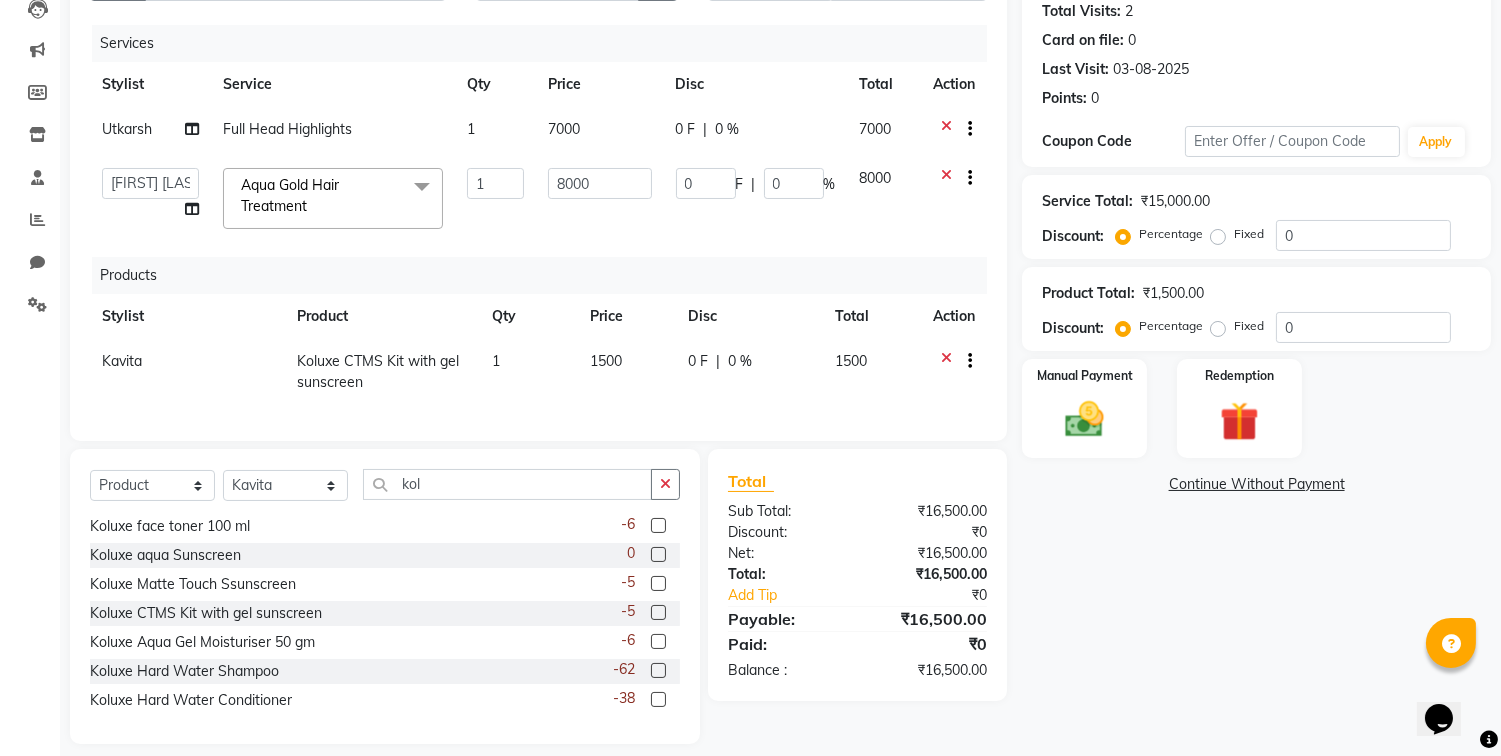 scroll, scrollTop: 256, scrollLeft: 0, axis: vertical 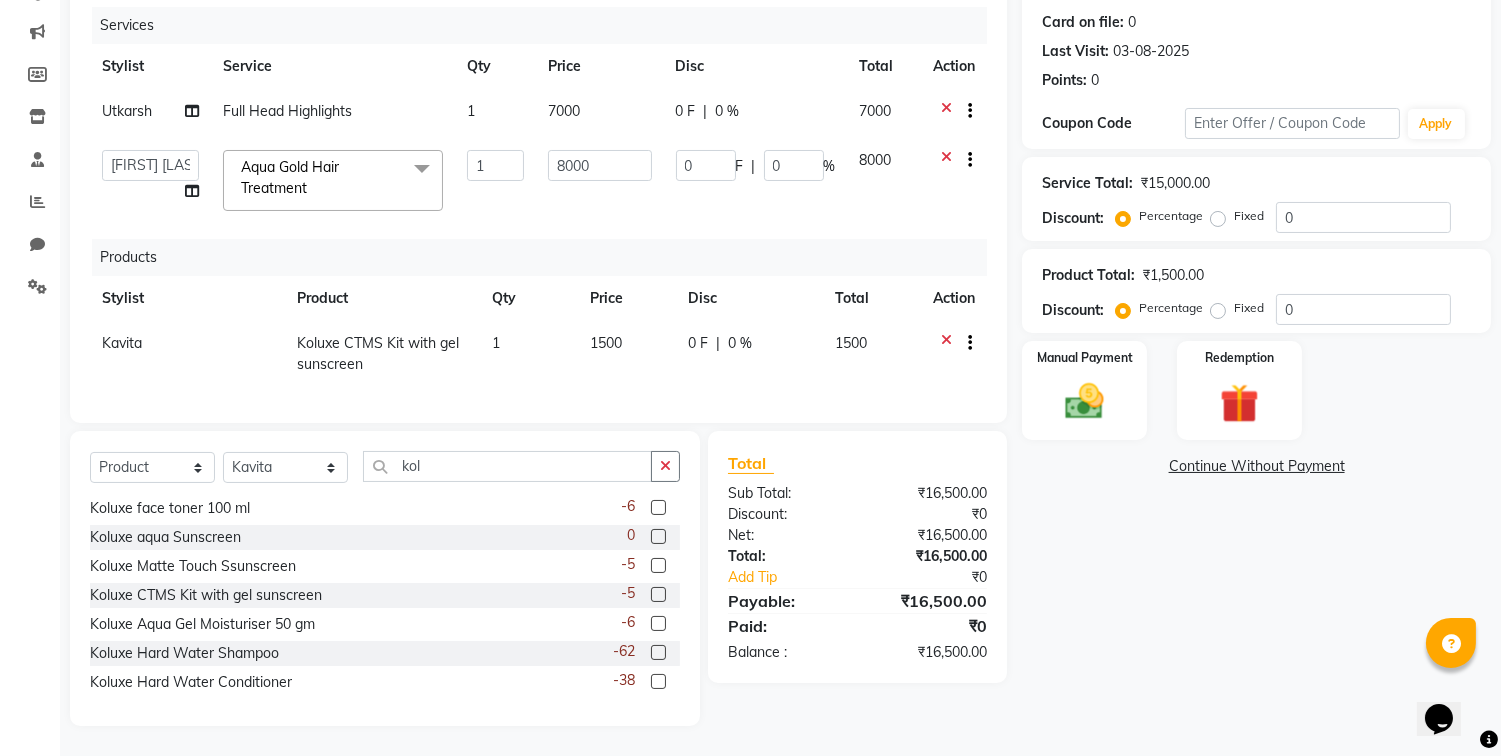 click 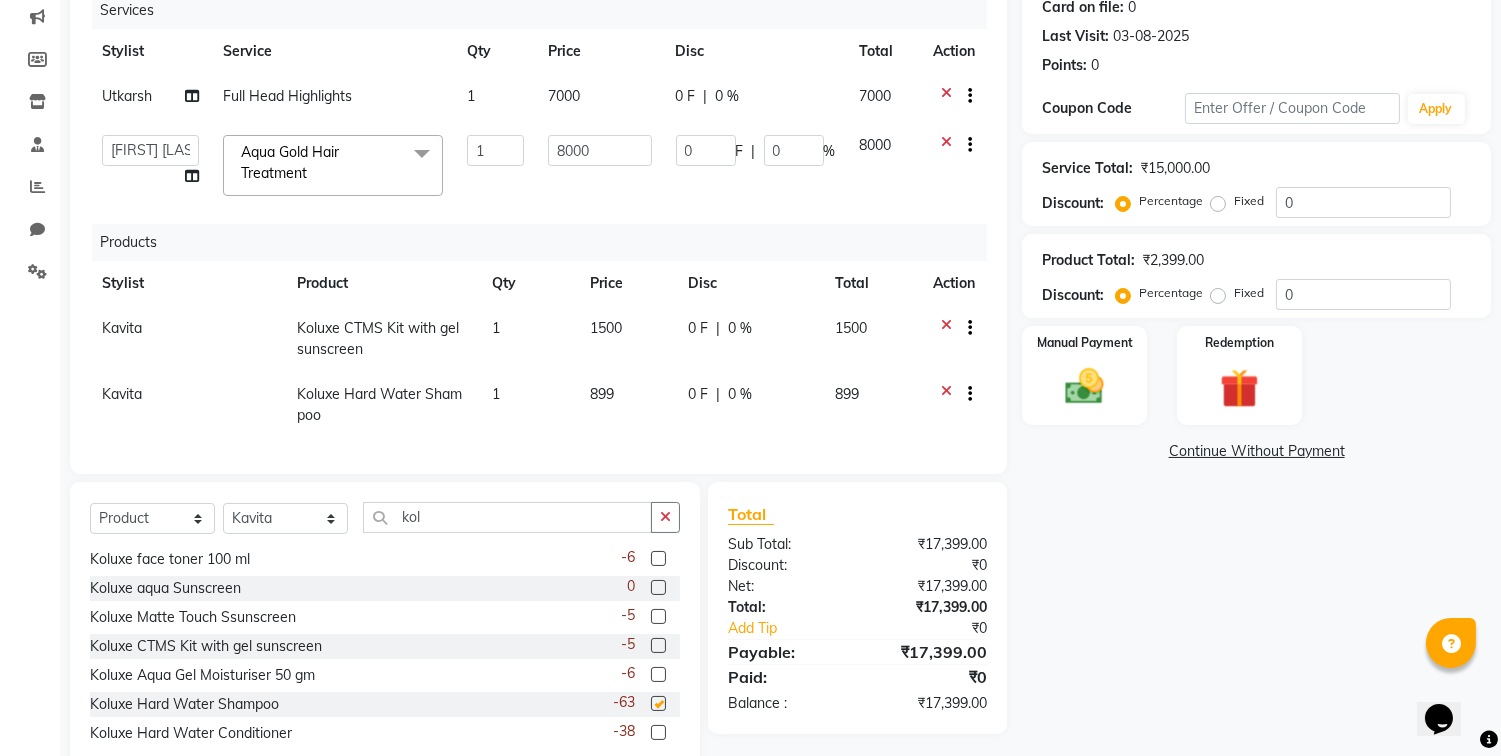 checkbox on "false" 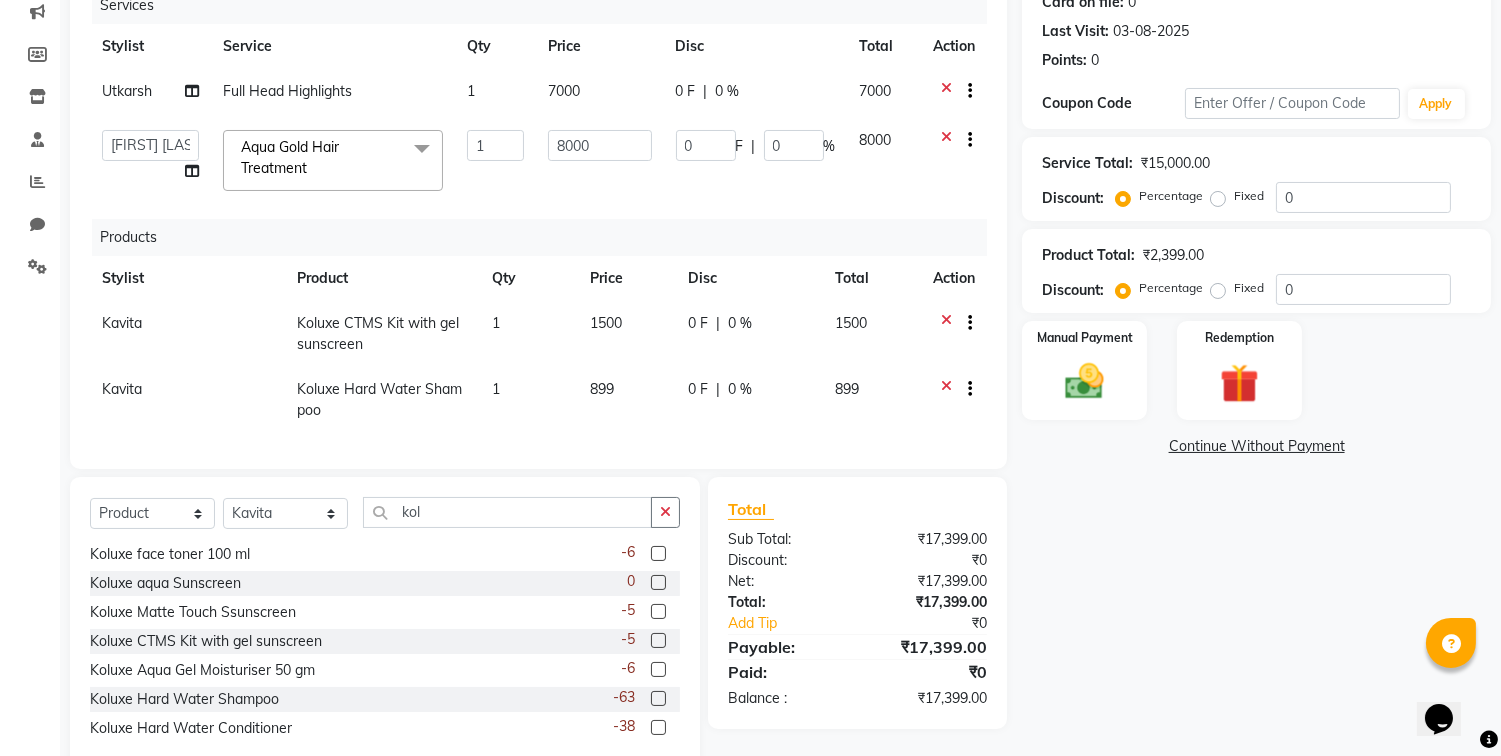 scroll, scrollTop: 323, scrollLeft: 0, axis: vertical 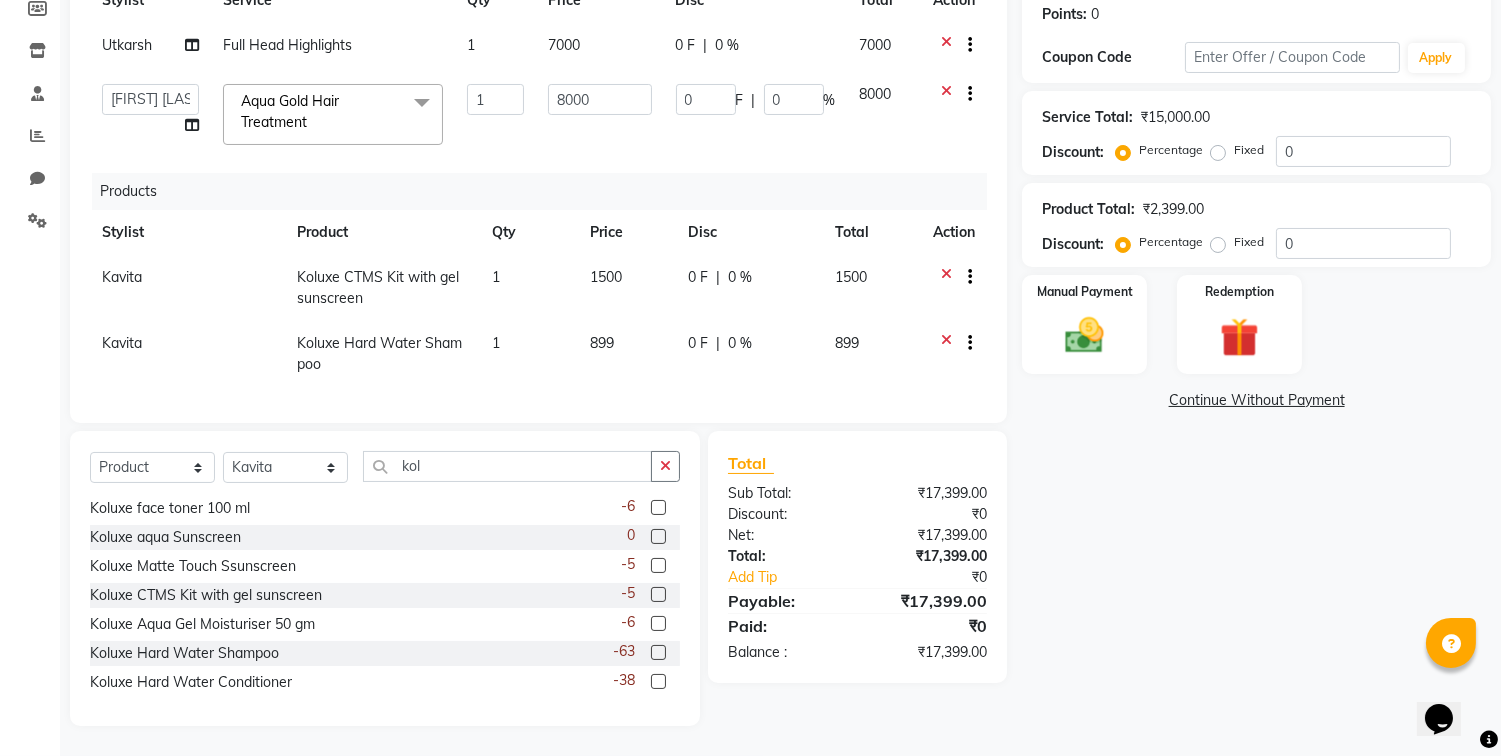 click 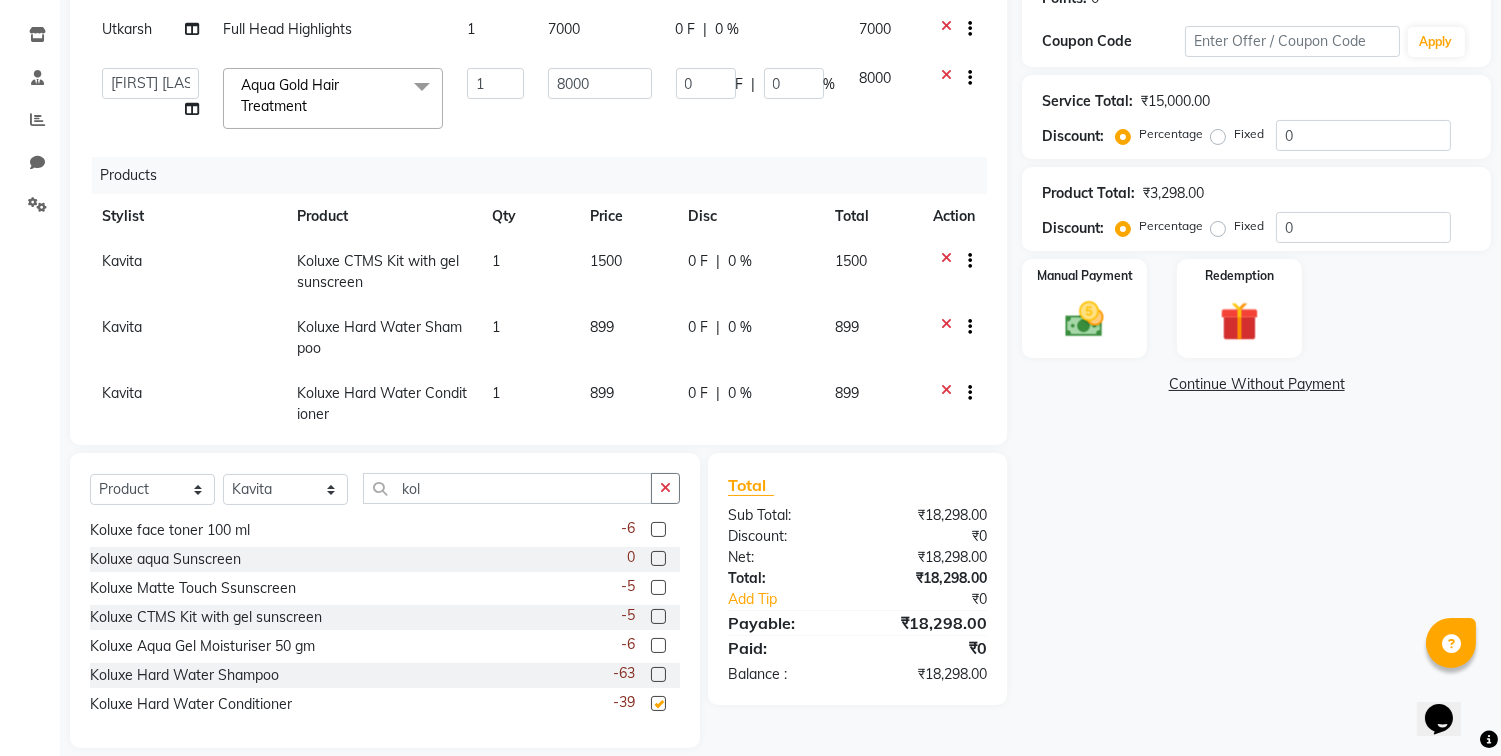 checkbox on "false" 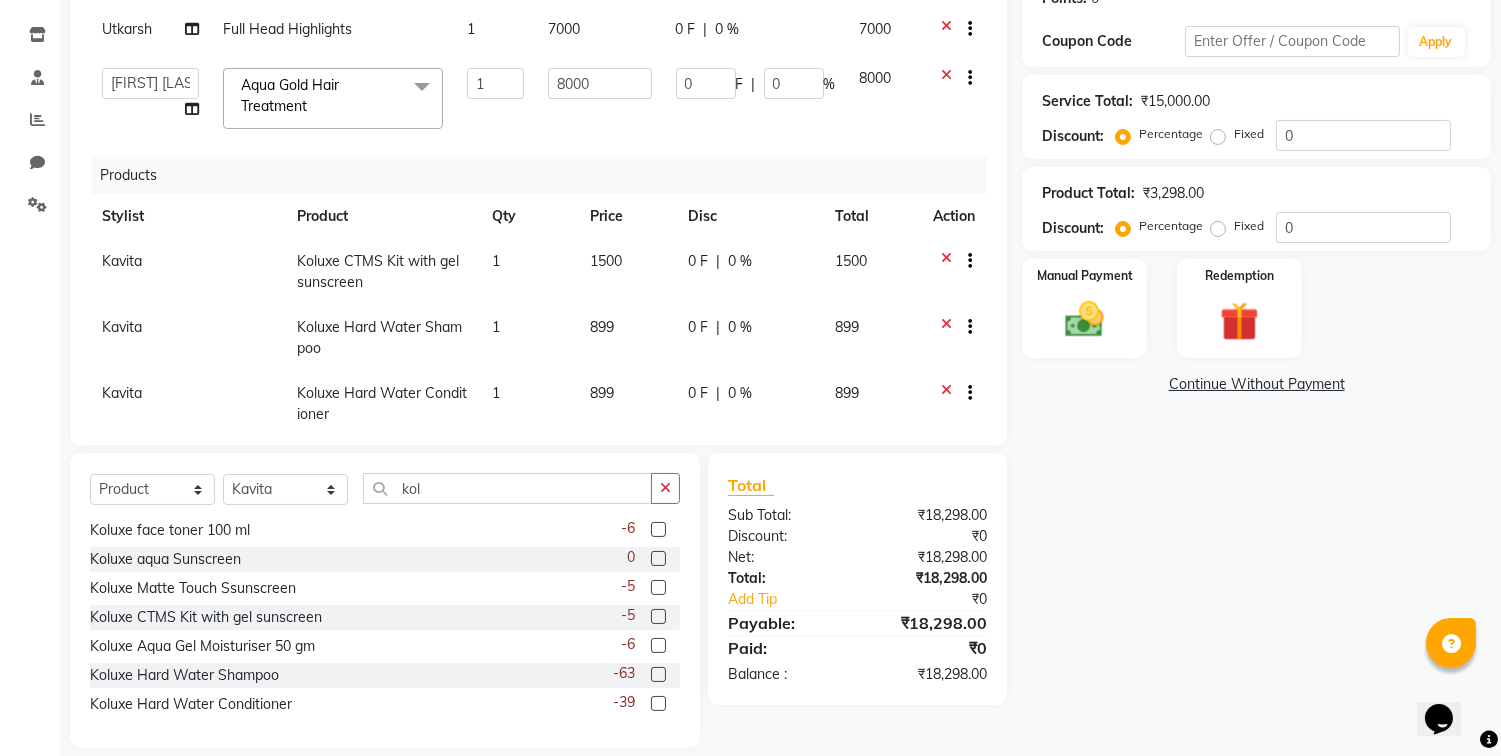 click on "Name: [FIRST] [LAST] Membership:  No Active Membership  Total Visits:  2 Card on file:  0 Last Visit:   03-08-2025 Points:   0  Coupon Code Apply Service Total:  ₹15,000.00  Discount:  Percentage   Fixed  0 Product Total:  ₹3,298.00  Discount:  Percentage   Fixed  0 Manual Payment Redemption  Continue Without Payment" 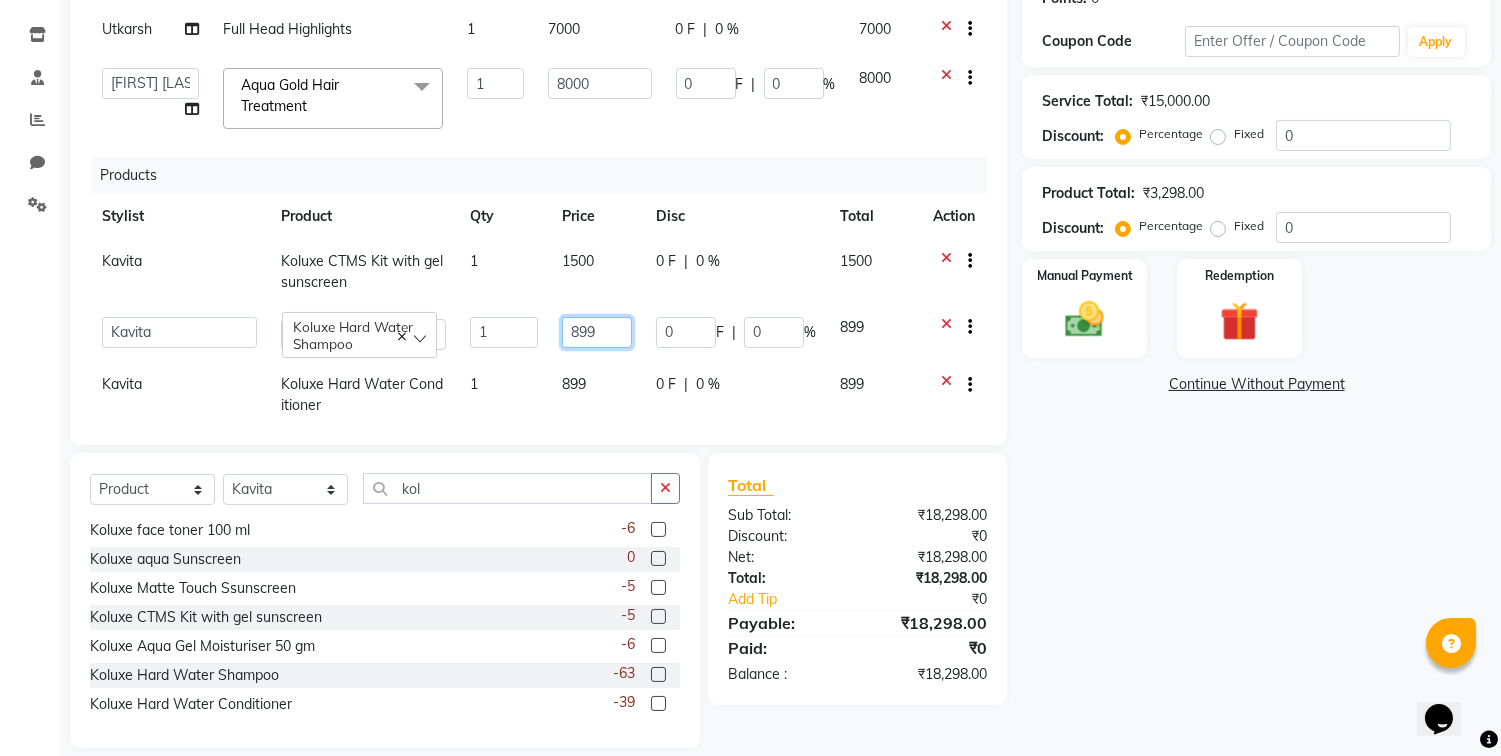 click on "899" 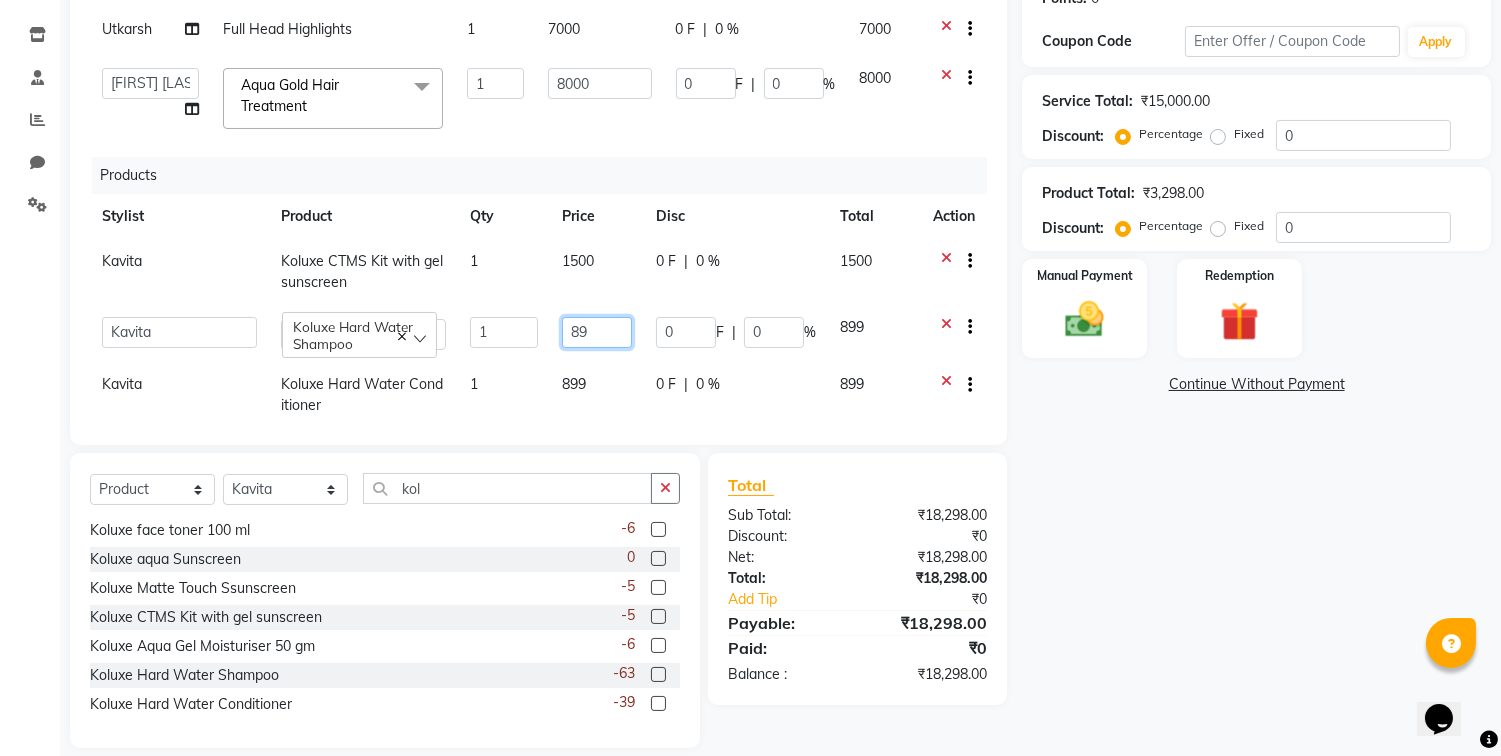 type on "8" 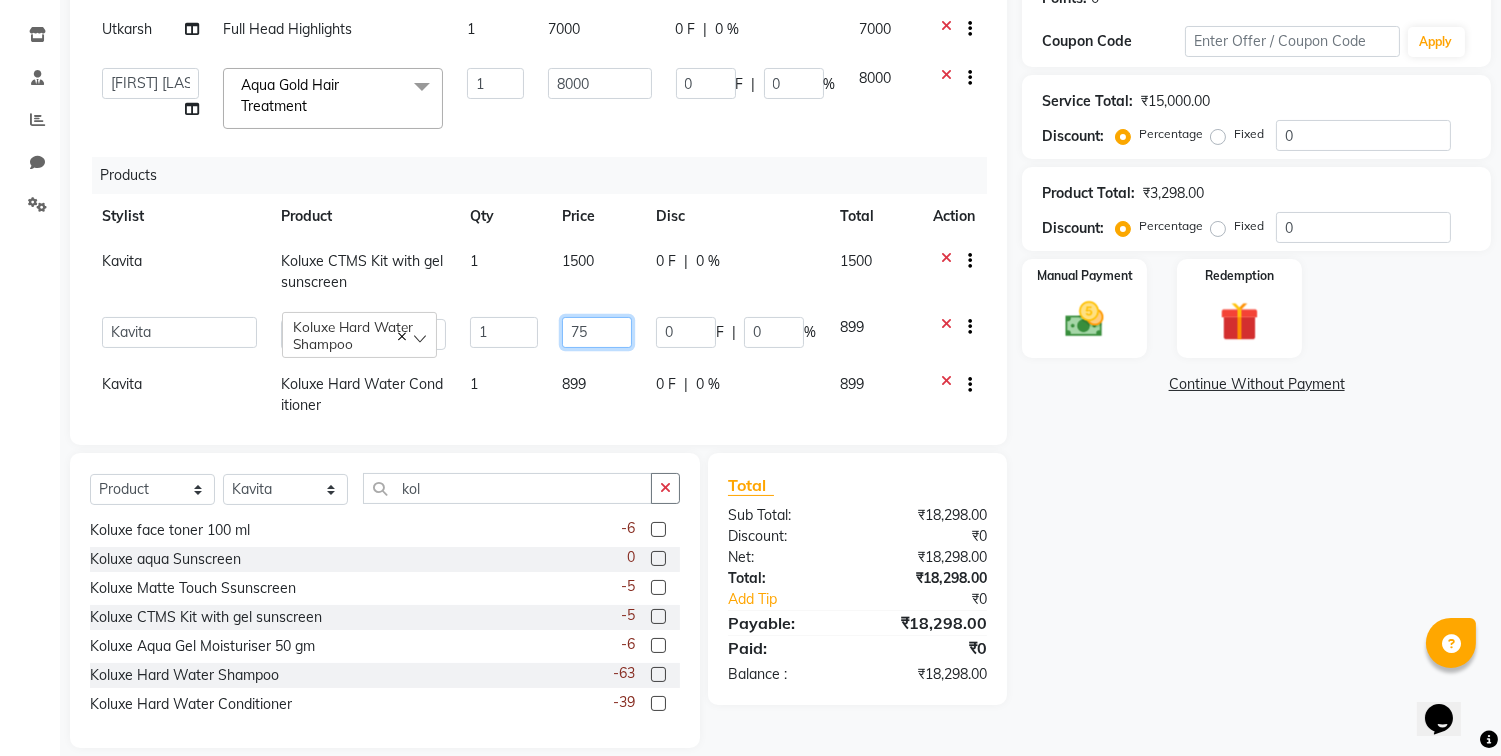 type on "750" 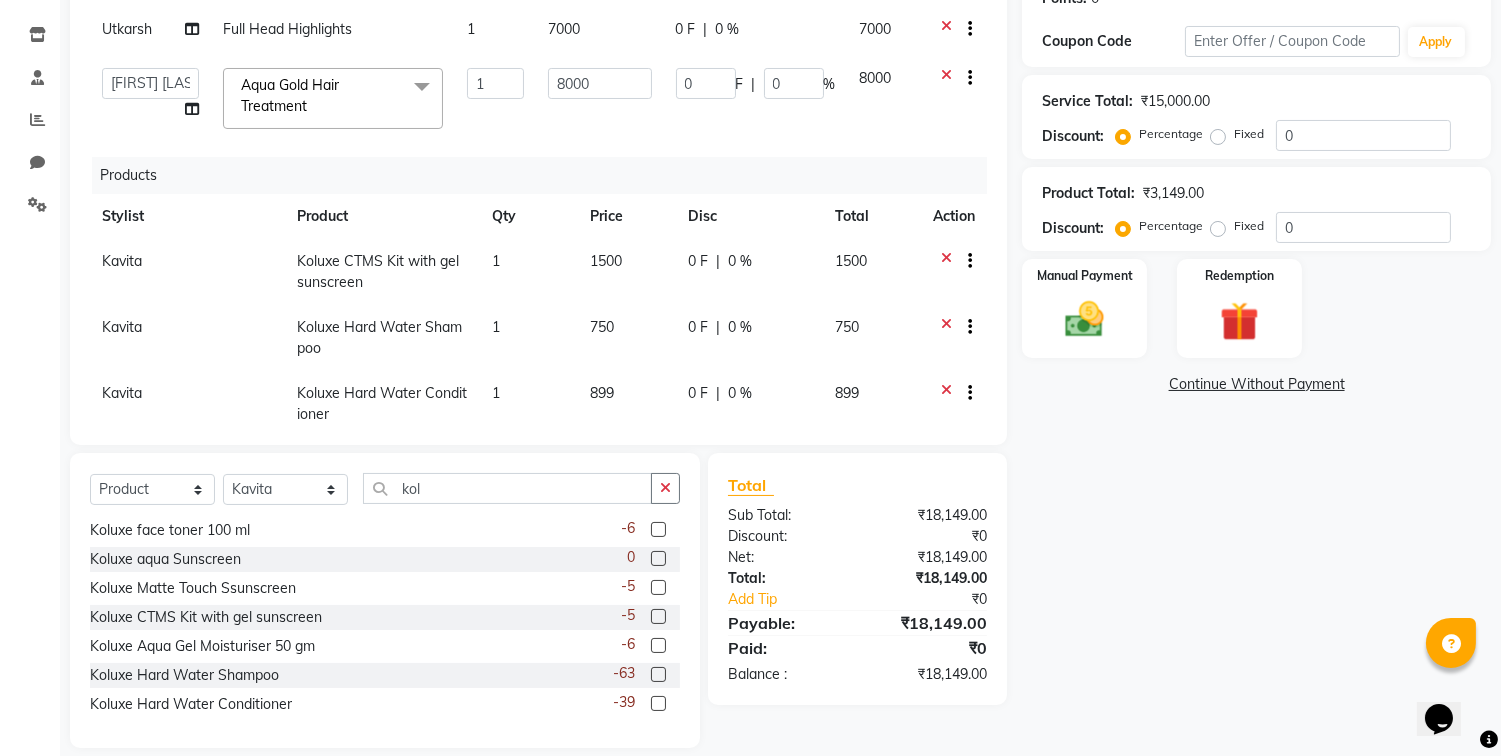 click on "899" 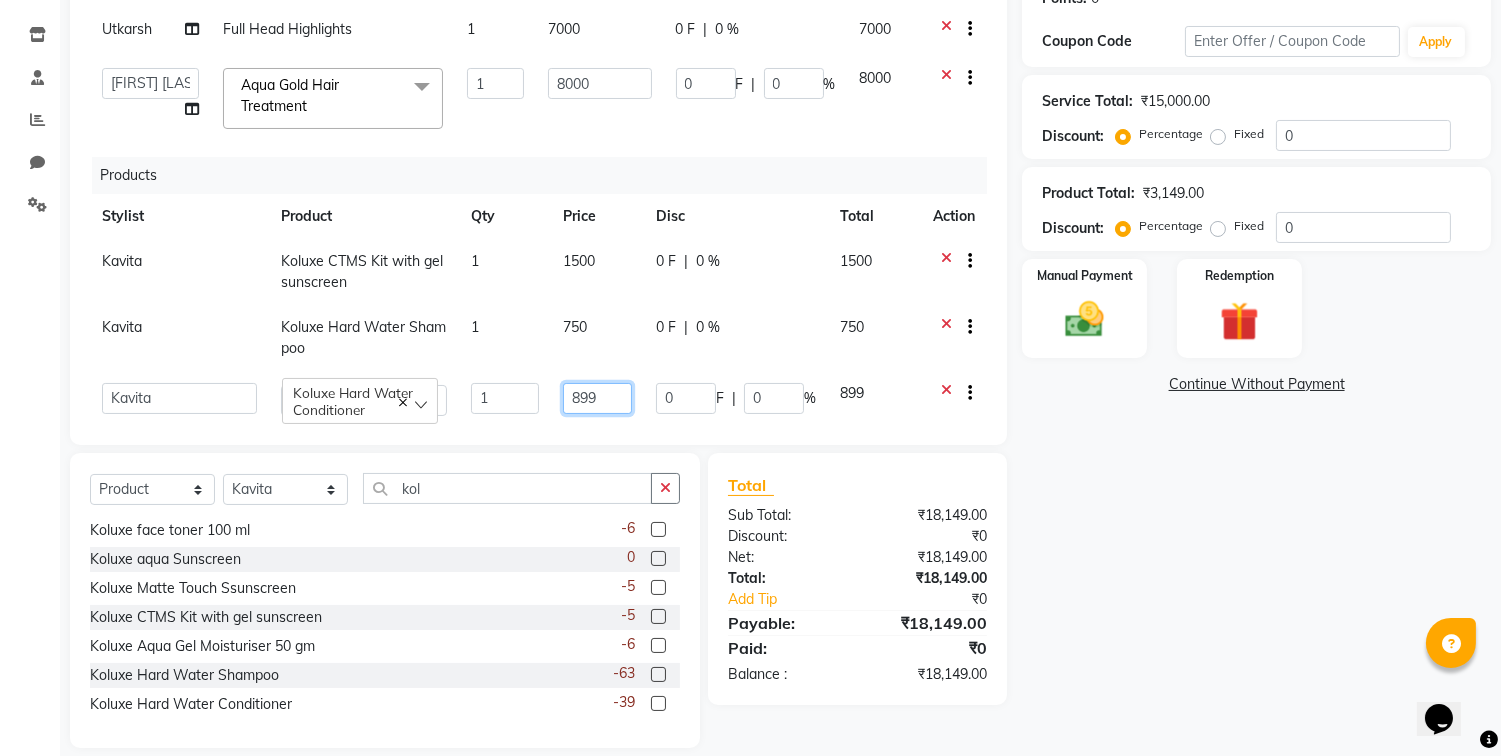 click on "899" 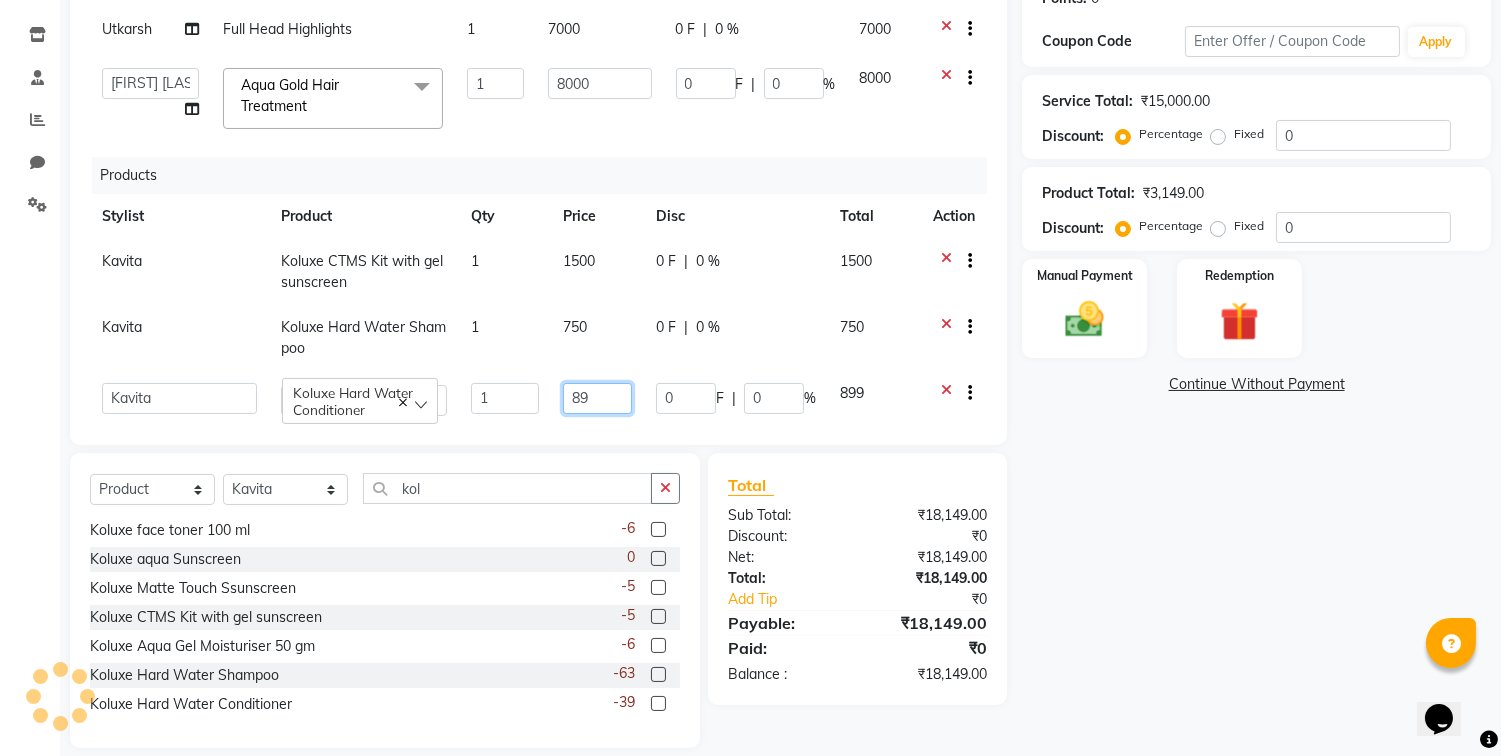 type on "8" 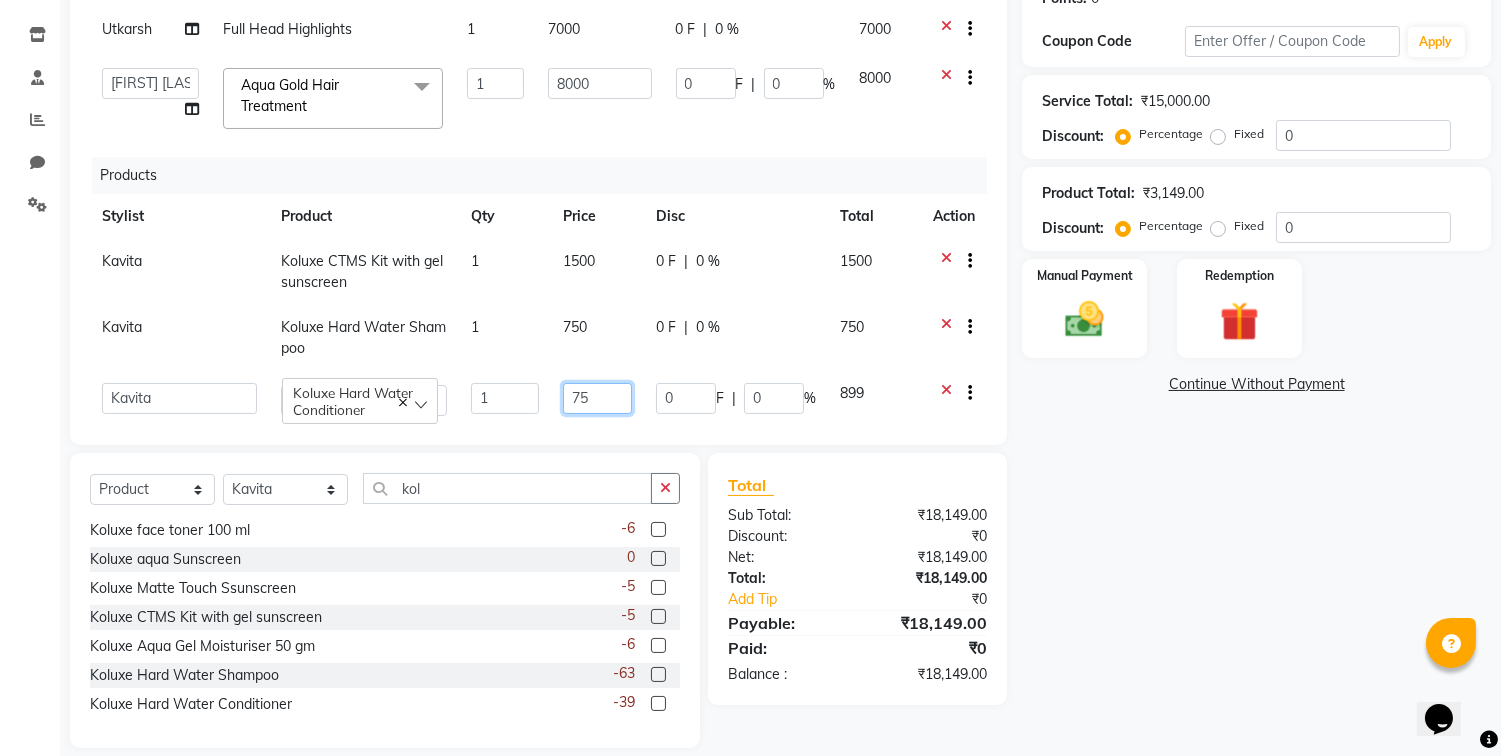 type on "750" 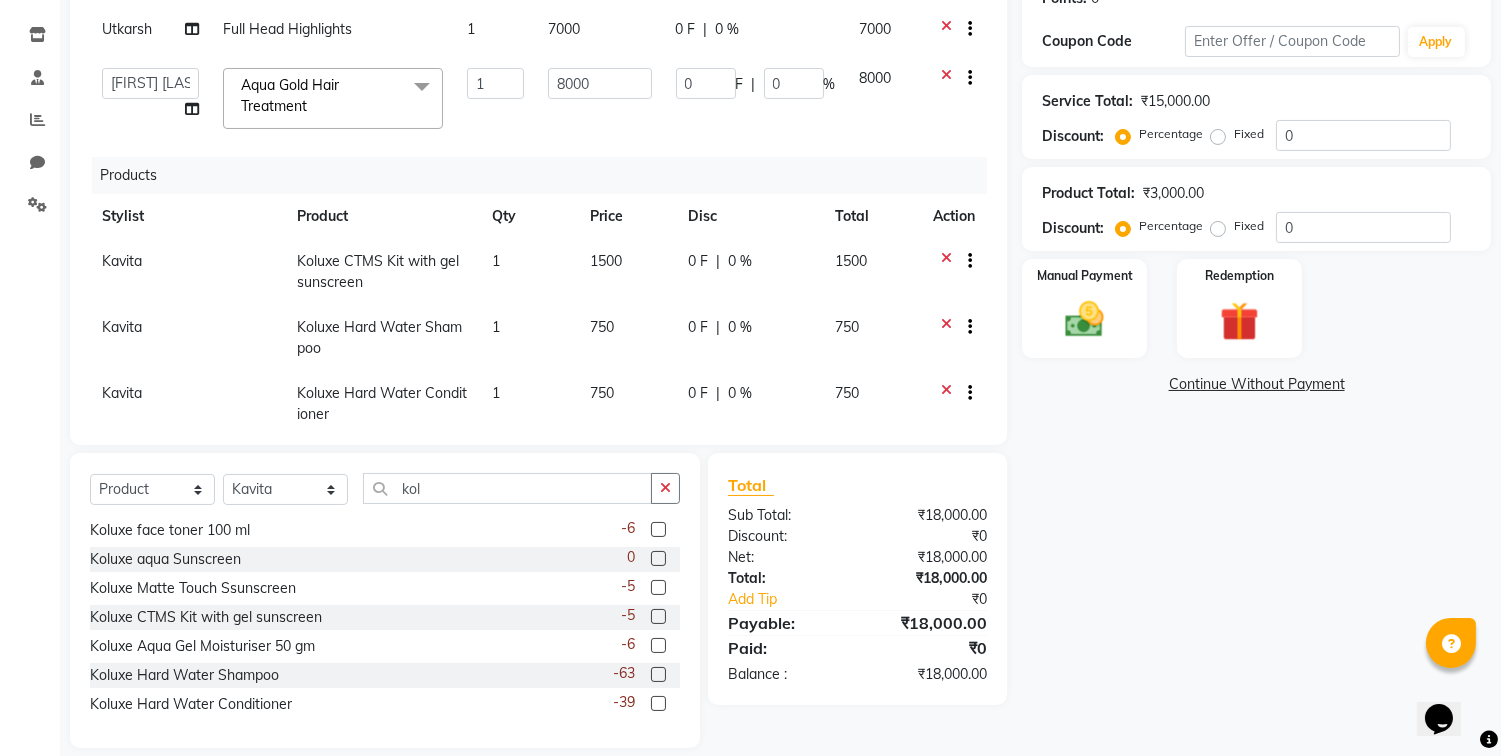 click on "Name: [FIRST] [LAST] Membership:  No Active Membership  Total Visits:  2 Card on file:  0 Last Visit:   03-08-2025 Points:   0  Coupon Code Apply Service Total:  ₹15,000.00  Discount:  Percentage   Fixed  0 Product Total:  ₹3,000.00  Discount:  Percentage   Fixed  0 Manual Payment Redemption  Continue Without Payment" 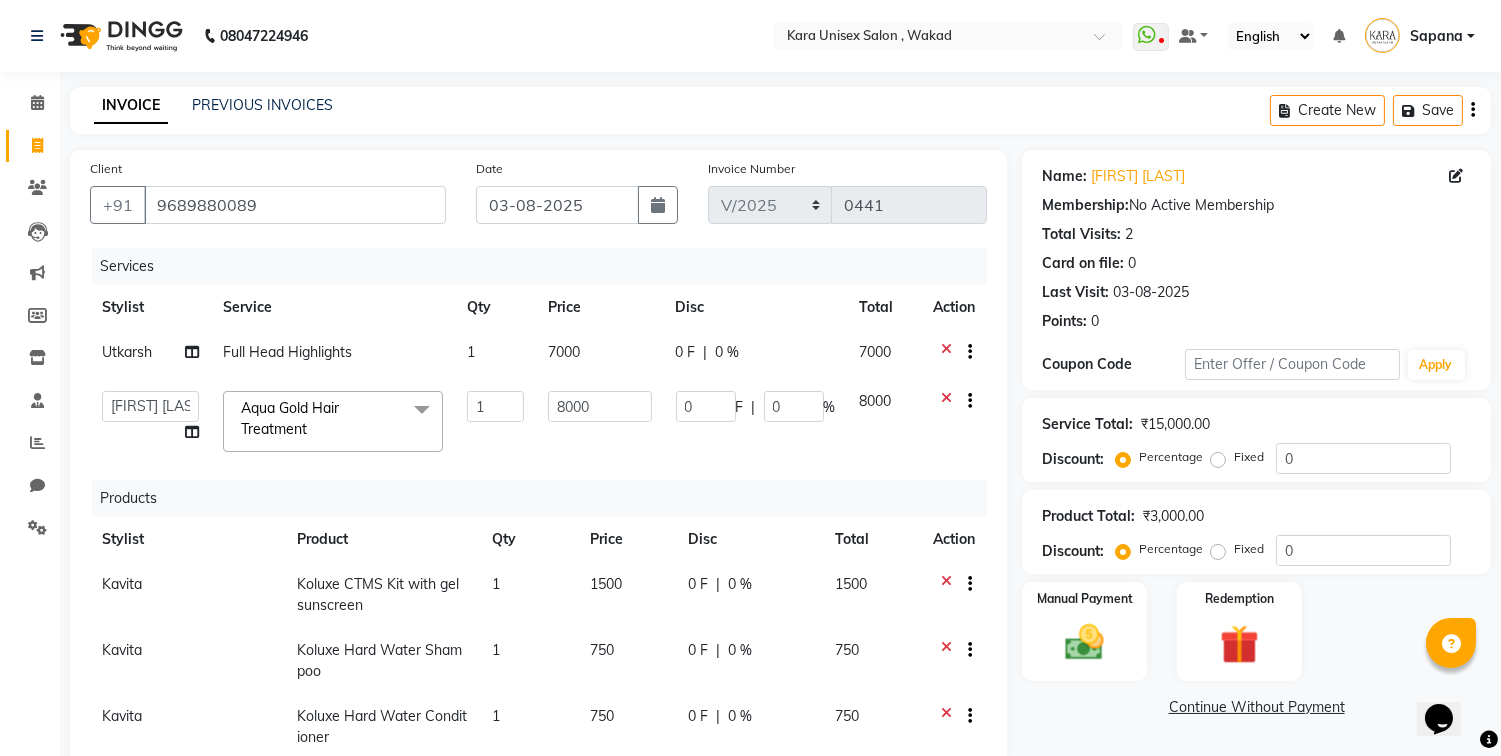 scroll, scrollTop: 344, scrollLeft: 0, axis: vertical 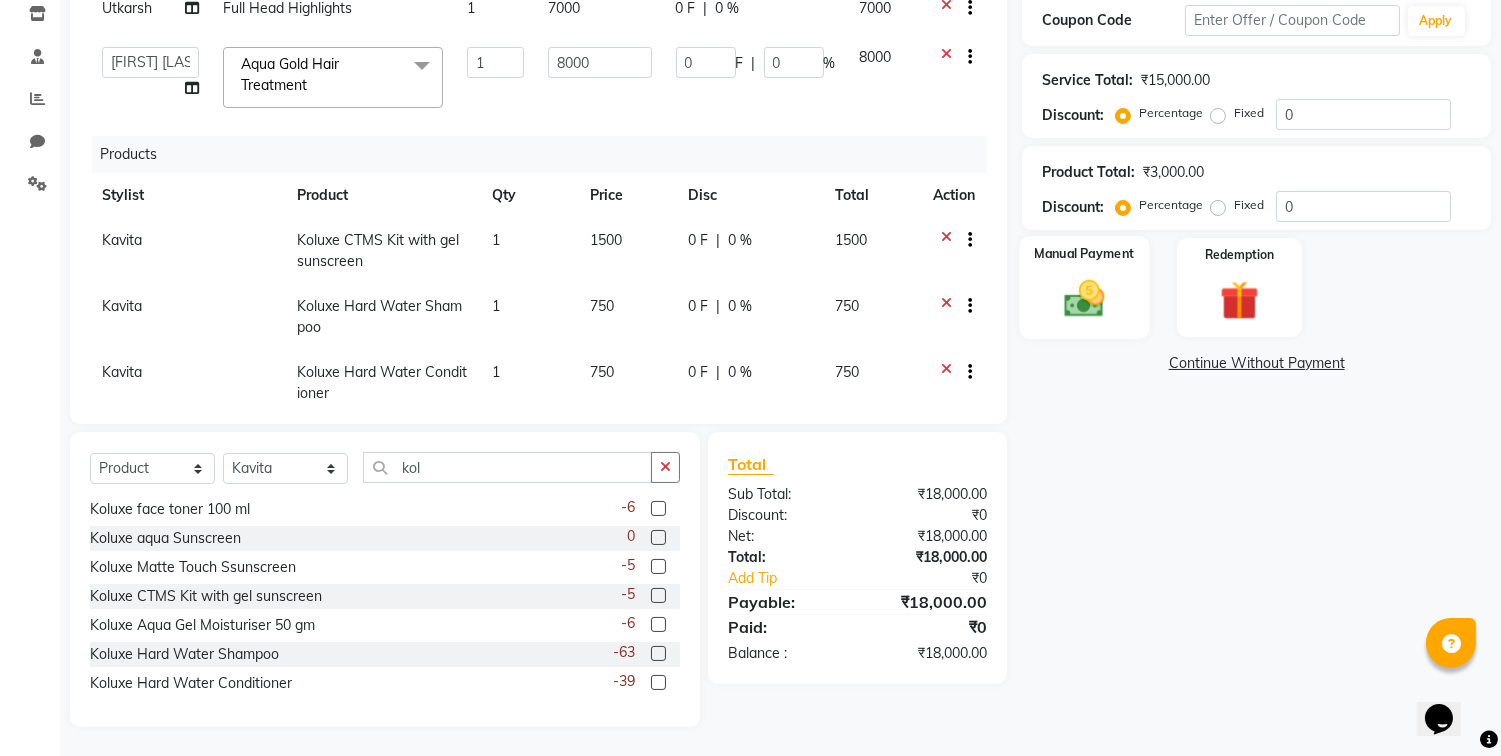 click 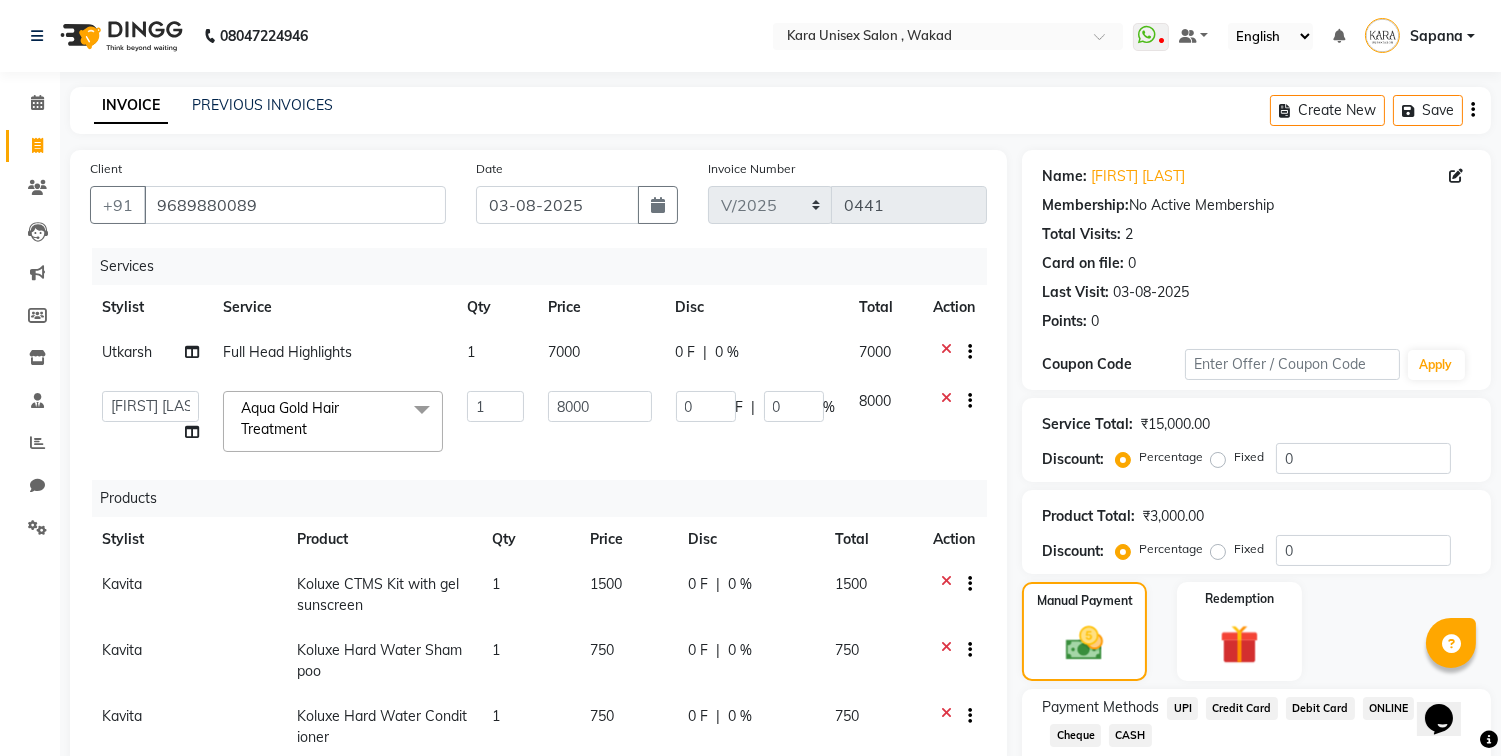 scroll, scrollTop: 344, scrollLeft: 0, axis: vertical 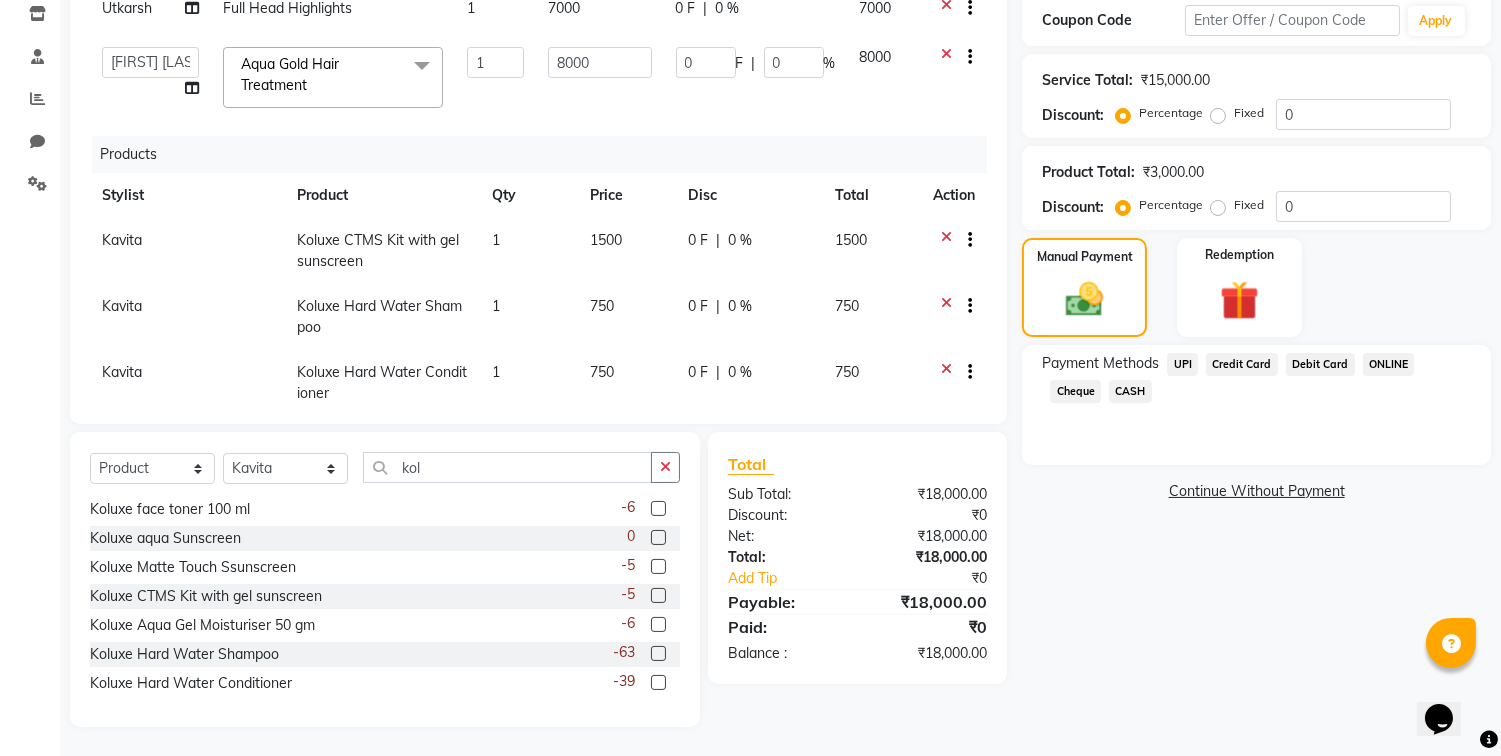 click on "UPI" 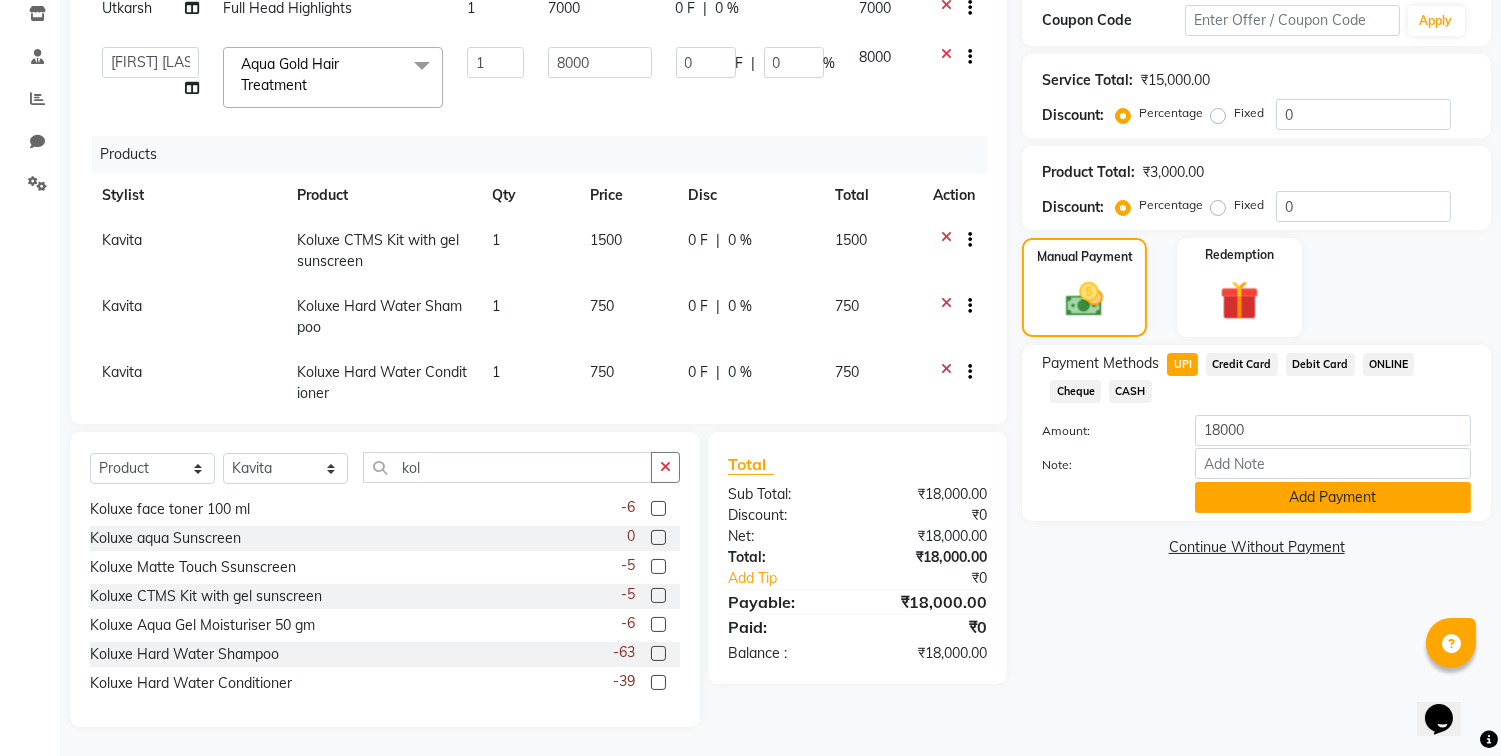 click on "Add Payment" 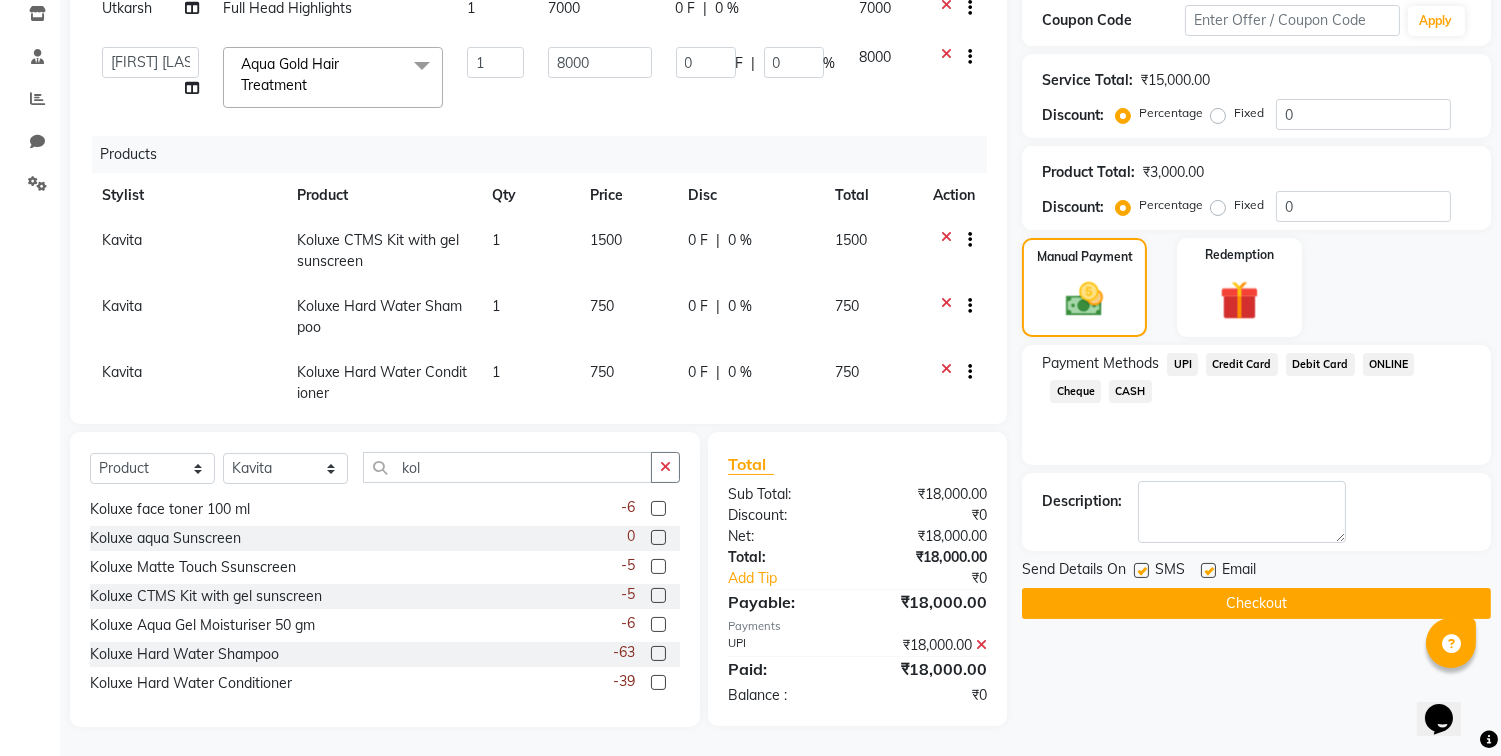 click on "Checkout" 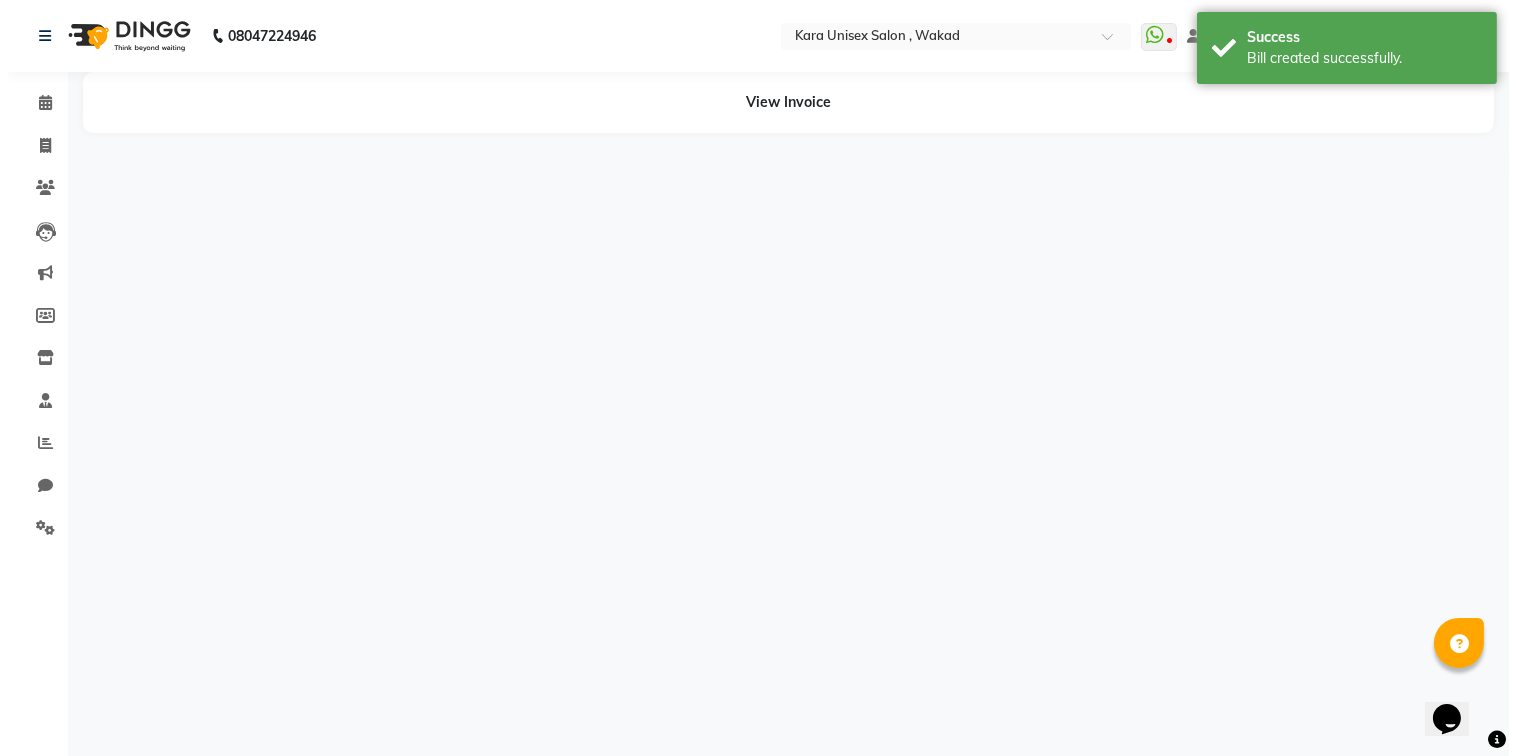 scroll, scrollTop: 0, scrollLeft: 0, axis: both 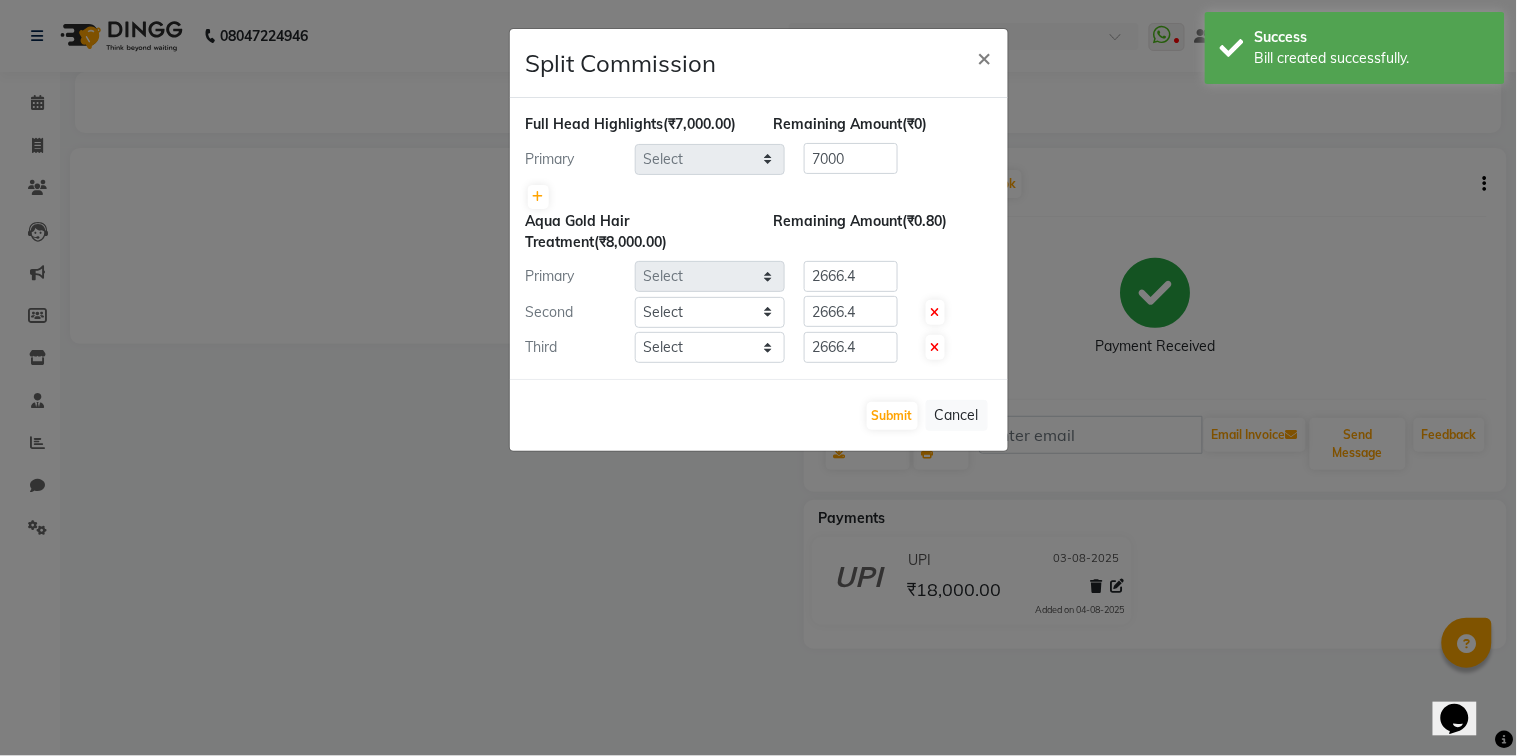 select on "72760" 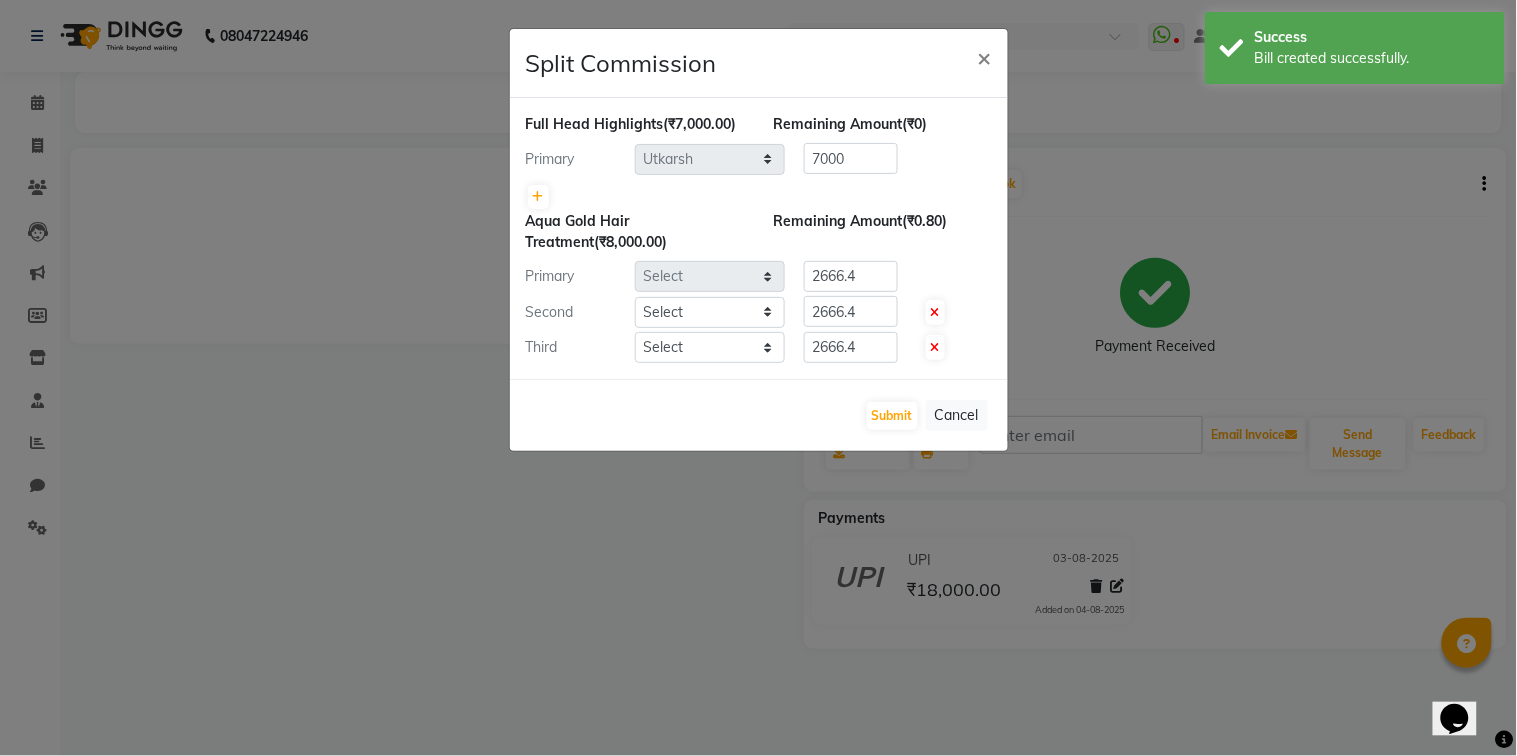 select on "70478" 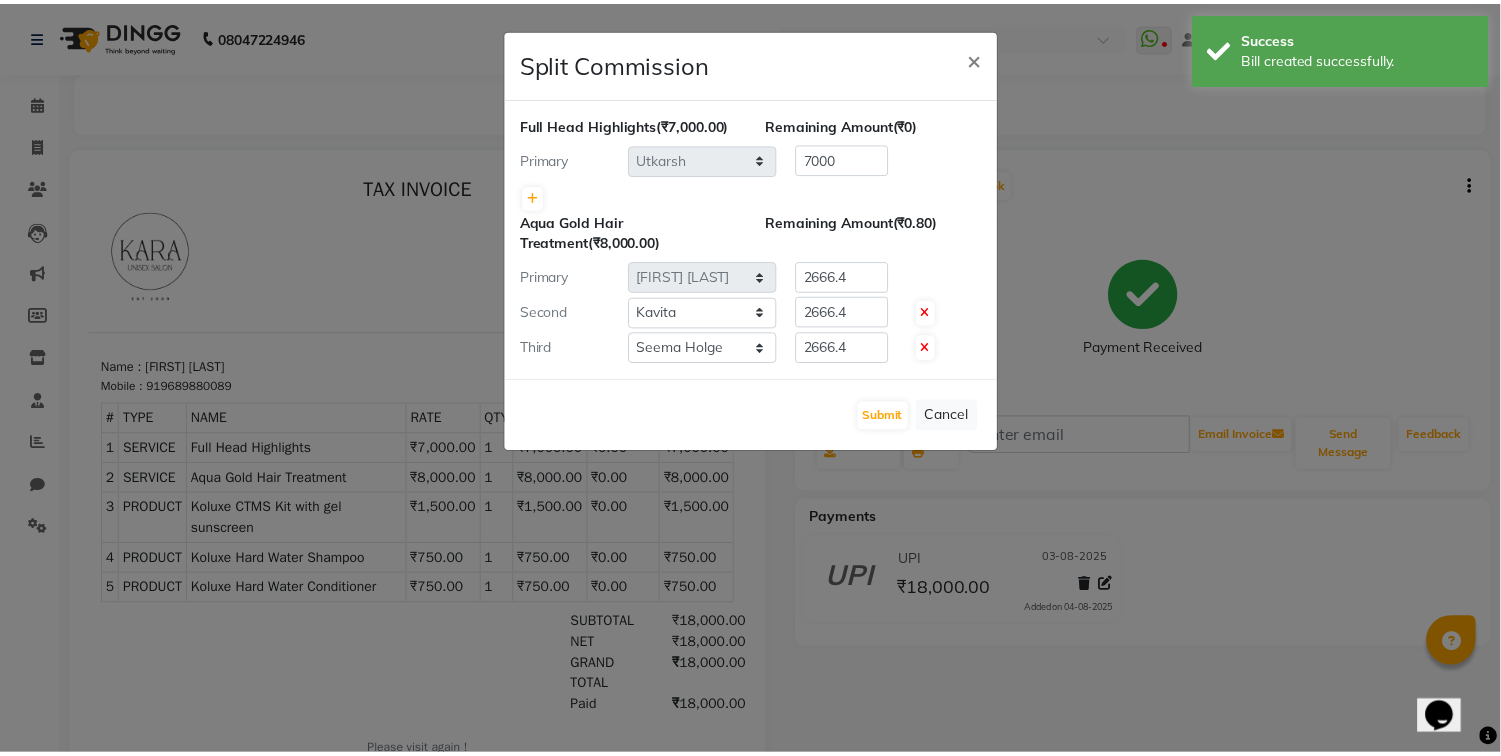 scroll, scrollTop: 0, scrollLeft: 0, axis: both 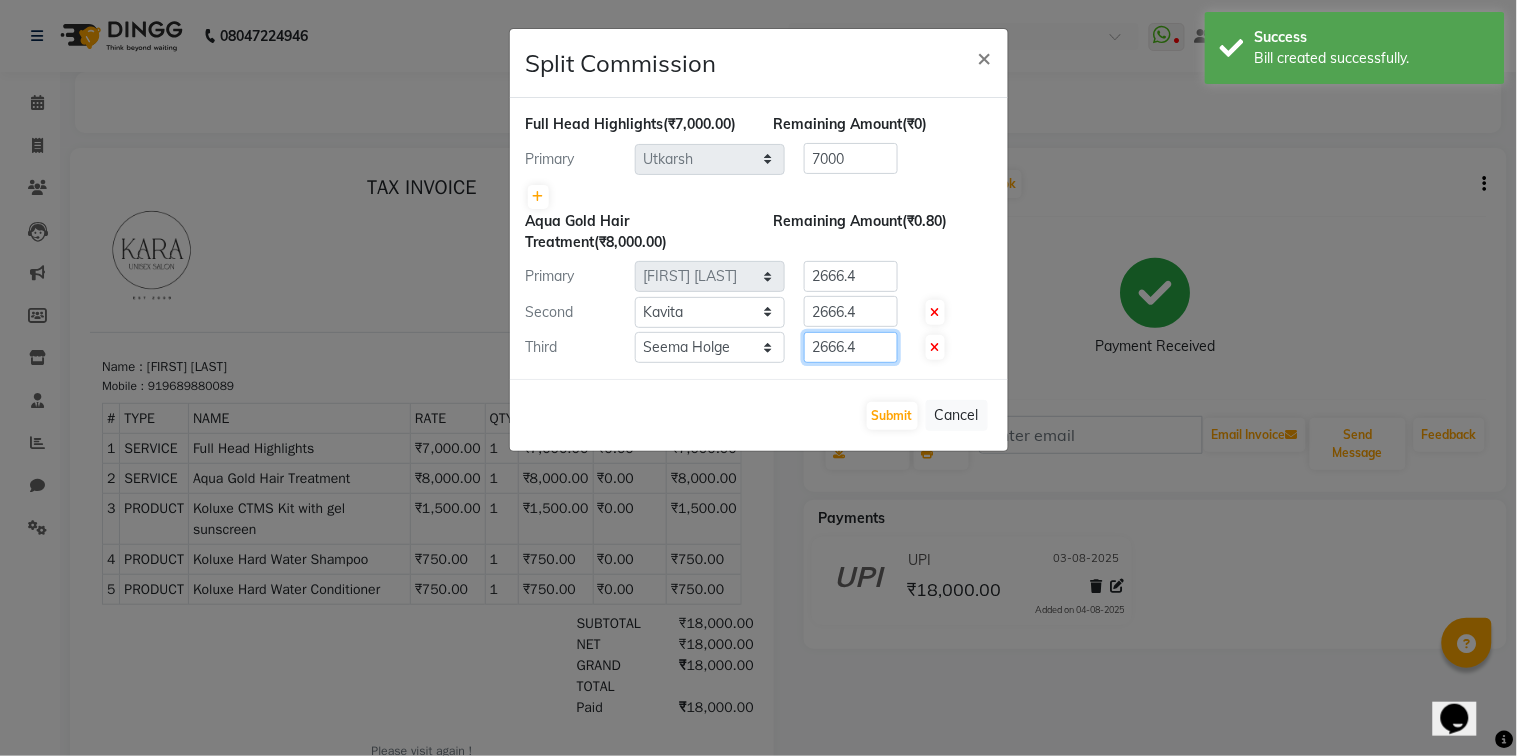 click on "2666.4" 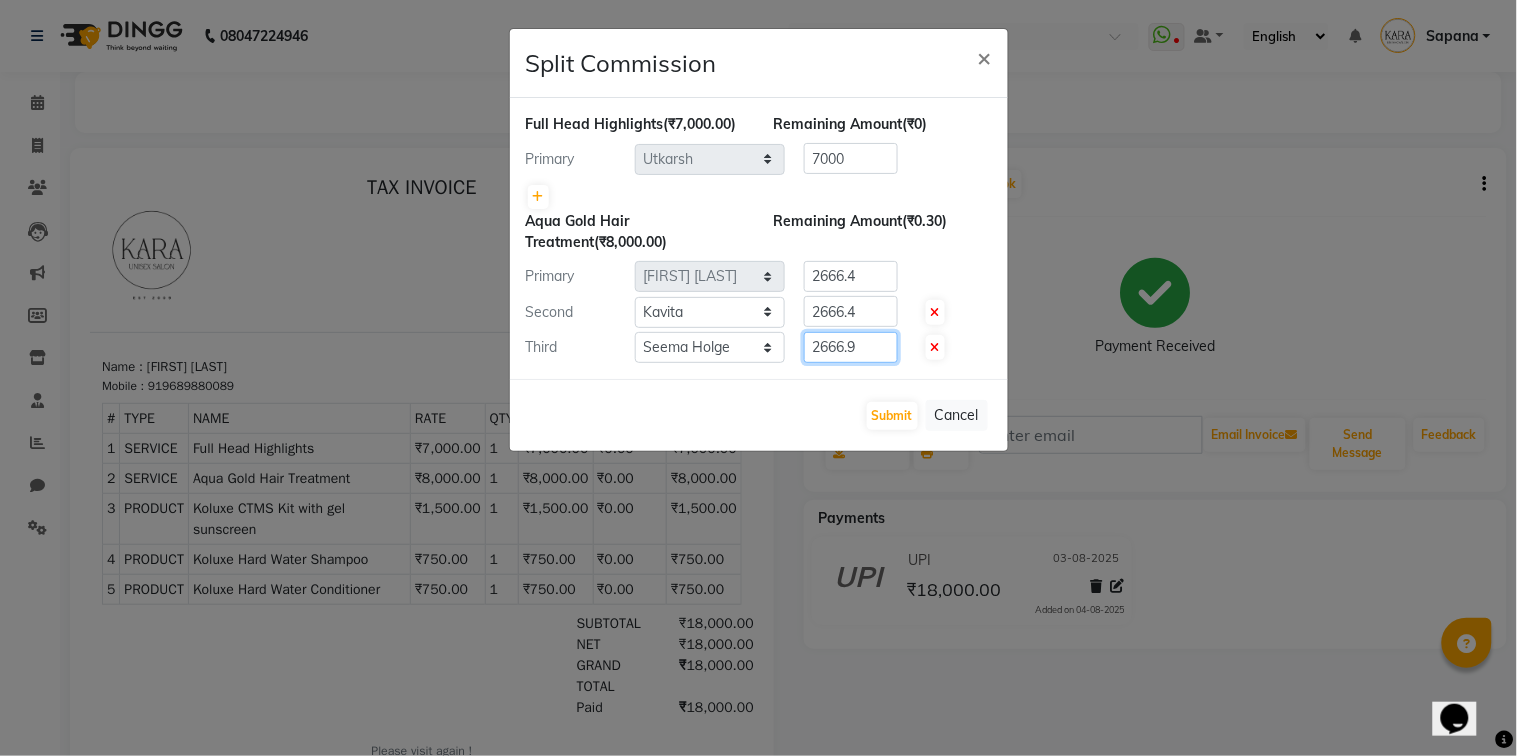 type on "2666.9" 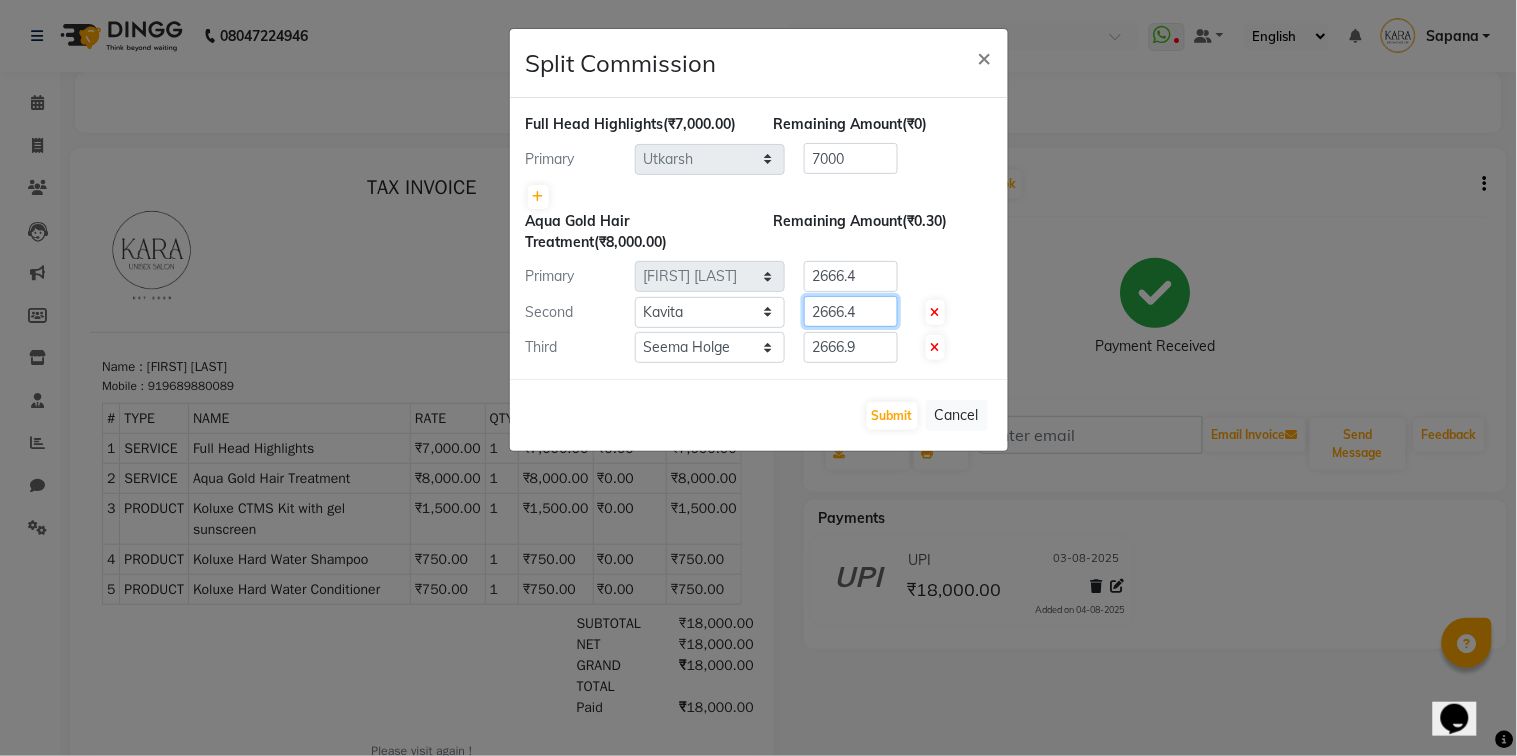 click on "2666.4" 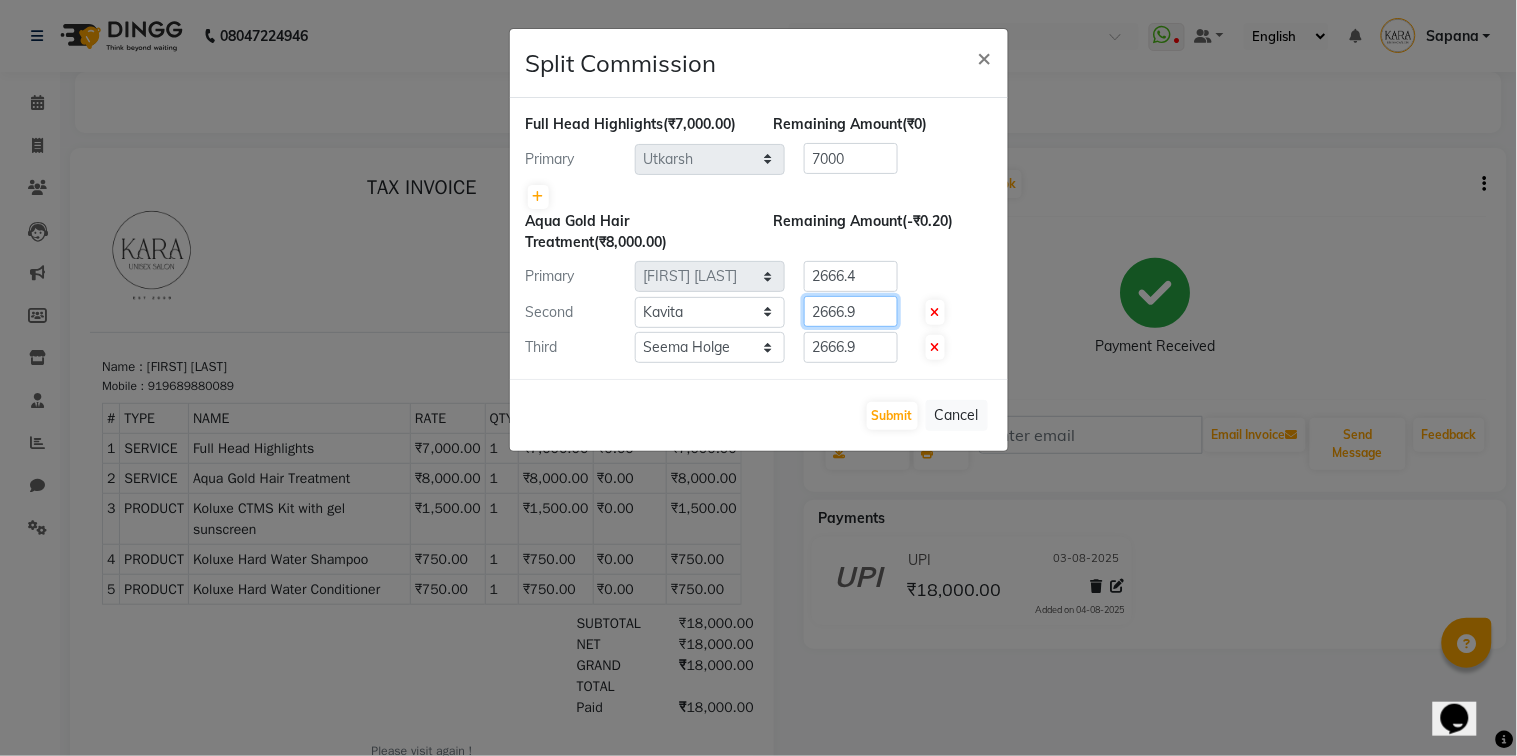 type on "2666.9" 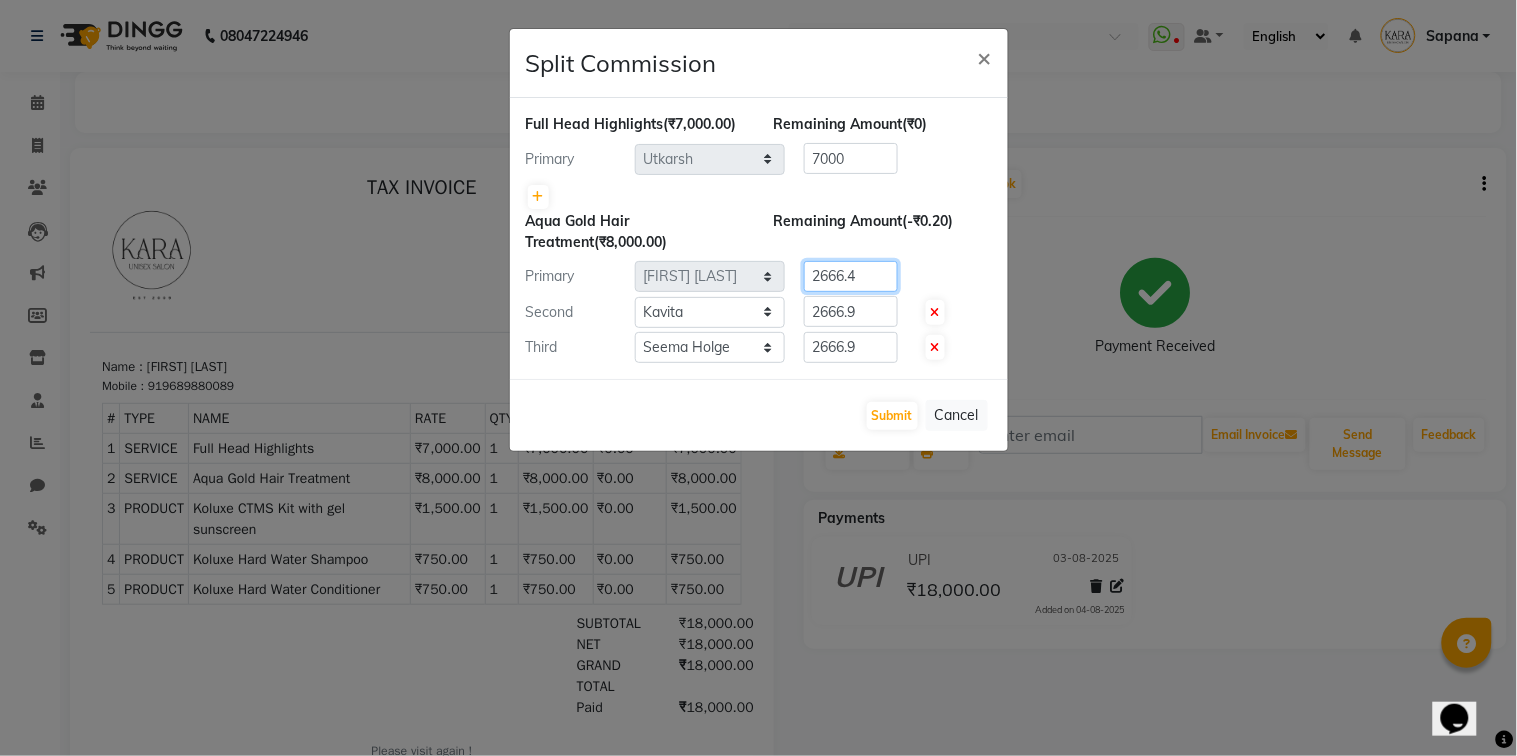 click on "2666.4" 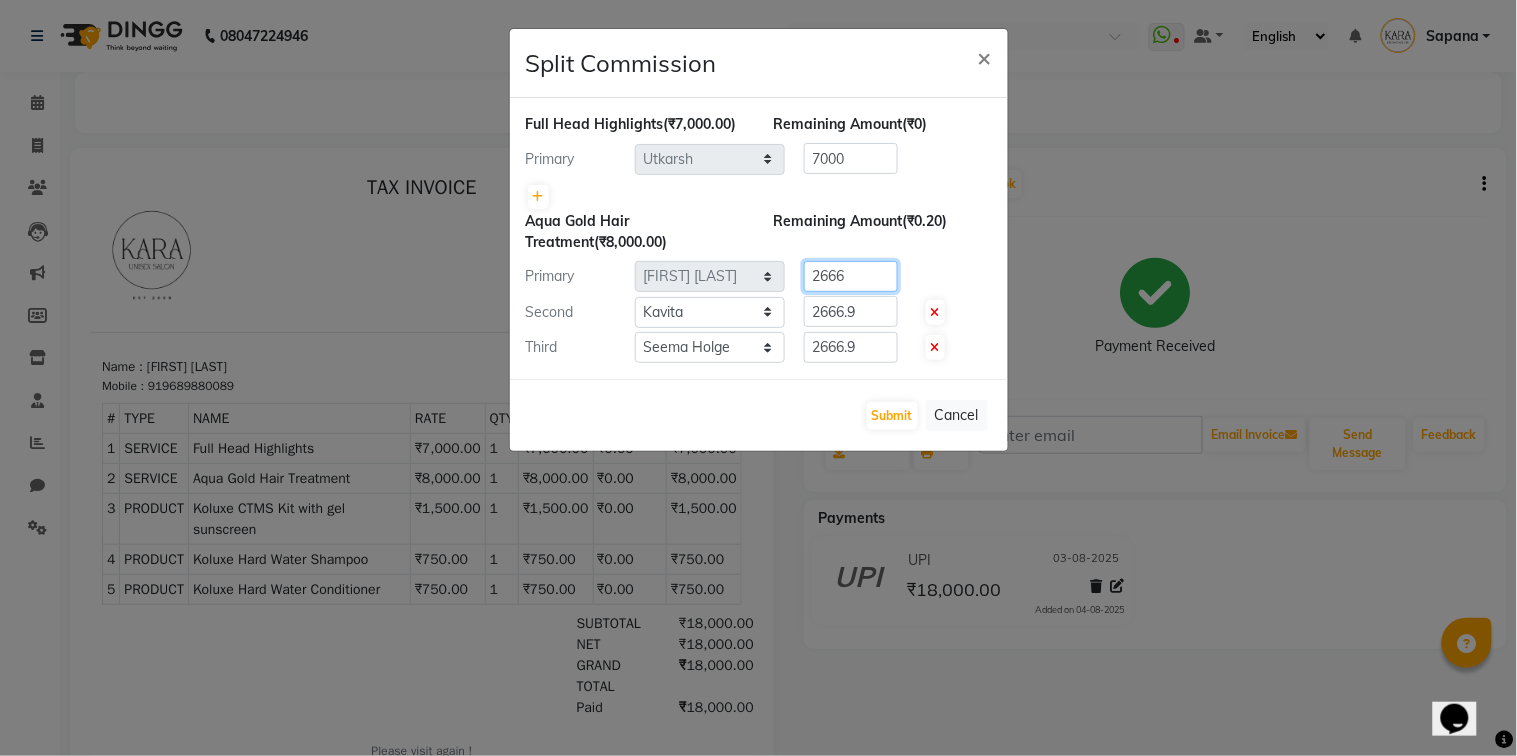type on "2666" 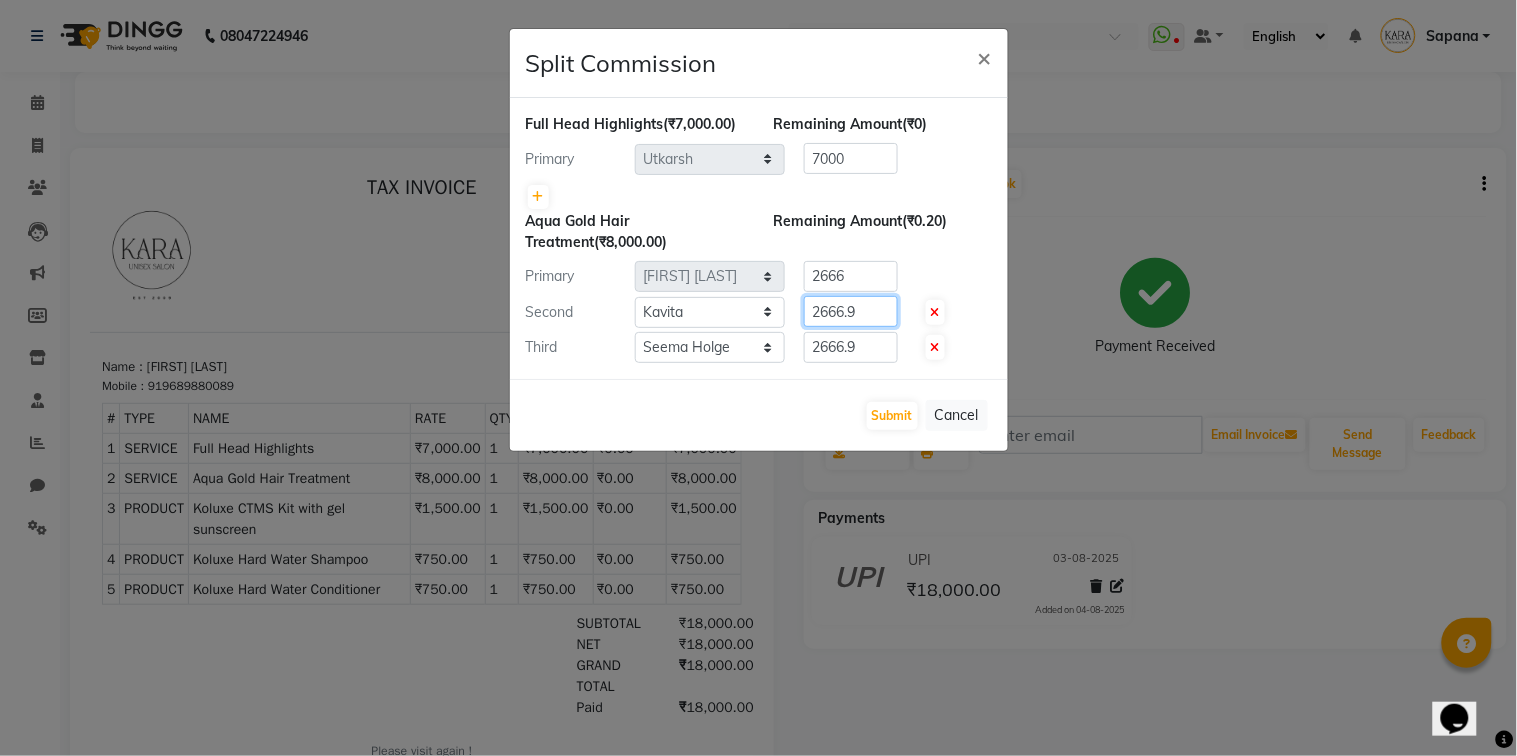 click on "2666.9" 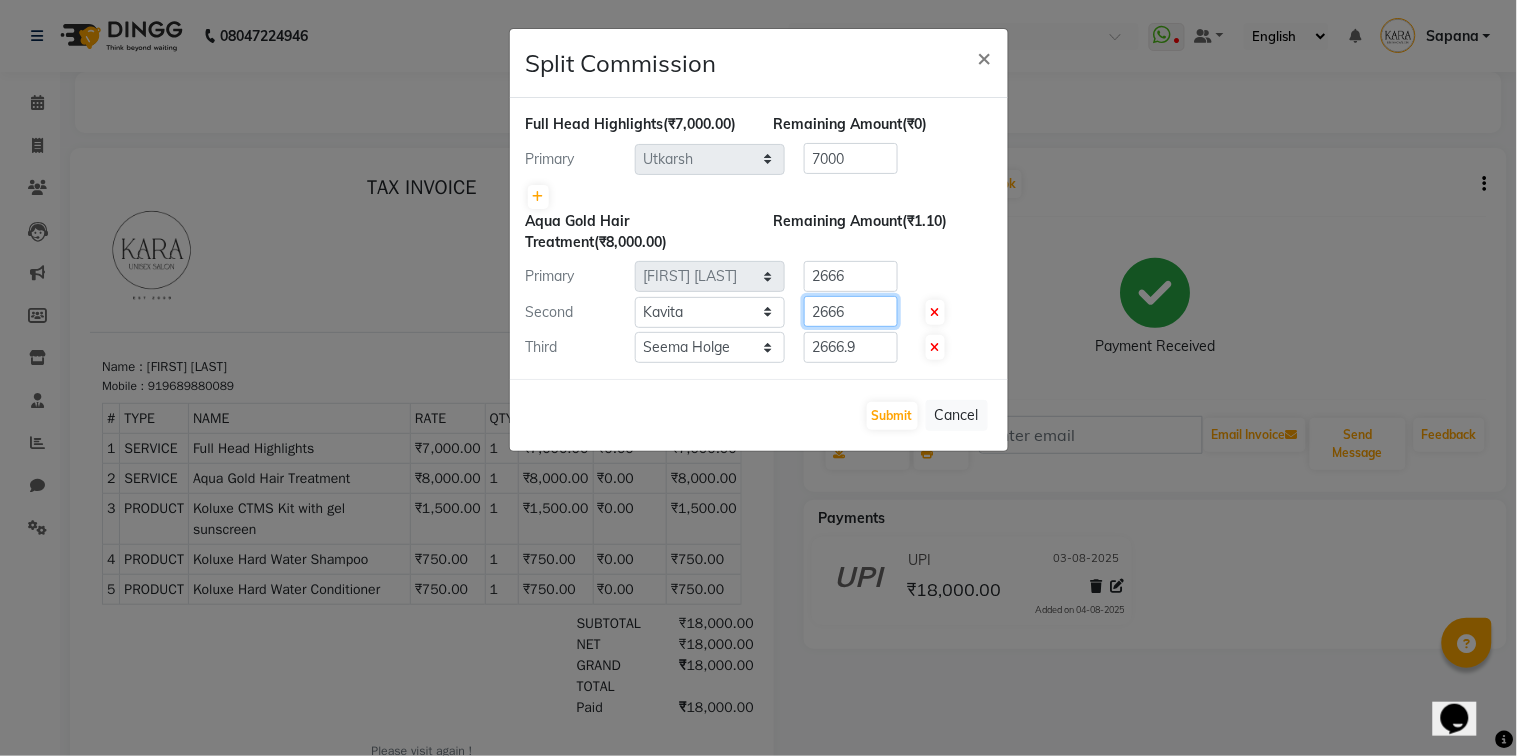 type on "2666" 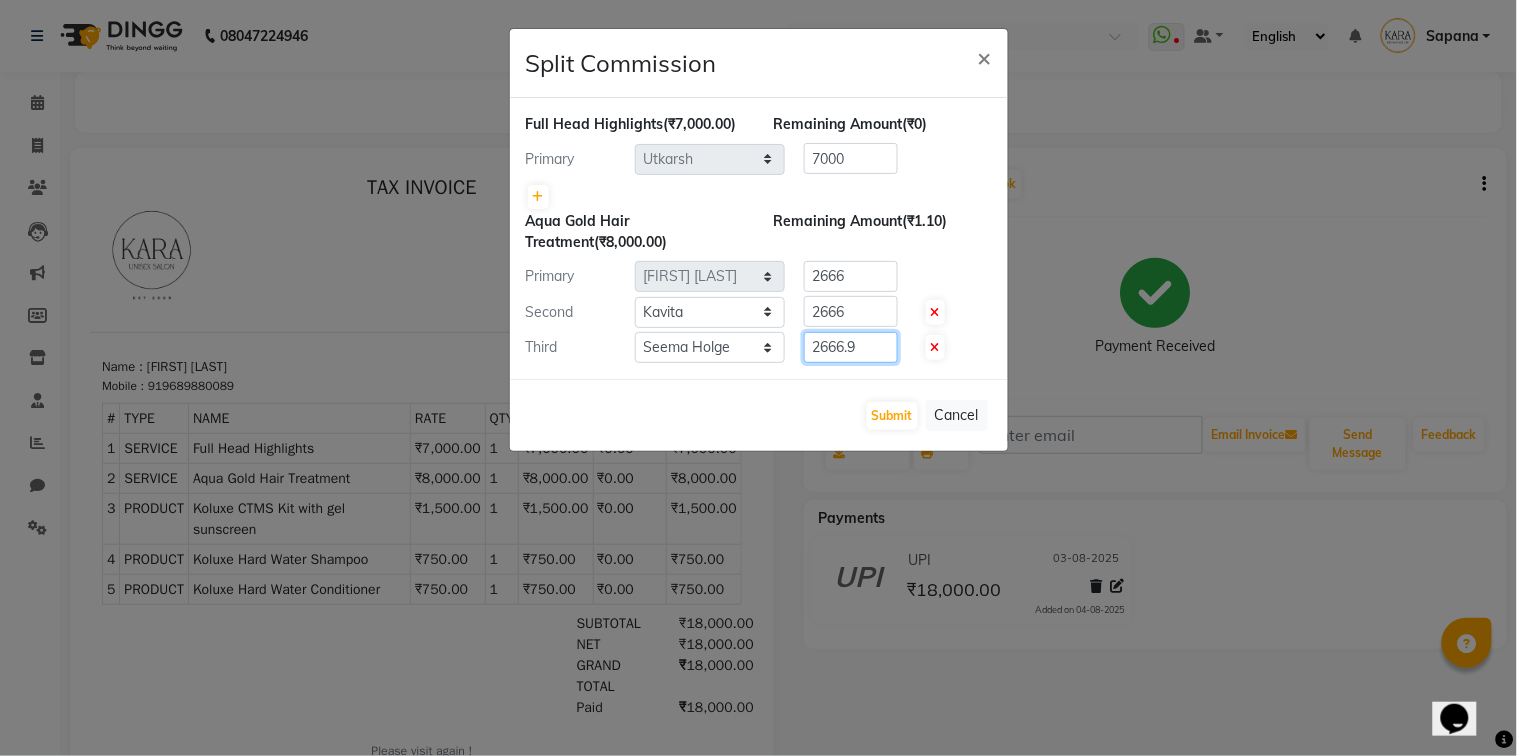 click on "2666.9" 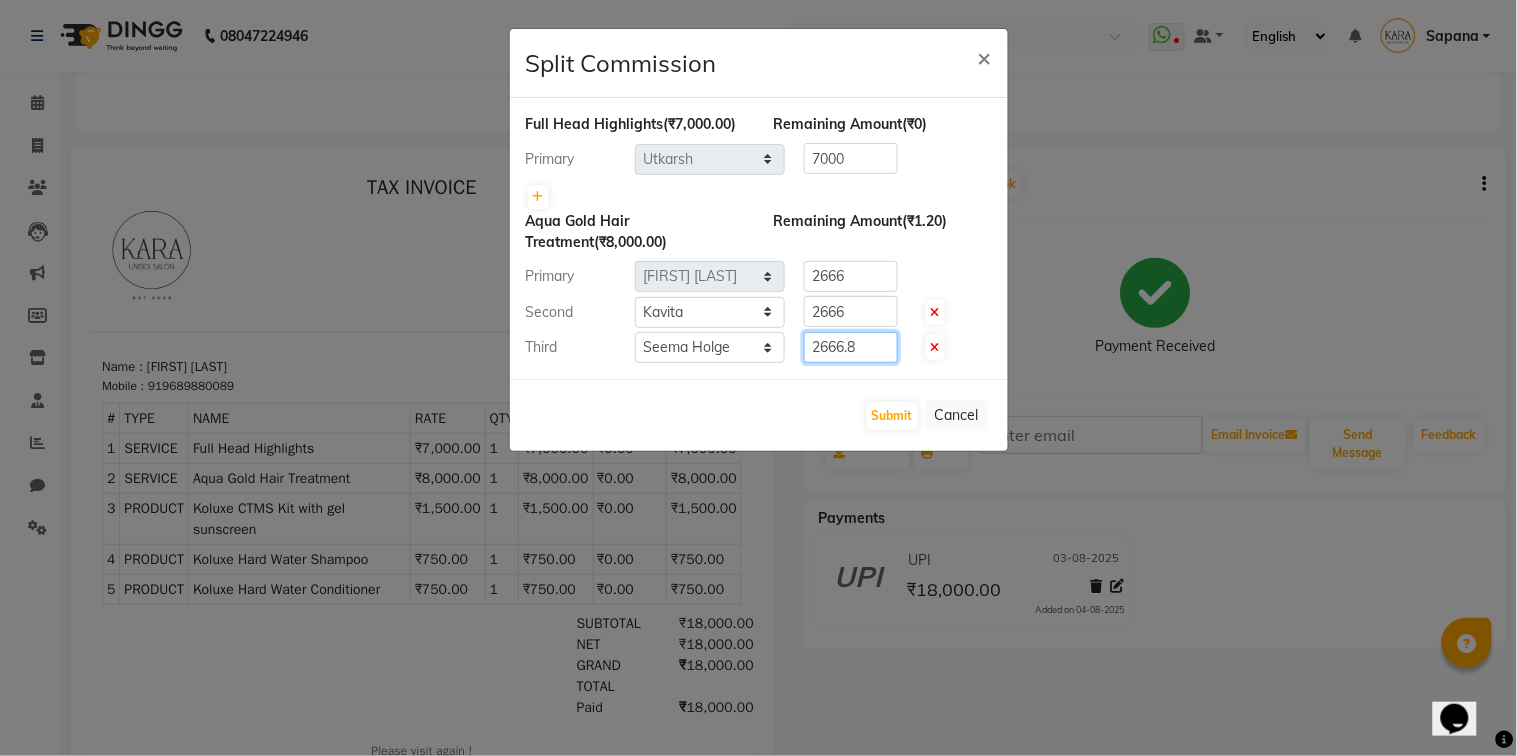 type on "2666.8" 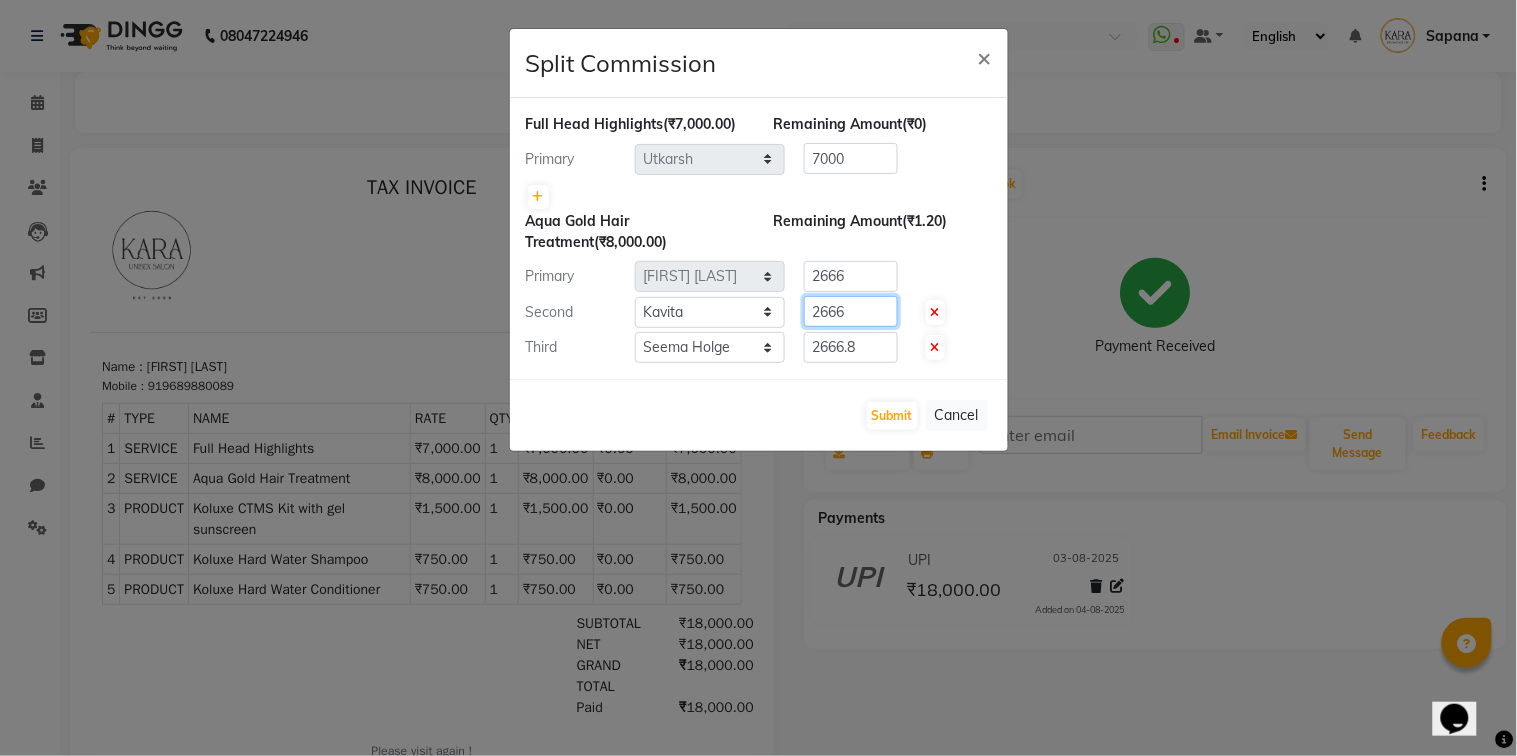 click on "2666" 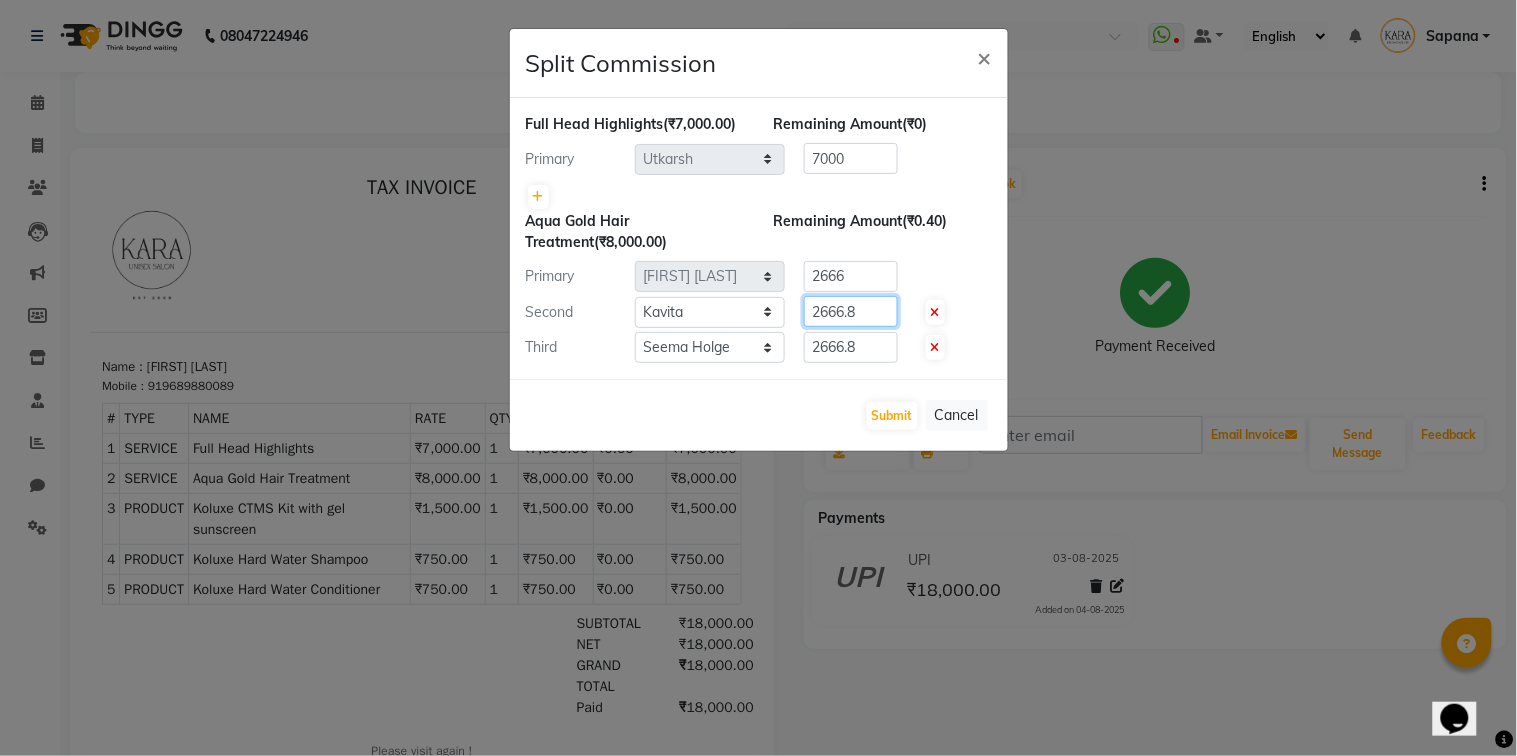 type on "2666.8" 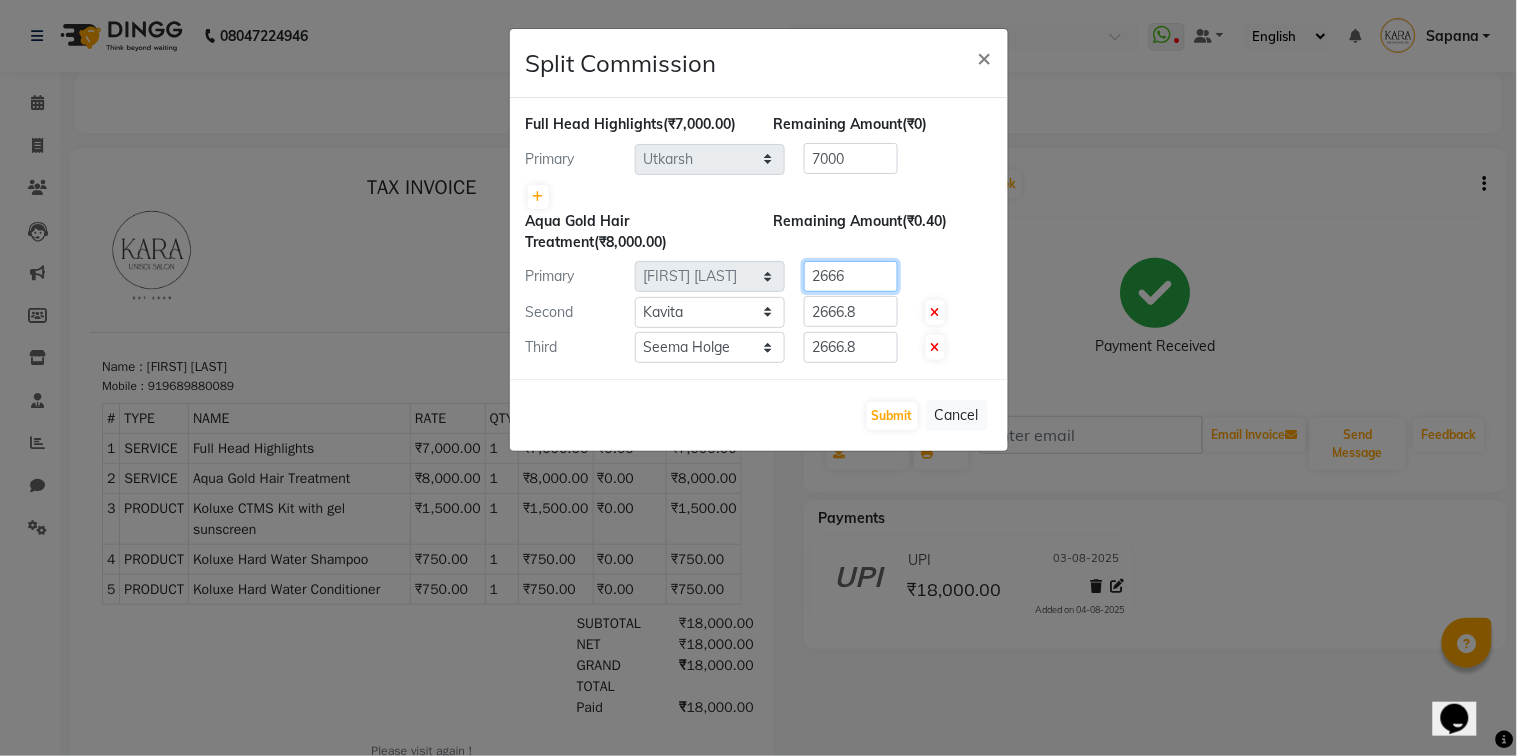 click on "2666" 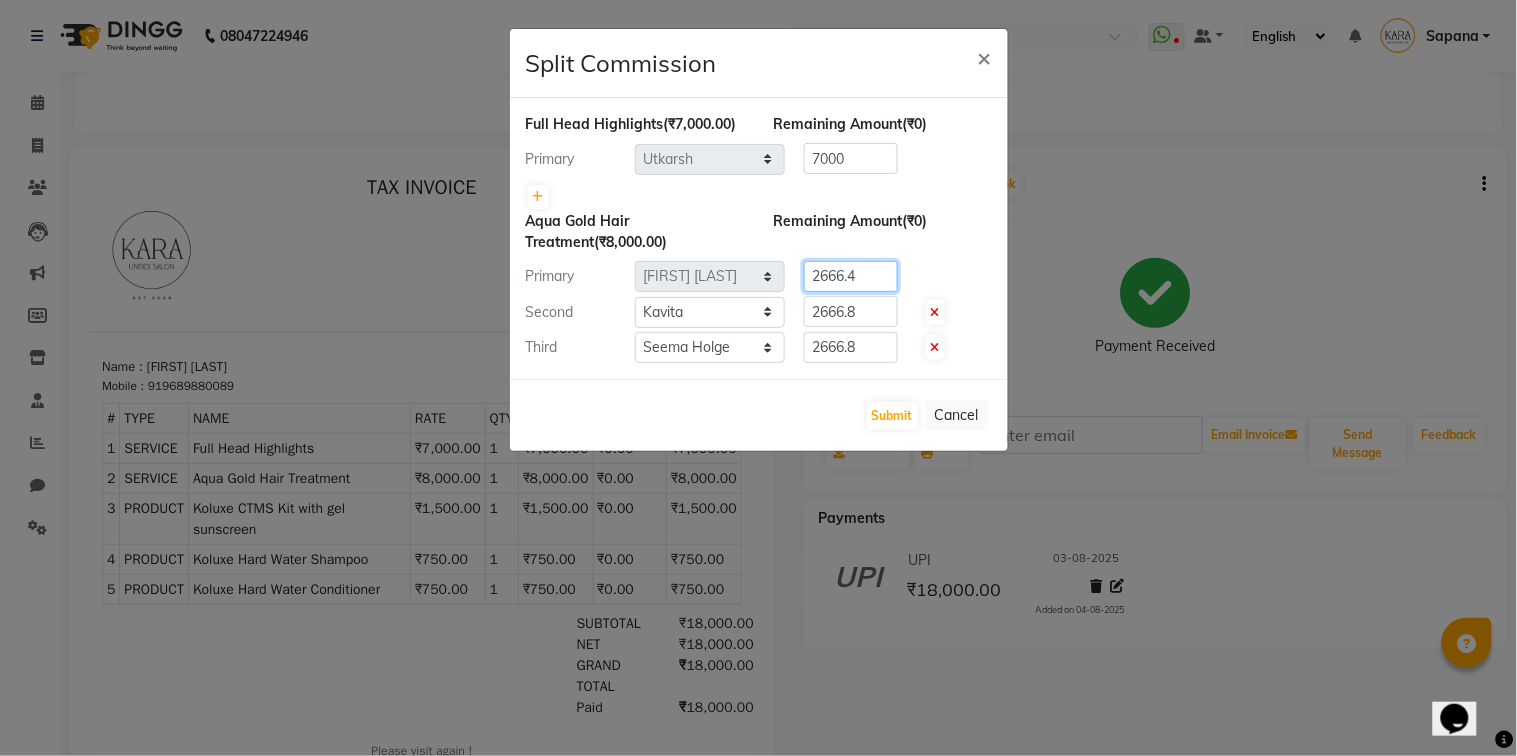 type on "2666.4" 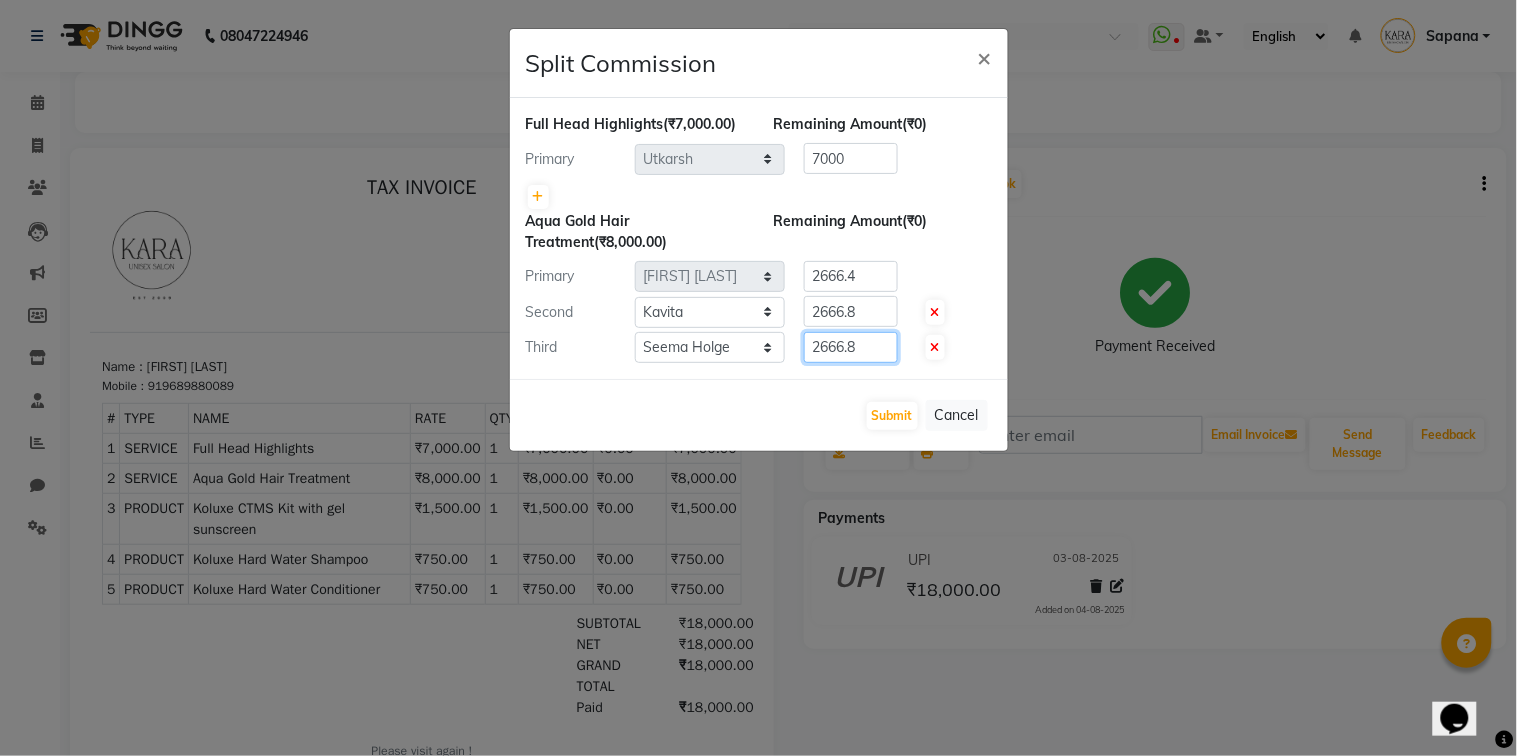 click on "2666.8" 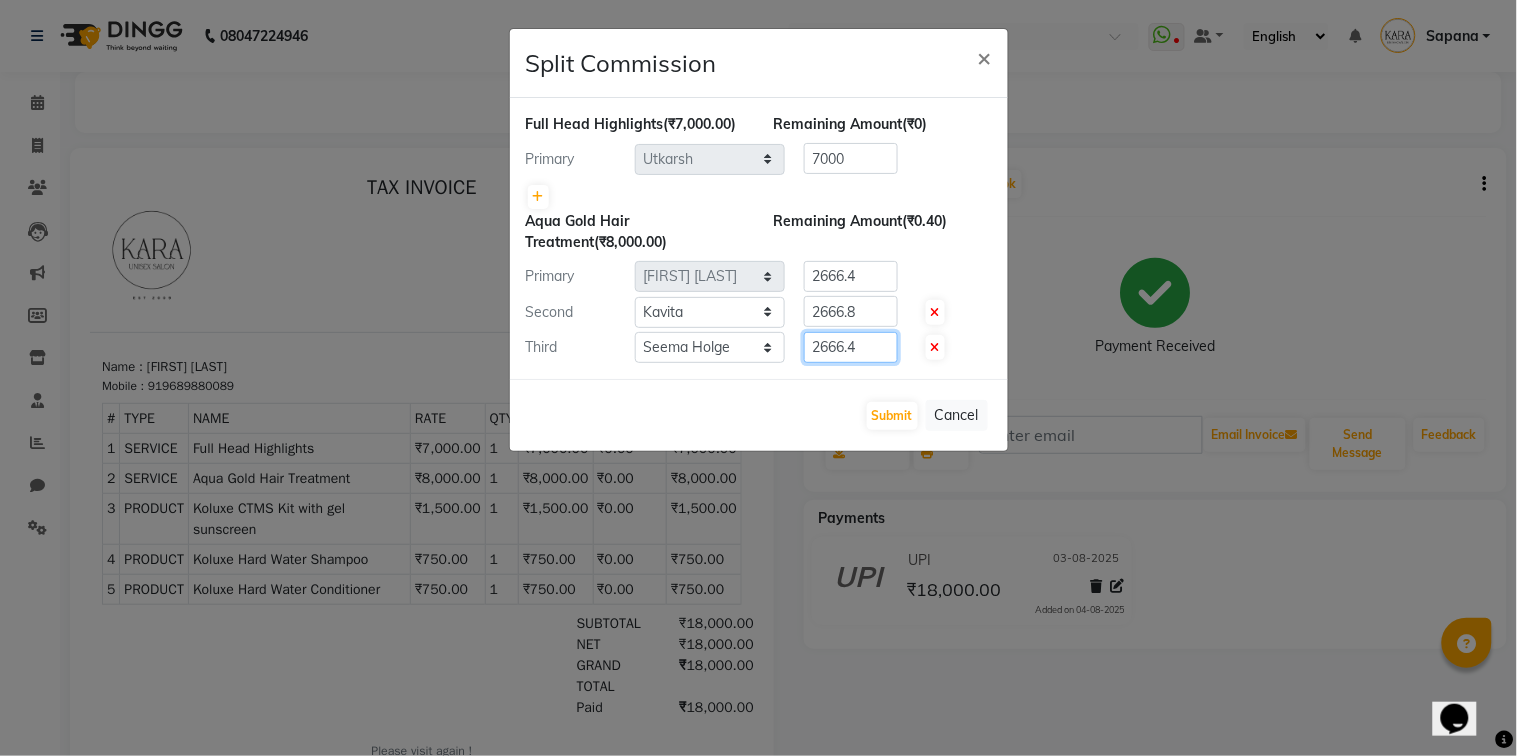 type on "2666.4" 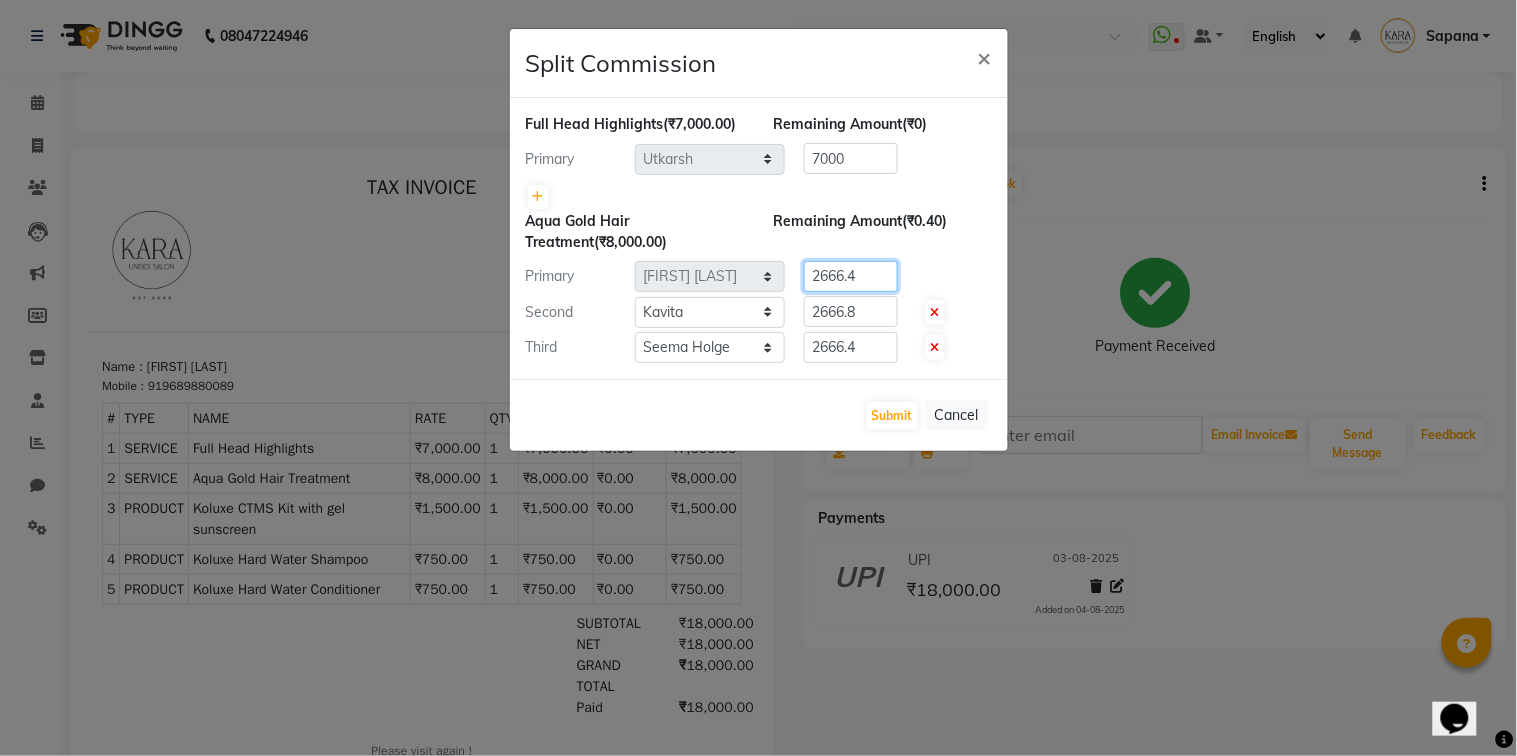 click on "2666.4" 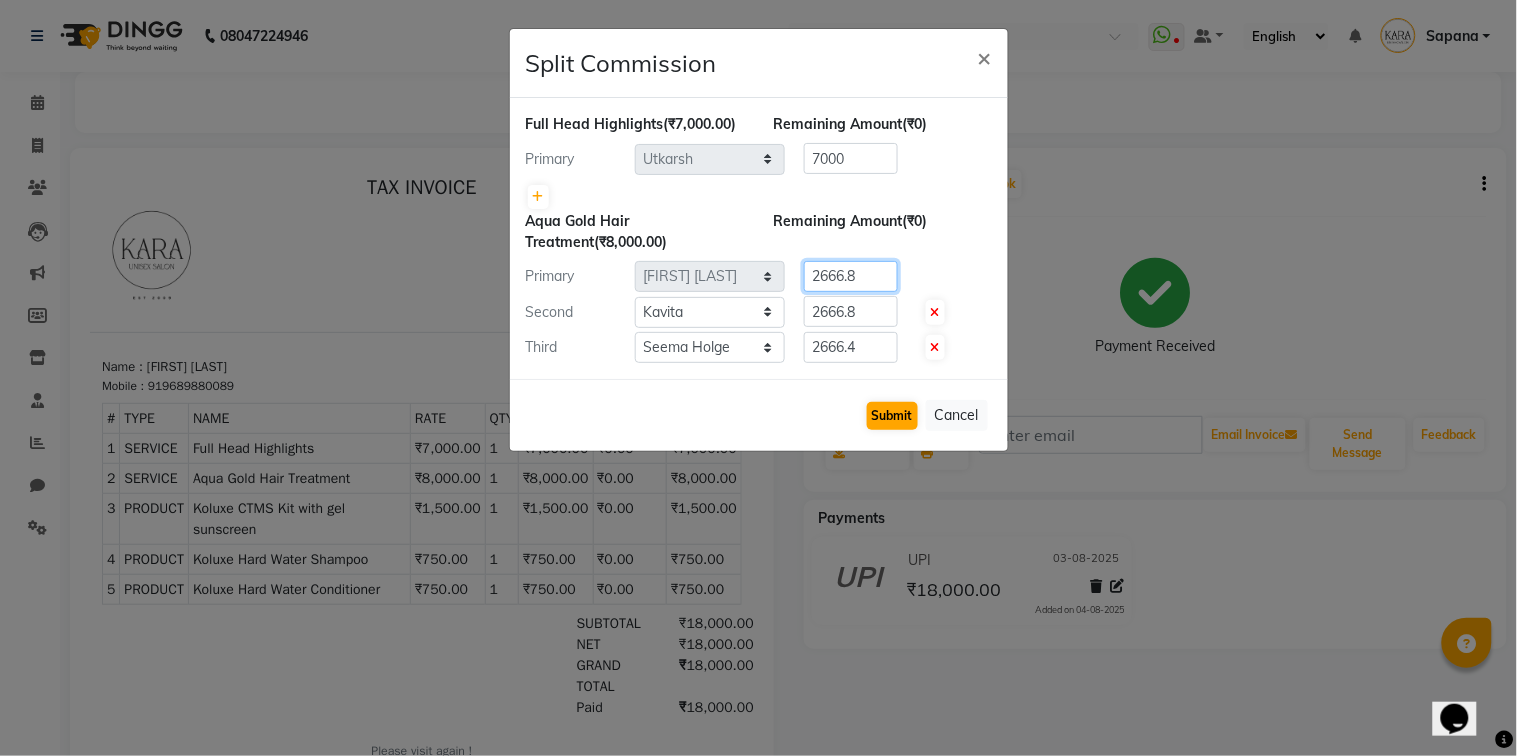 type on "2666.8" 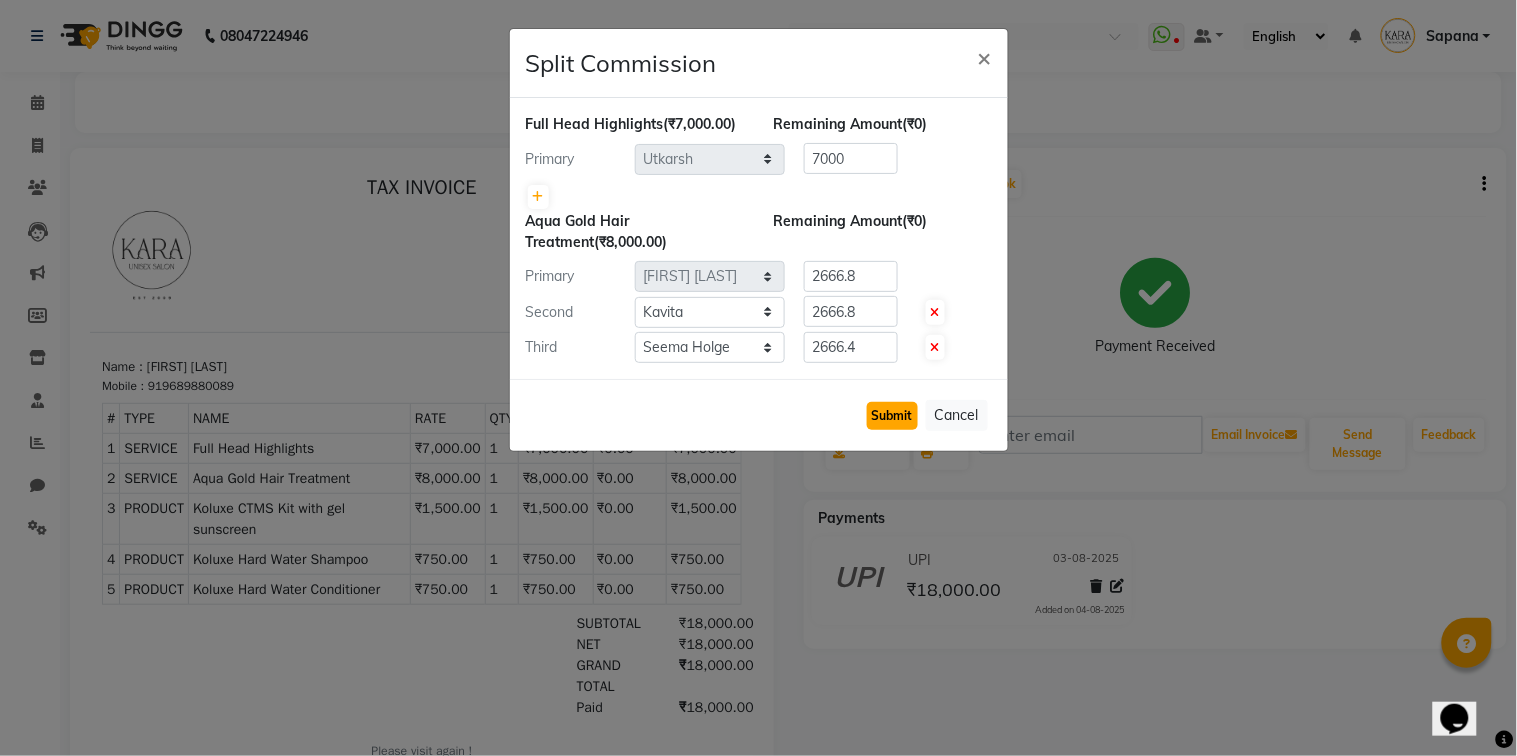 click on "Submit" 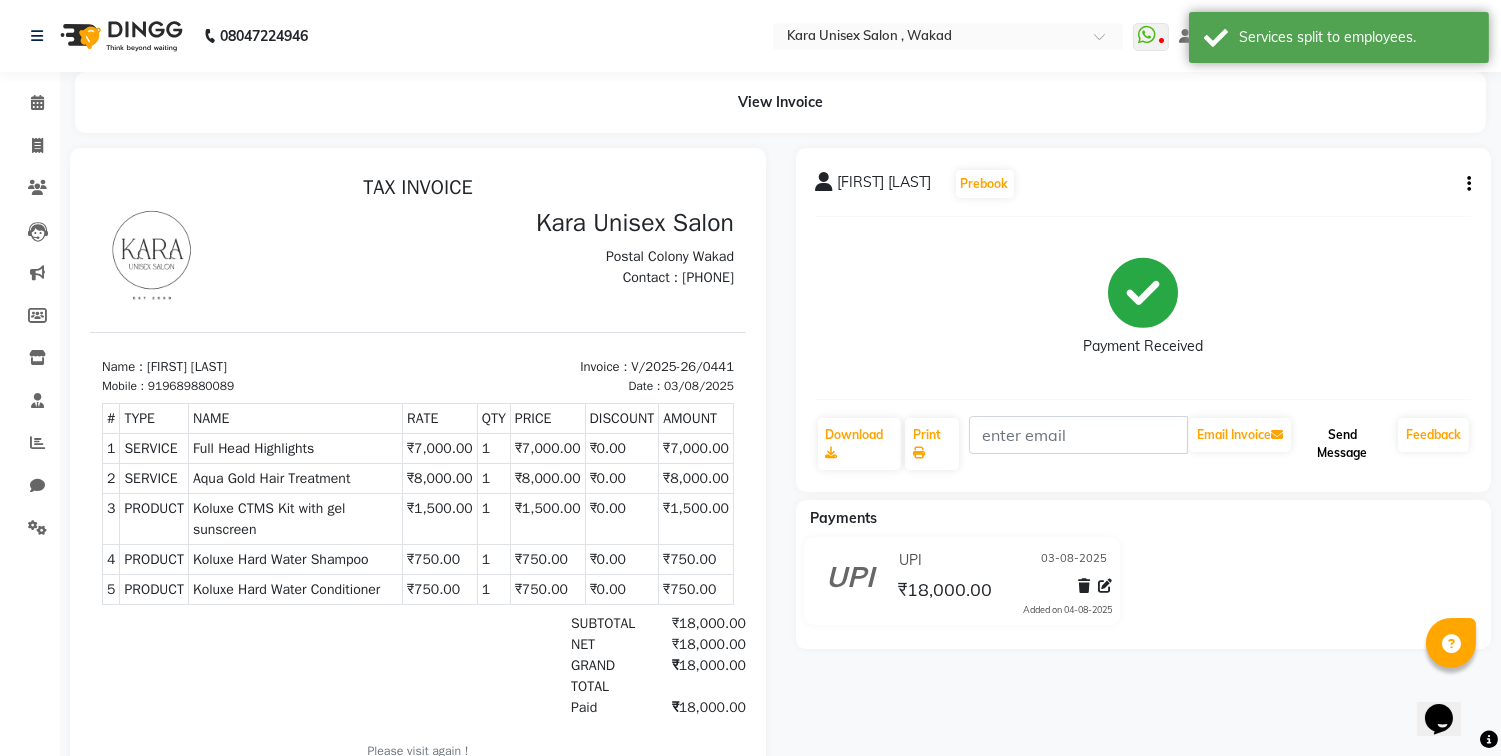 click on "Send Message" 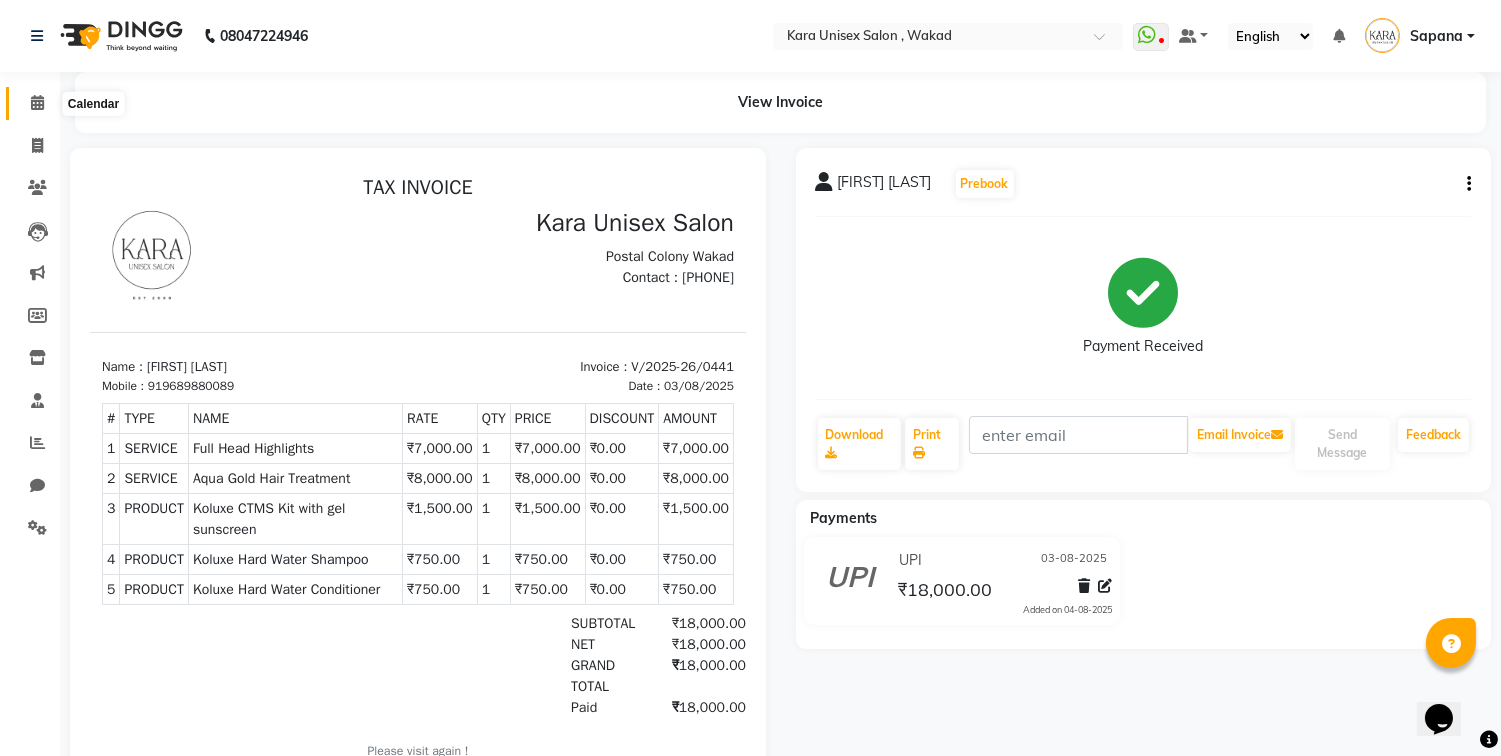 click 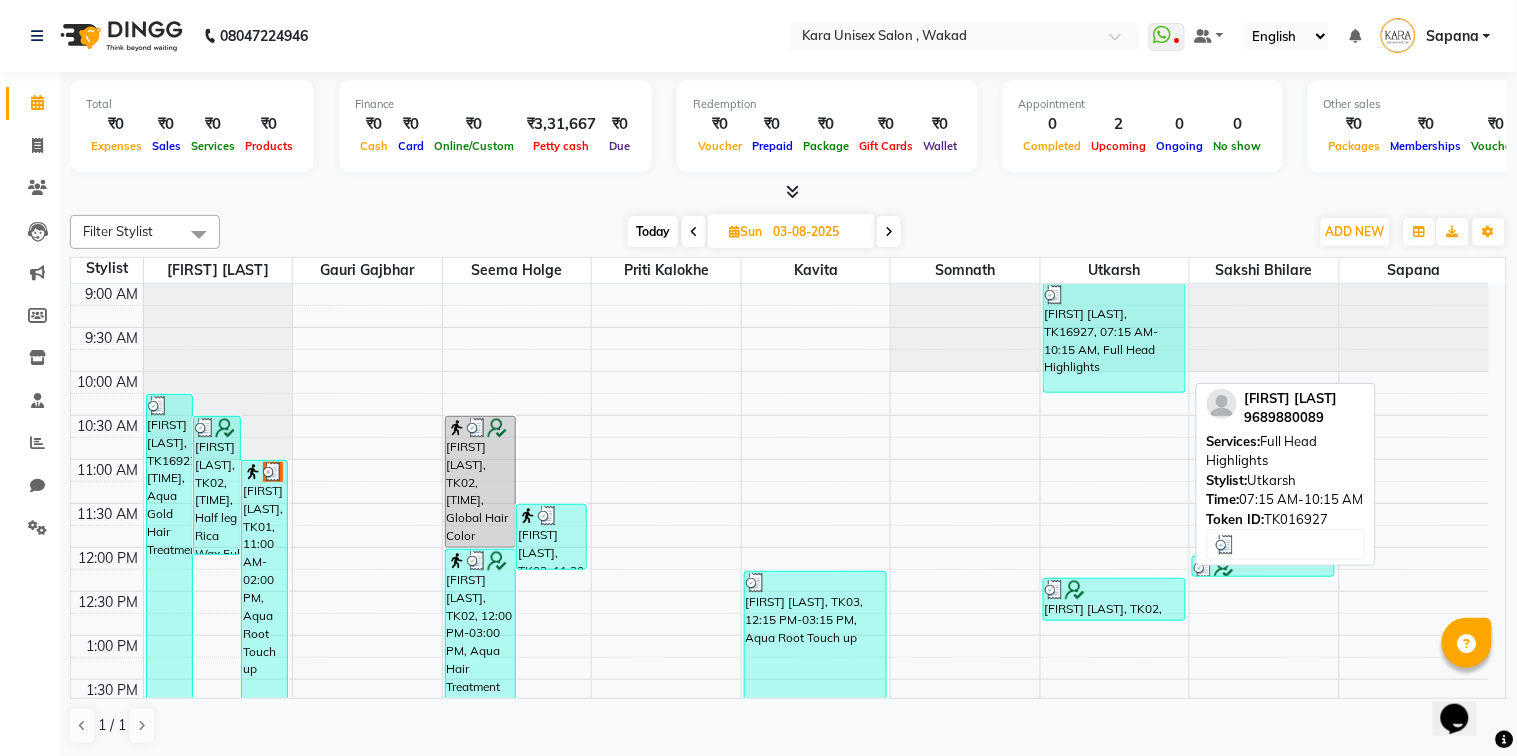 click on "[FIRST] [LAST], TK16927, 07:15 AM-10:15 AM, Full Head Highlights" at bounding box center (1114, 338) 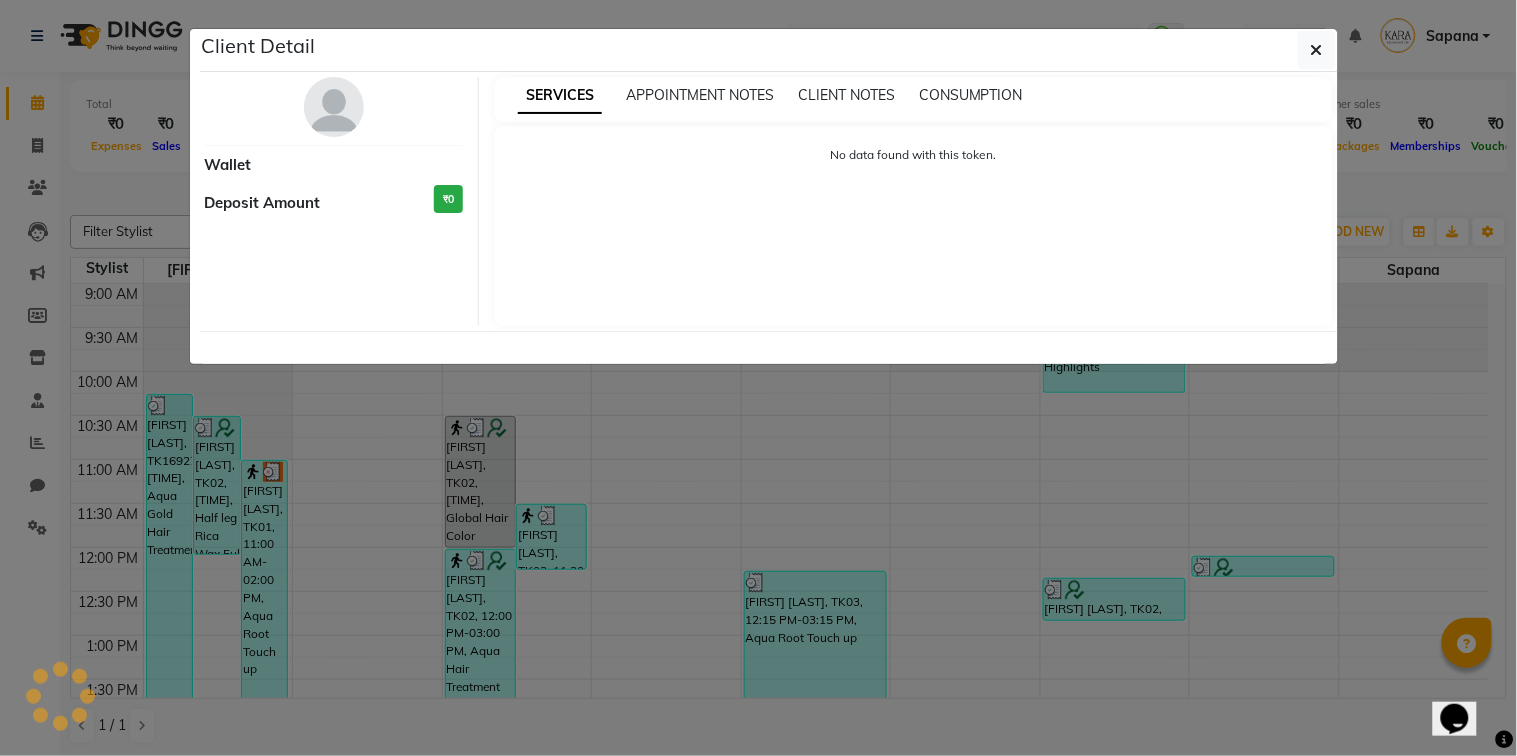 select on "3" 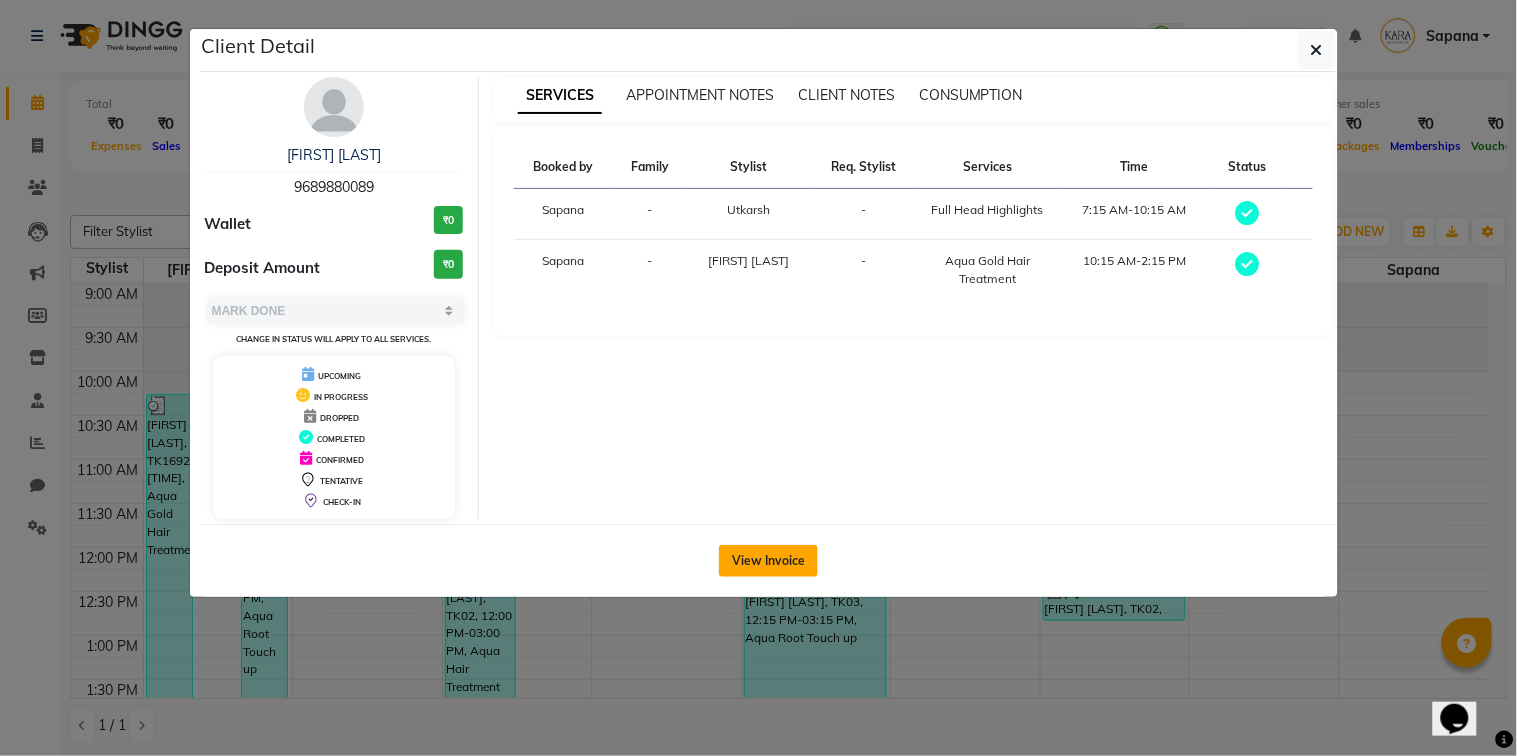 click on "View Invoice" 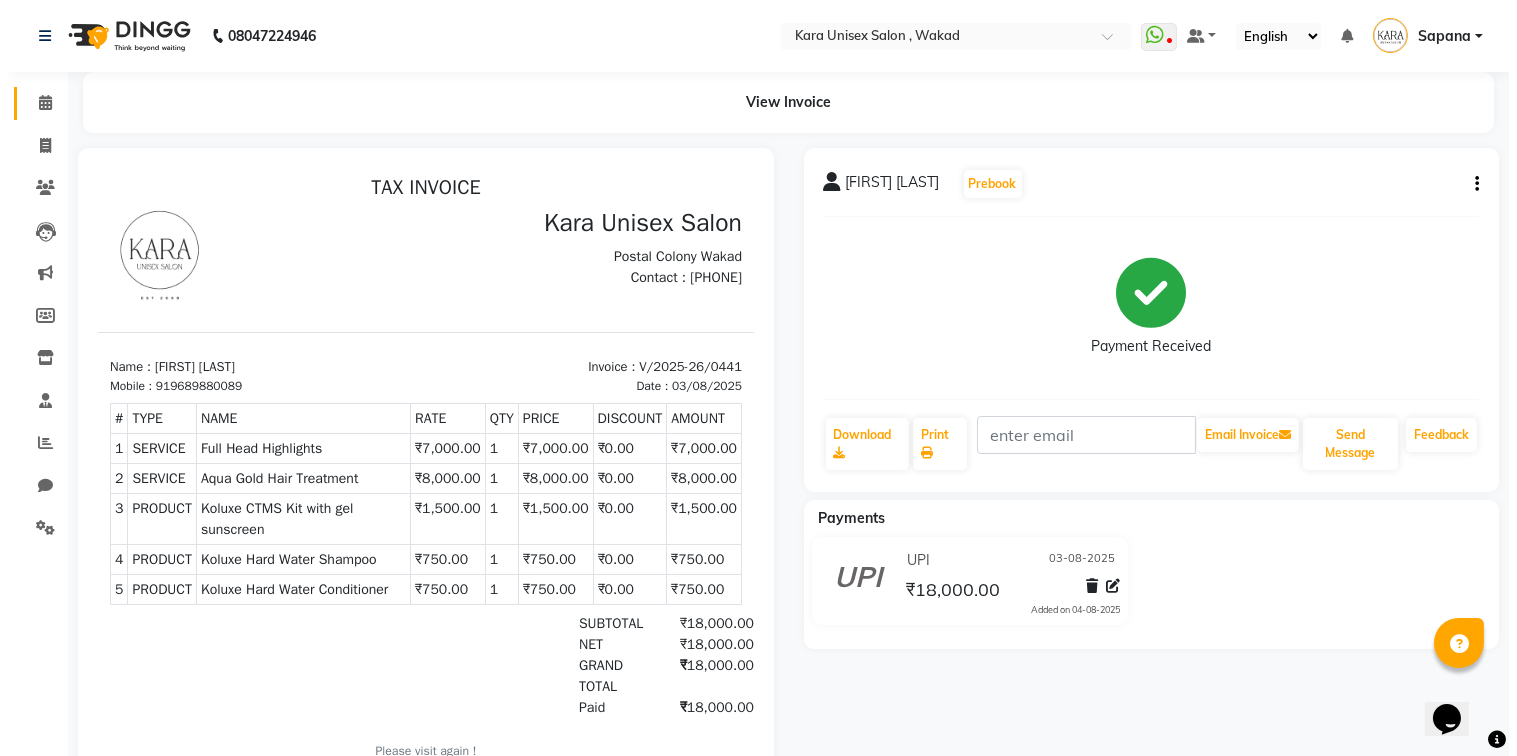 scroll, scrollTop: 0, scrollLeft: 0, axis: both 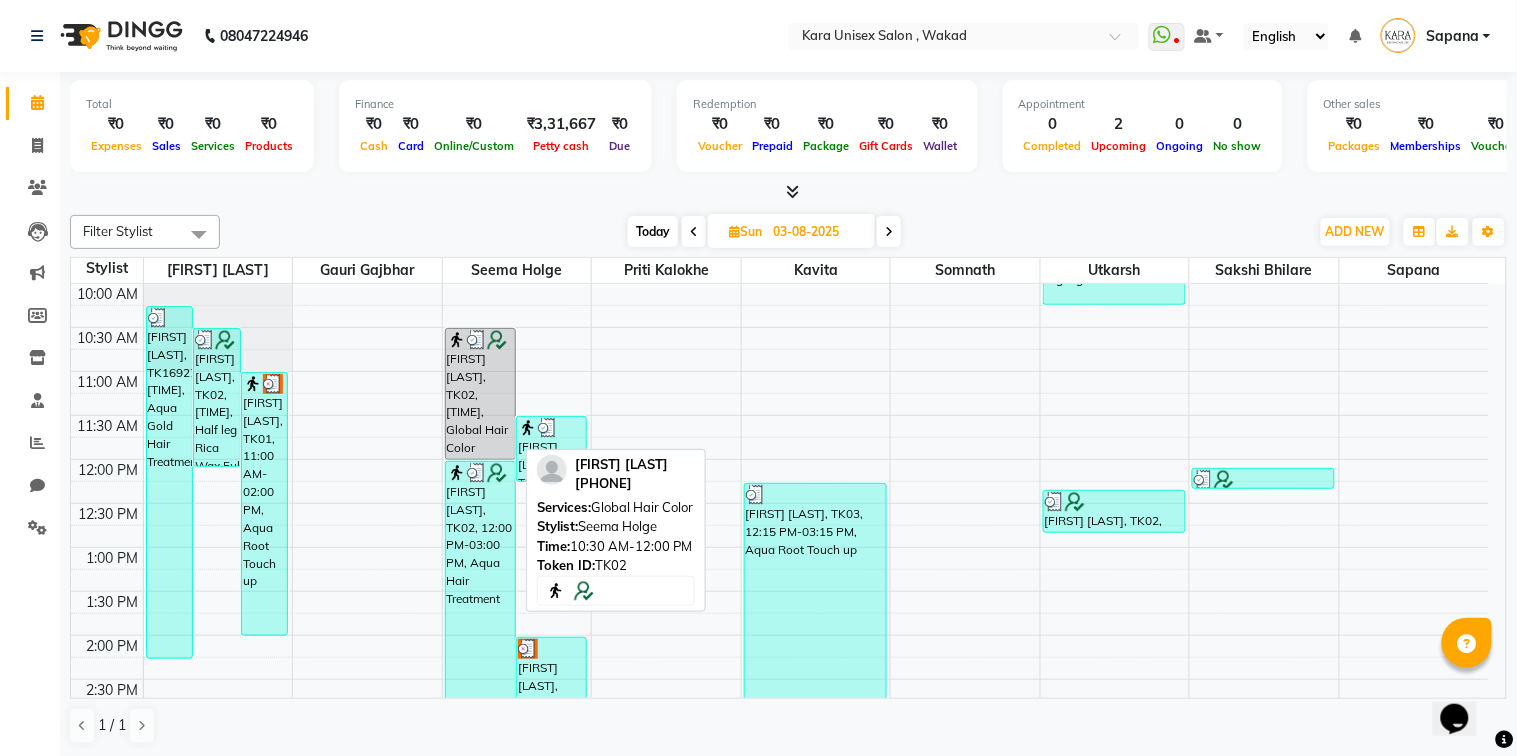 click on "[FIRST] [LAST], TK02, [TIME], Global Hair Color" at bounding box center [480, 394] 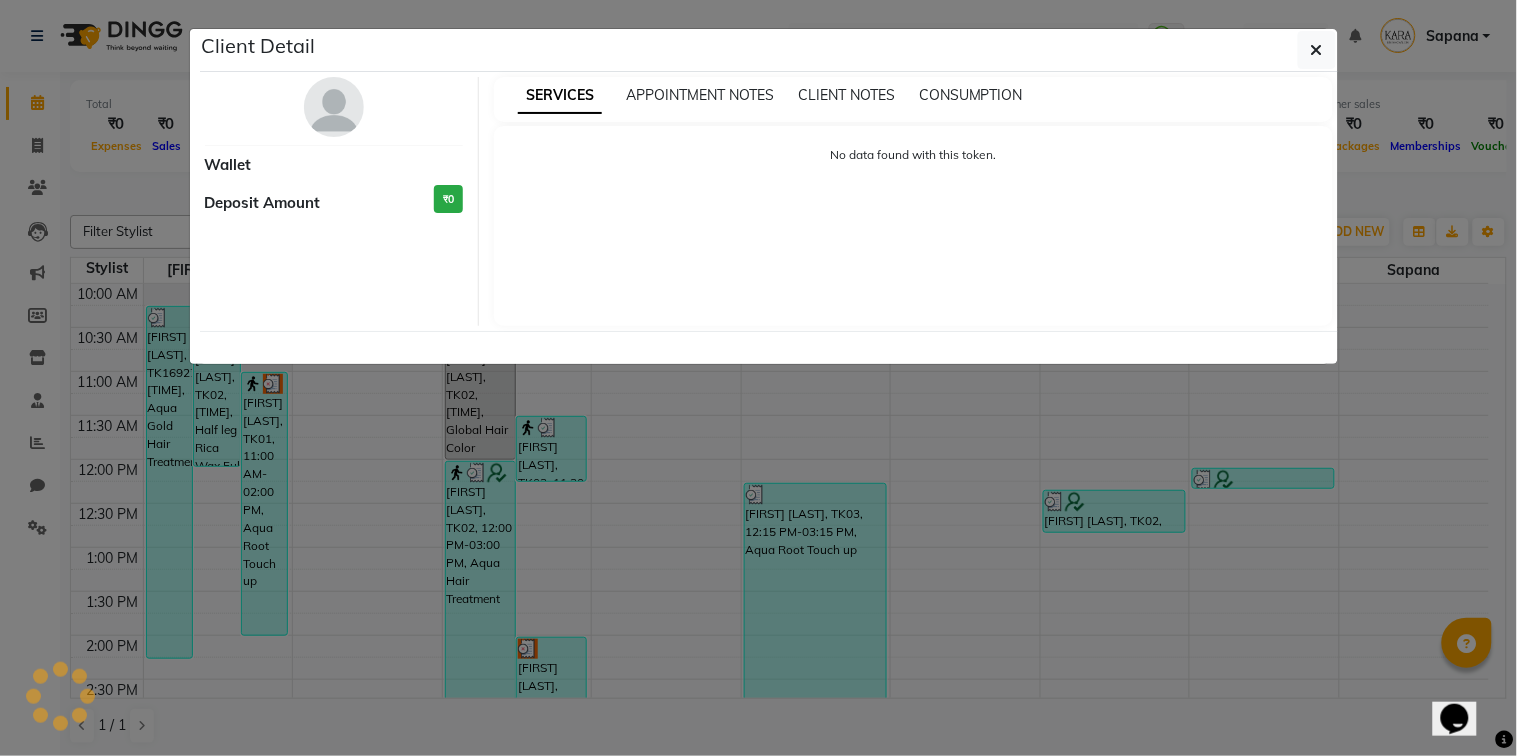 select on "3" 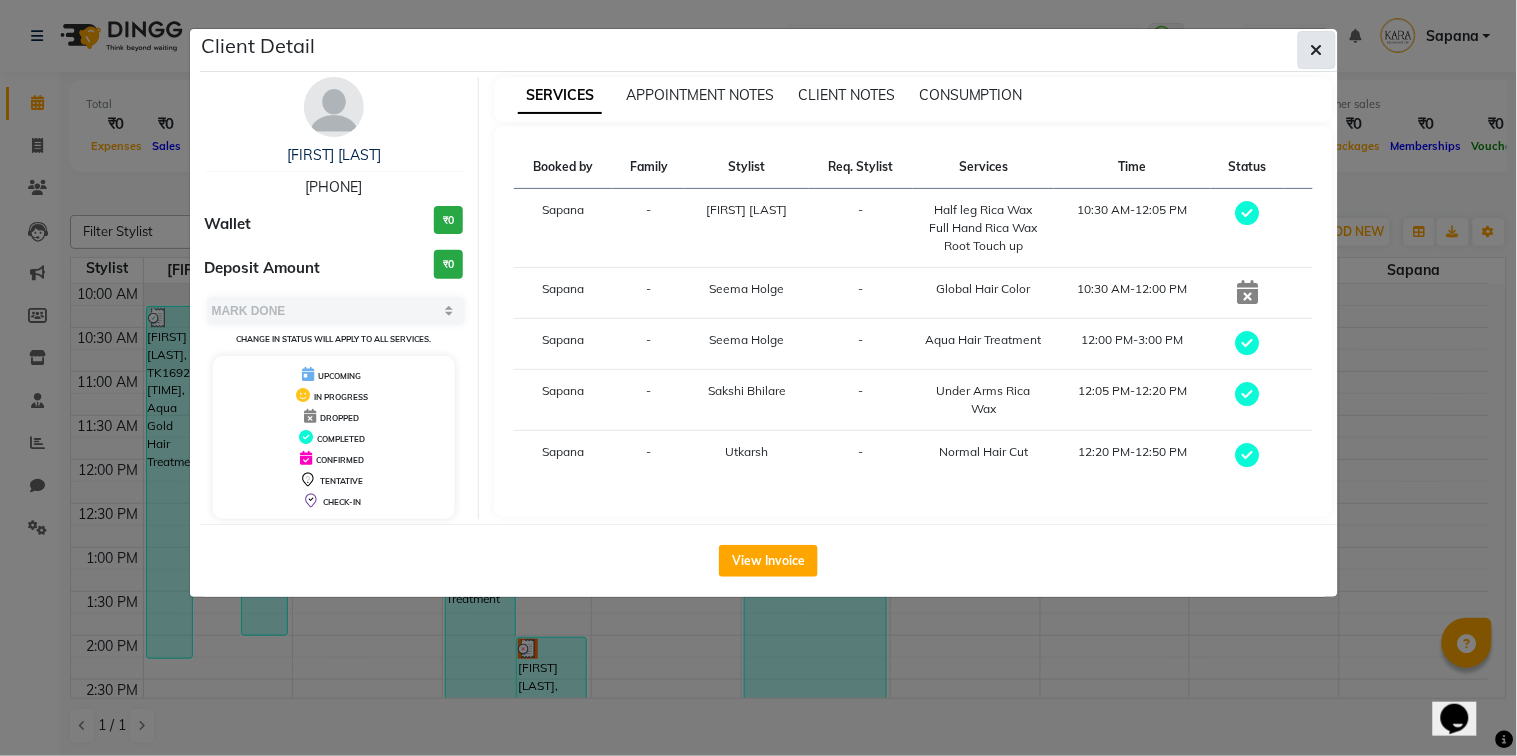 click 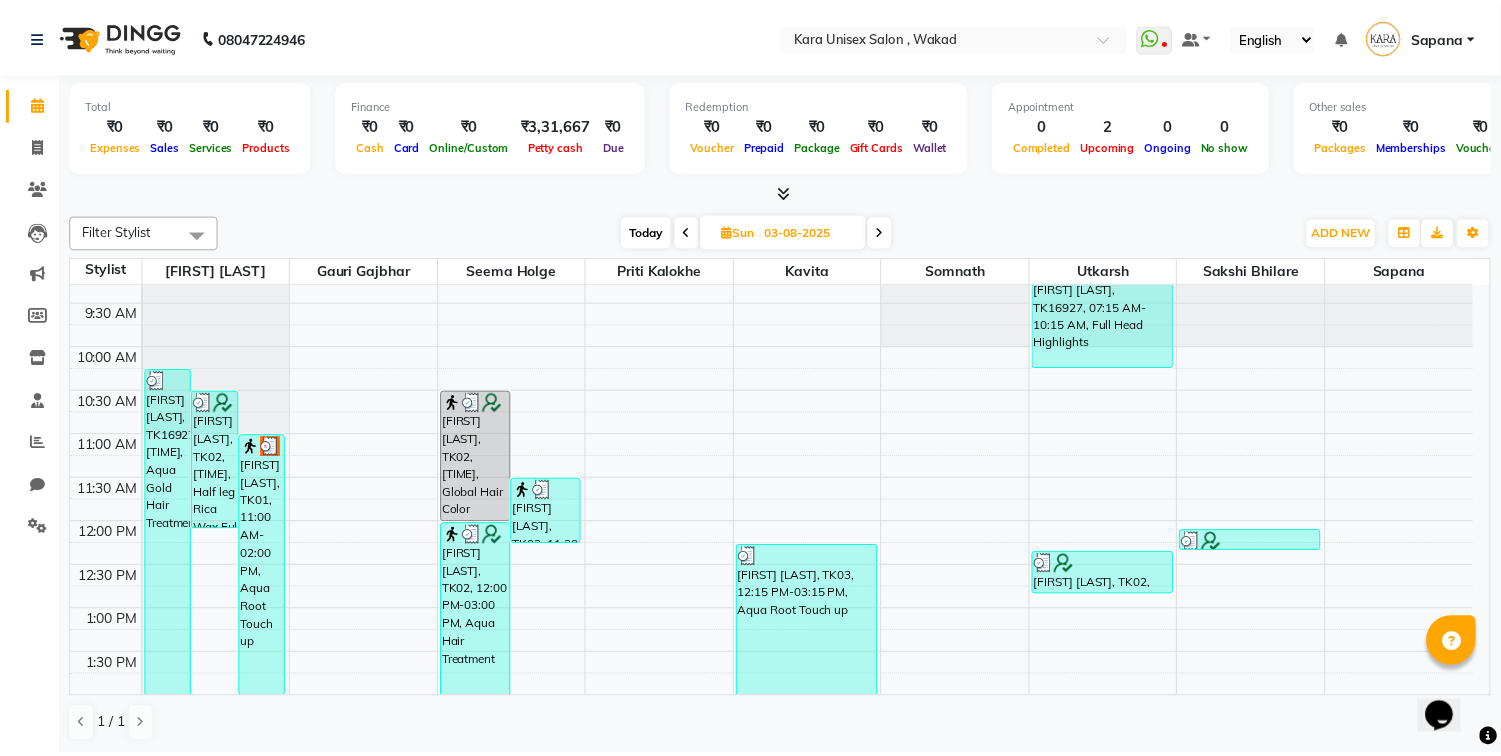 scroll, scrollTop: 0, scrollLeft: 0, axis: both 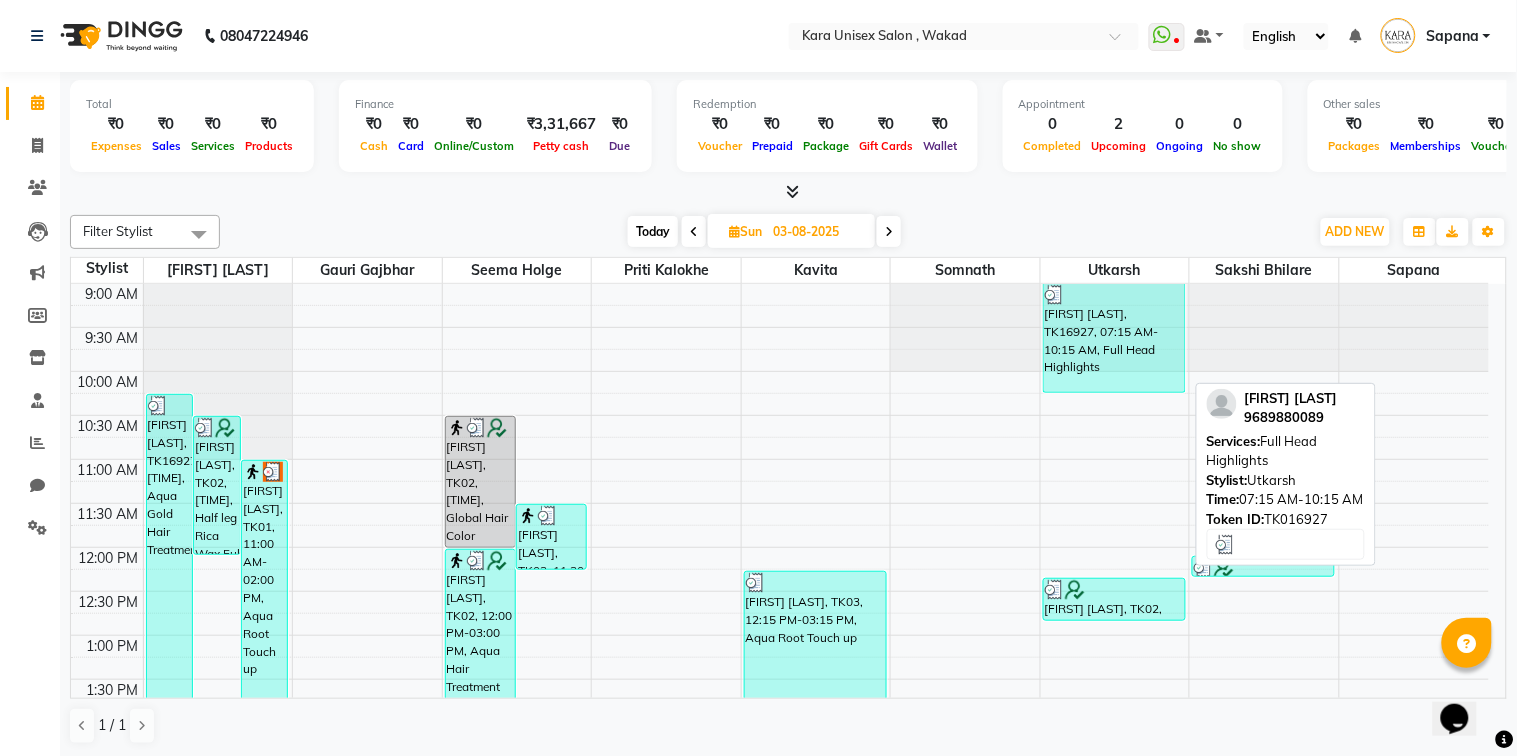 click on "[FIRST] [LAST], TK16927, 07:15 AM-10:15 AM, Full Head Highlights" at bounding box center (1114, 338) 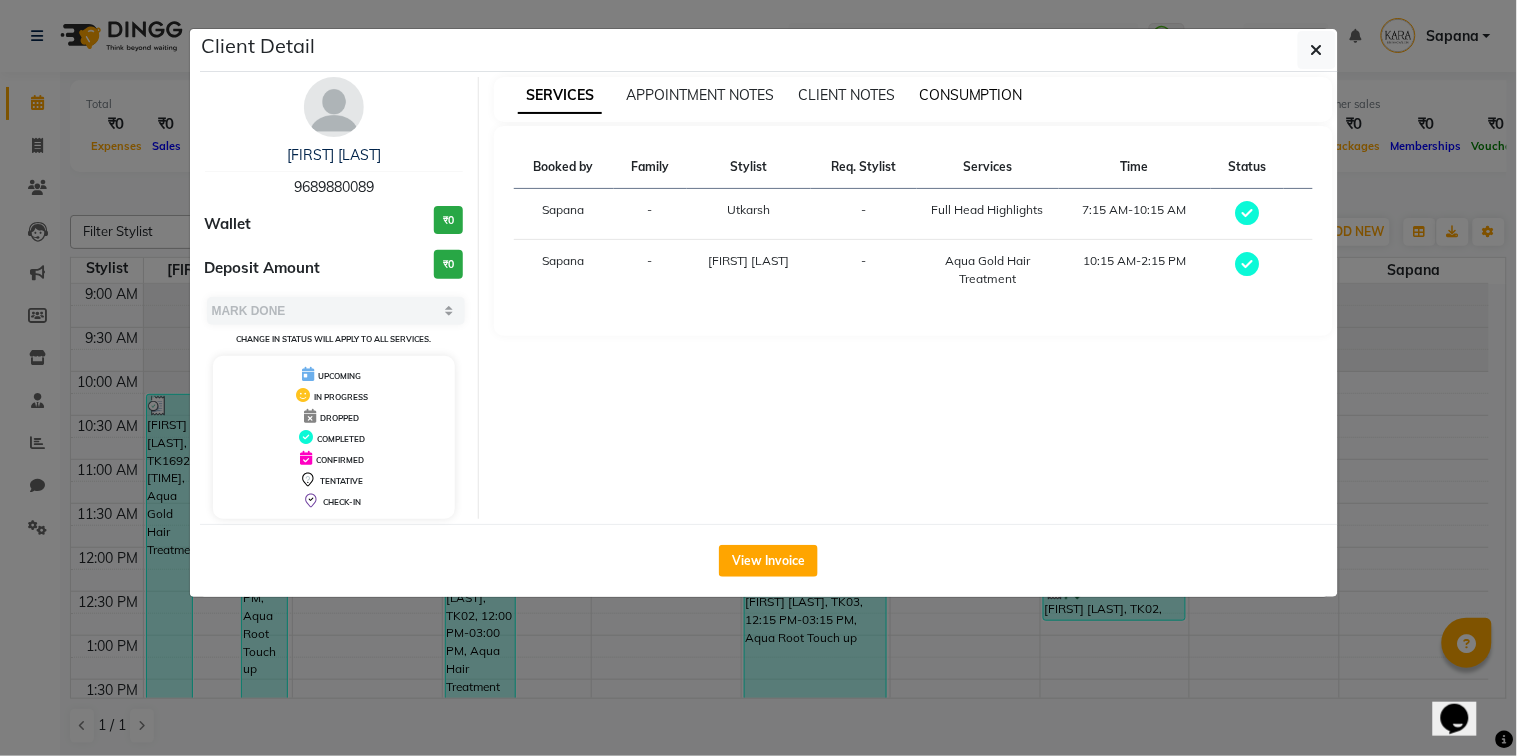 click on "CONSUMPTION" at bounding box center [971, 95] 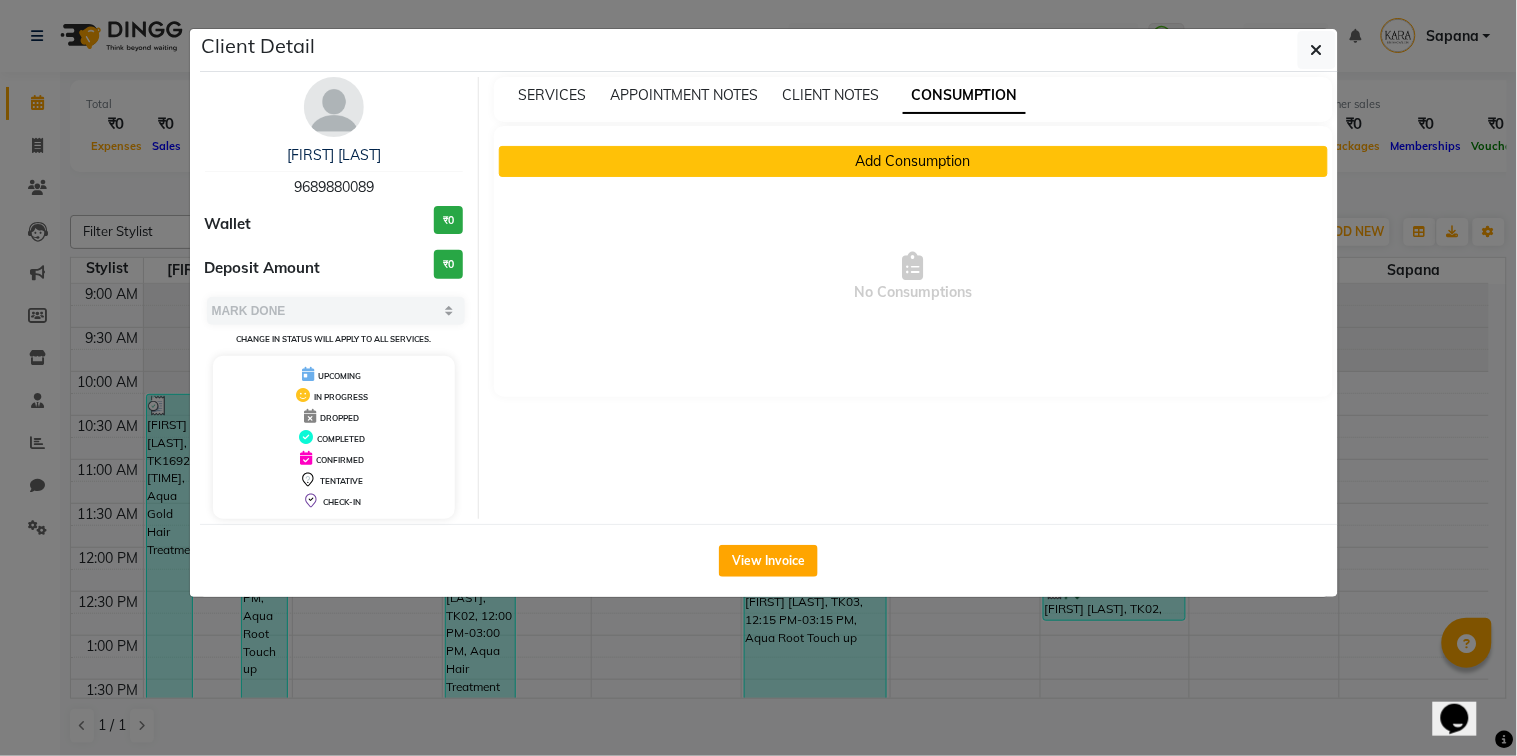 click on "Add Consumption" at bounding box center [913, 161] 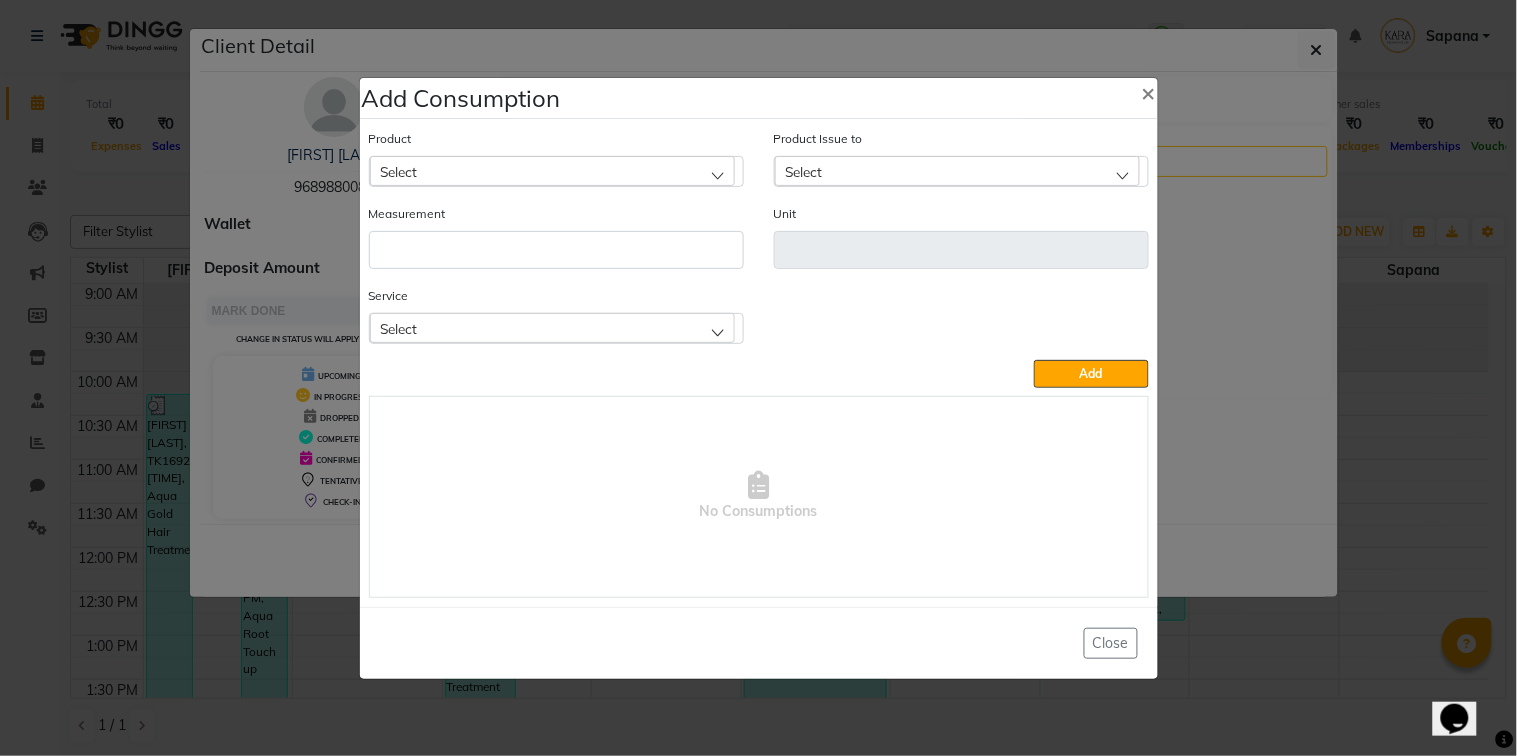 click on "Select" 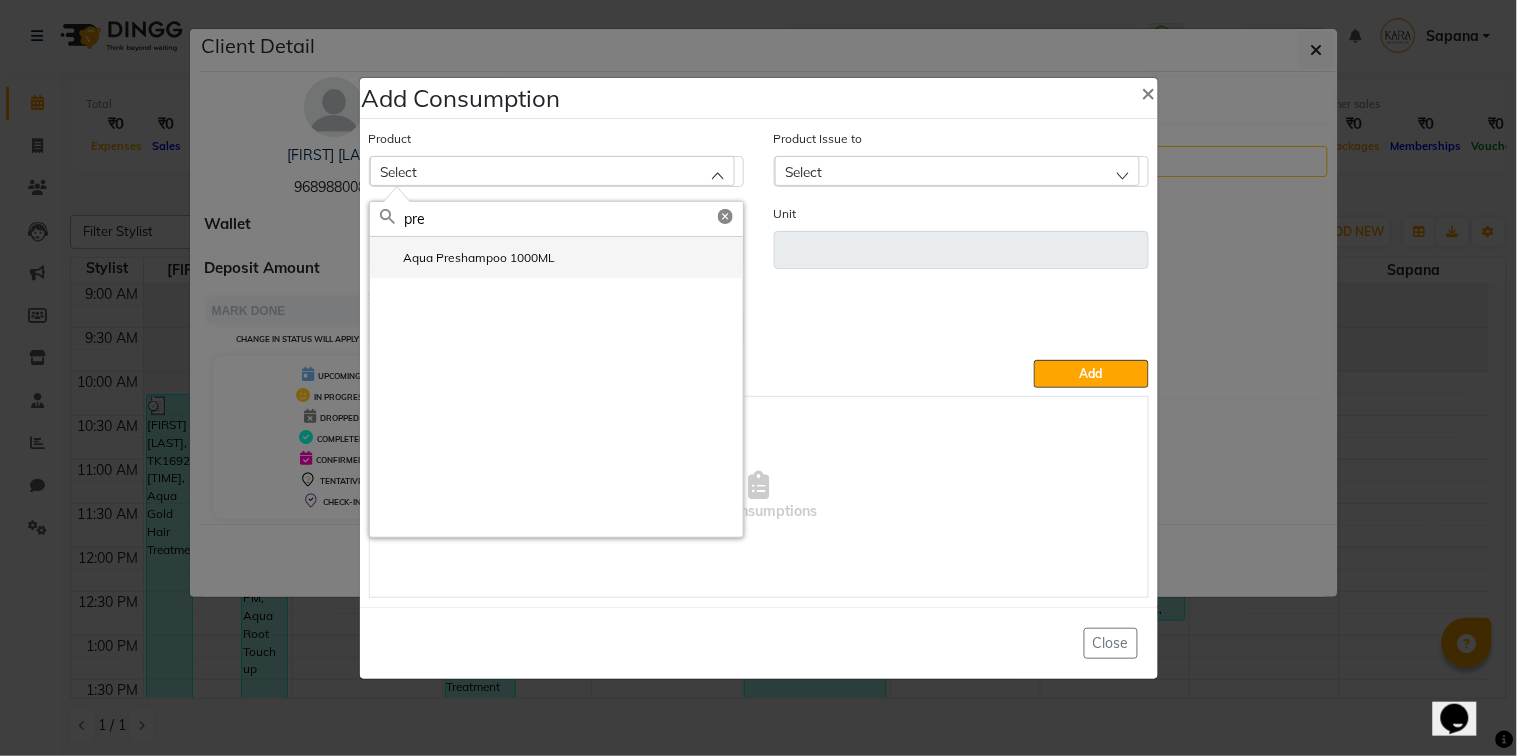 type on "pre" 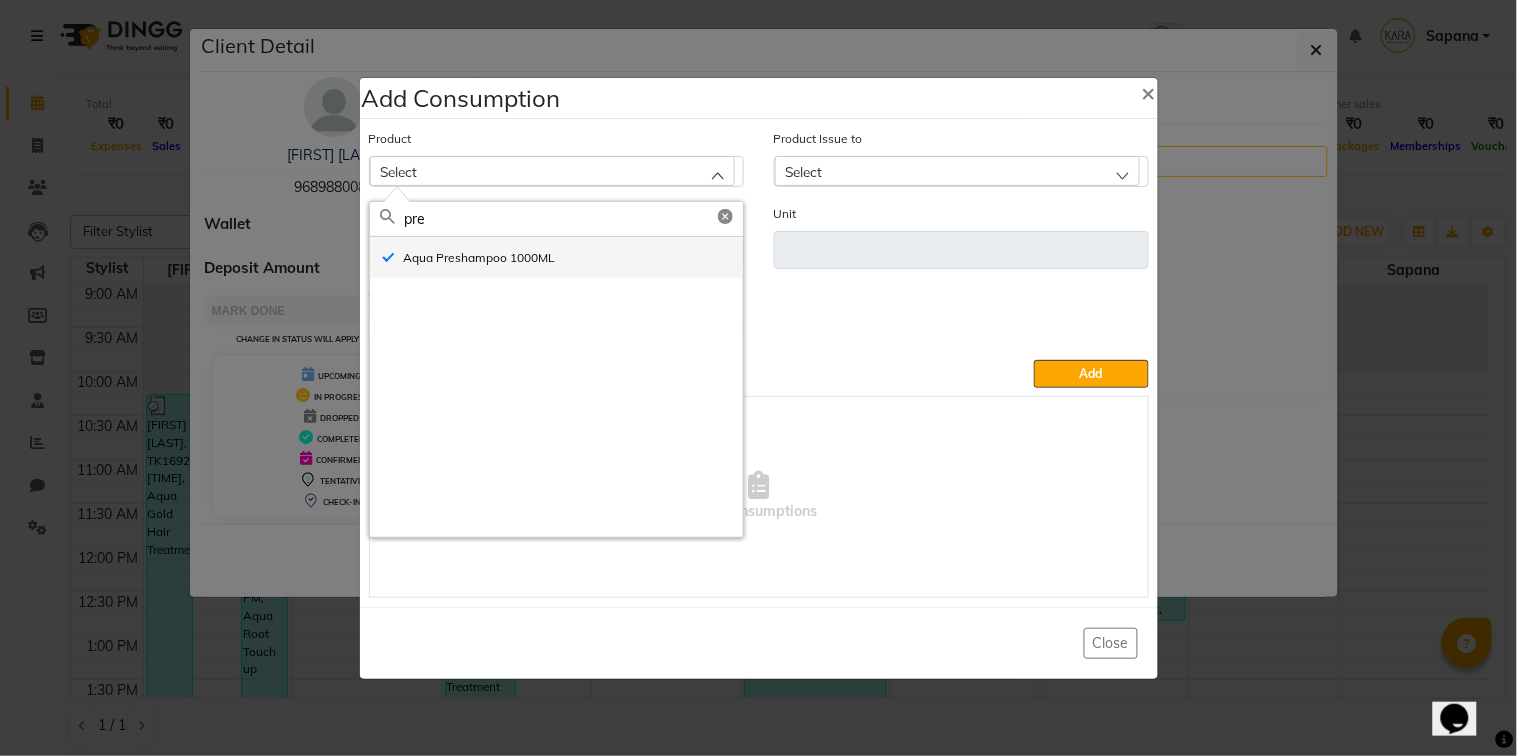 type on "ML" 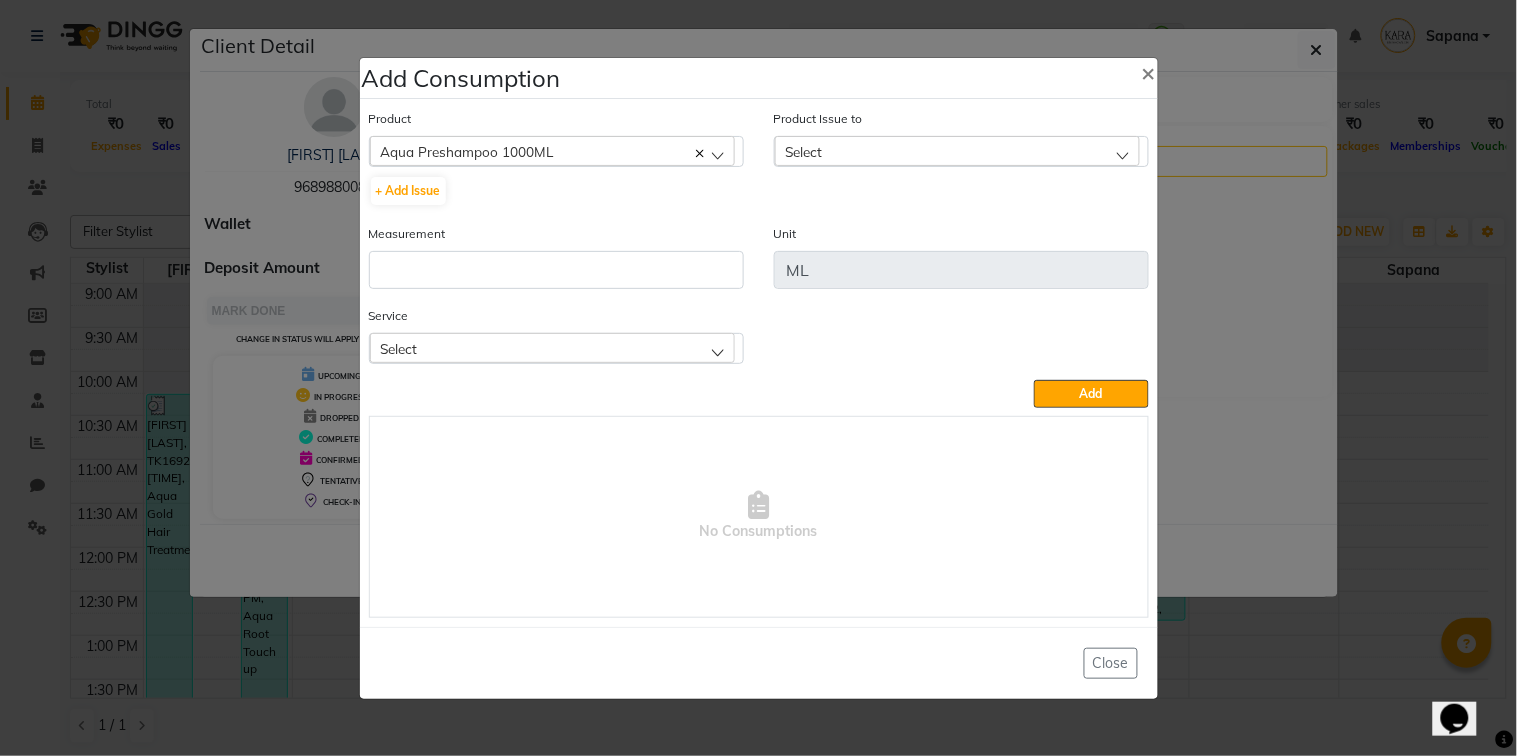 click on "Select" 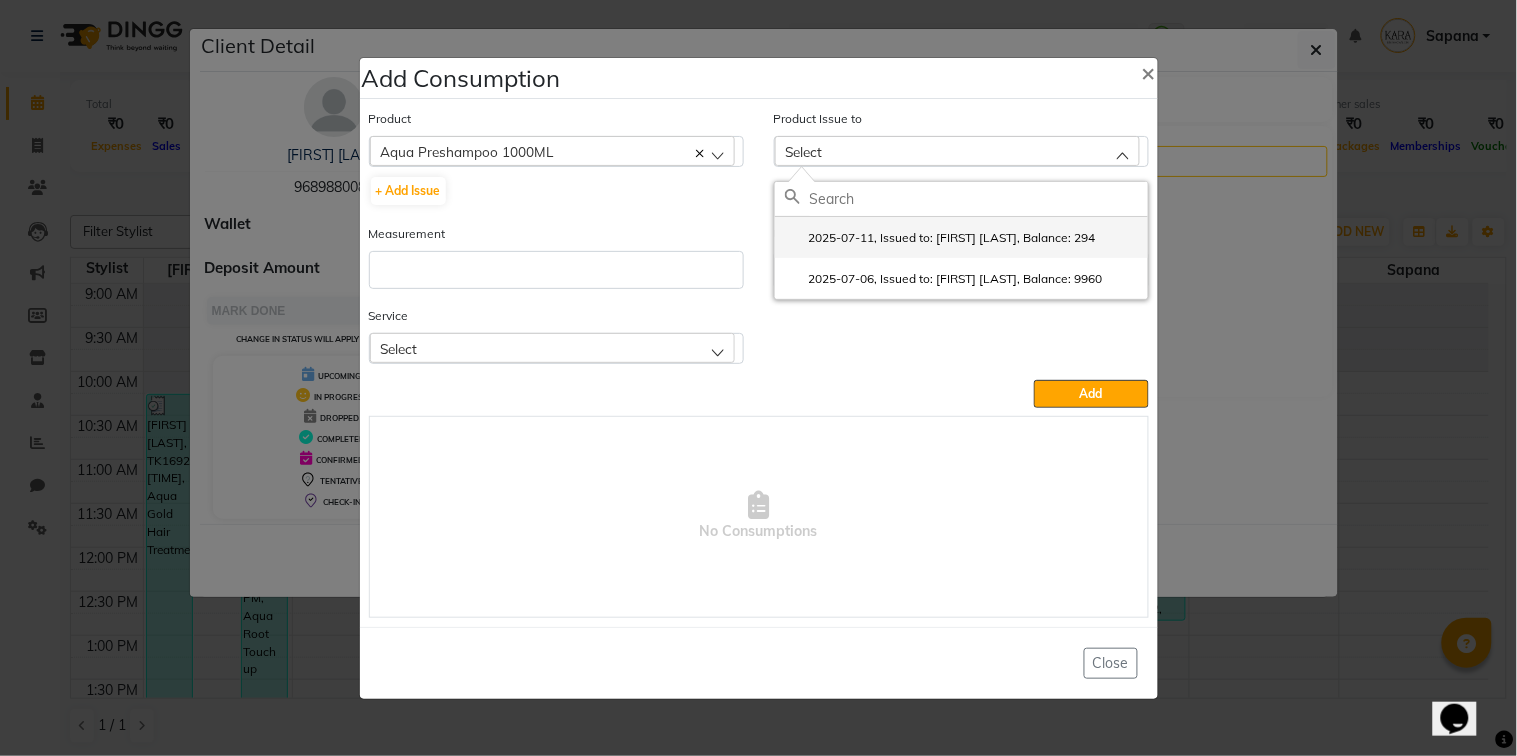 click on "2025-07-11, Issued to: [FIRST] [LAST], Balance: 294" 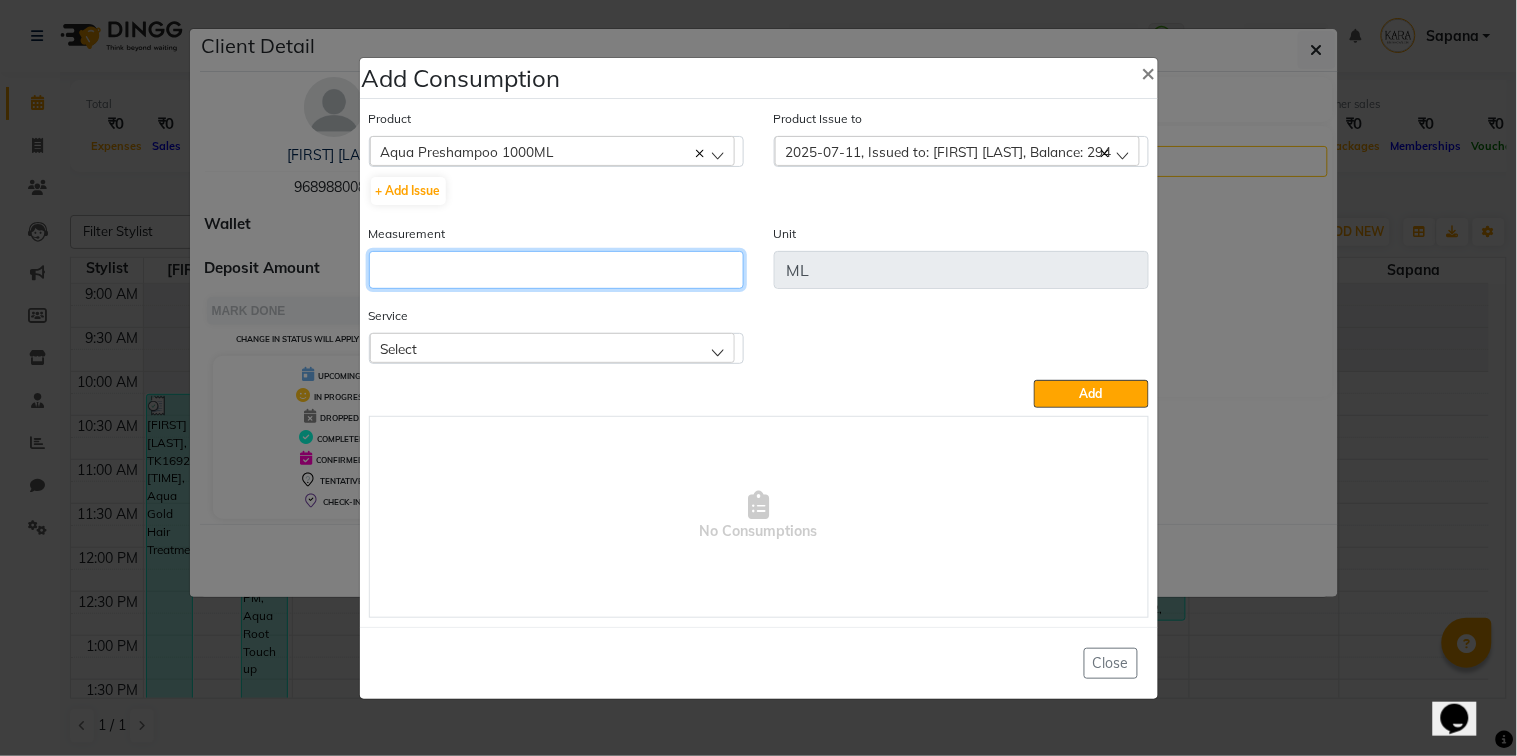 click 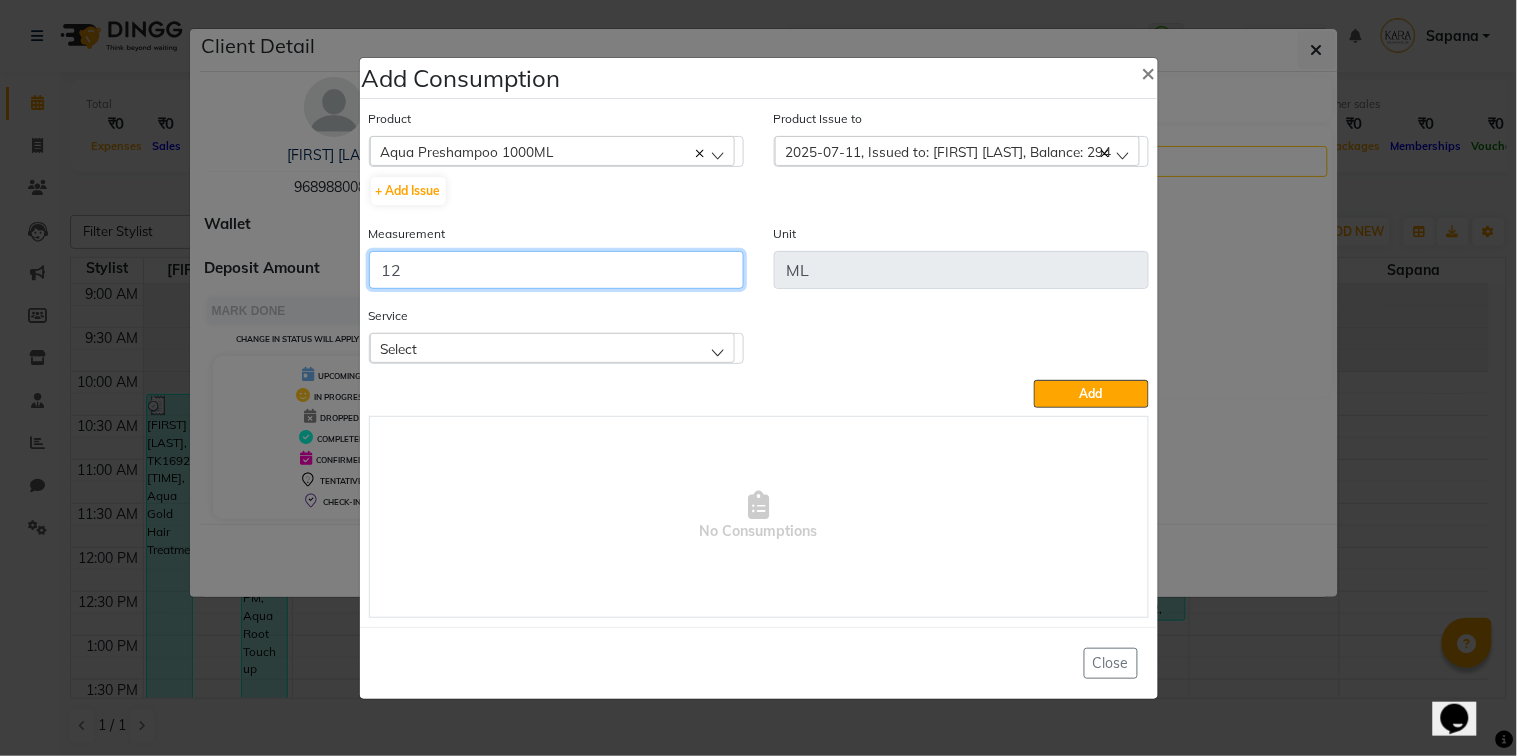 type on "12" 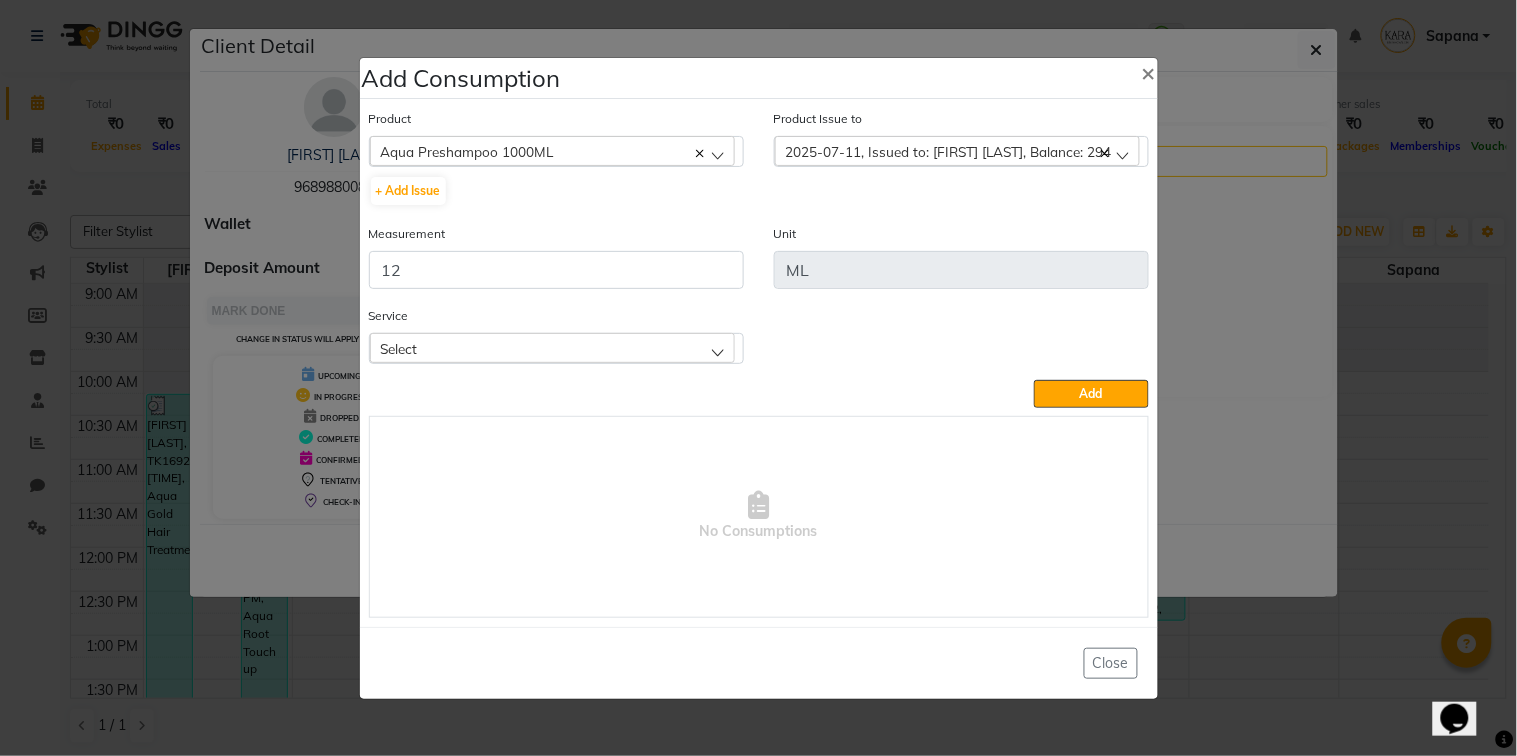 click on "Select" 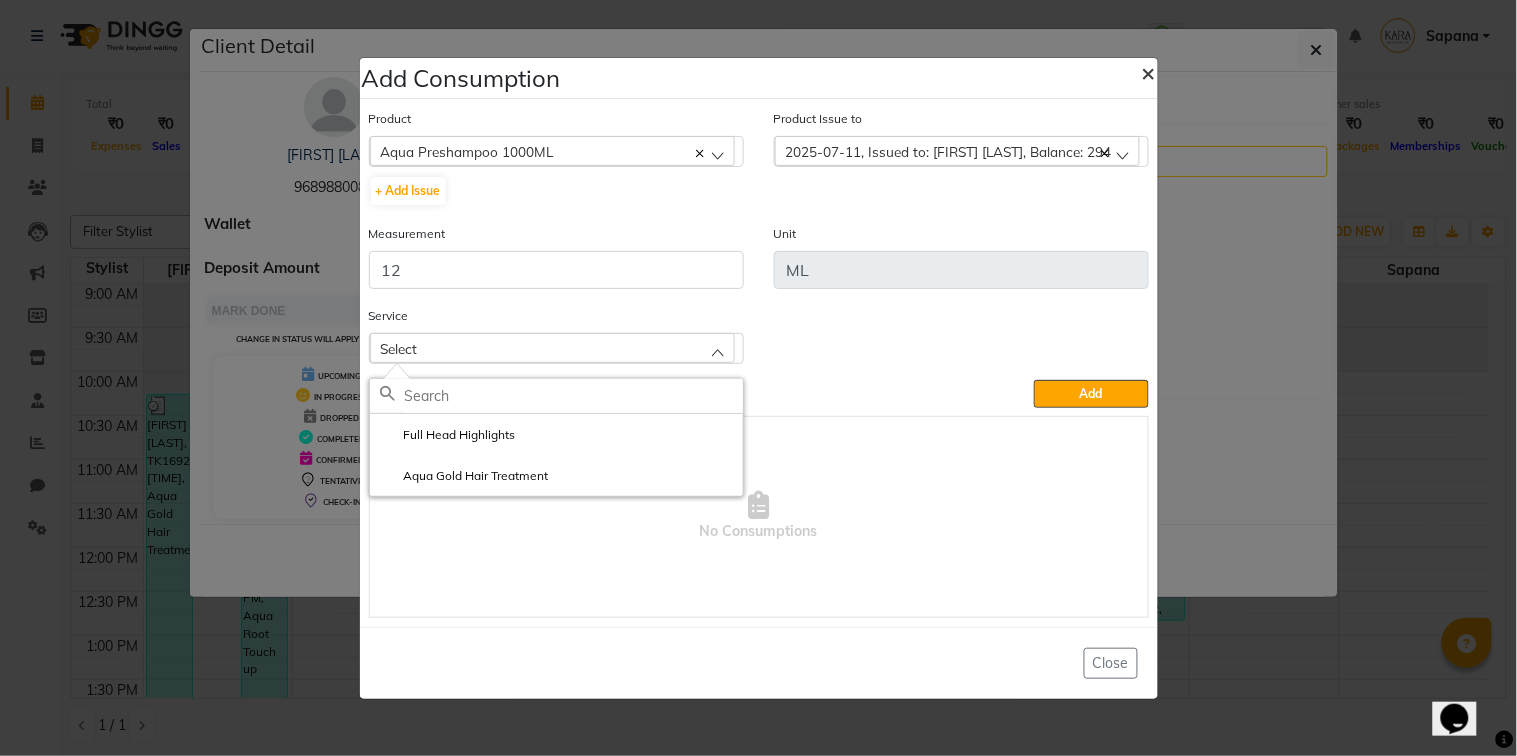 click on "×" 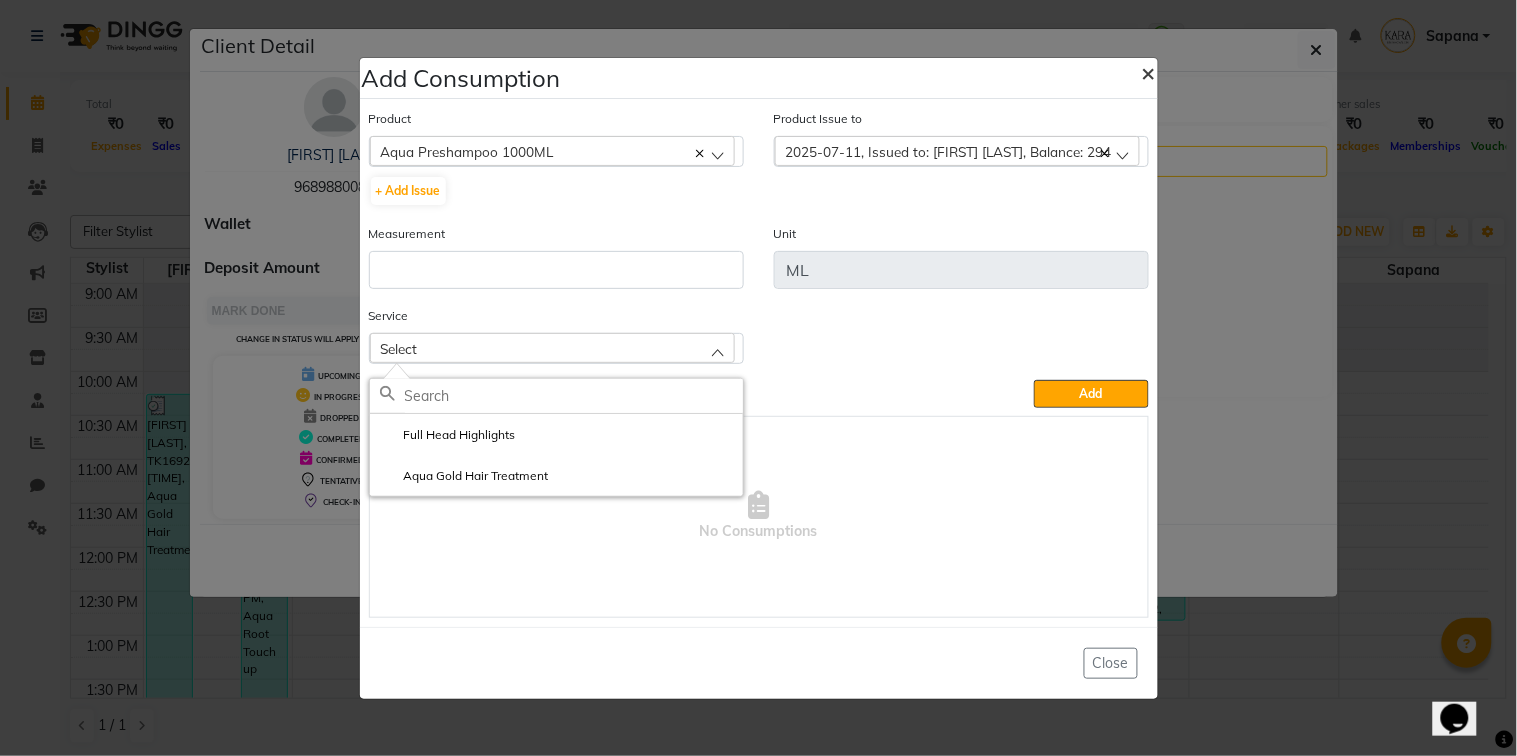 type 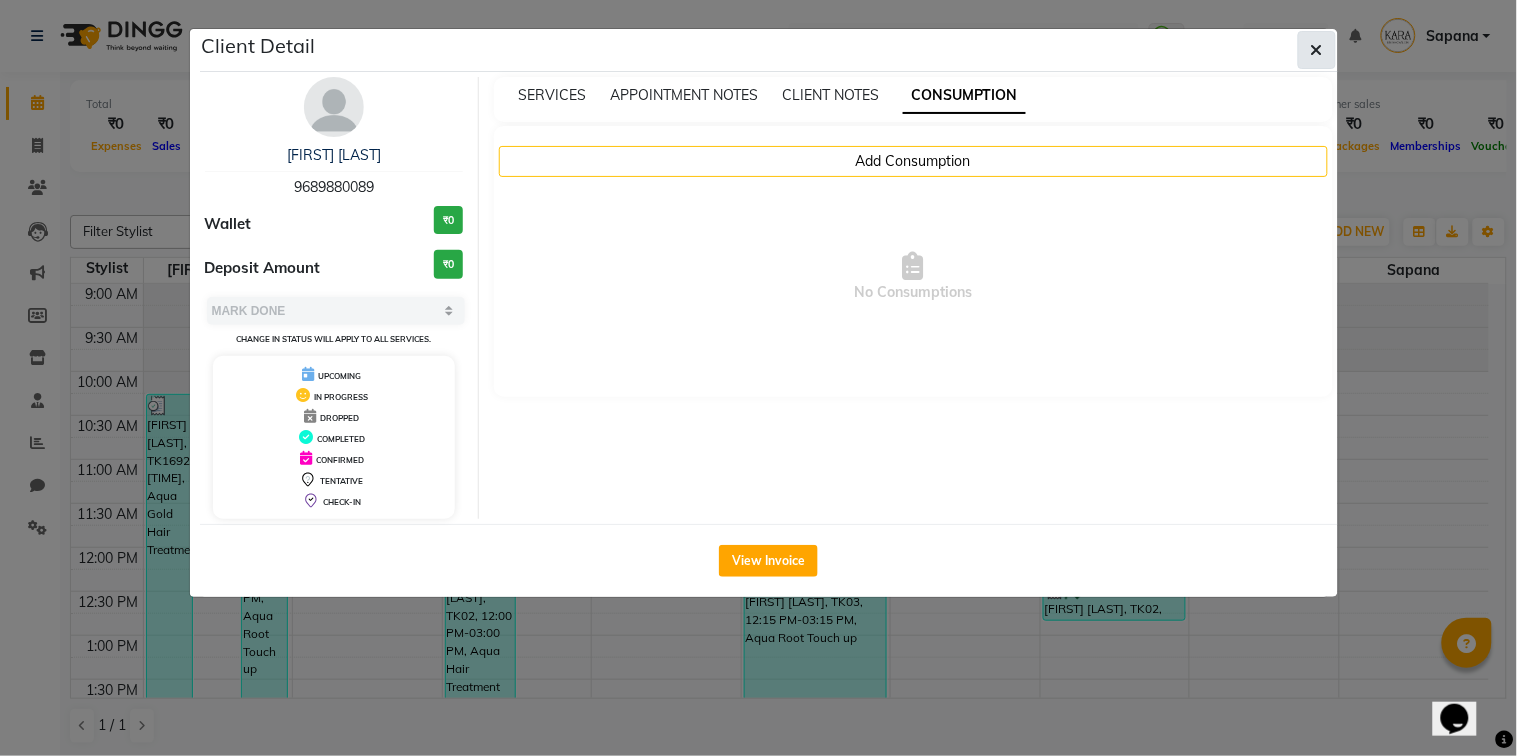 click 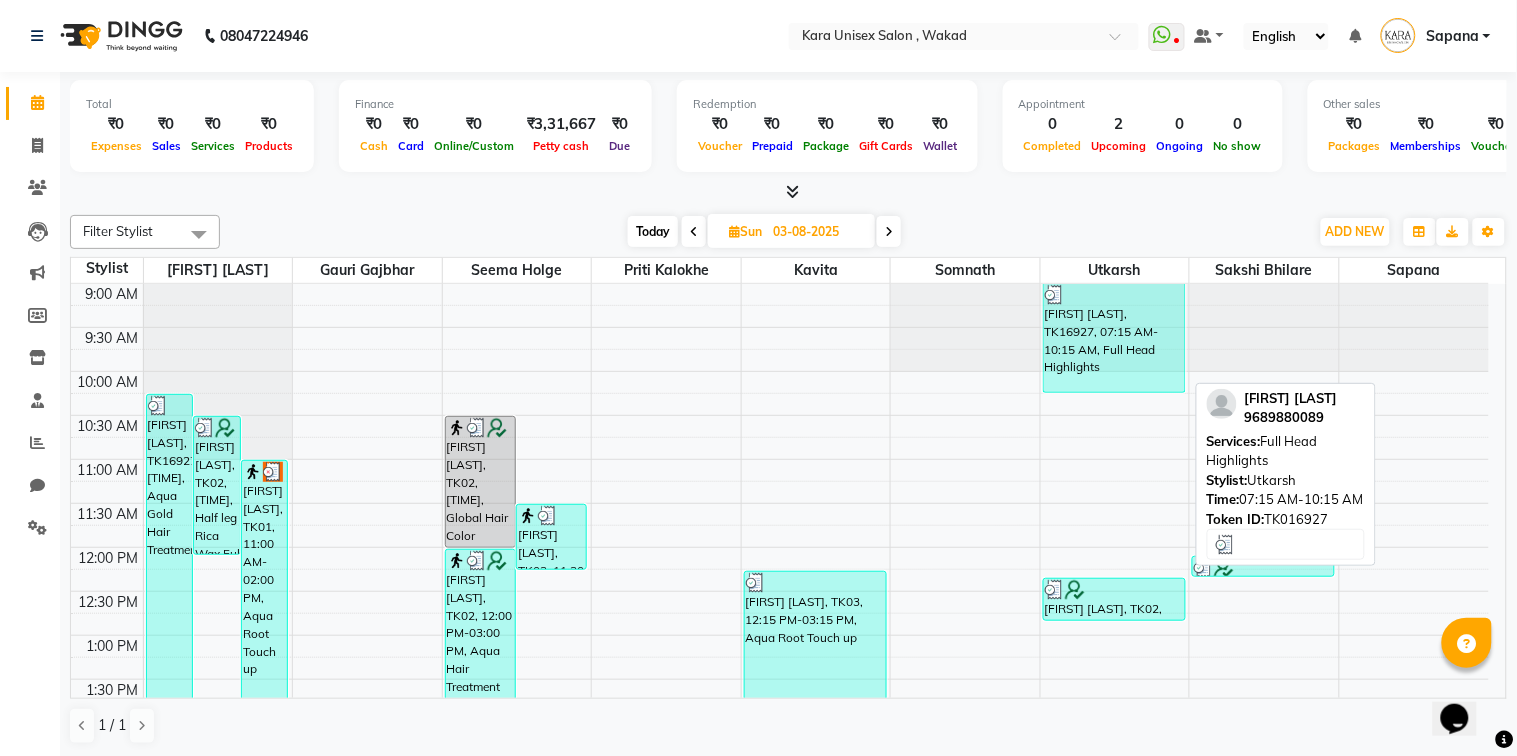click on "[FIRST] [LAST], TK16927, 07:15 AM-10:15 AM, Full Head Highlights" at bounding box center (1114, 338) 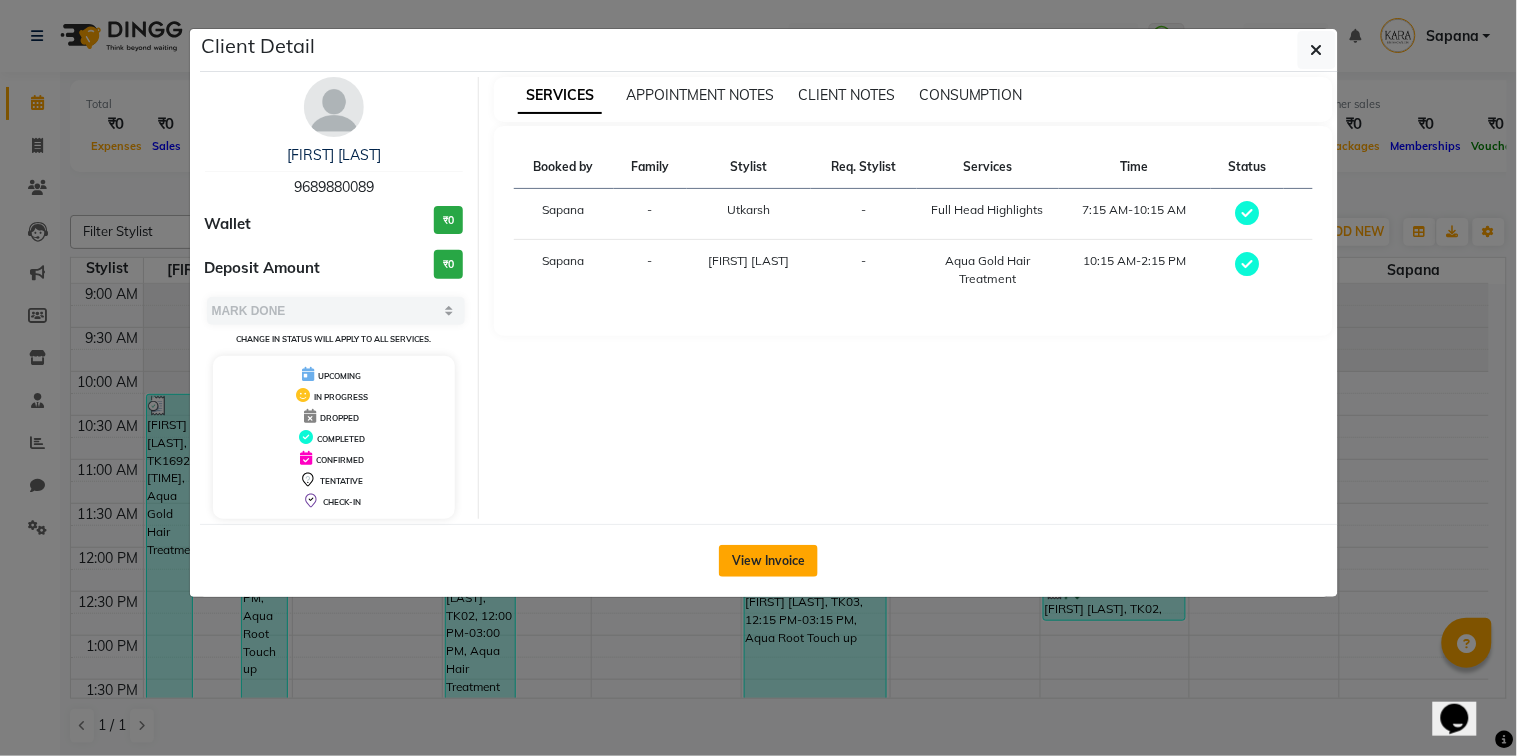 click on "View Invoice" 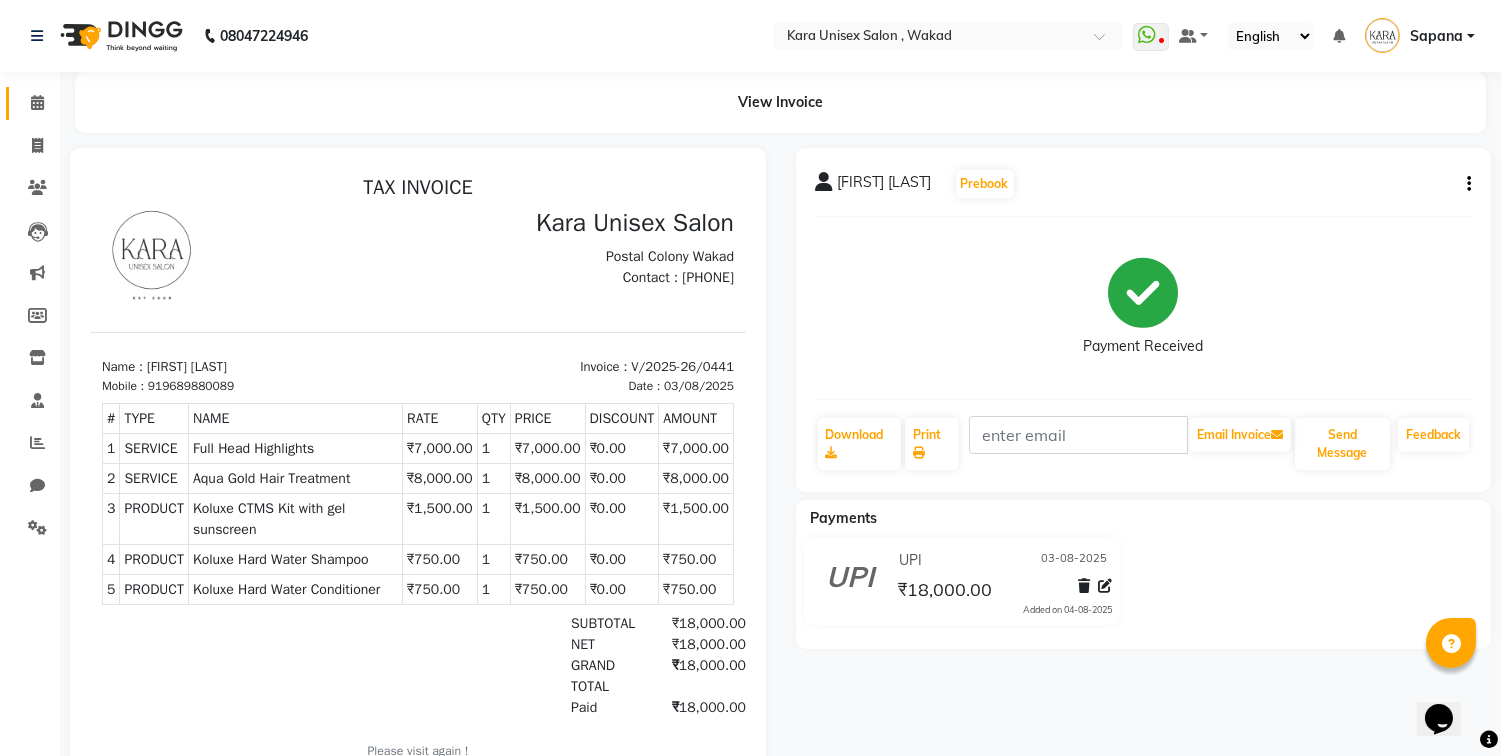 scroll, scrollTop: 0, scrollLeft: 0, axis: both 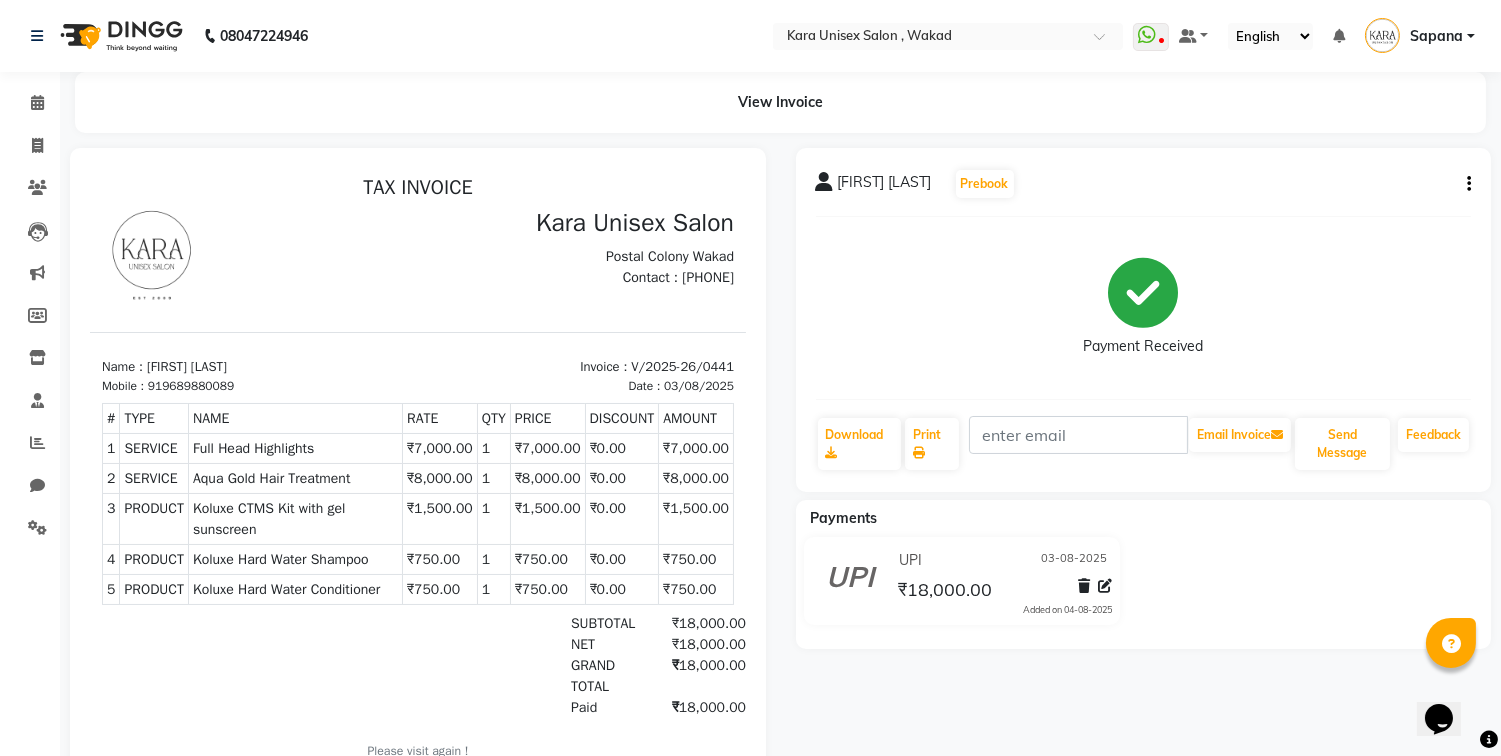 click on "[FIRST] [LAST]  Prebook   Payment Received  Download  Print   Email Invoice   Send Message Feedback" 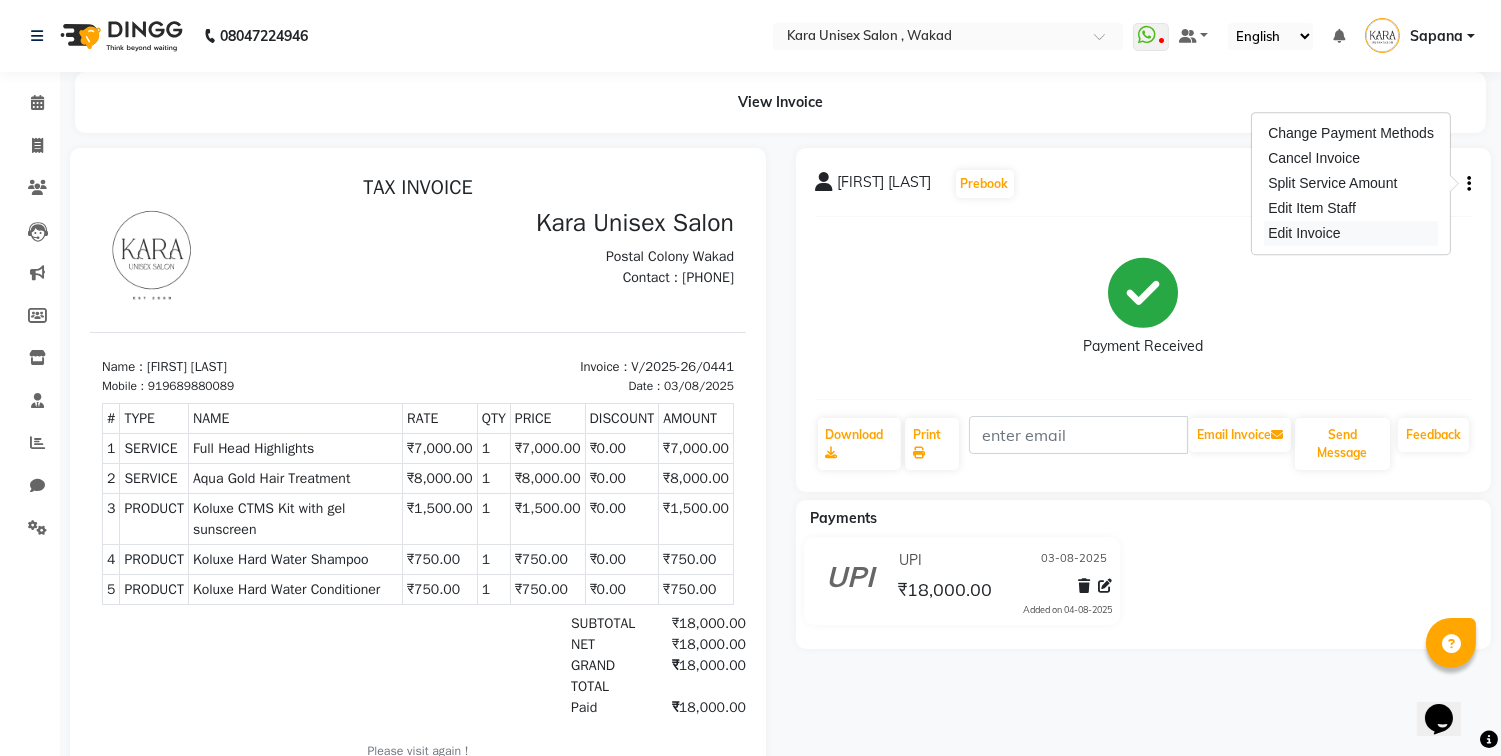 click on "Edit Invoice" at bounding box center (1351, 233) 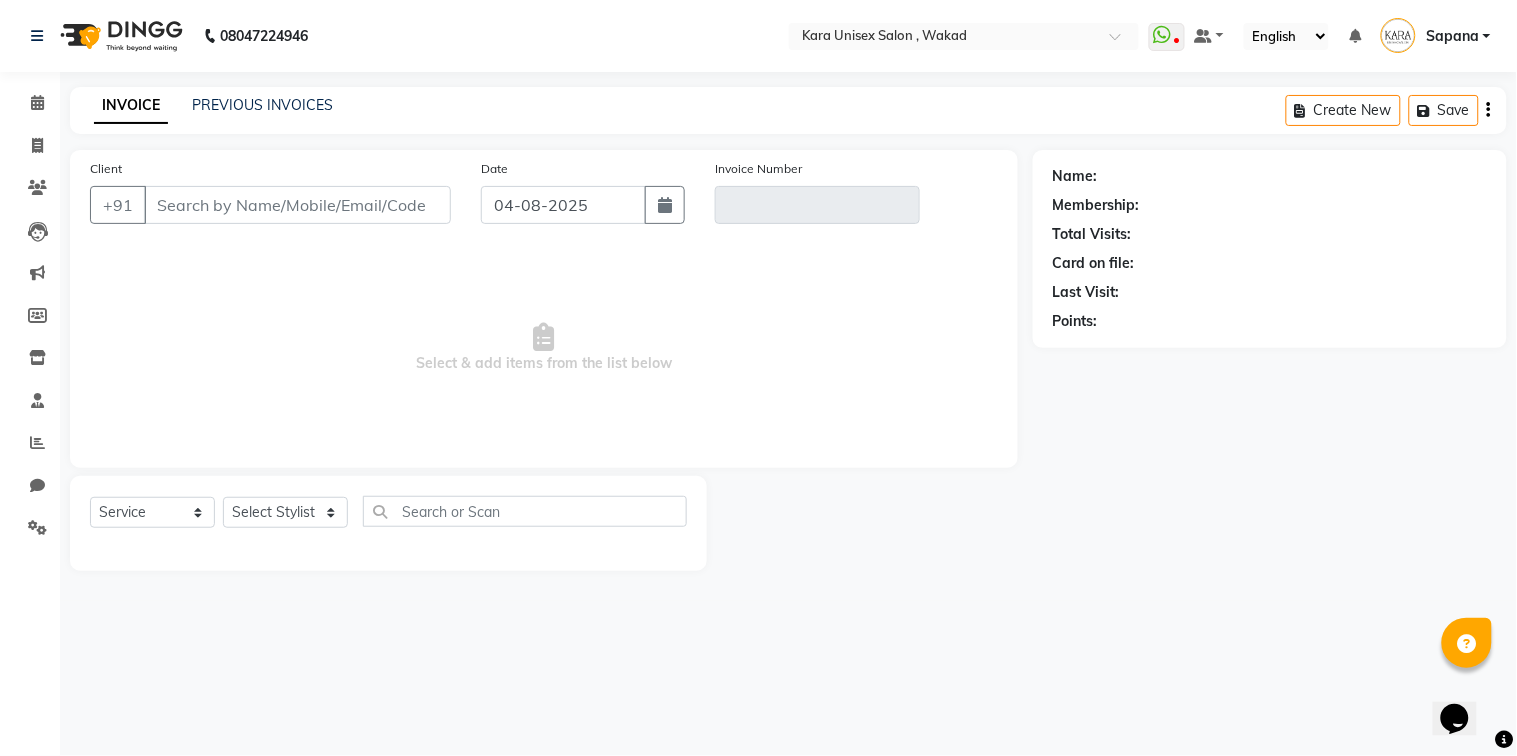 type on "9689880089" 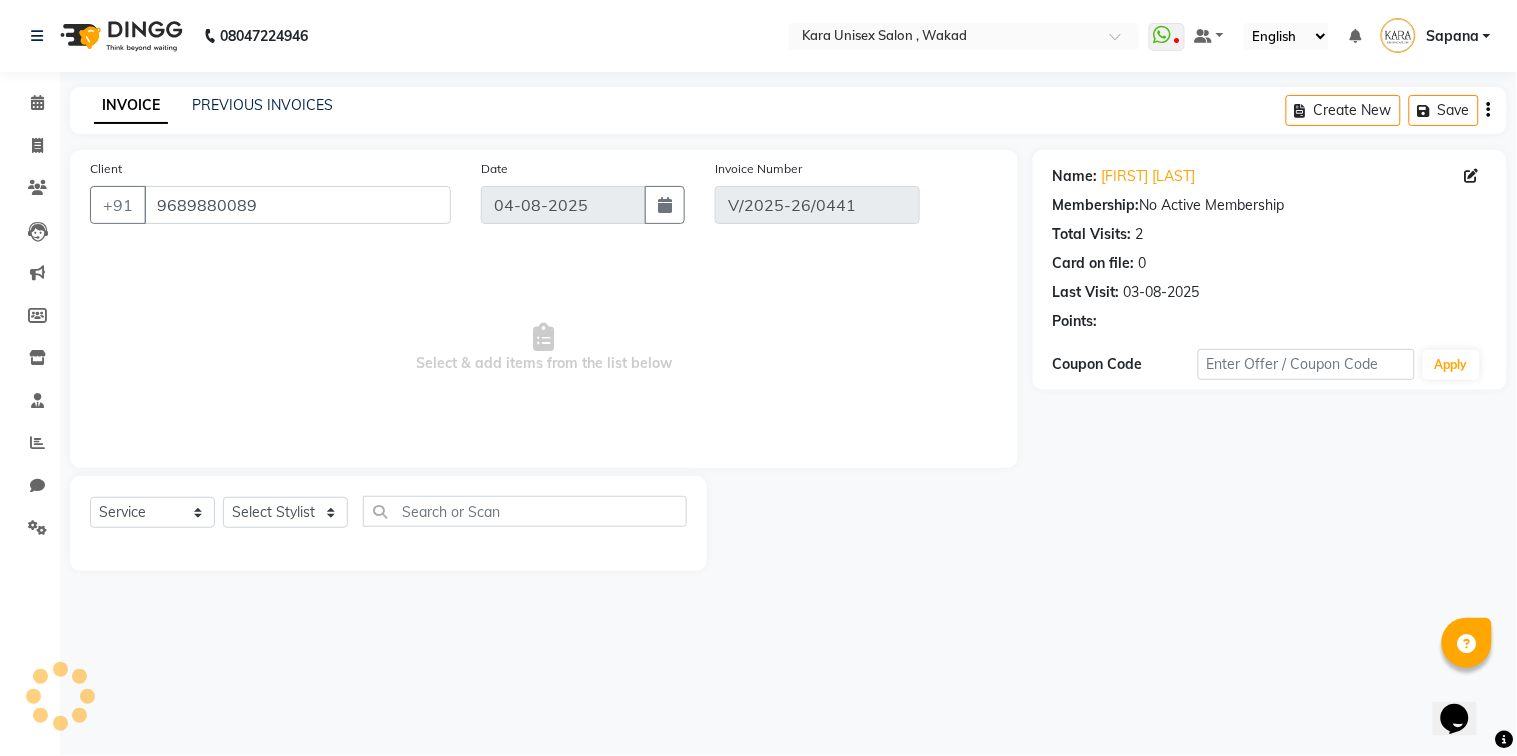 type on "03-08-2025" 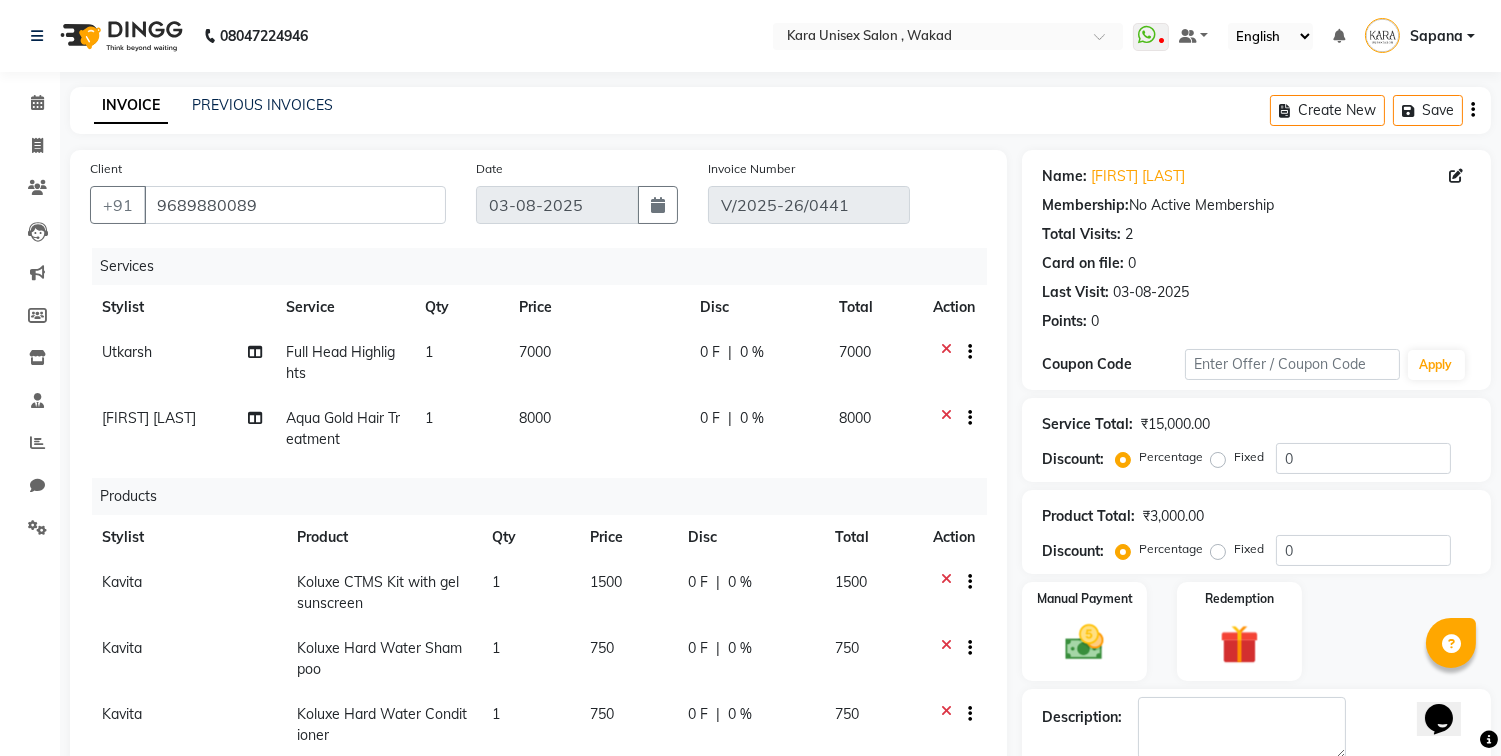 click 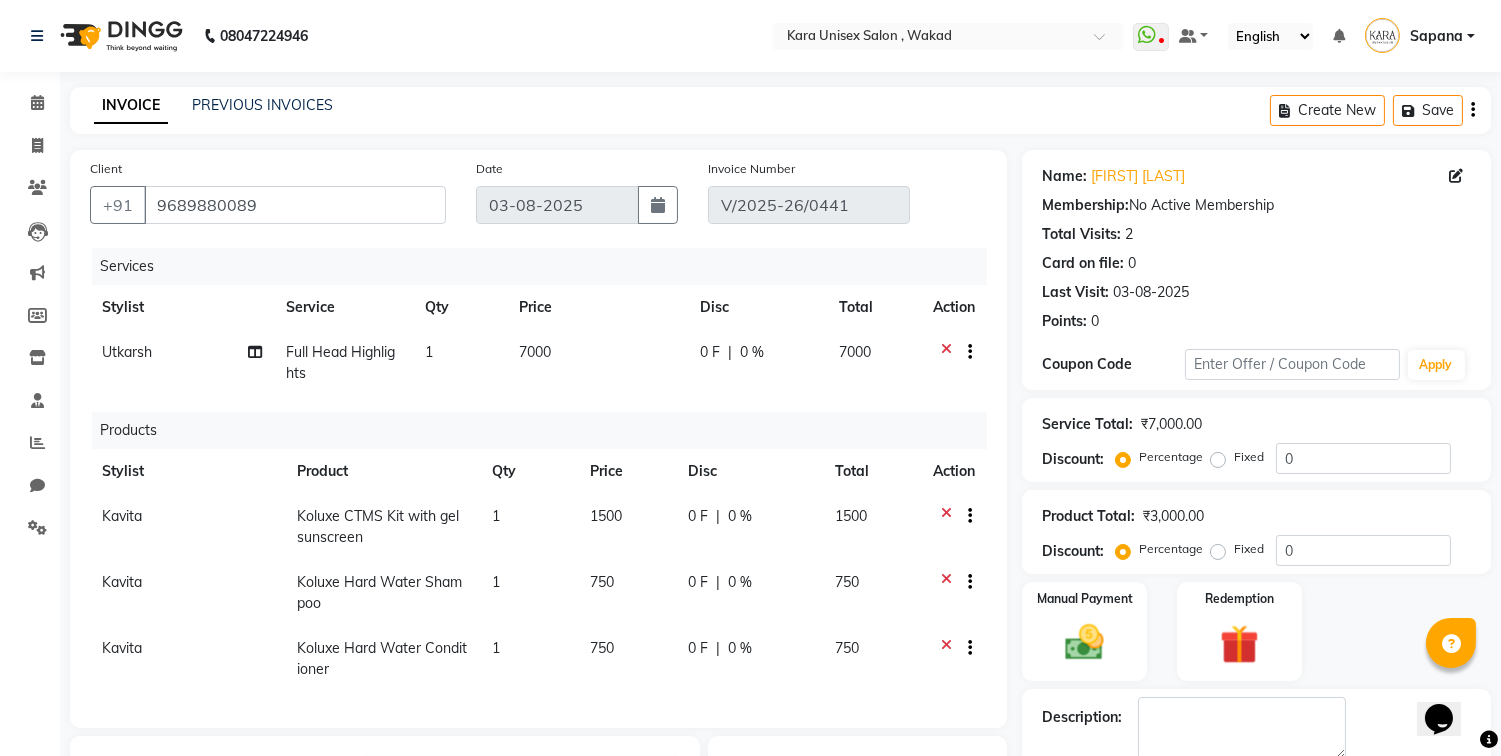 scroll, scrollTop: 320, scrollLeft: 0, axis: vertical 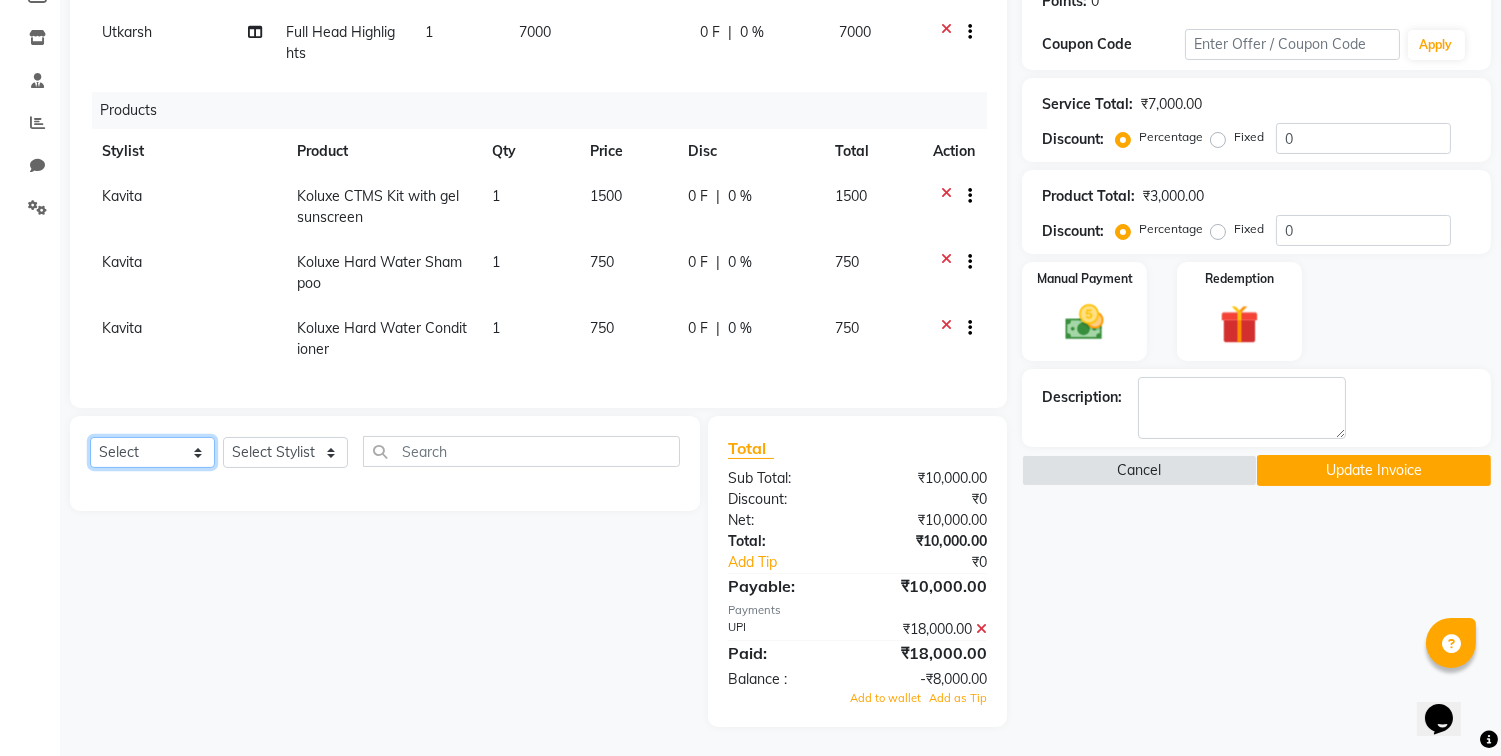 select on "service" 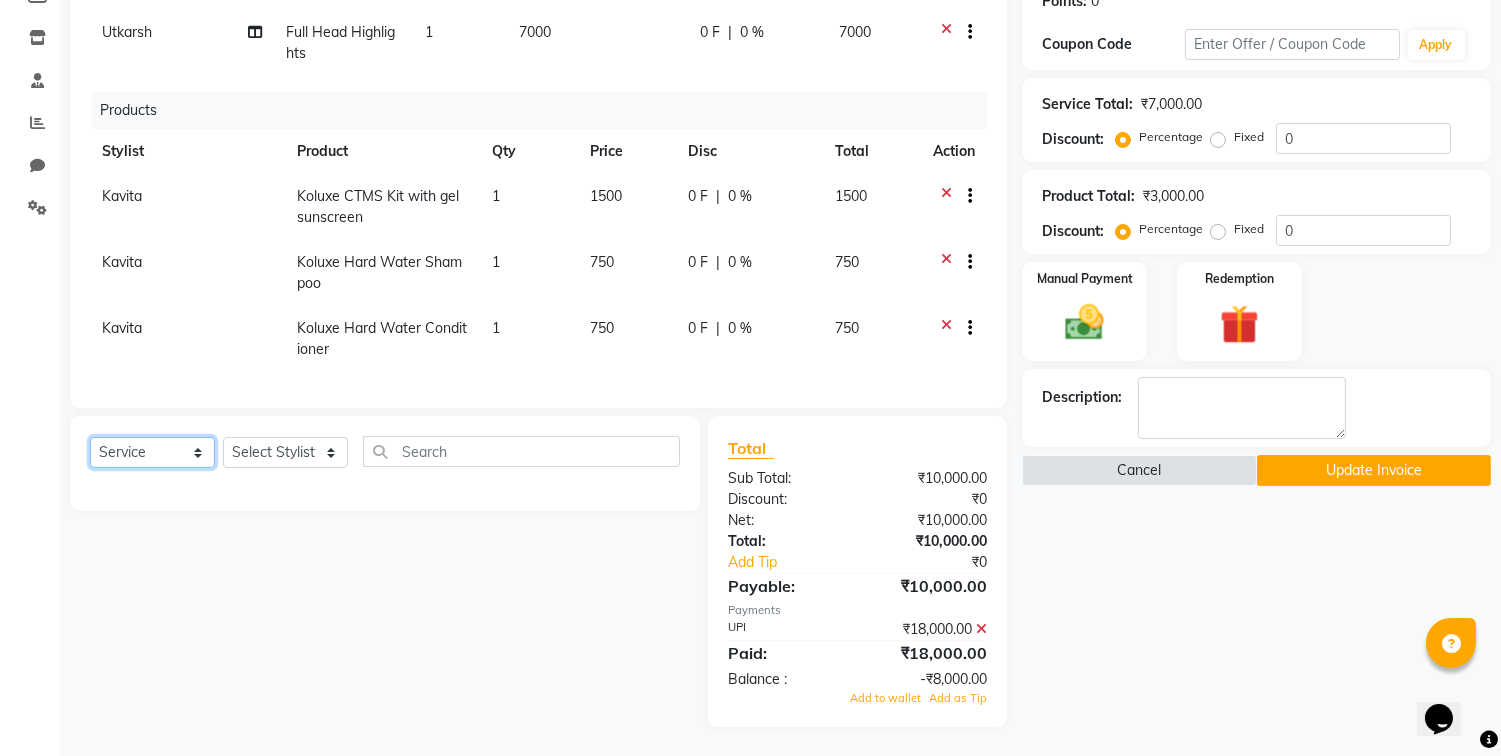click on "Select  Service  Product  Membership  Package Voucher Prepaid Gift Card" 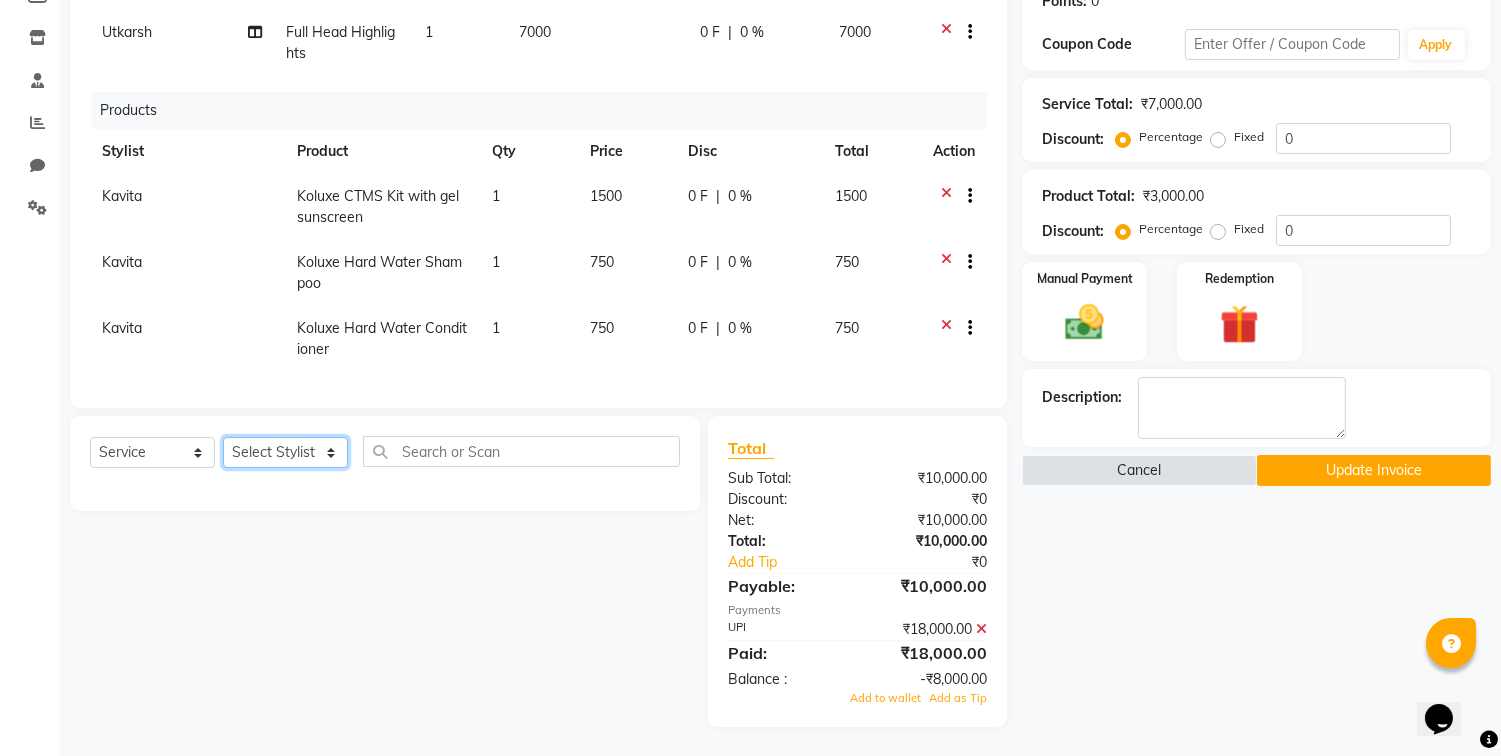 select on "70478" 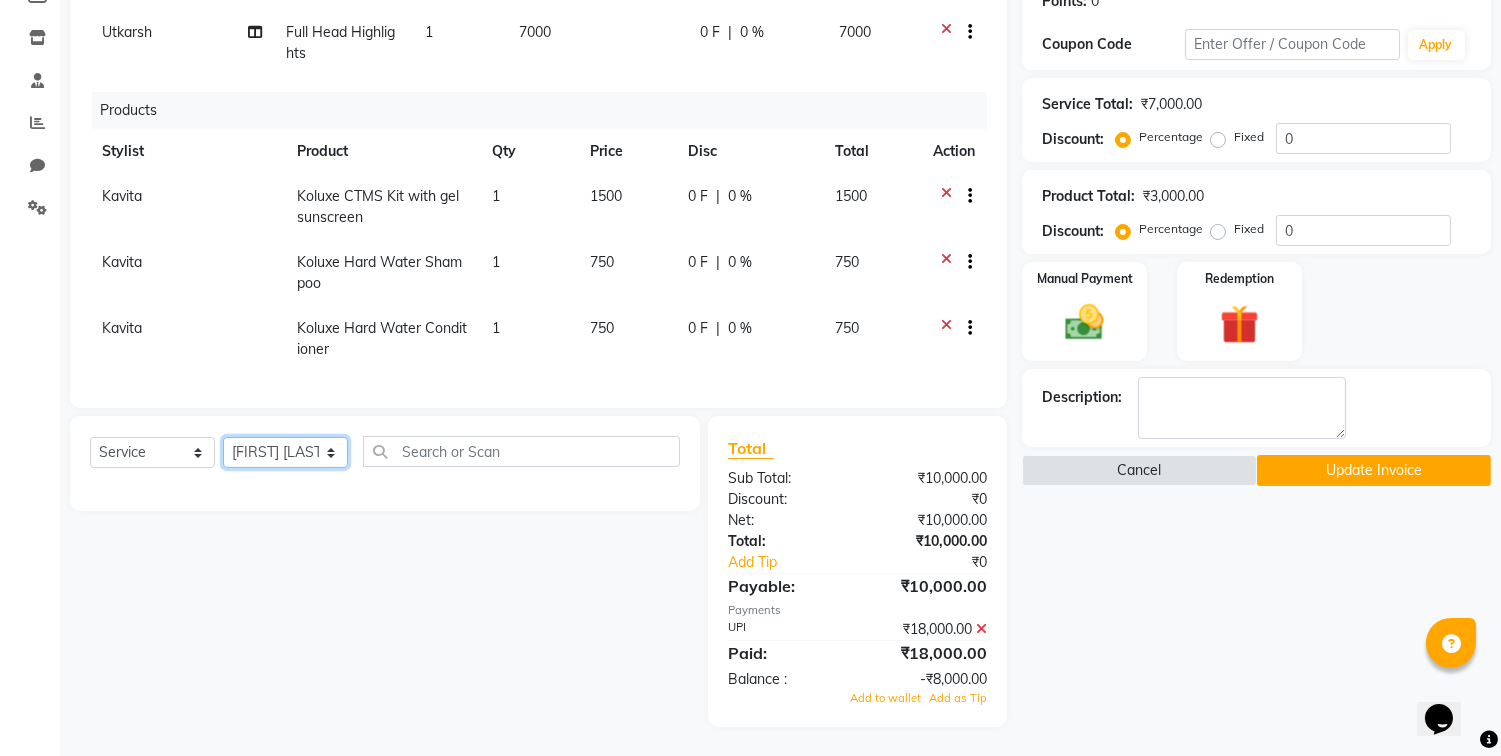click on "Select Stylist Alka Atul Gauri Gajbhar Guru Jyotsana Kavita Payal Prajakta Priti Kalokhe Priyanka khade Rubina Nadaf Sadhana Awtade Sakshi Bhilare Sapana  Seema Holge Somnath  Swati Utkarsh" 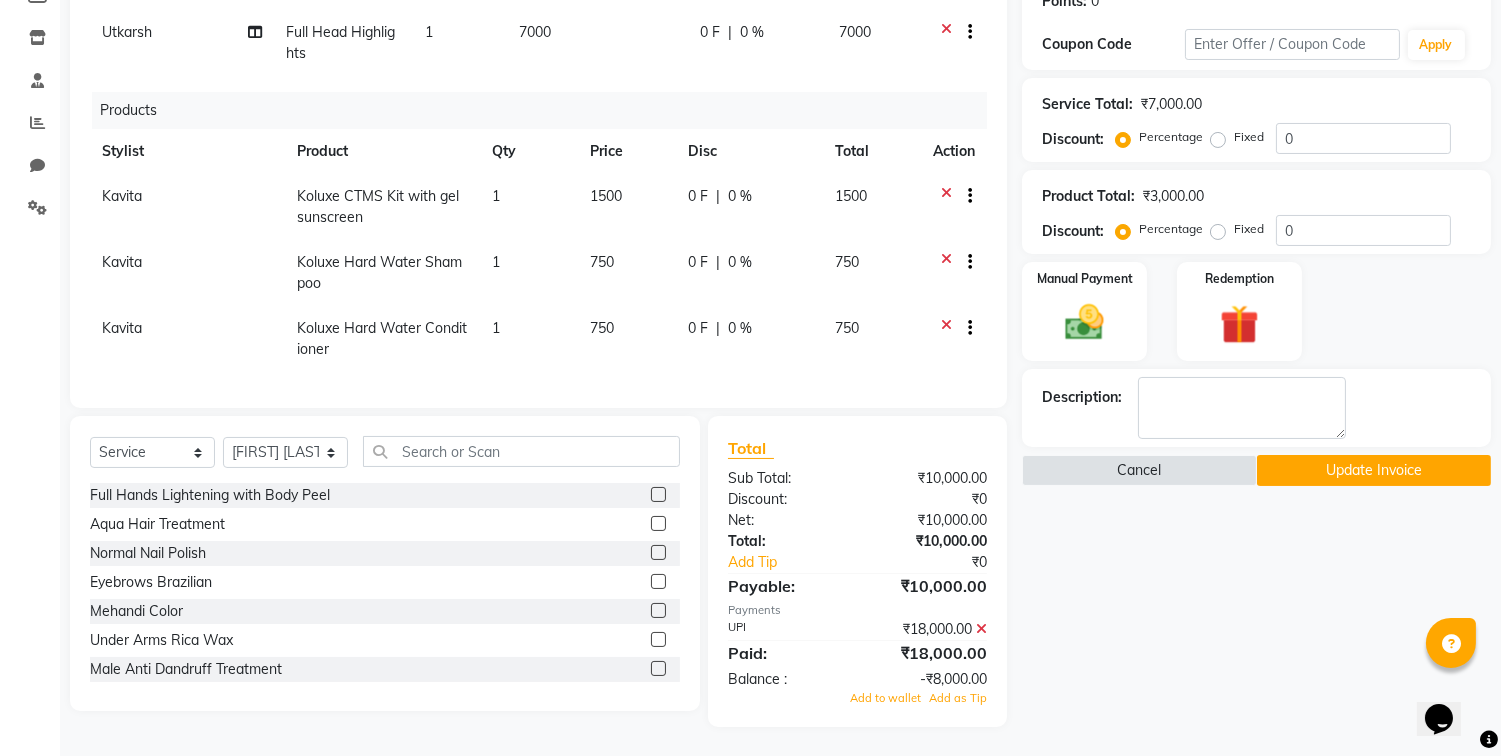 click 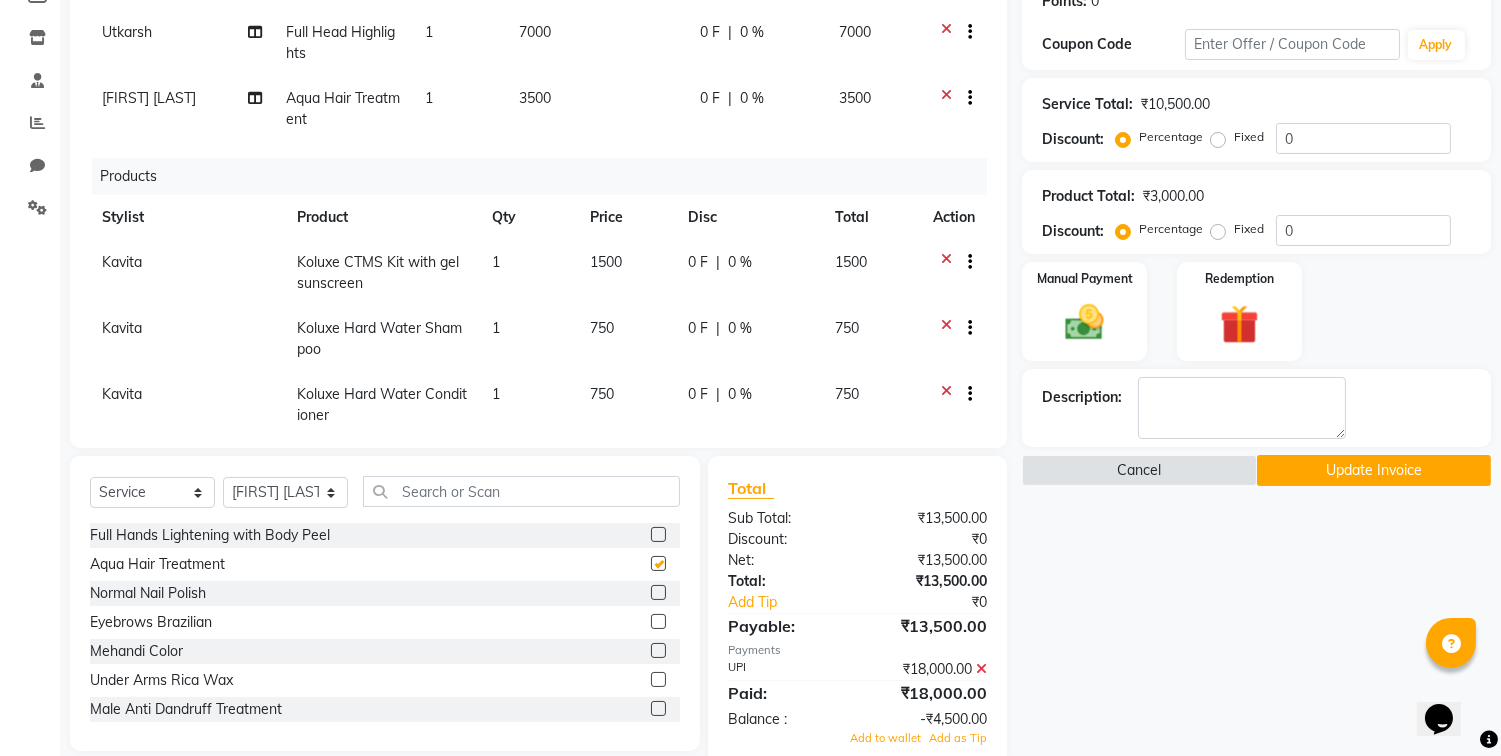 checkbox on "false" 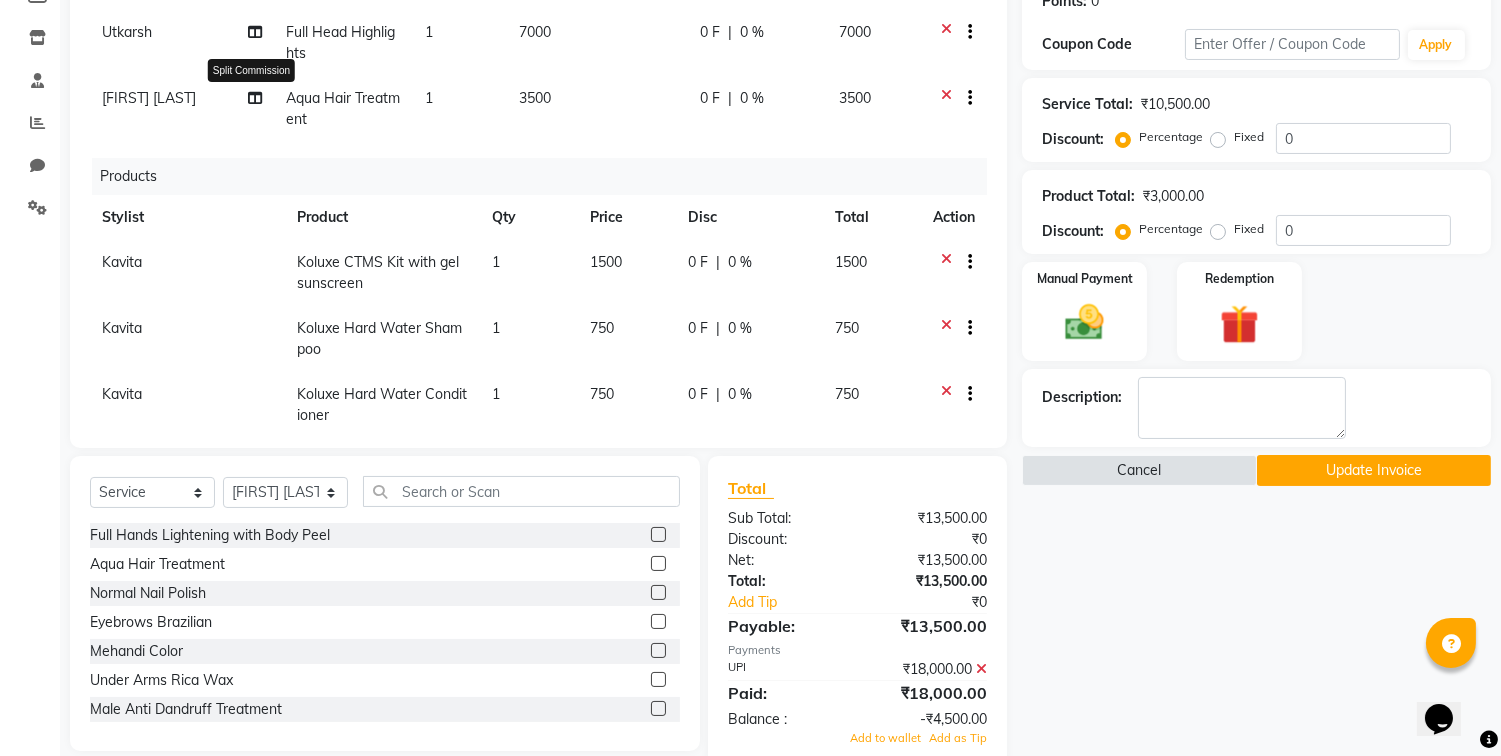 click 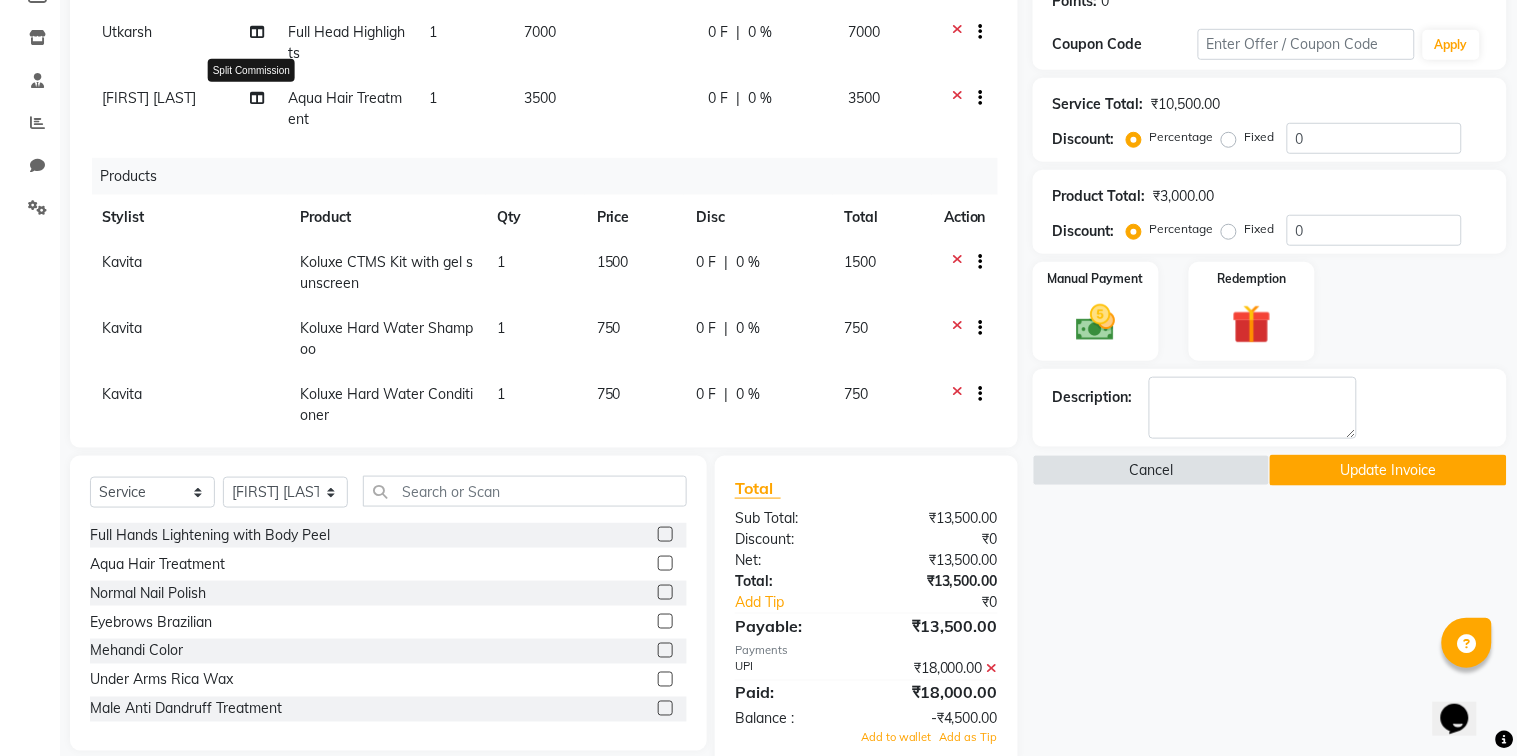 select on "70478" 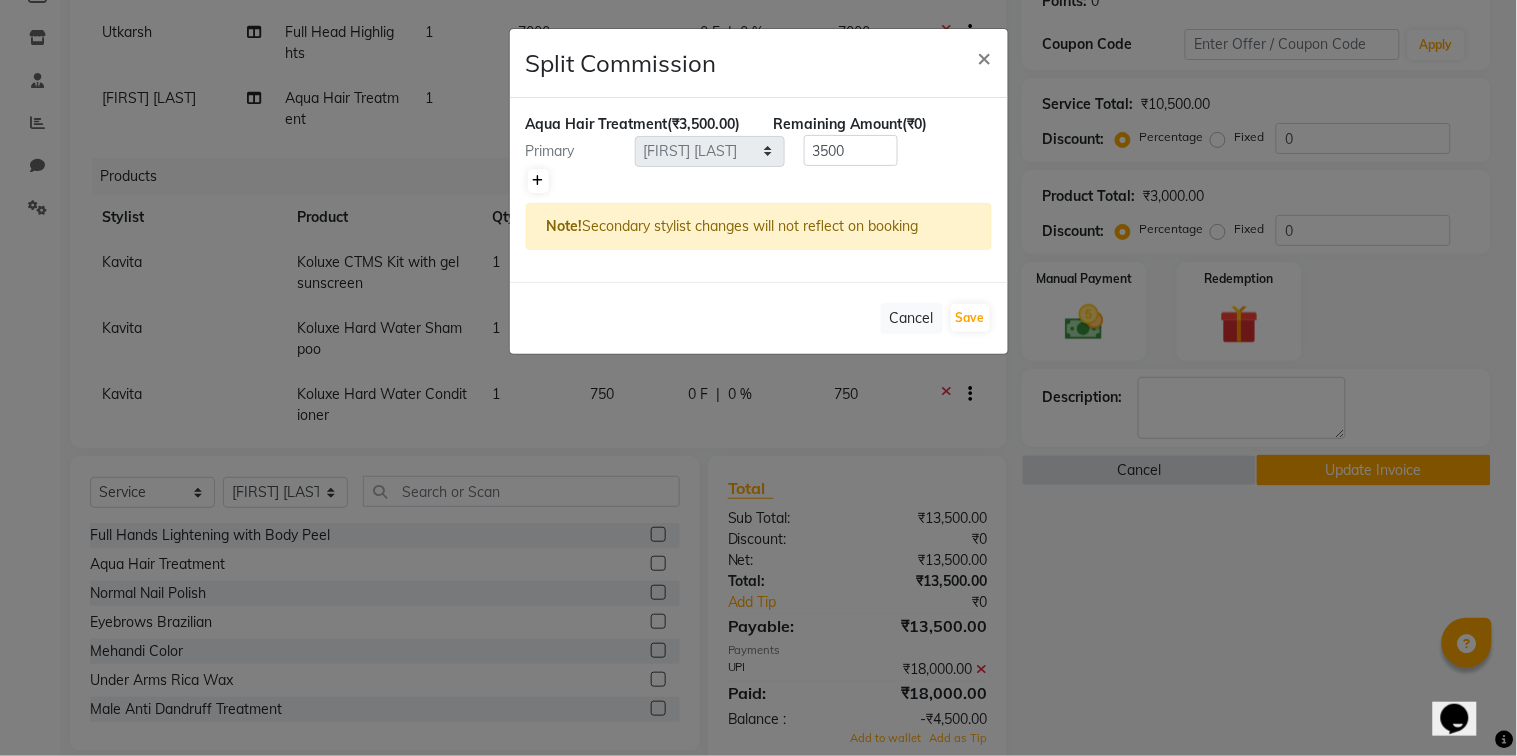 click 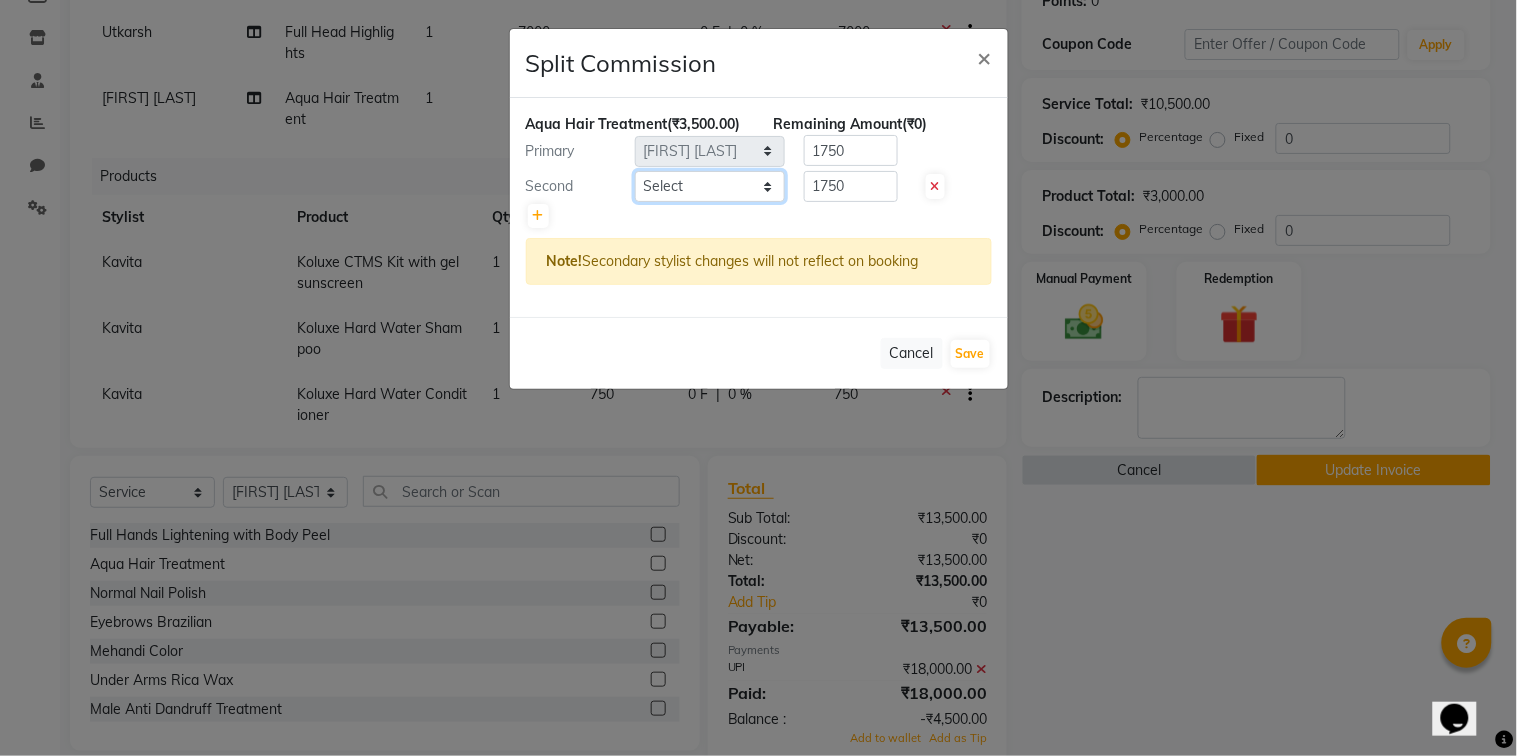 select on "70487" 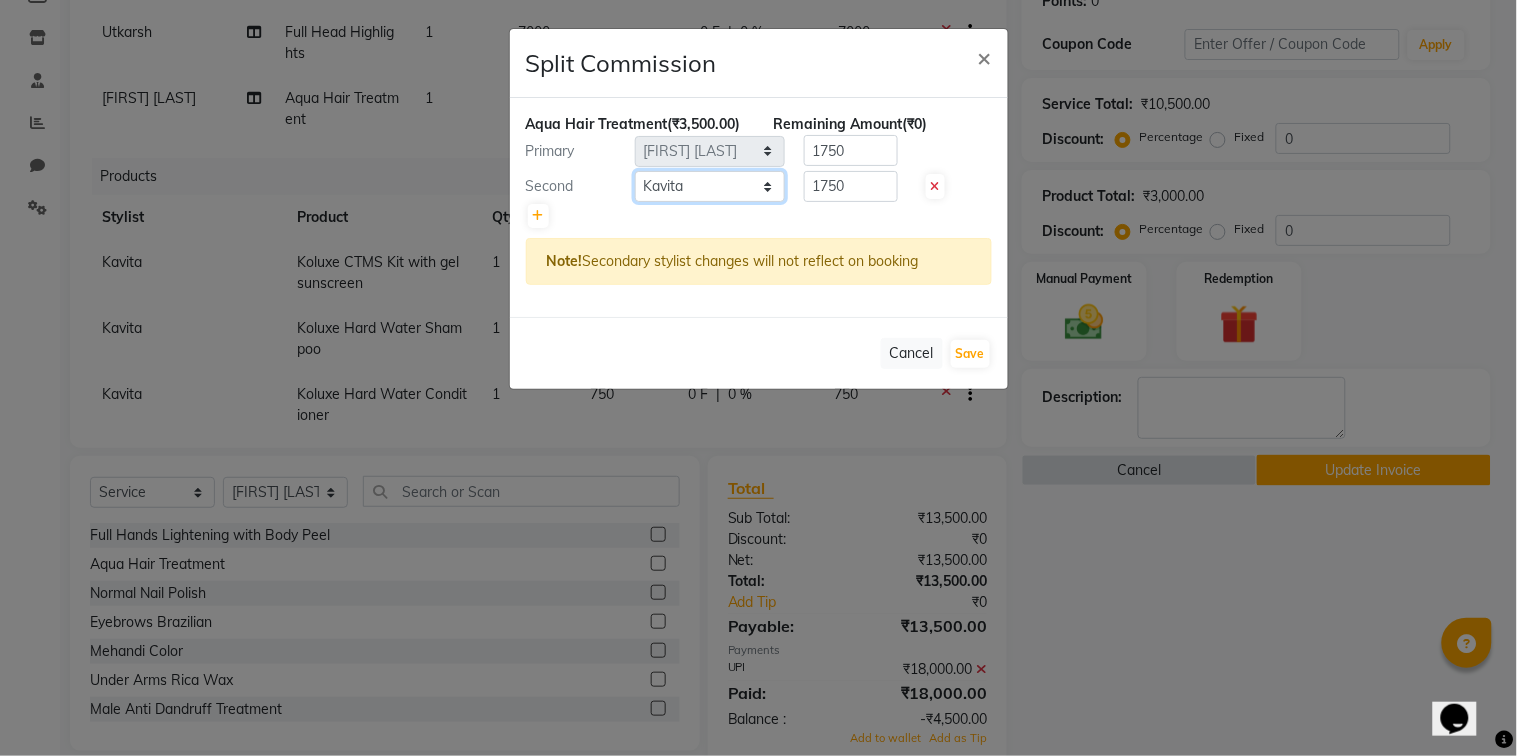 click on "Select  Alka   Atul   [FIRST] [LAST]   Guru   Jyotsana   Kavita   Payal   Prajakta   [FIRST] [LAST]   [FIRST] [LAST]   [FIRST] [LAST]   [FIRST] [LAST]   [FIRST]    Seema Holge   Somnath    Swati   Utkarsh" 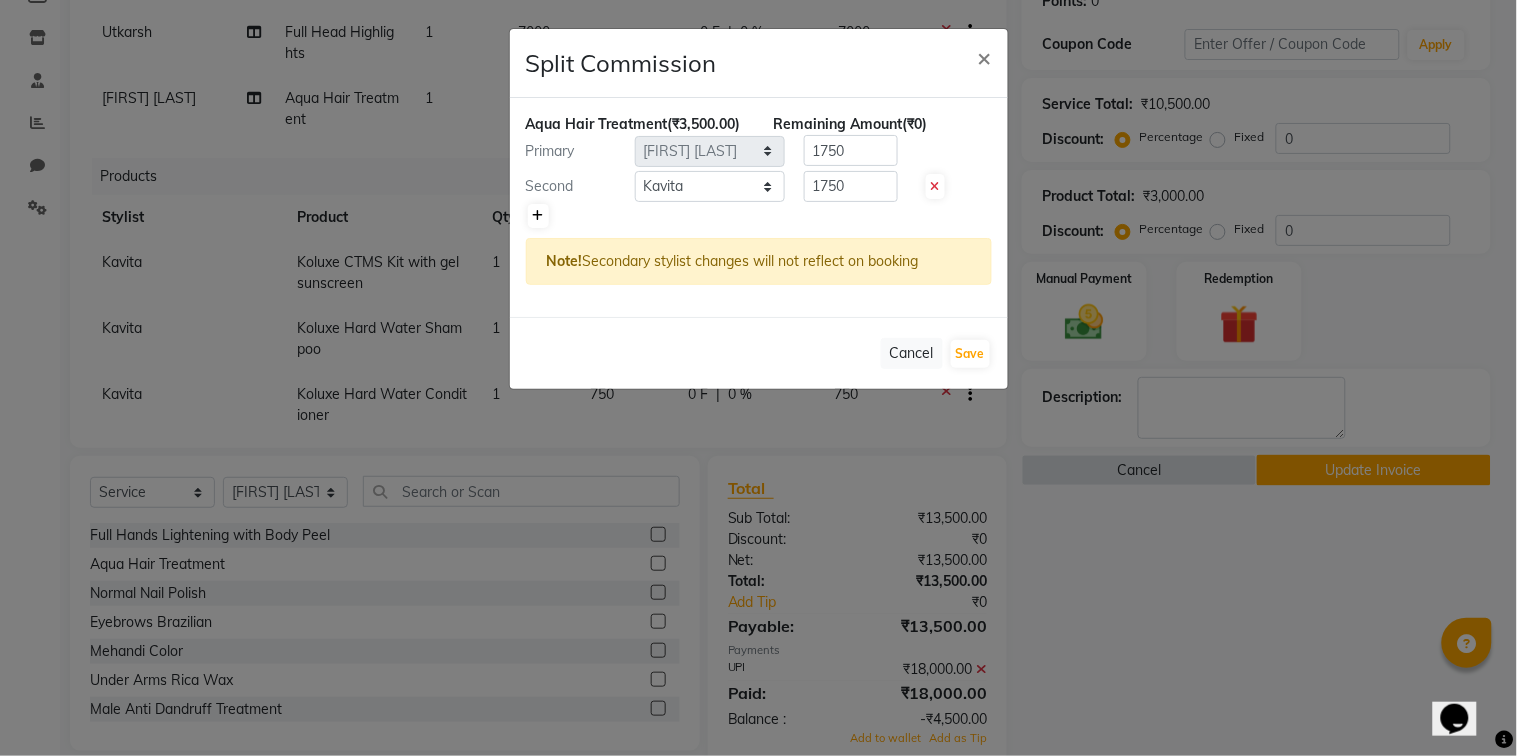 click 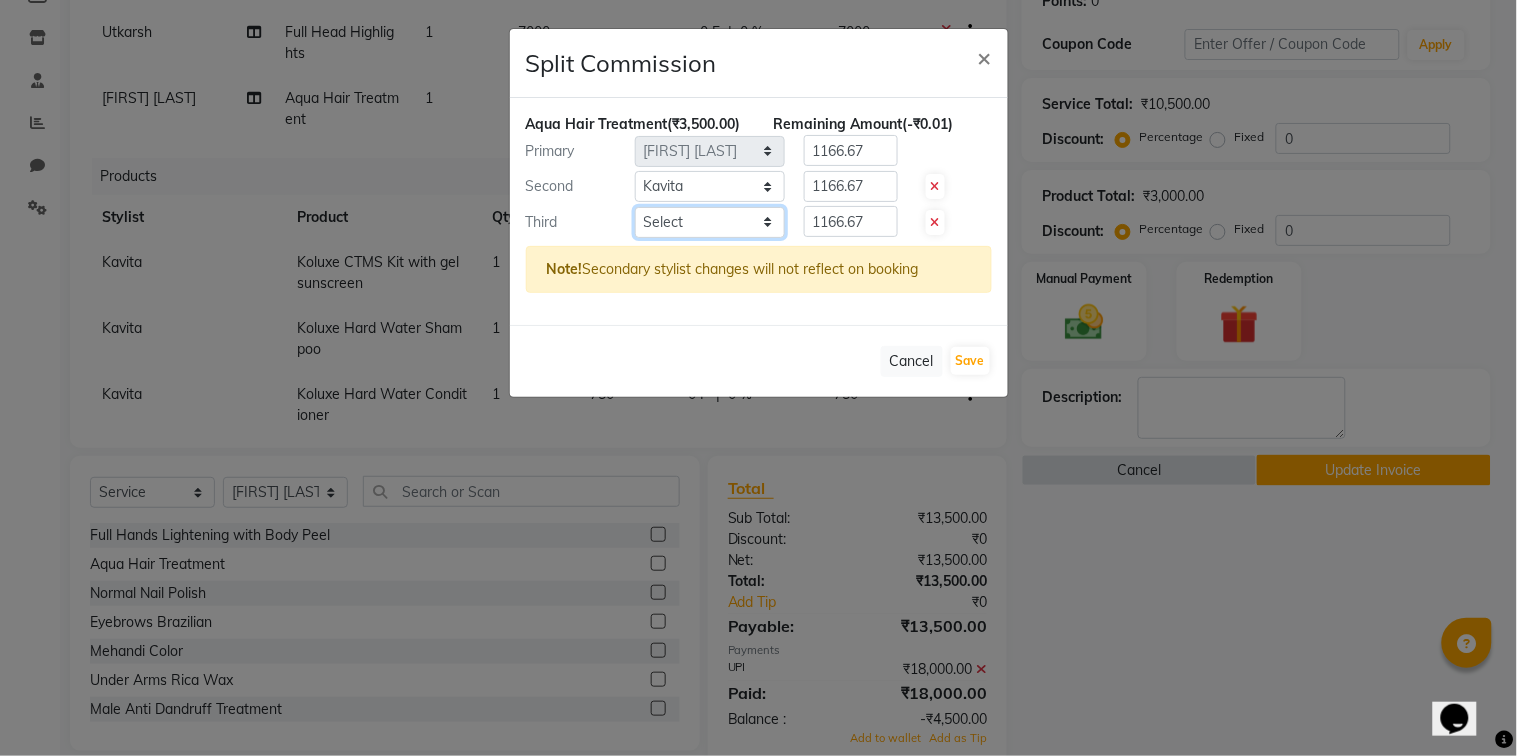 select on "70484" 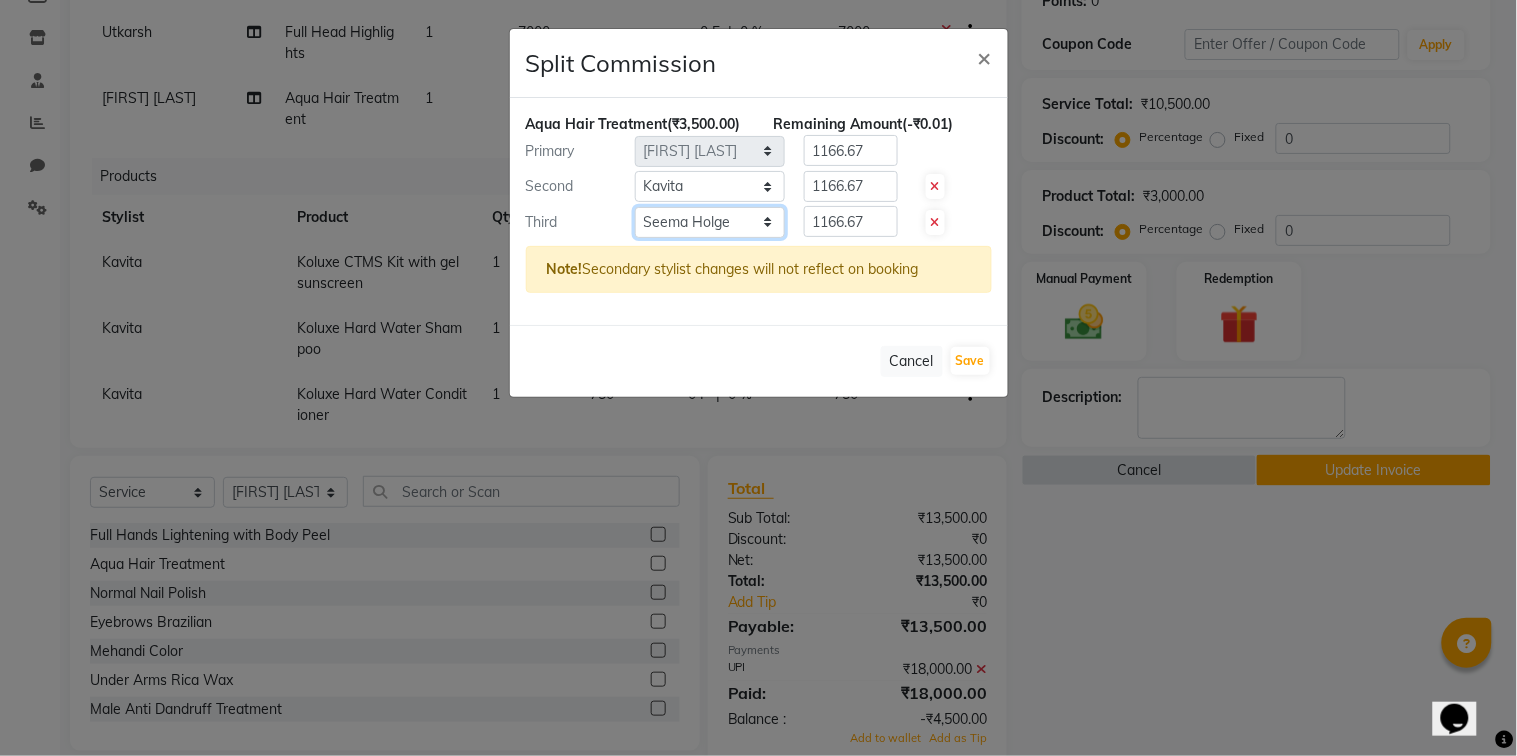 click on "Select  Alka   Atul   [FIRST] [LAST]   Guru   Jyotsana   Kavita   Payal   Prajakta   [FIRST] [LAST]   [FIRST] [LAST]   [FIRST] [LAST]   [FIRST] [LAST]   [FIRST]    Seema Holge   Somnath    Swati   Utkarsh" 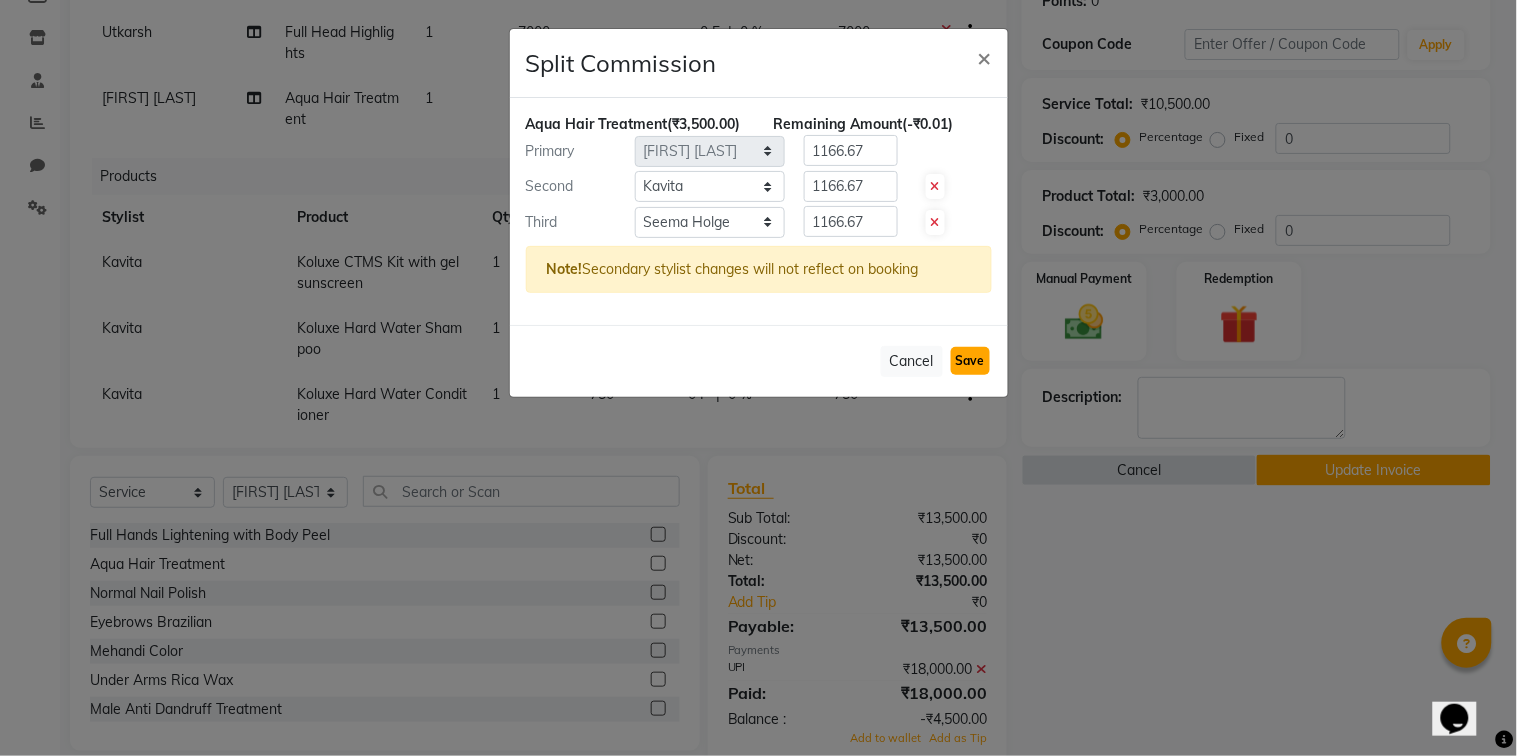 click on "Save" 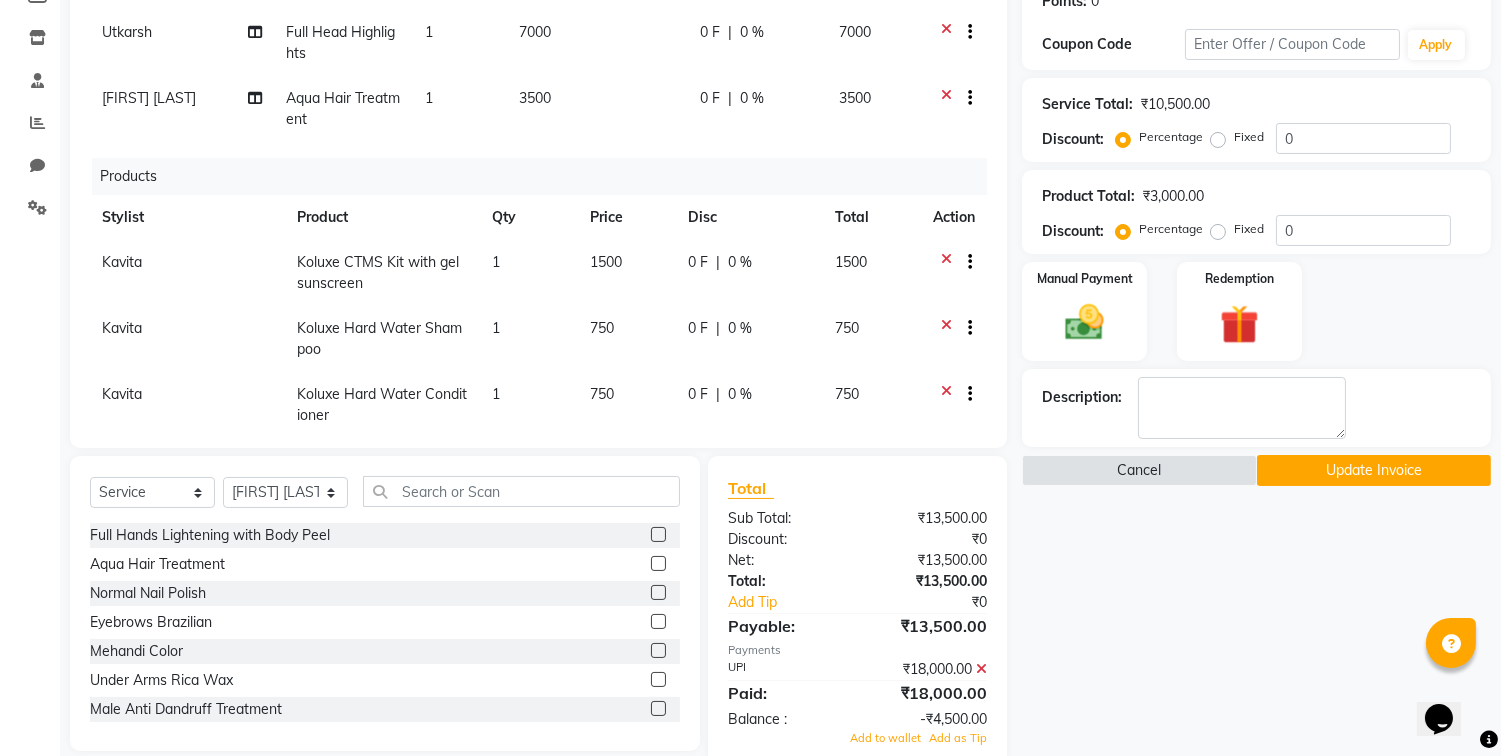 click on "3500" 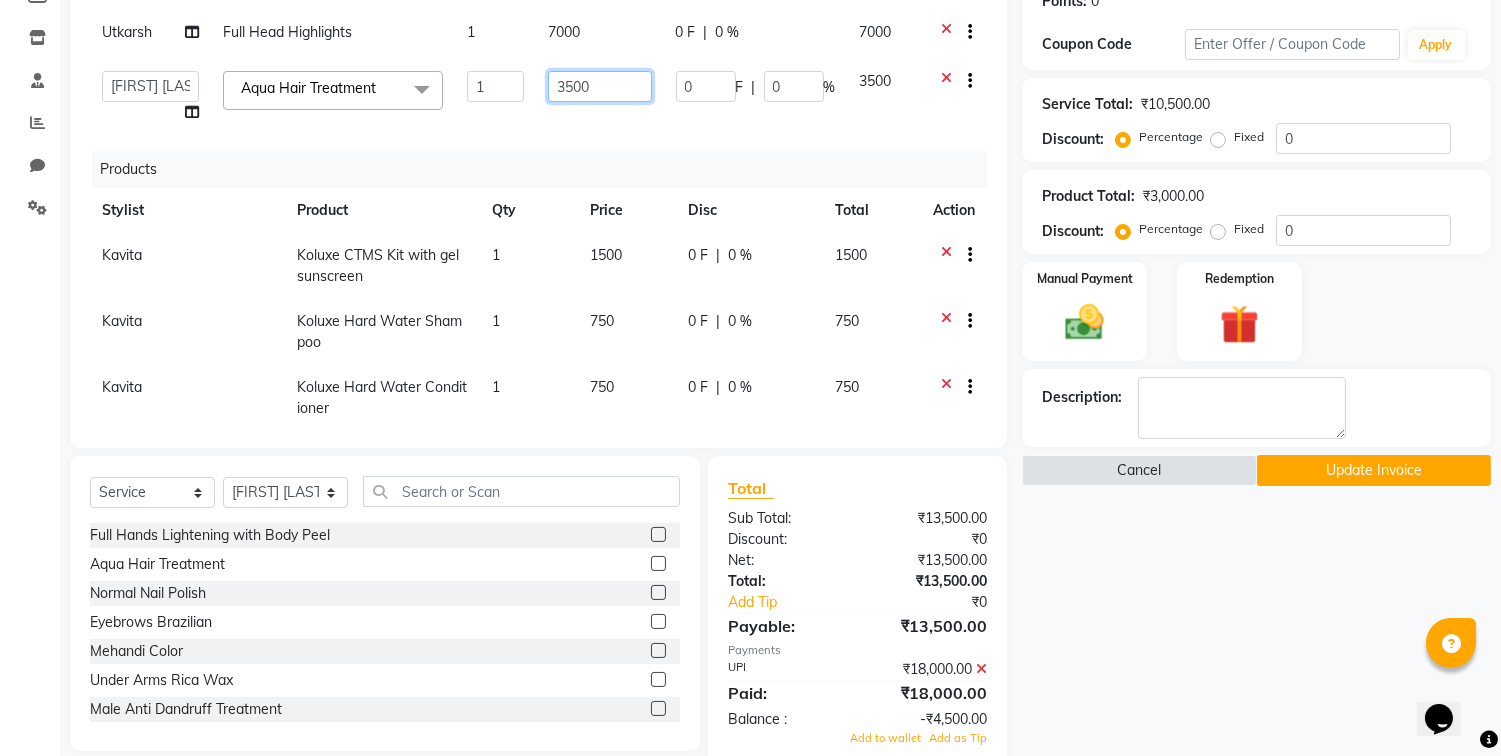 click on "3500" 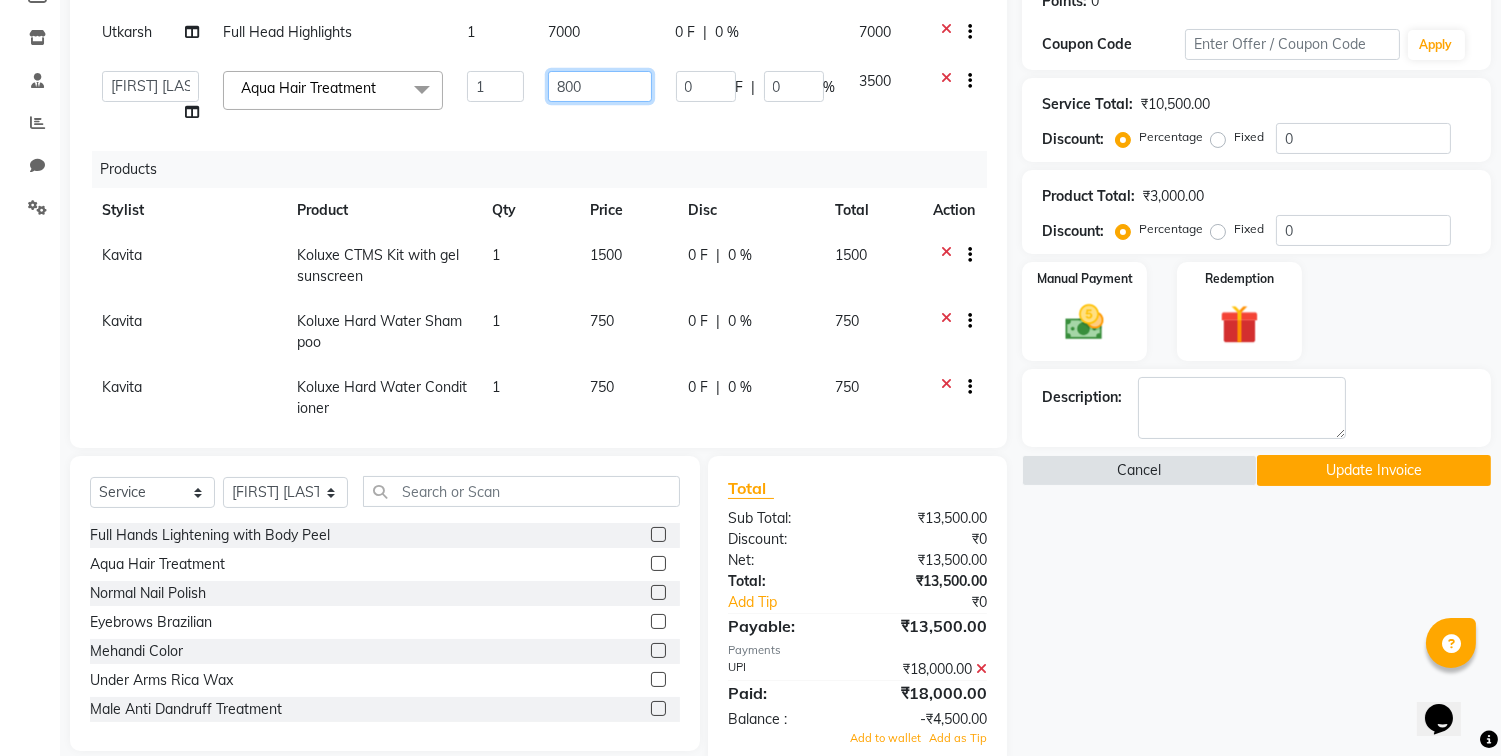 type on "8000" 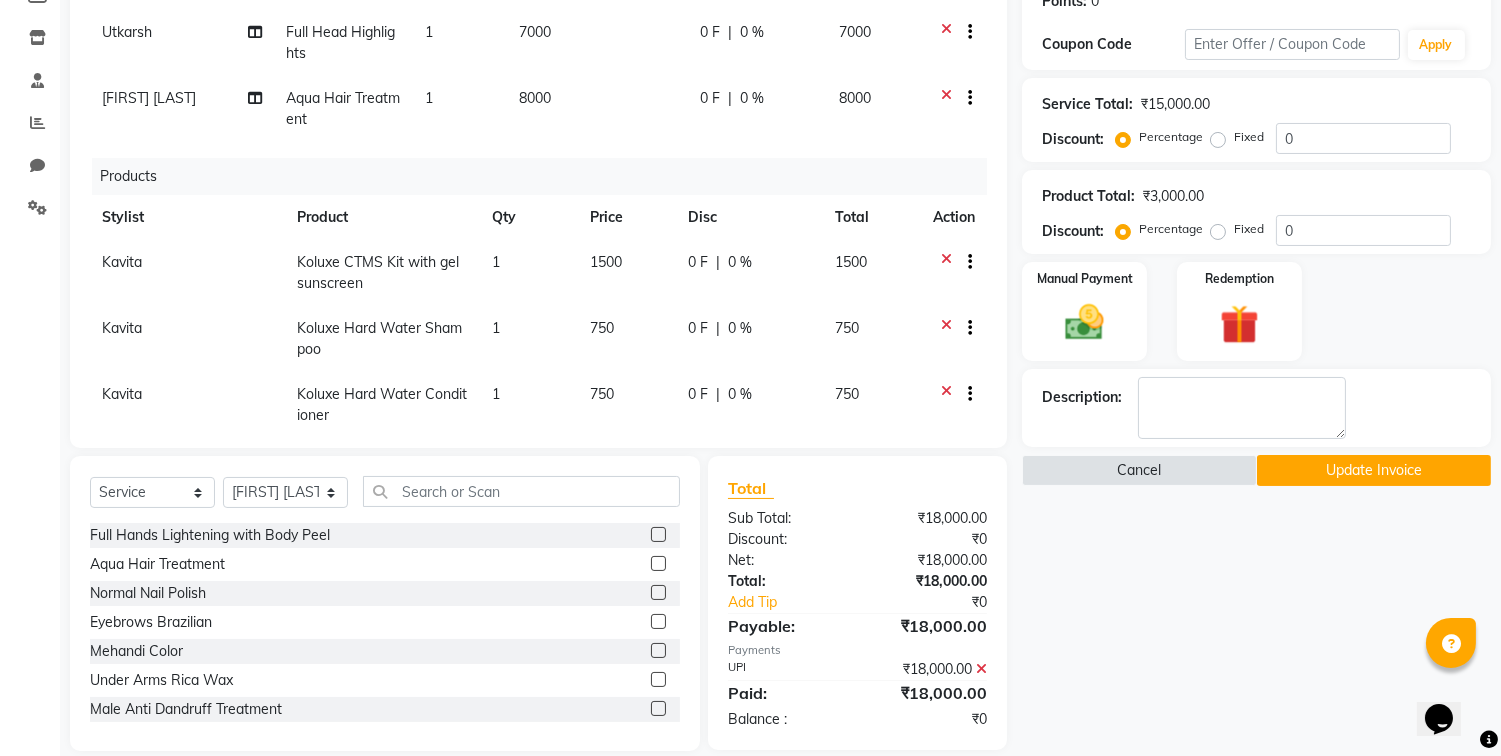 click on "Name: [FIRST] [LAST] Membership:  No Active Membership  Total Visits:  2 Card on file:  0 Last Visit:   03-08-2025 Points:   0  Coupon Code Apply Service Total:  ₹15,000.00  Discount:  Percentage   Fixed  0 Product Total:  ₹3,000.00  Discount:  Percentage   Fixed  0 Manual Payment Redemption Description:                   Cancel   Update Invoice" 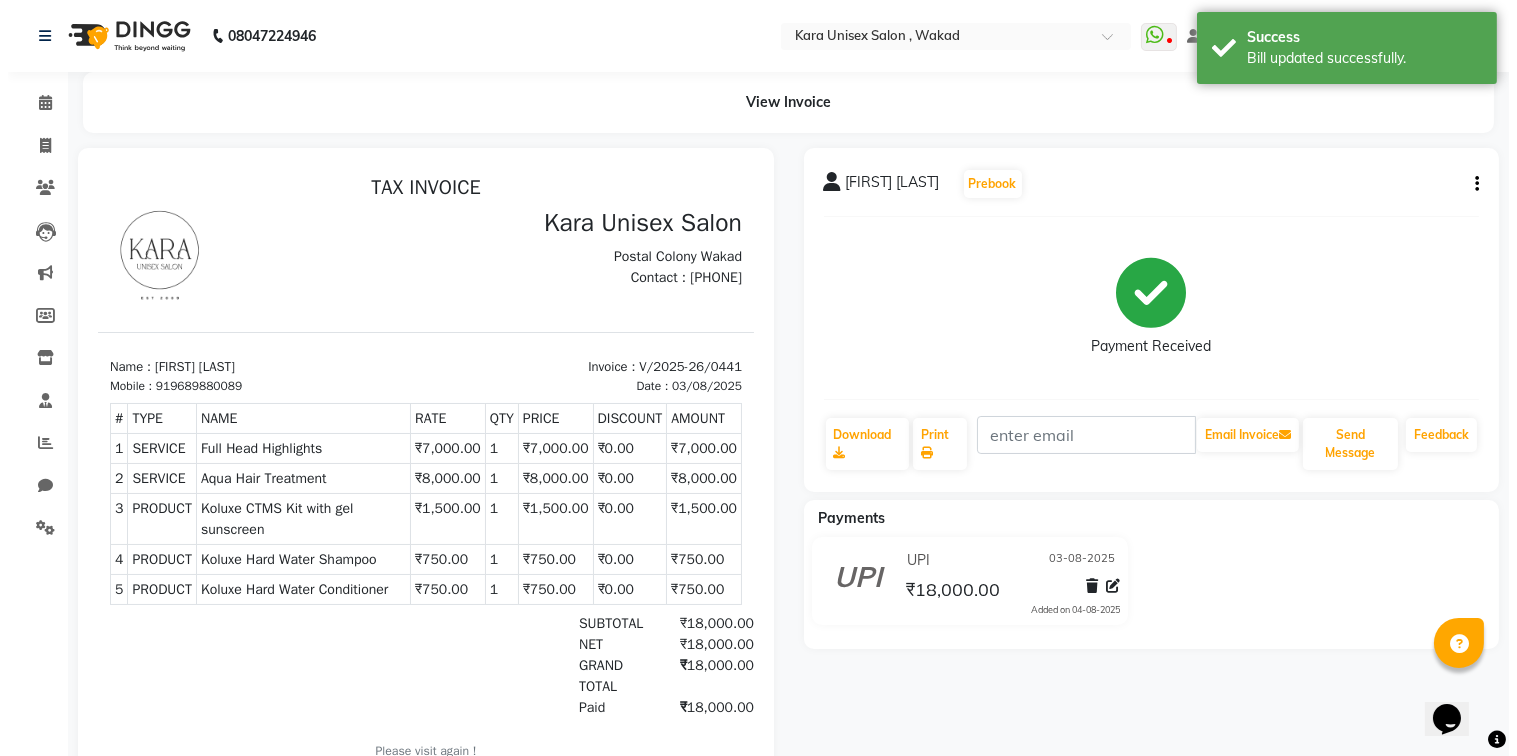 scroll, scrollTop: 0, scrollLeft: 0, axis: both 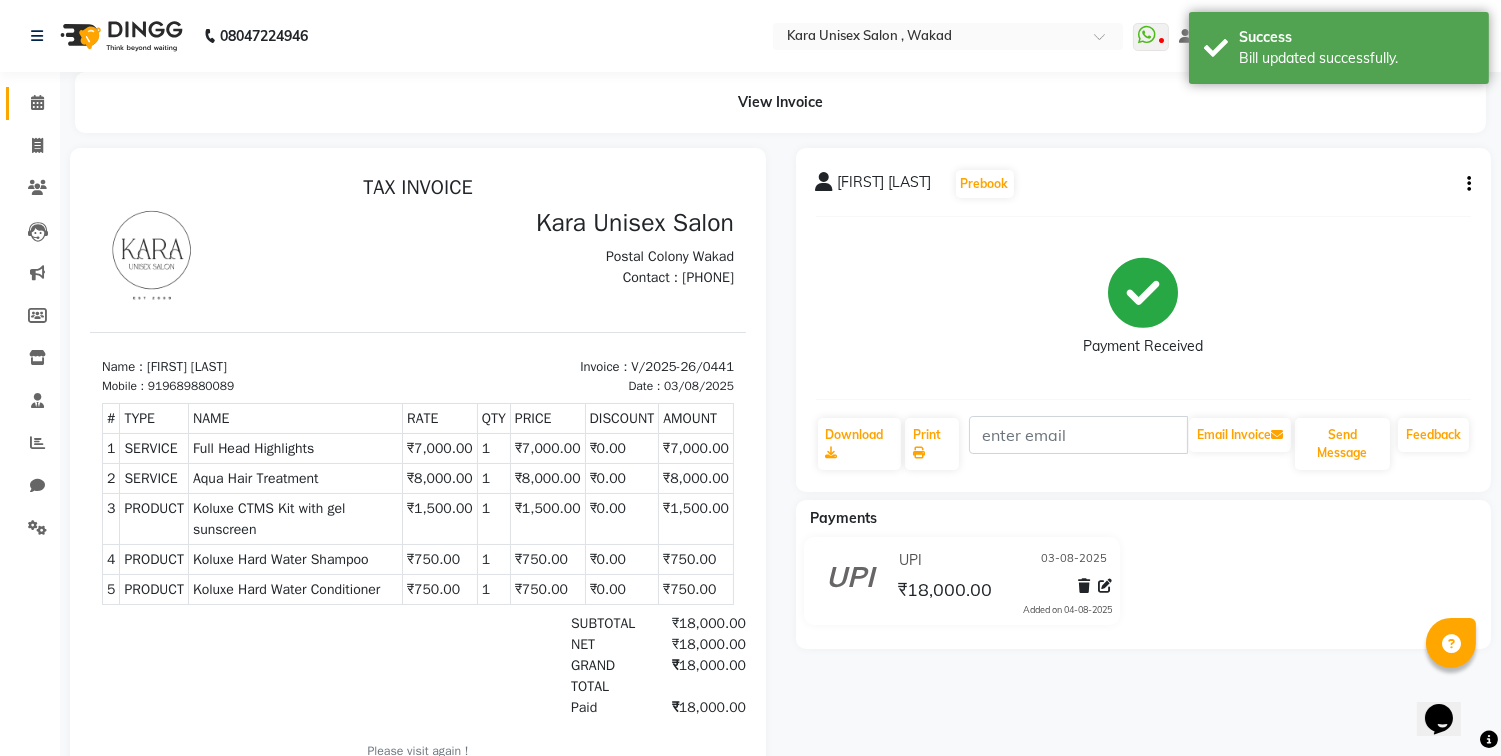 click on "Calendar" 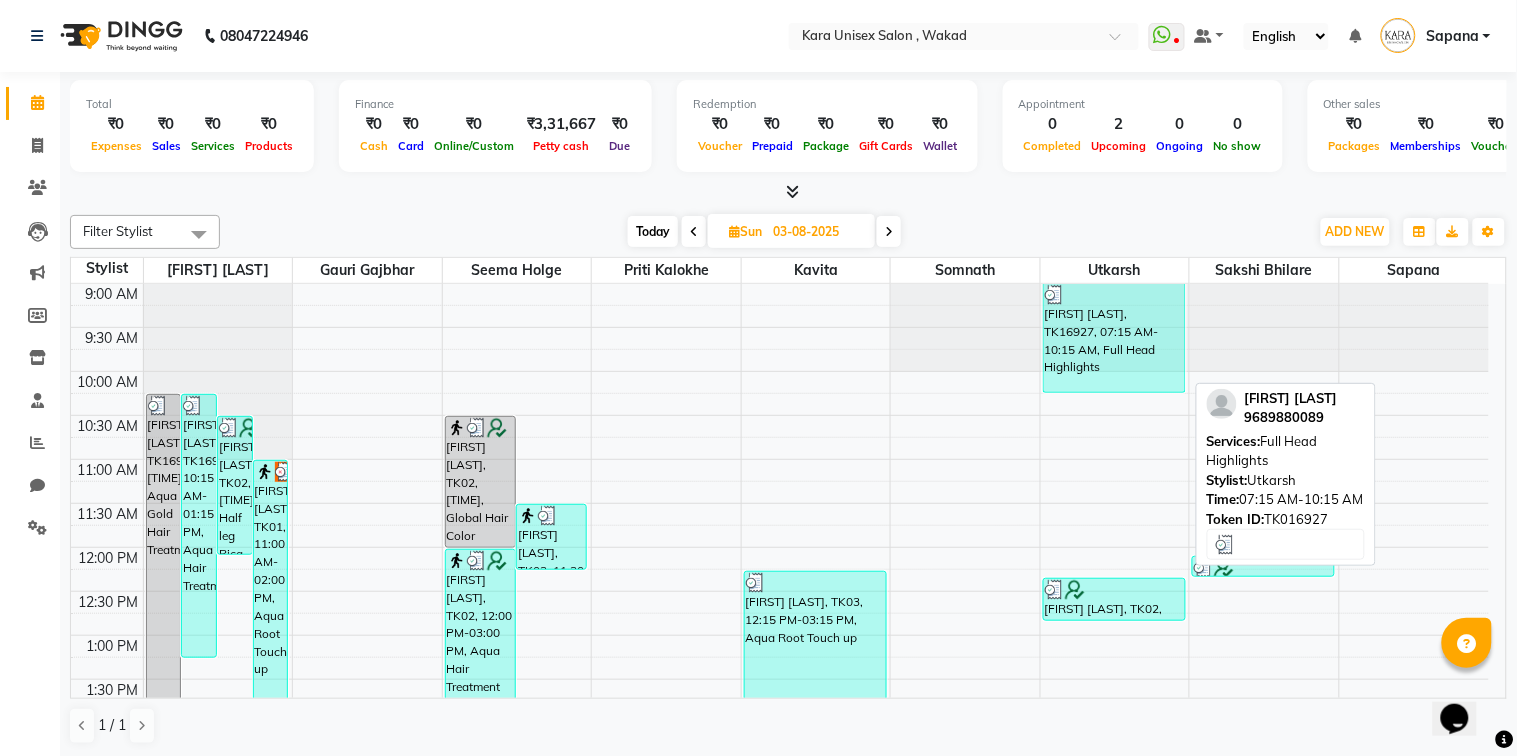 click on "[FIRST] [LAST], TK16927, 07:15 AM-10:15 AM, Full Head Highlights" at bounding box center (1114, 338) 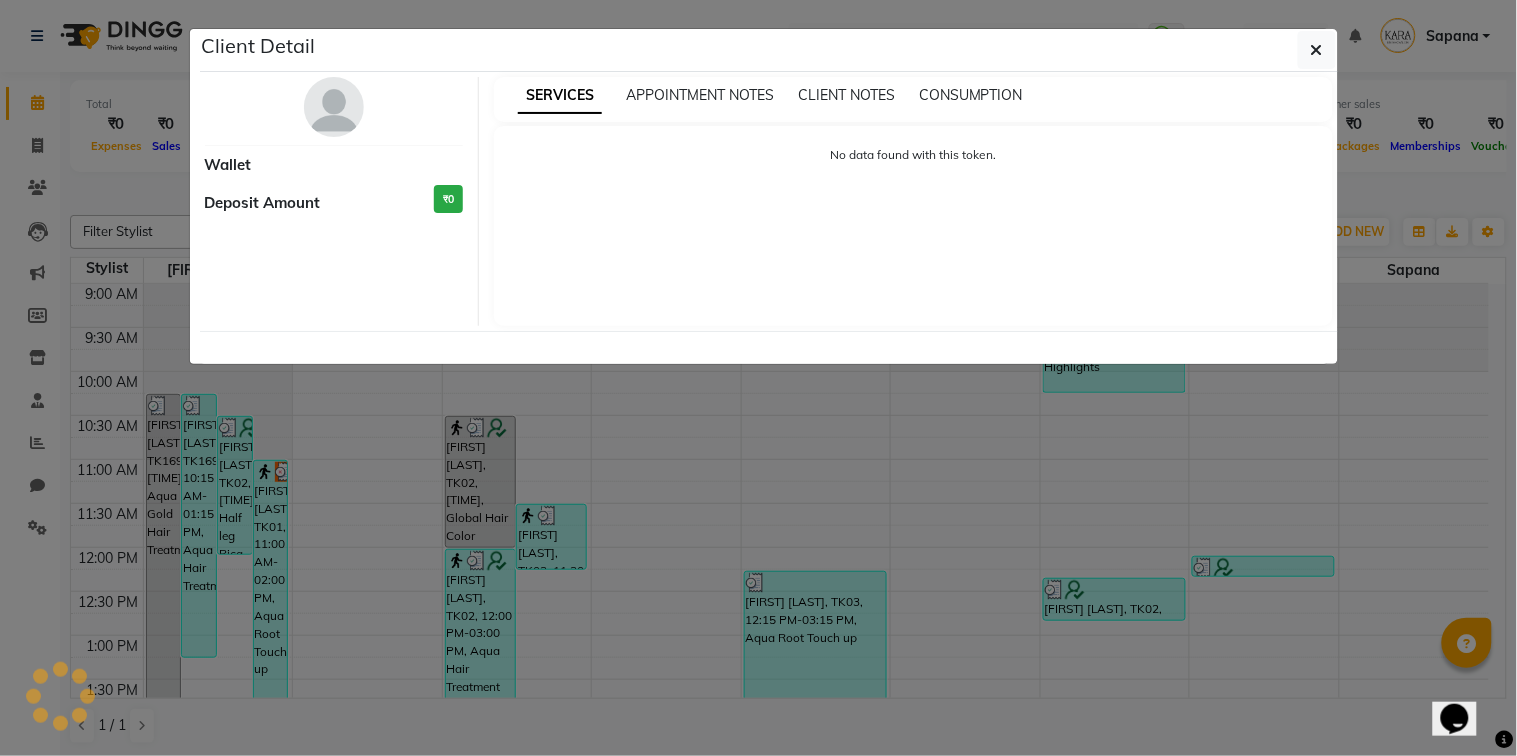select on "3" 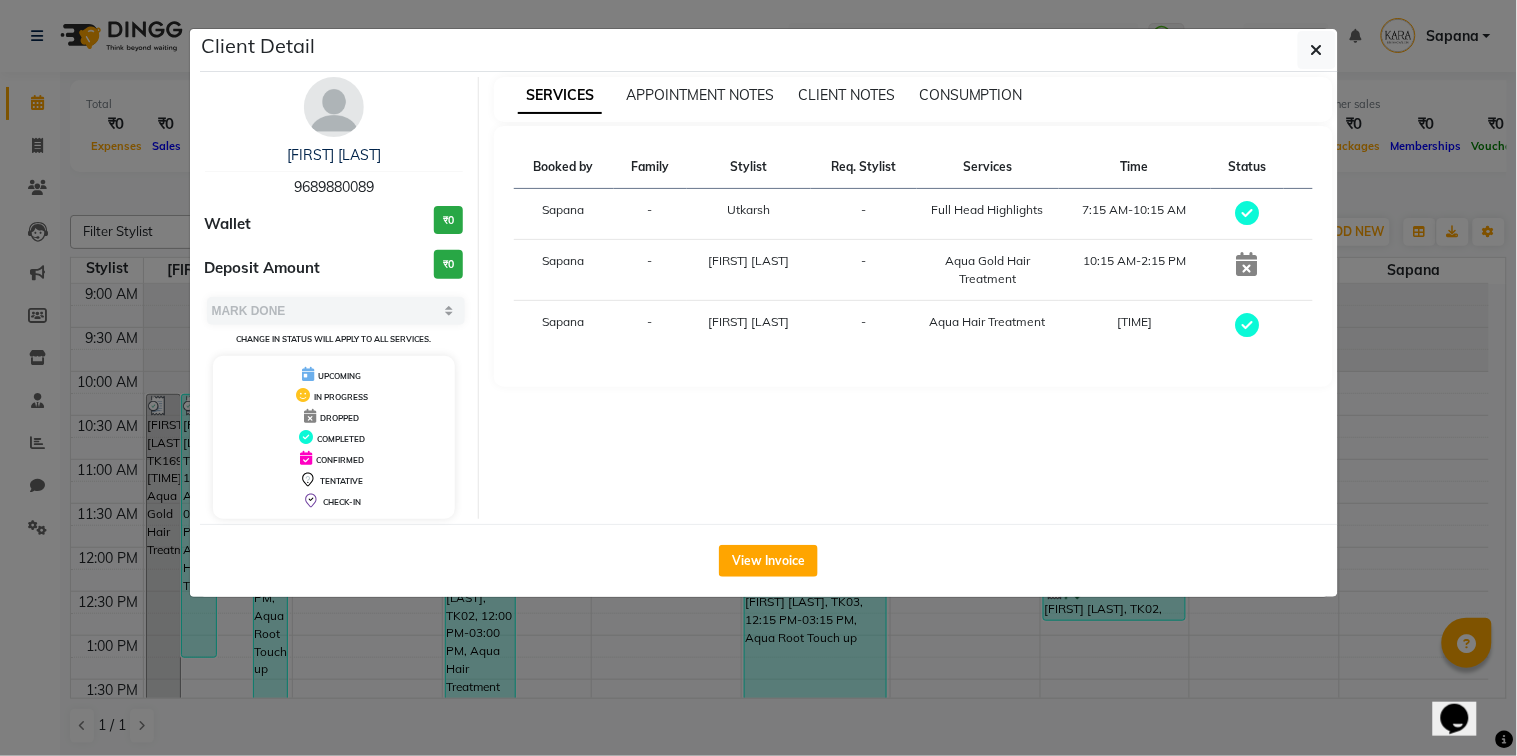 click at bounding box center [1247, 264] 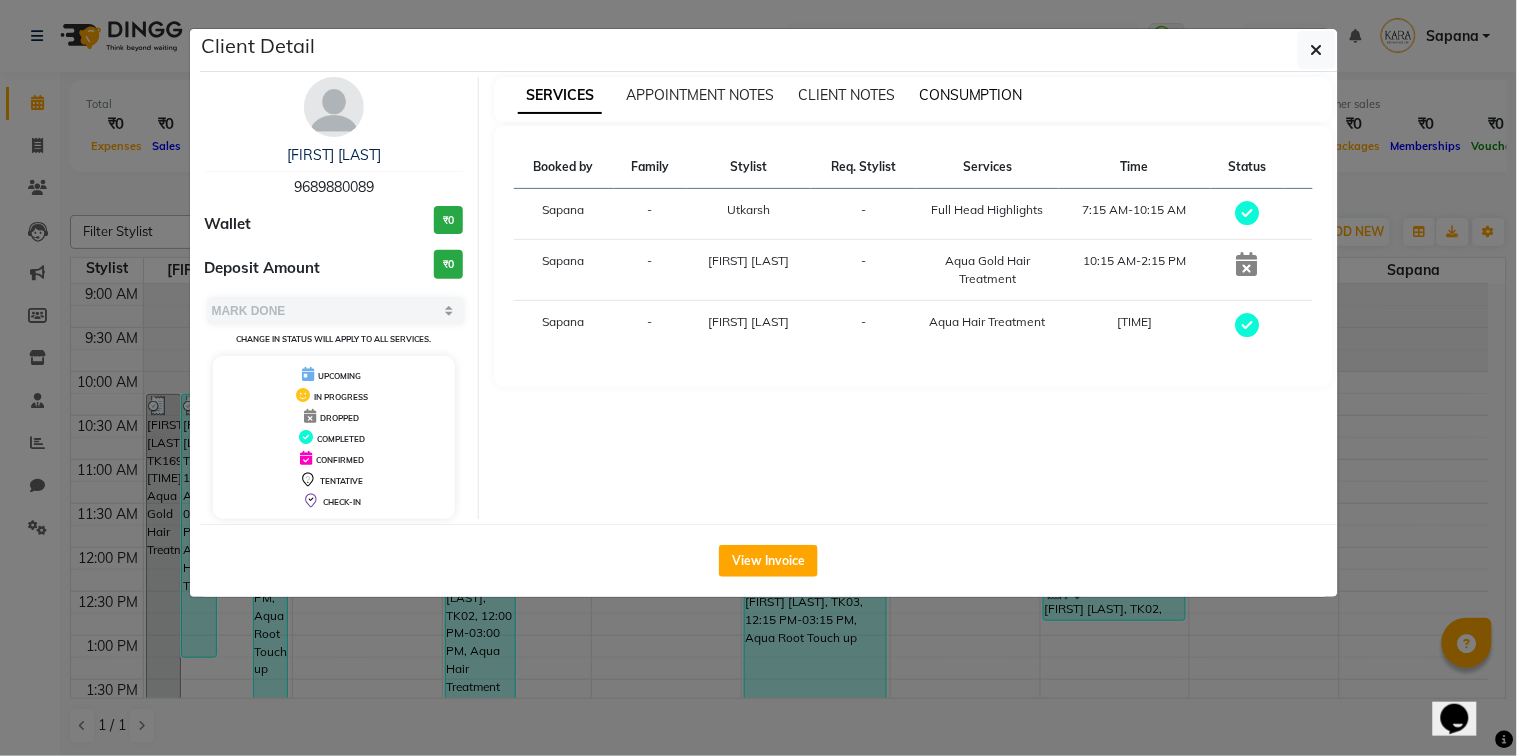 click on "CONSUMPTION" at bounding box center [971, 95] 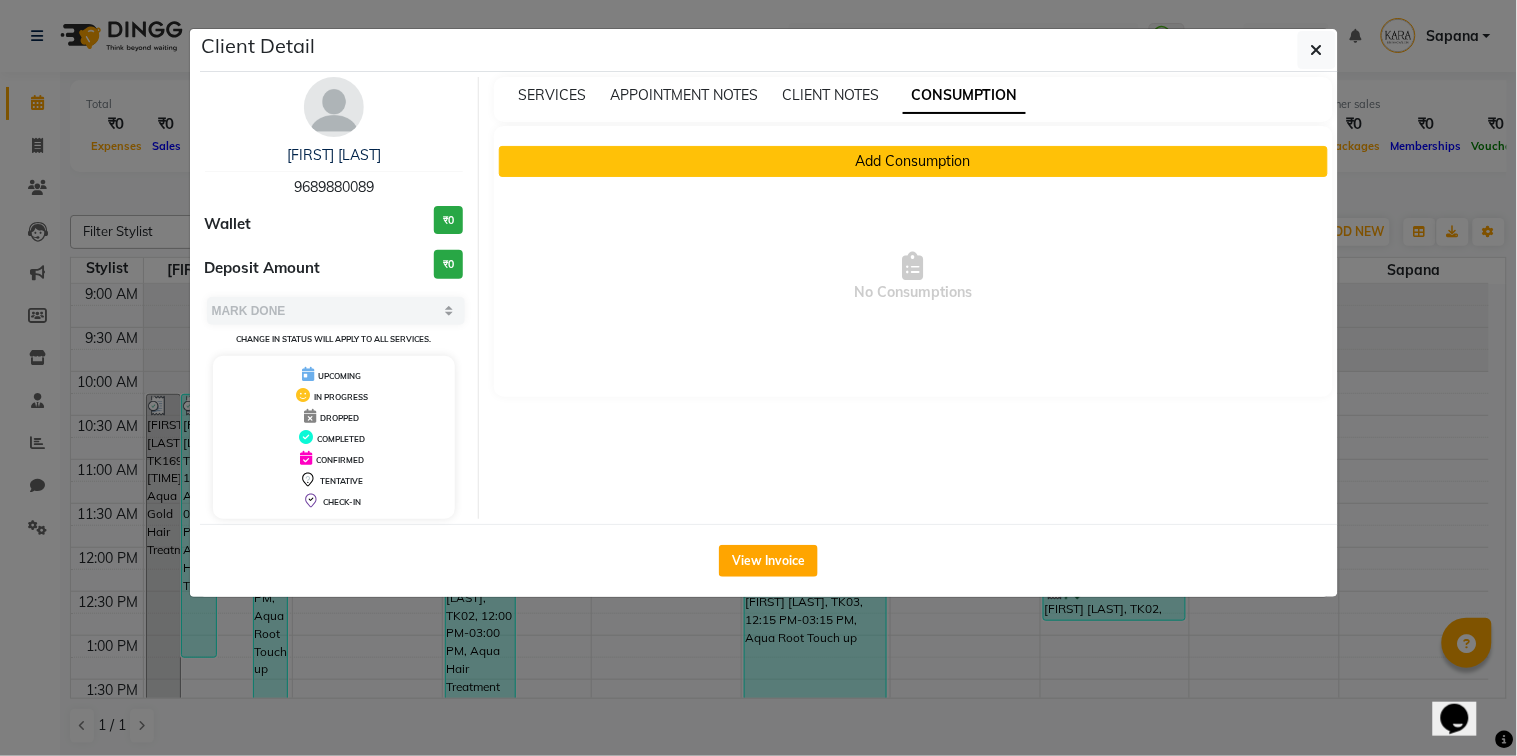 click on "Add Consumption" at bounding box center (913, 161) 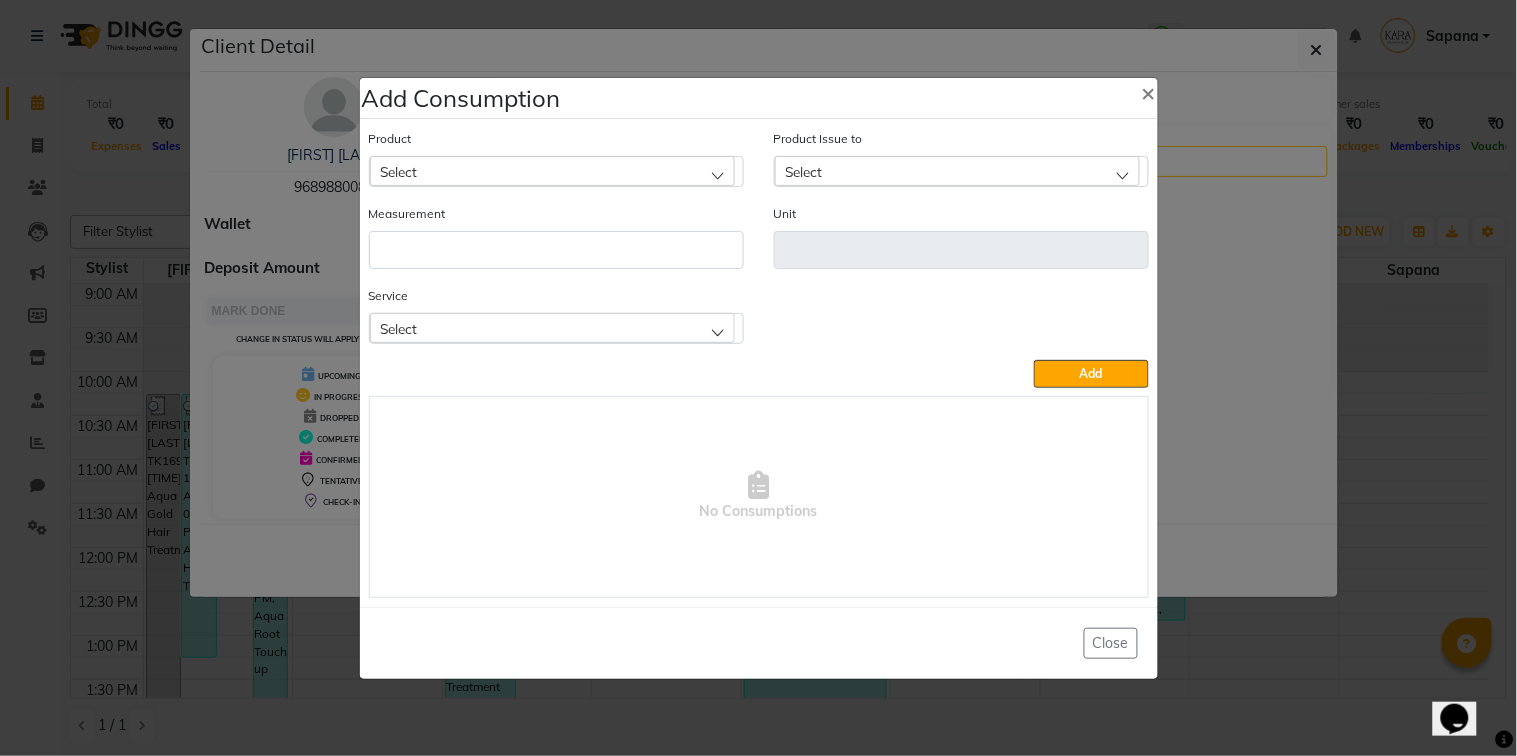 click on "Select" 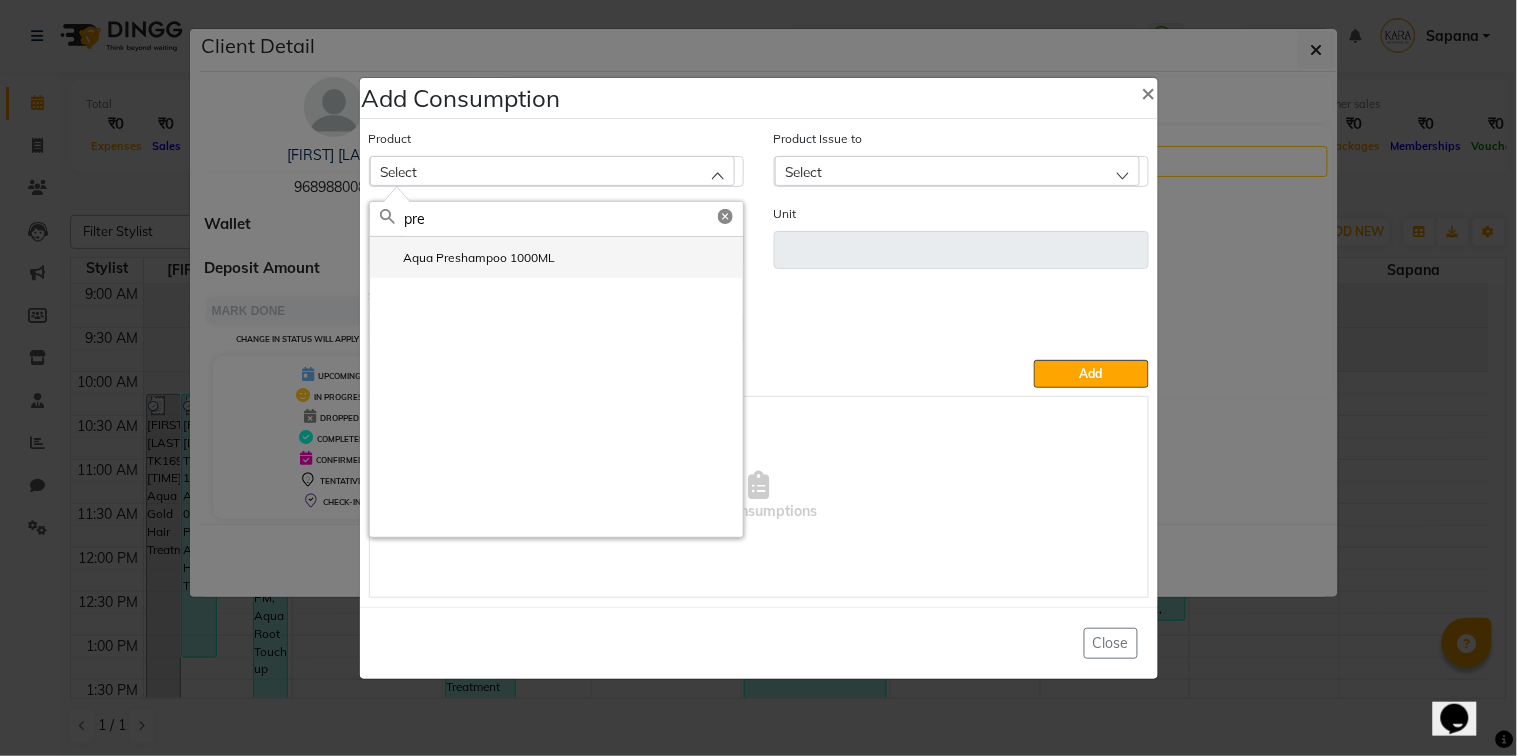 type on "pre" 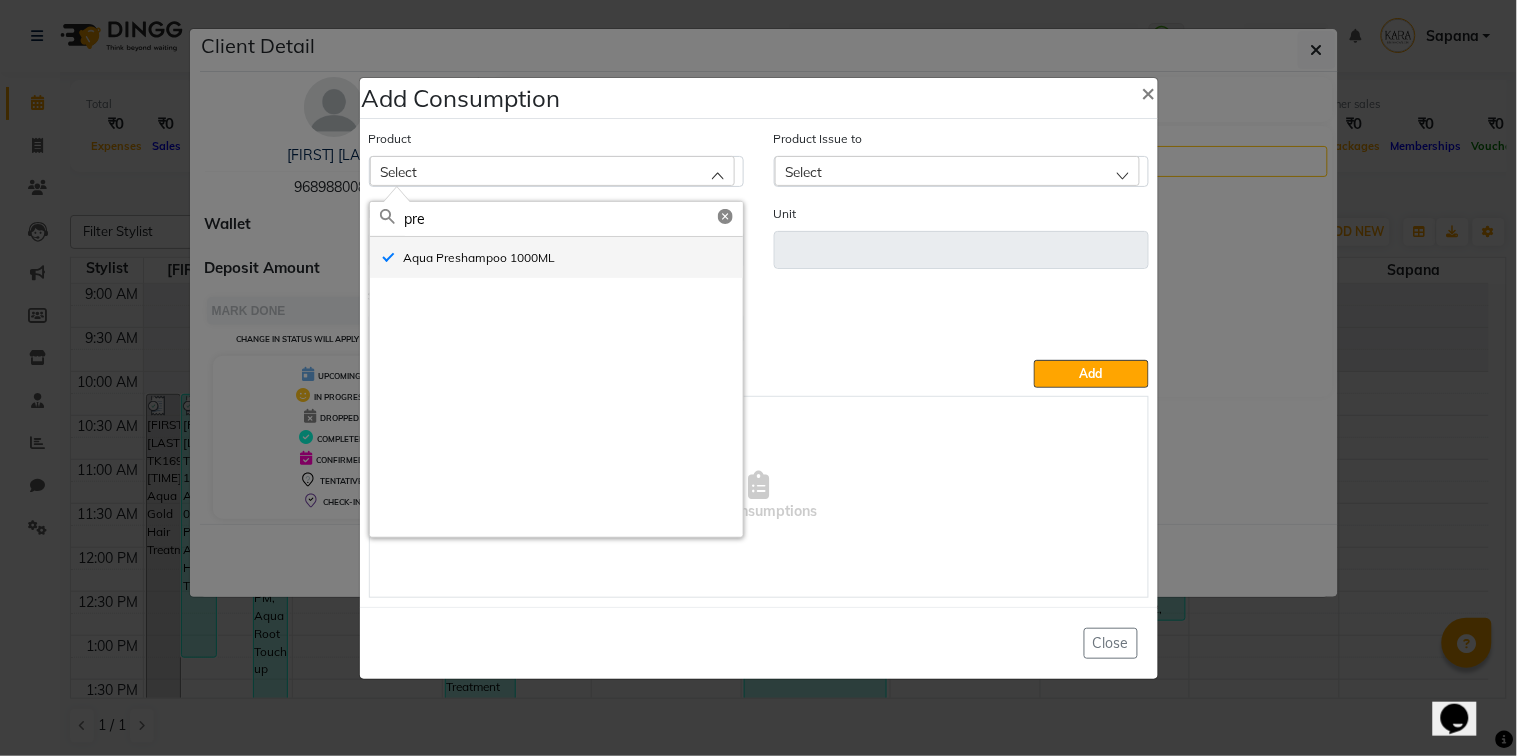 type on "ML" 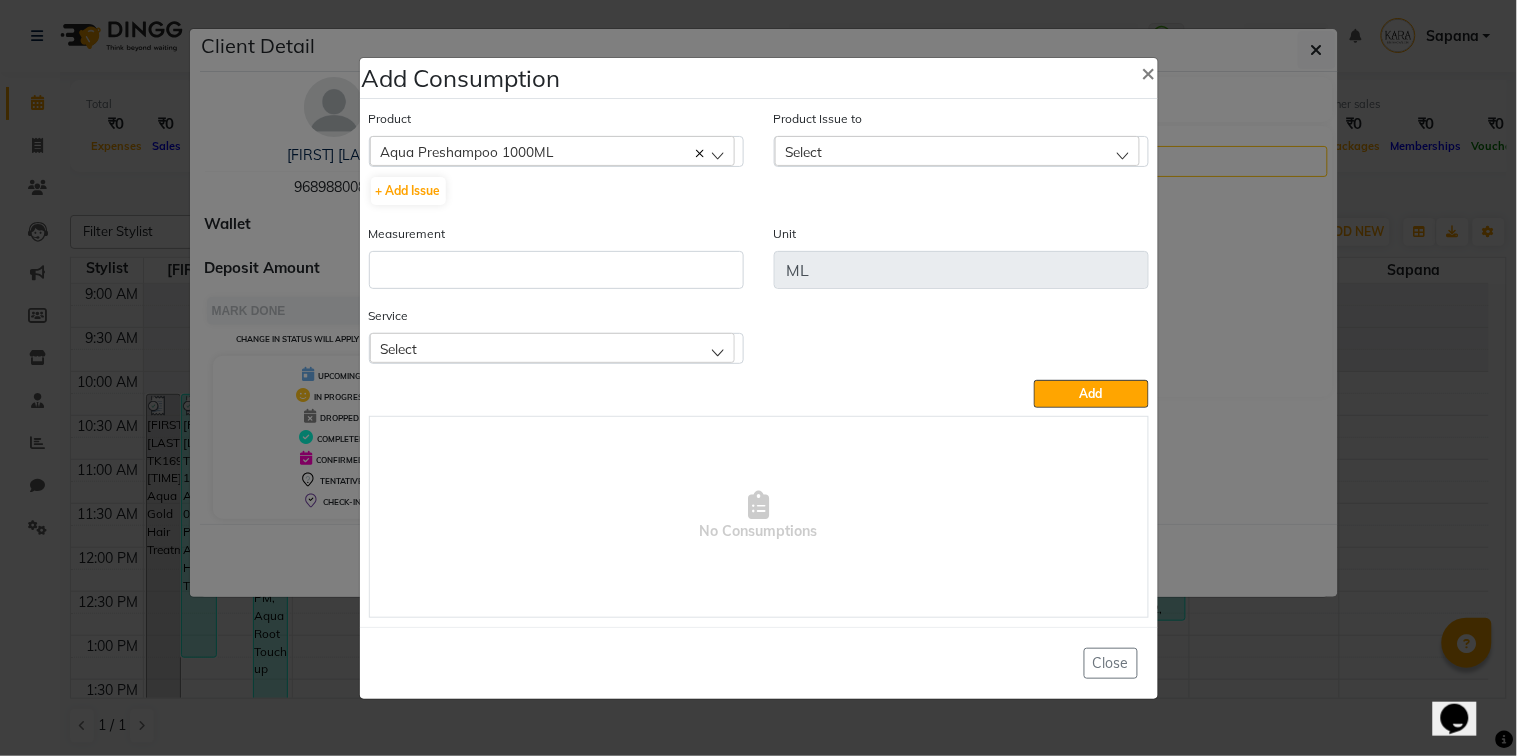 click on "Select" 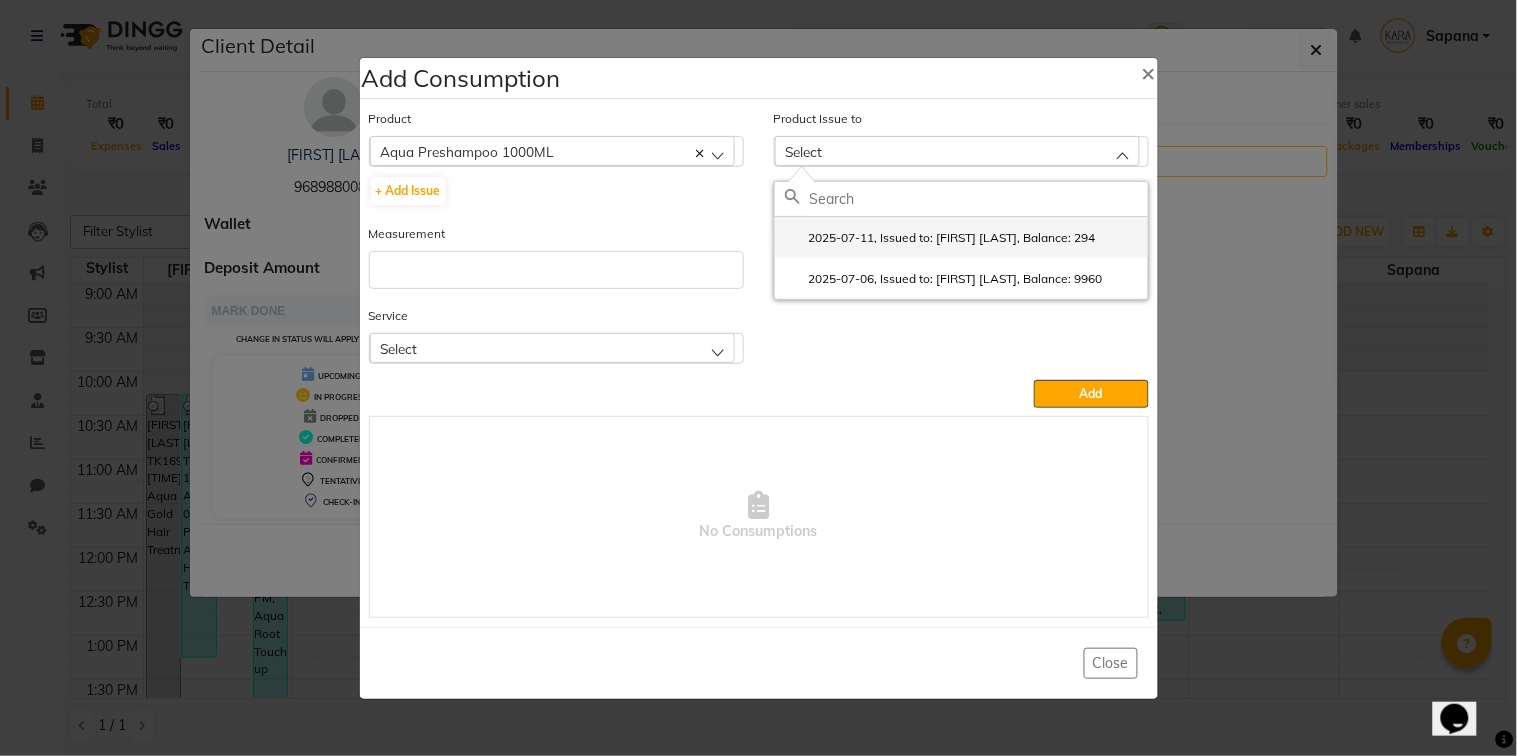 click on "2025-07-11, Issued to: [FIRST] [LAST], Balance: 294" 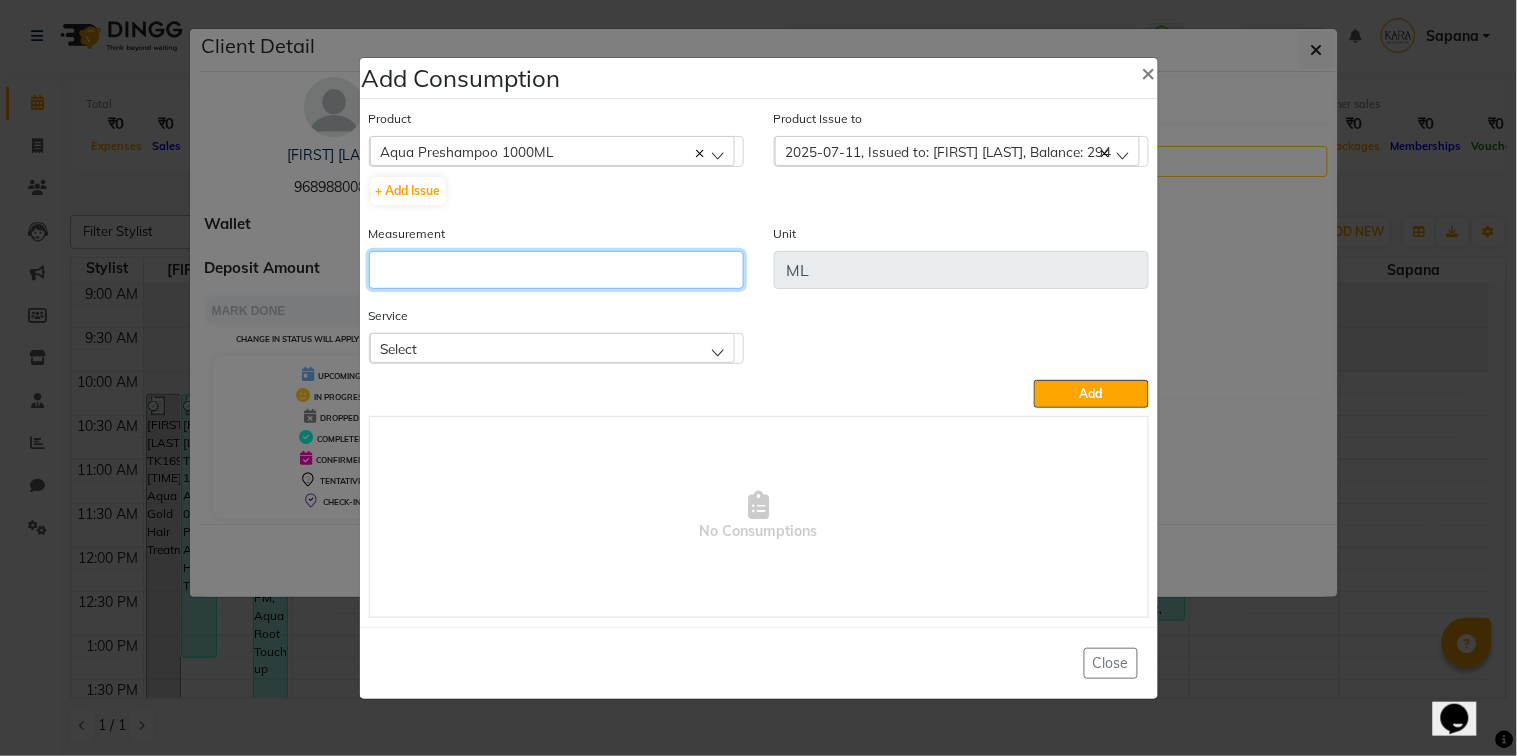 click 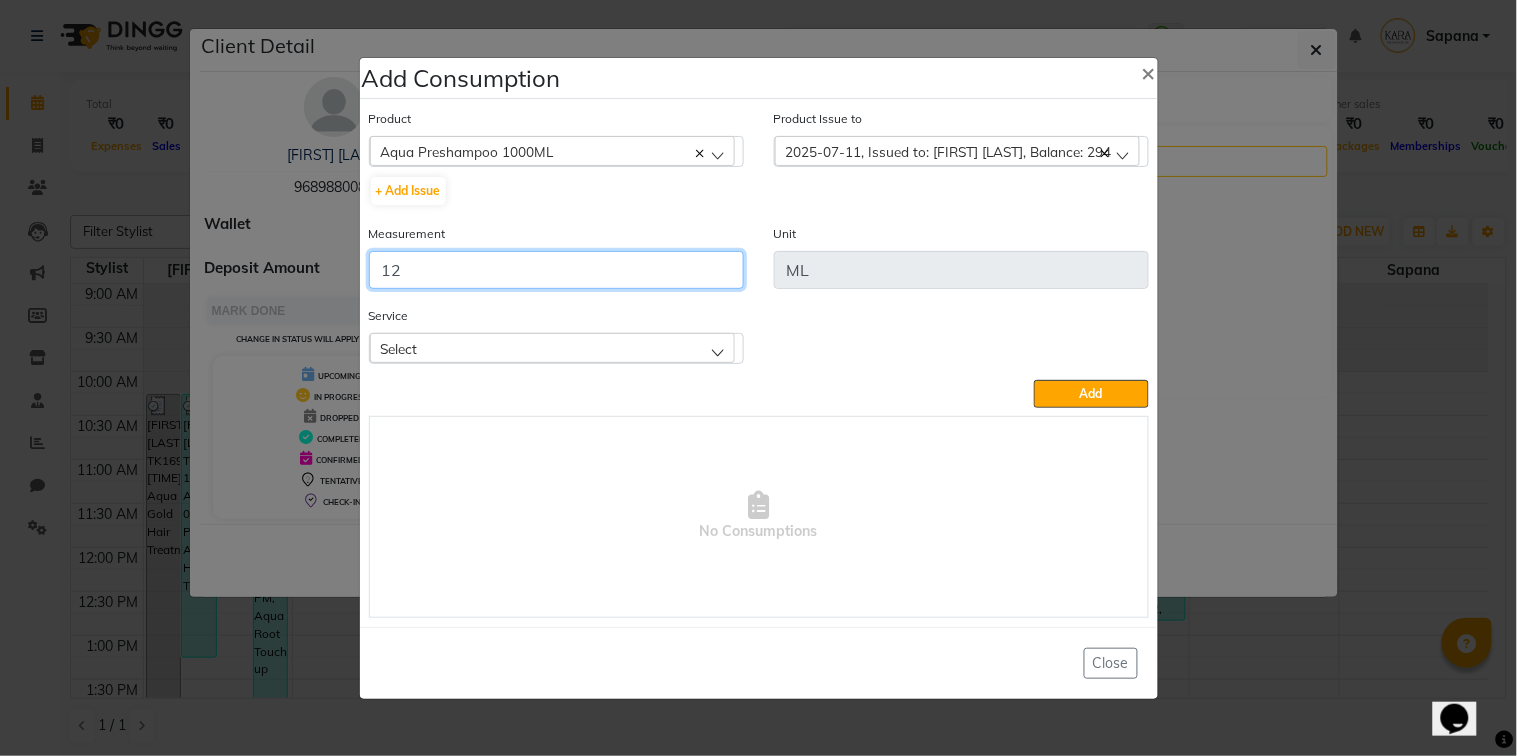 type on "12" 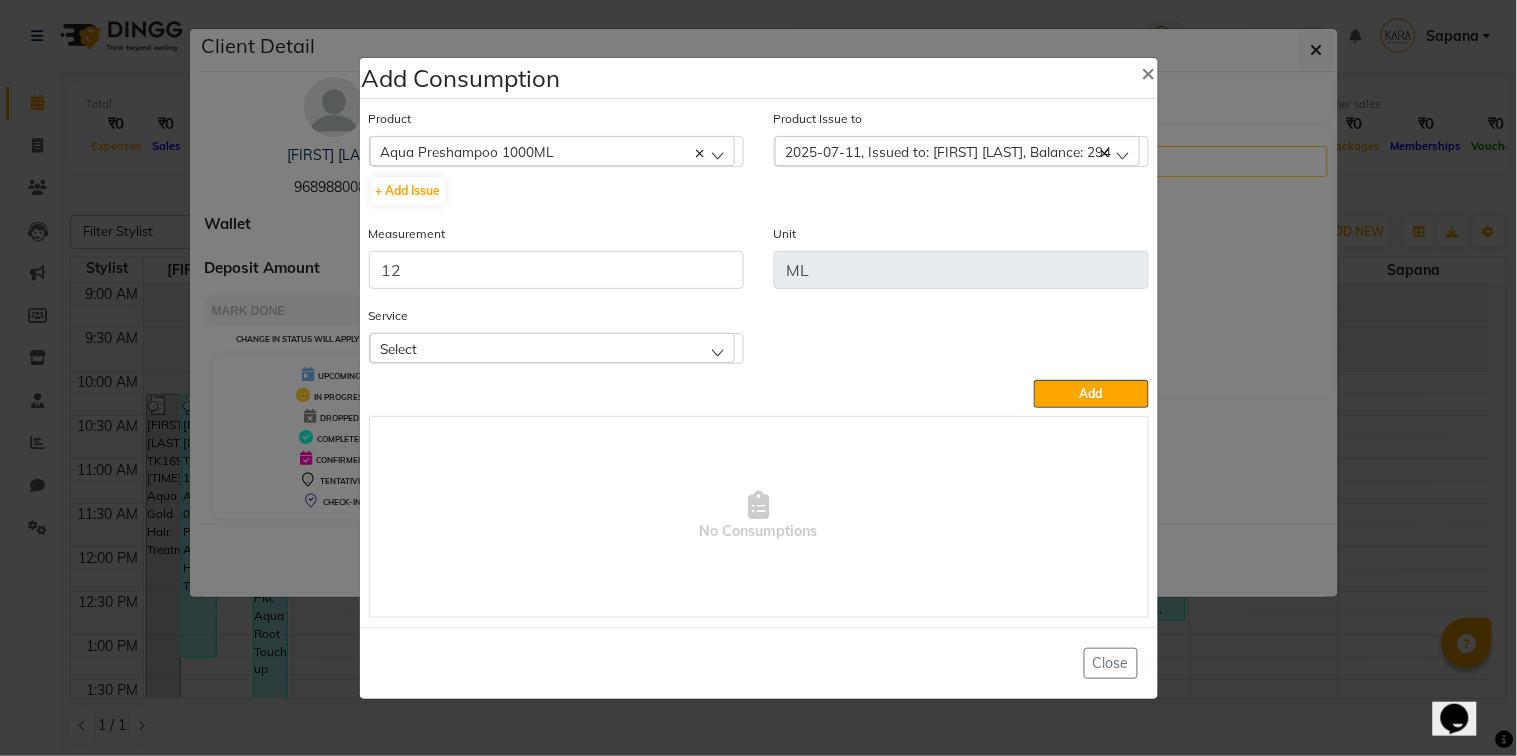 click on "Select" 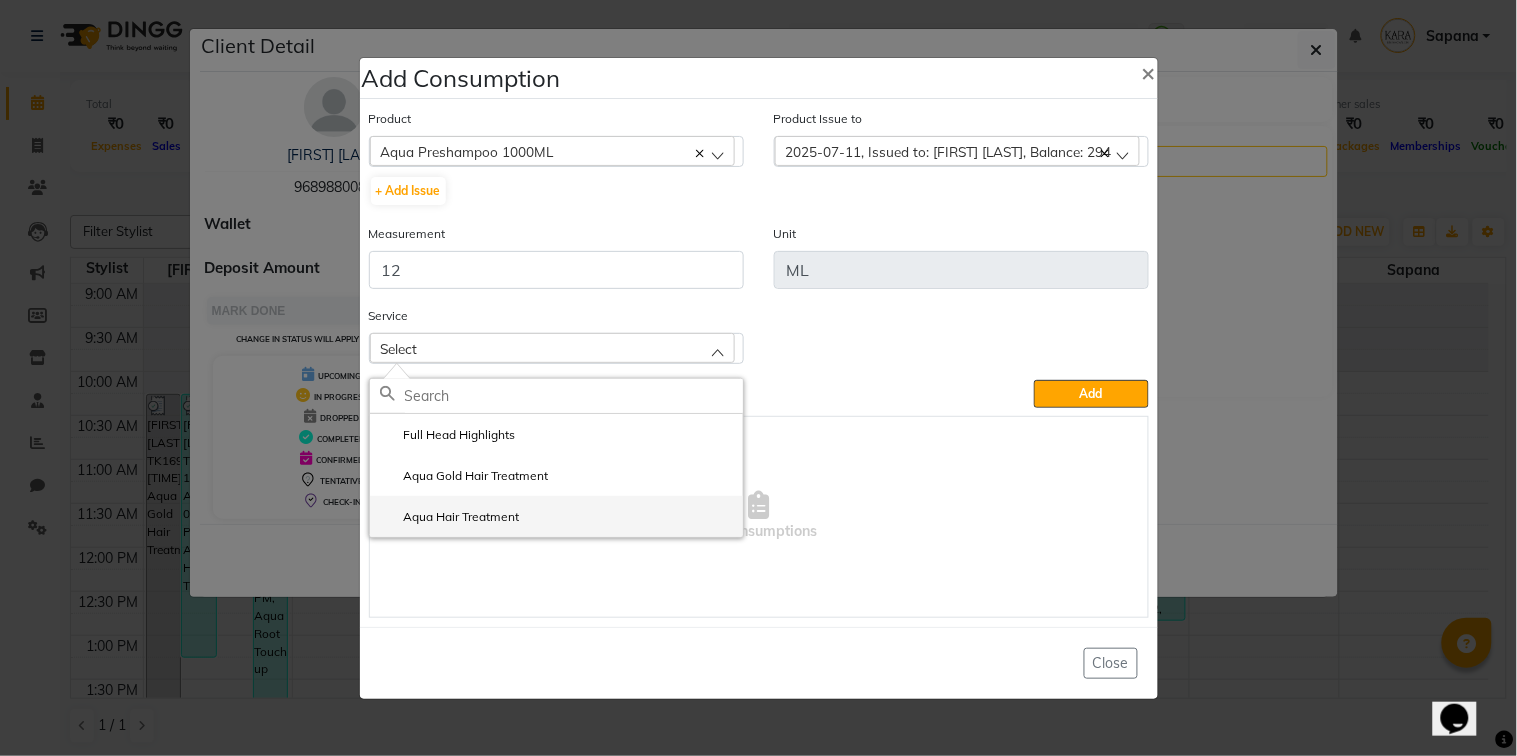 click on "Aqua Hair Treatment" 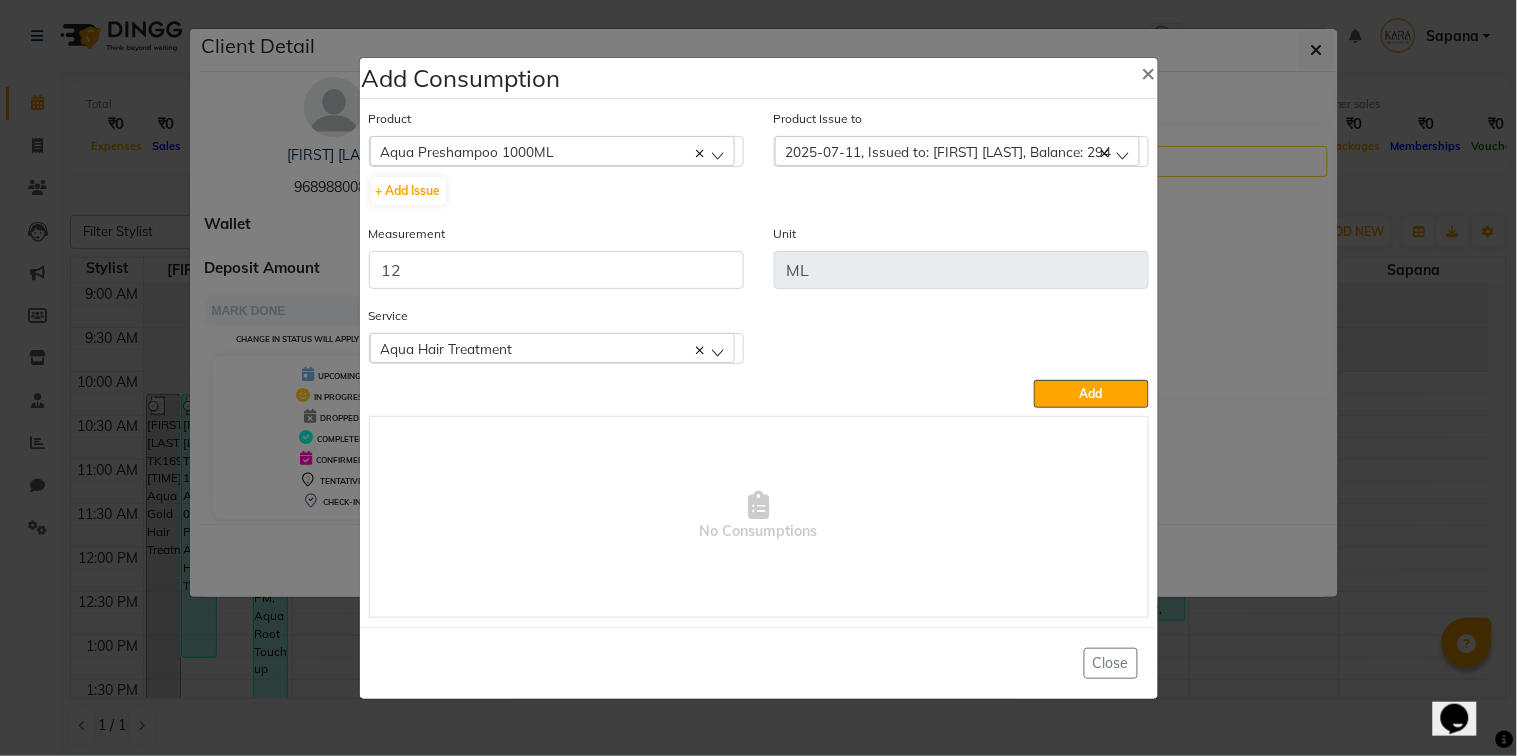 click on "Service   Aqua Hair Treatment  Full Head Highlights  Aqua Gold Hair Treatment  Aqua Hair Treatment" 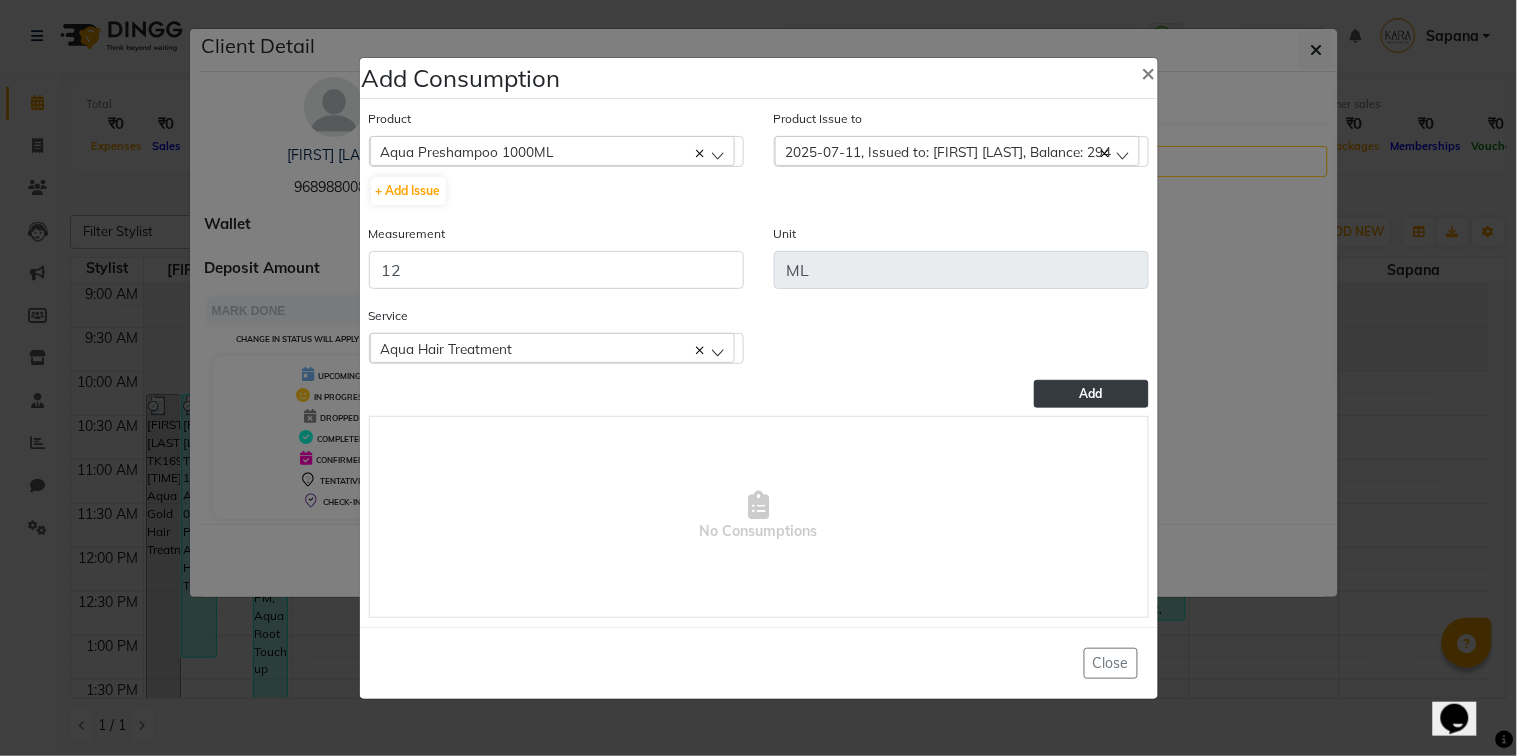 click on "Add" 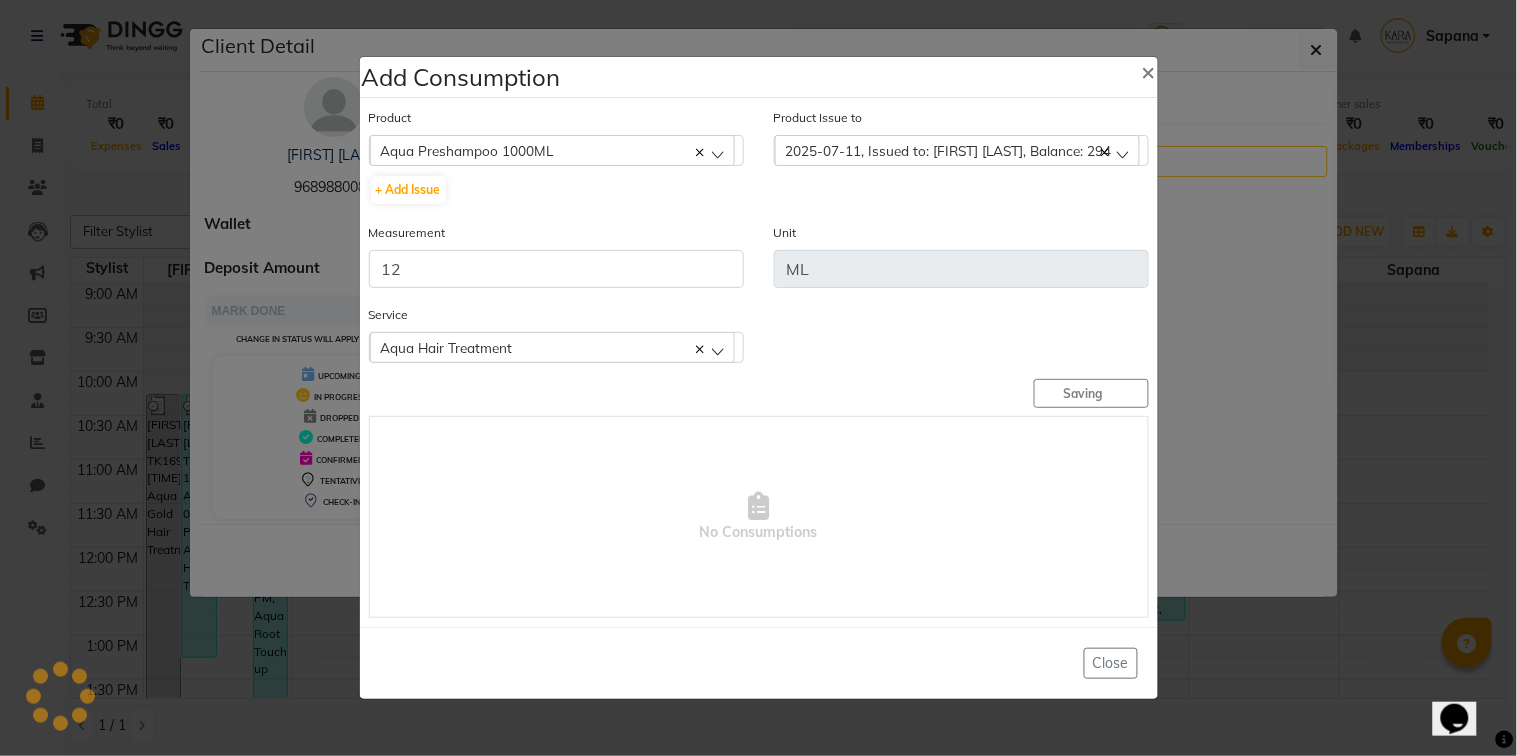 type 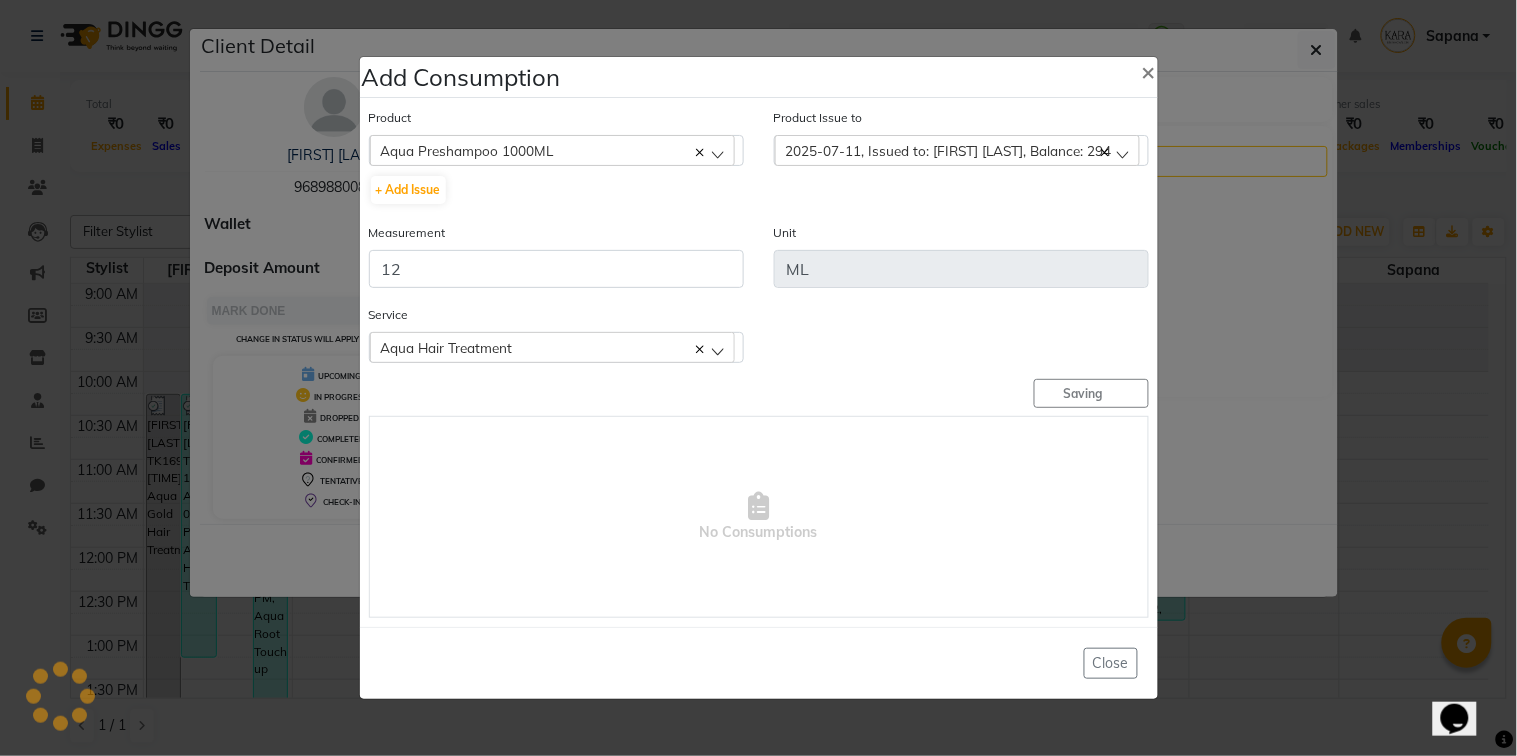 type 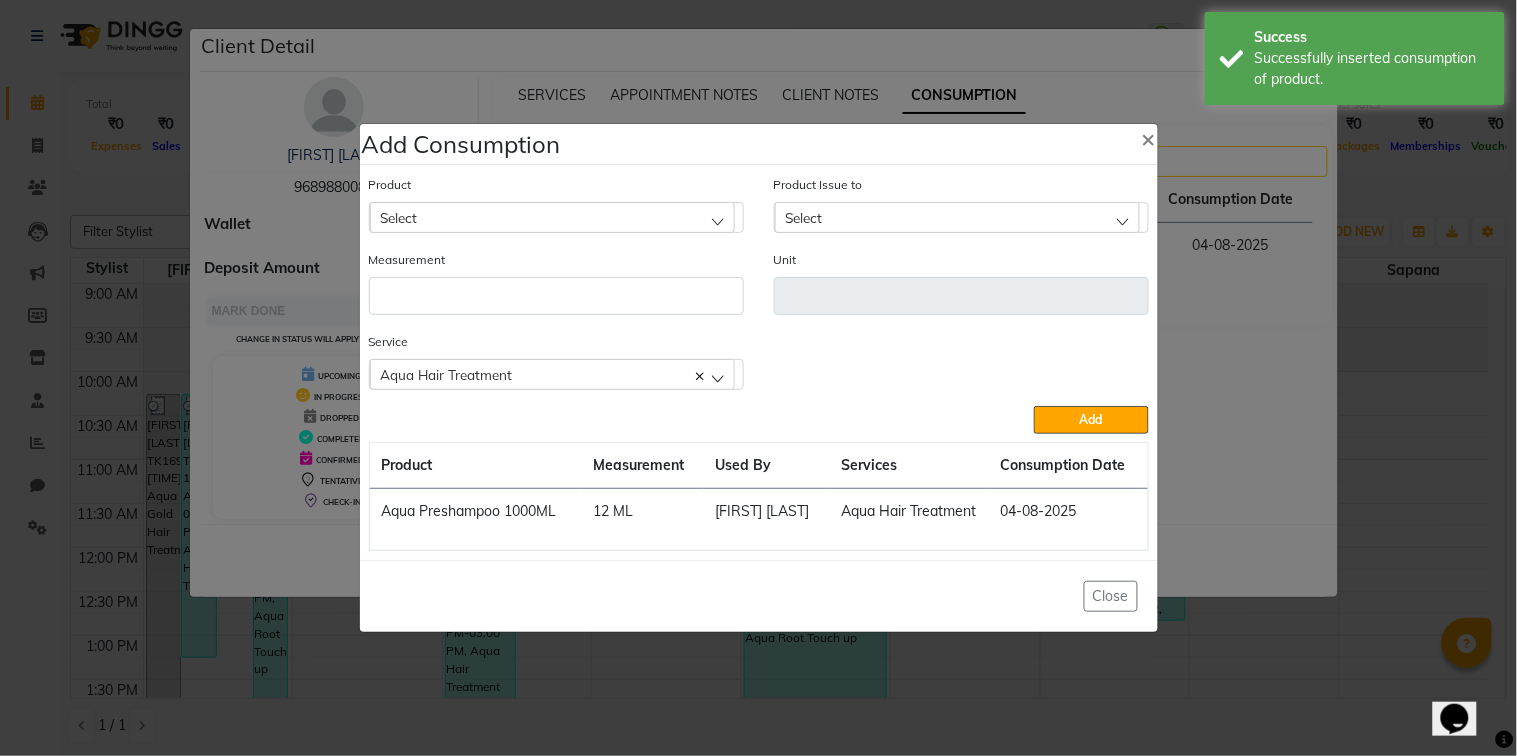 click on "Product Select Aknea Face Gel Product Issue to Select 2025-07-11, Issued to: [FIRST] [LAST], Balance: 294 2025-07-06, Issued to: [FIRST] [LAST], Balance: 9960 Measurement Unit Service   Aqua Hair Treatment  Full Head Highlights  Aqua Gold Hair Treatment  Aqua Hair Treatment  Add  Product Measurement Used By Services Consumption Date  Aqua Preshampoo 1000ML    12 ML   [FIRST] [LAST]    Aqua Hair Treatment   04-08-2025" 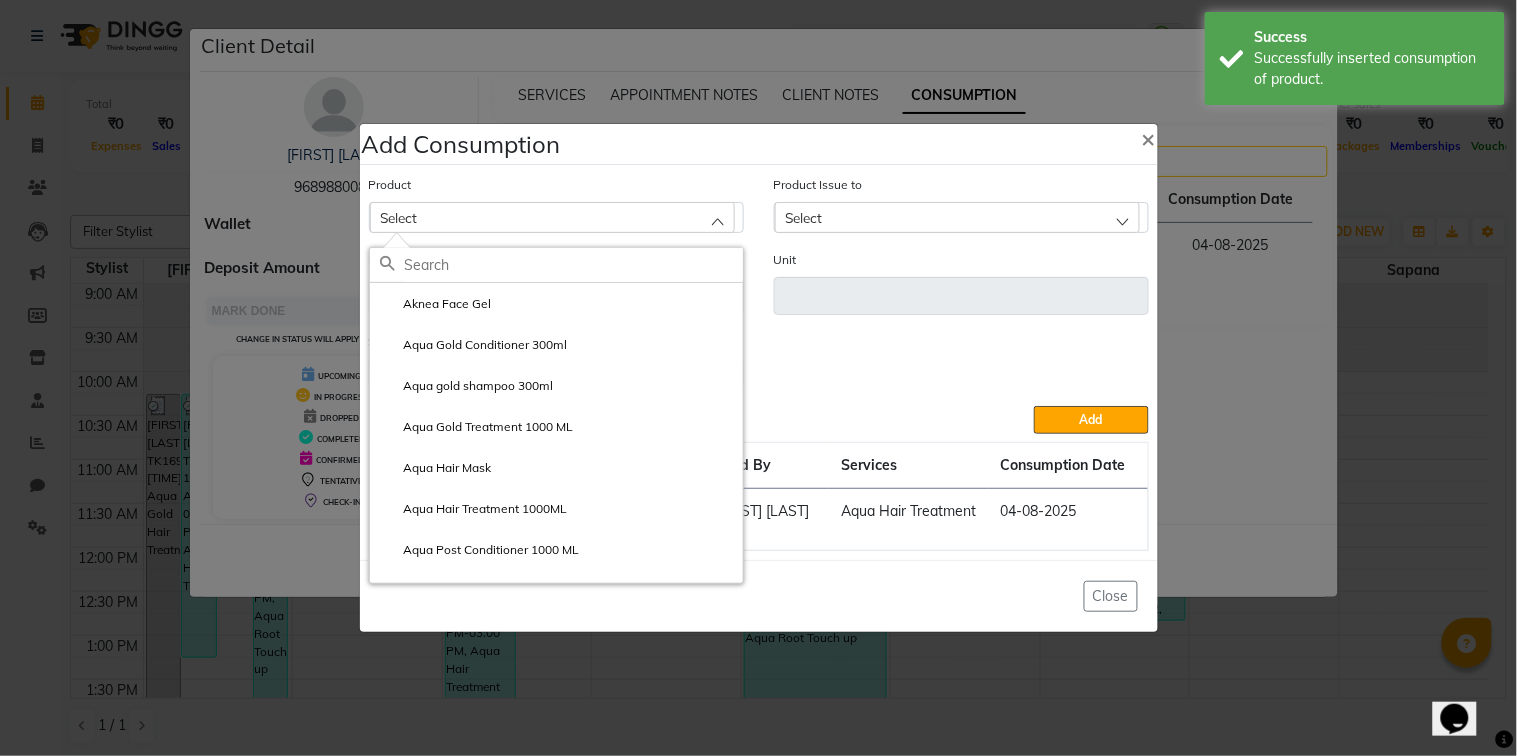 type on "p" 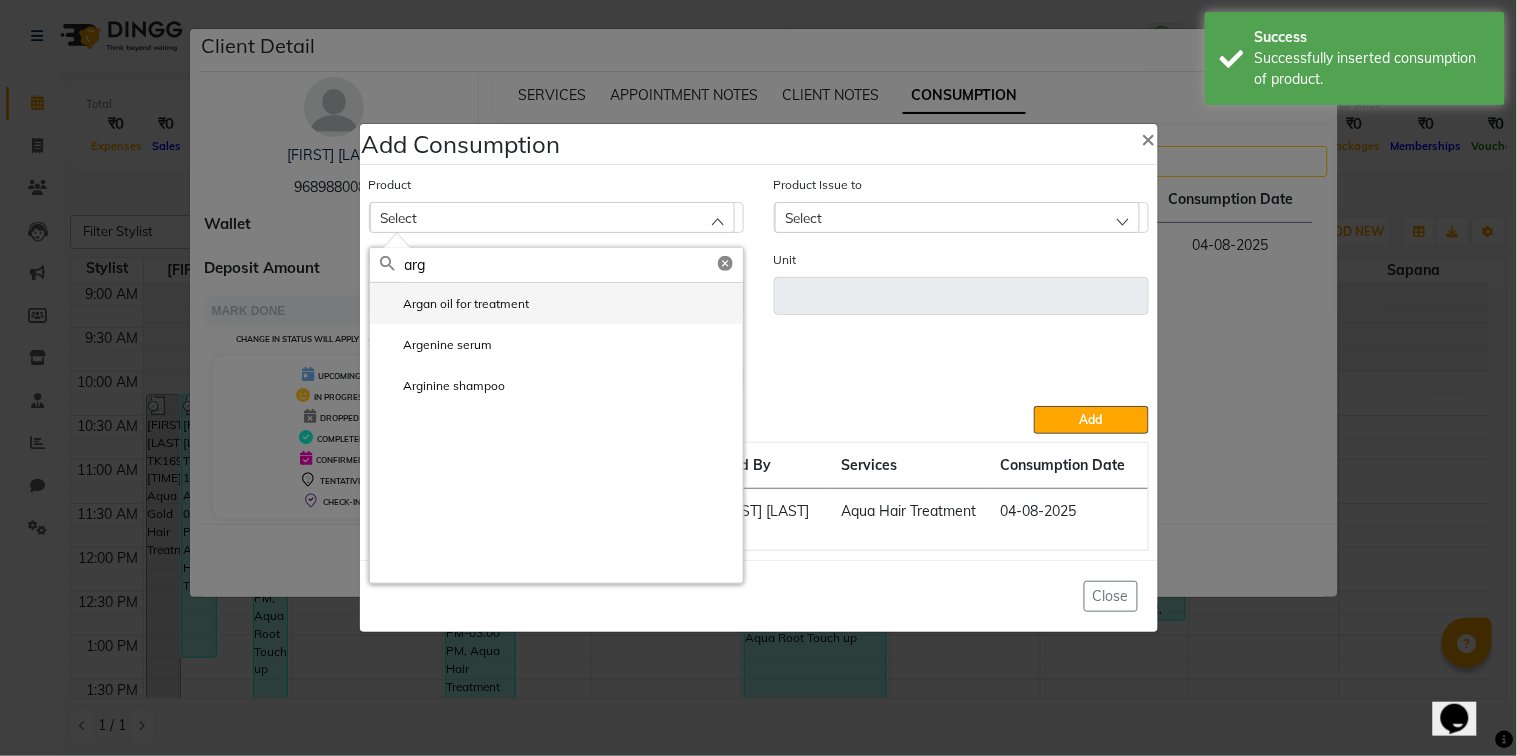 type on "arg" 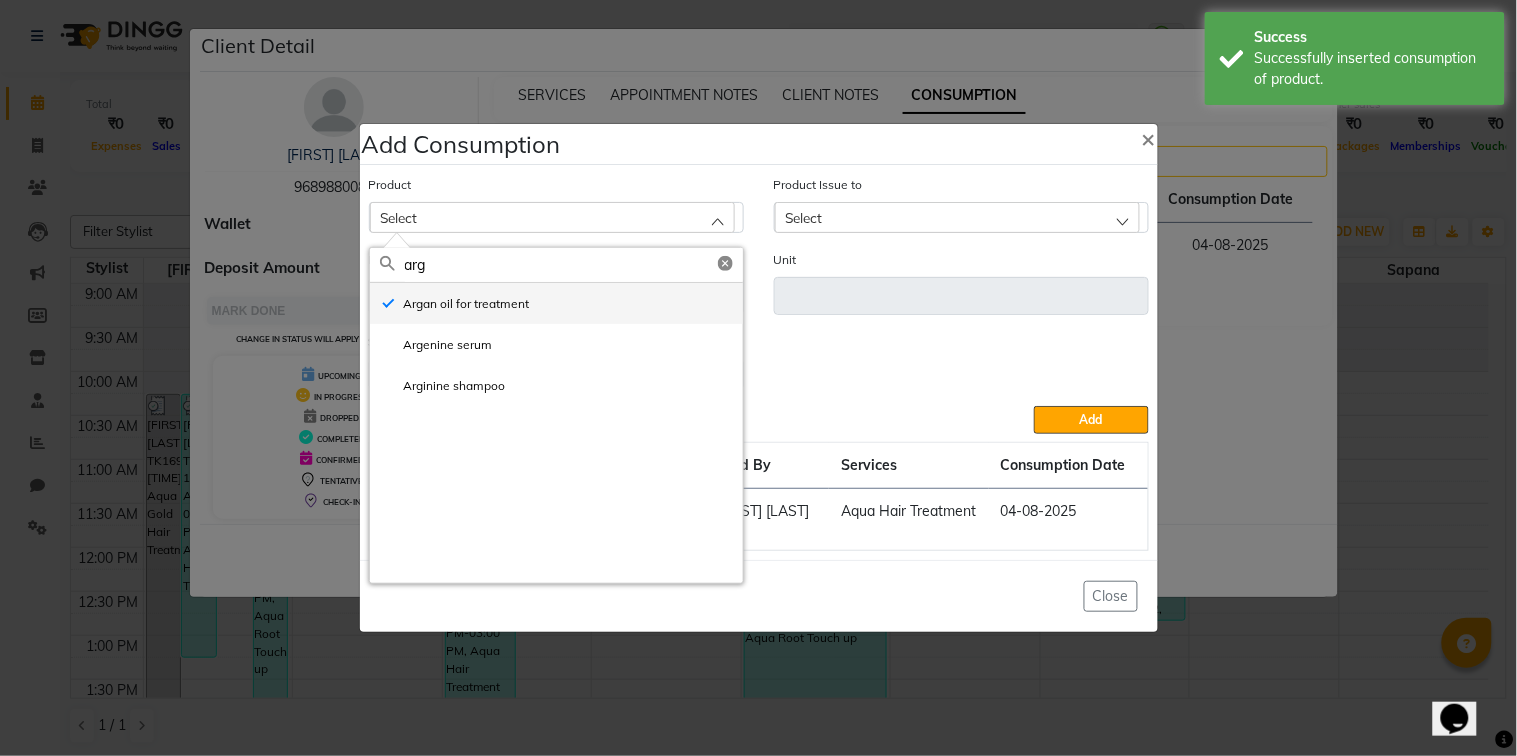 type on "ml" 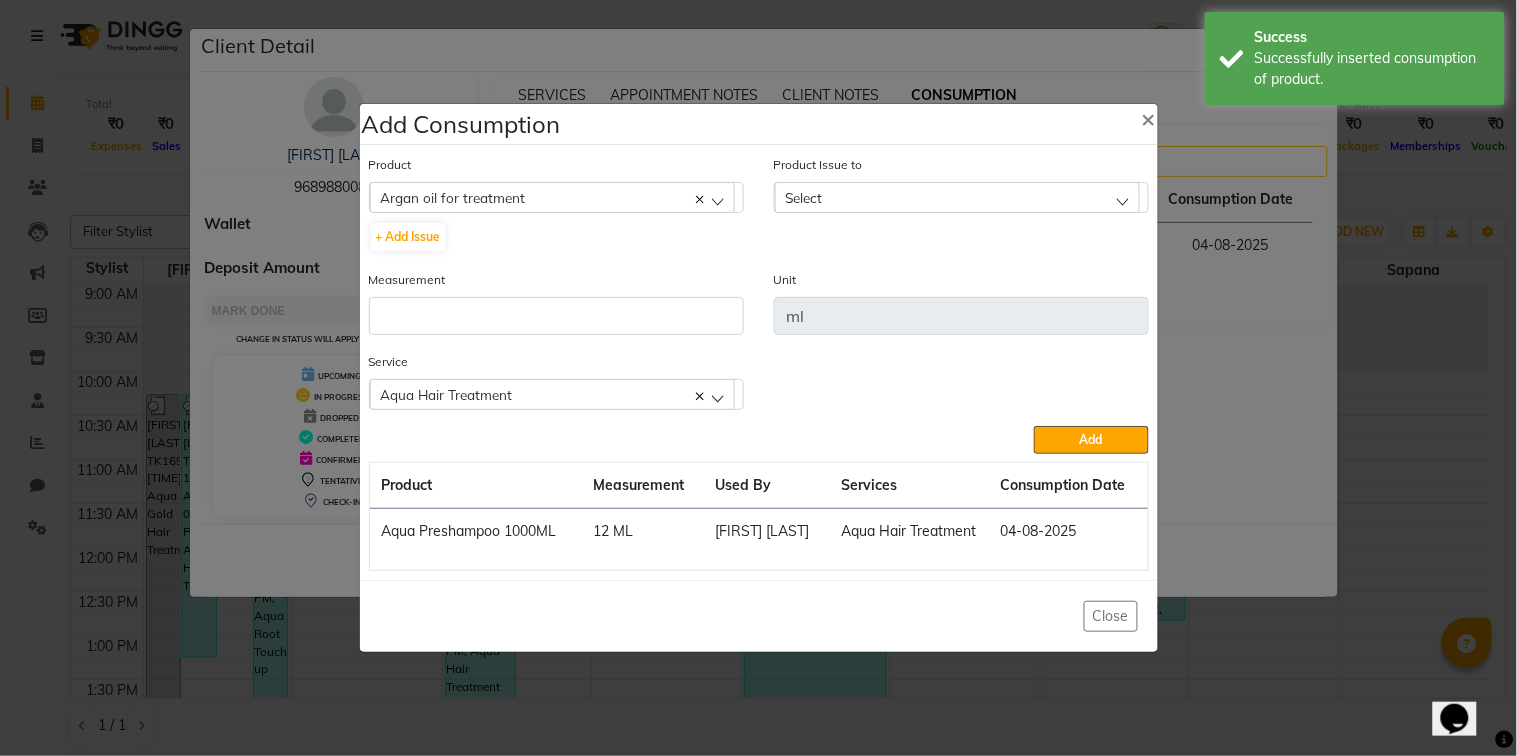 click on "Select" 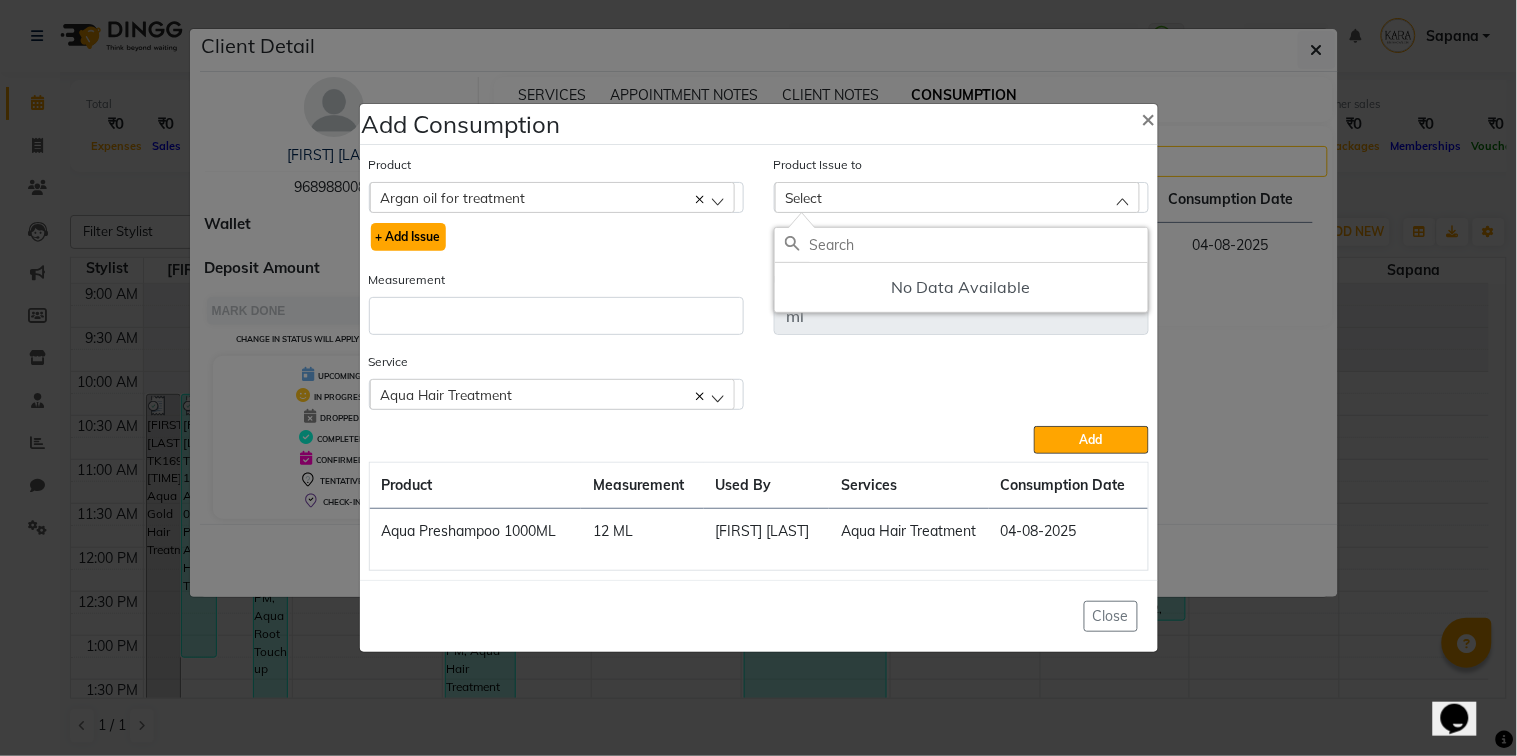 click on "+ Add Issue" 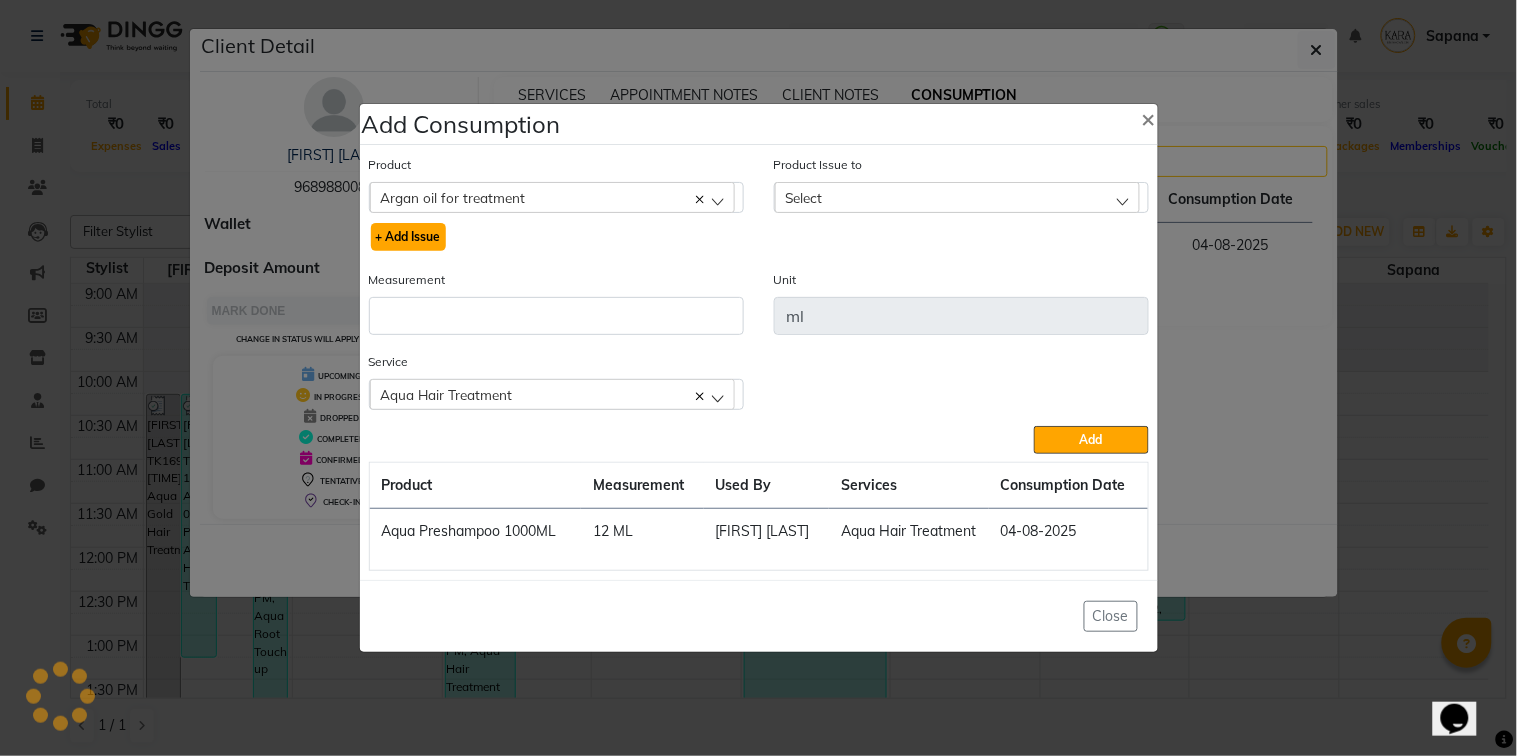 select 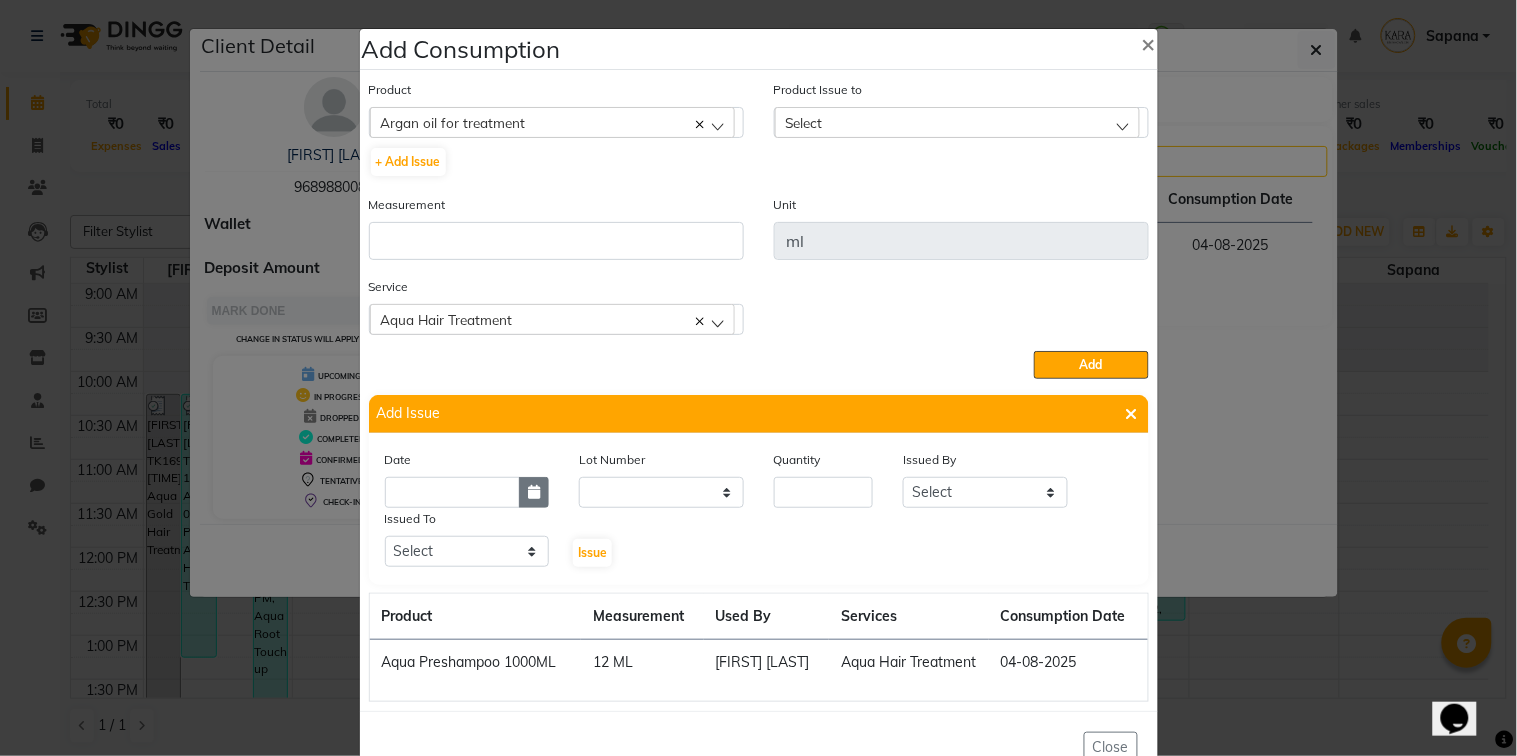 click 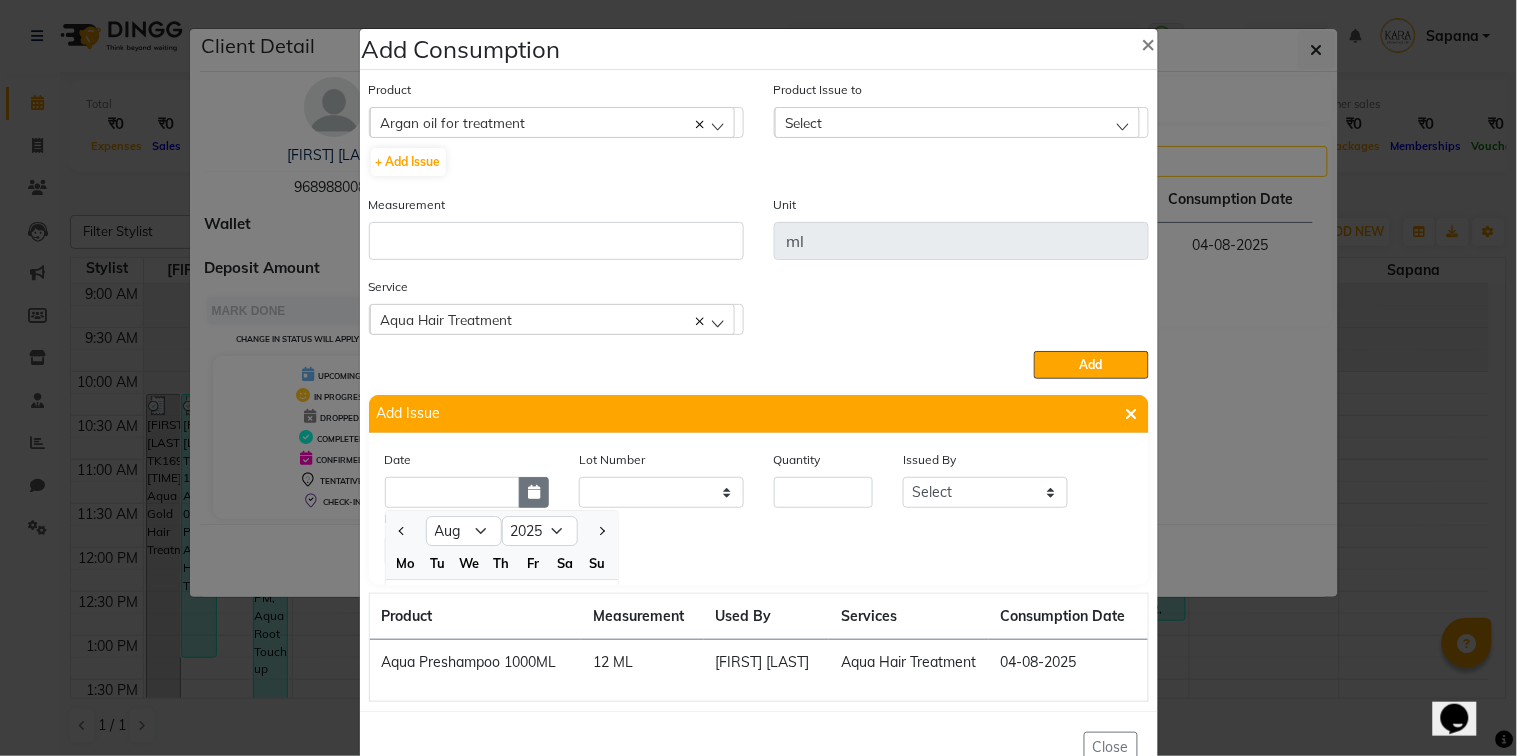 scroll, scrollTop: 138, scrollLeft: 0, axis: vertical 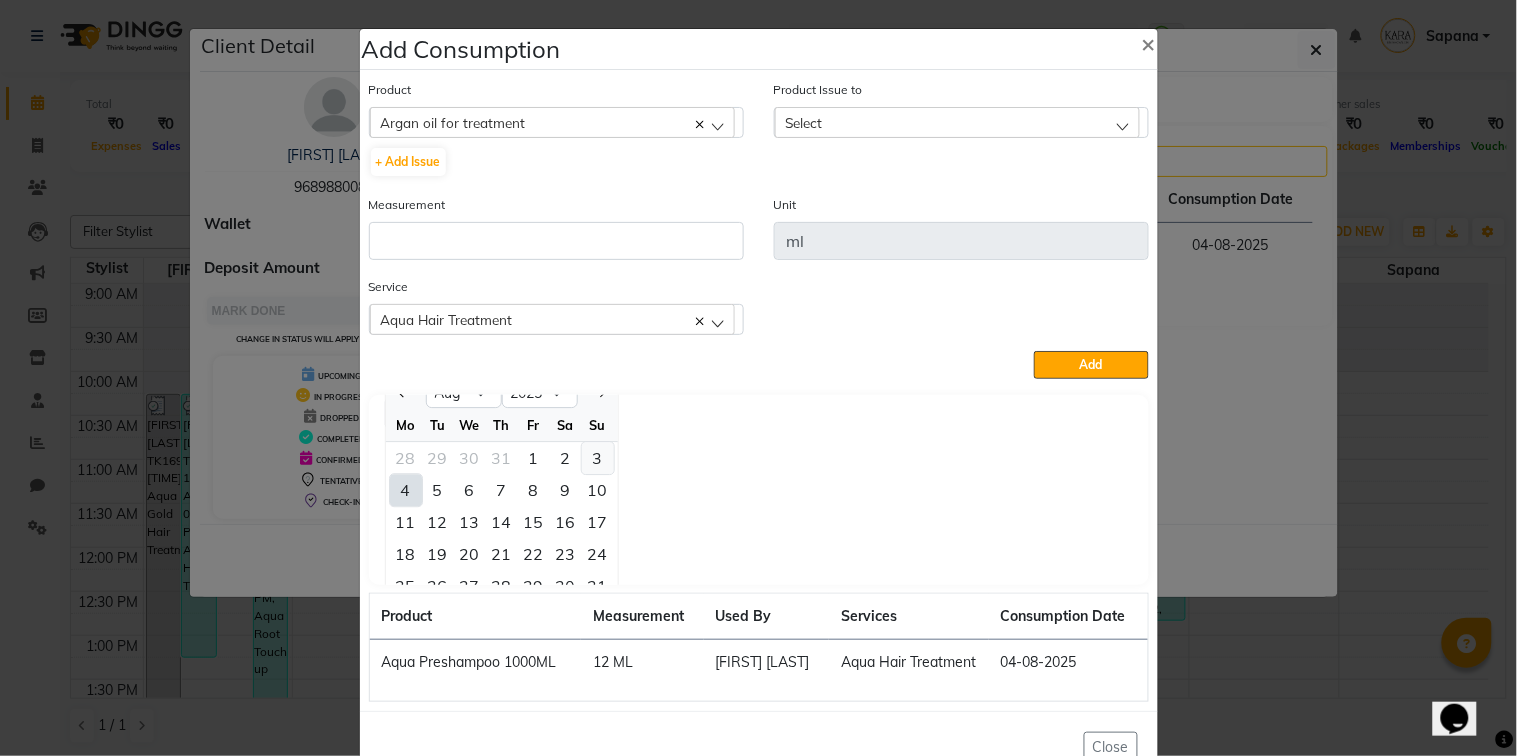 click on "3" 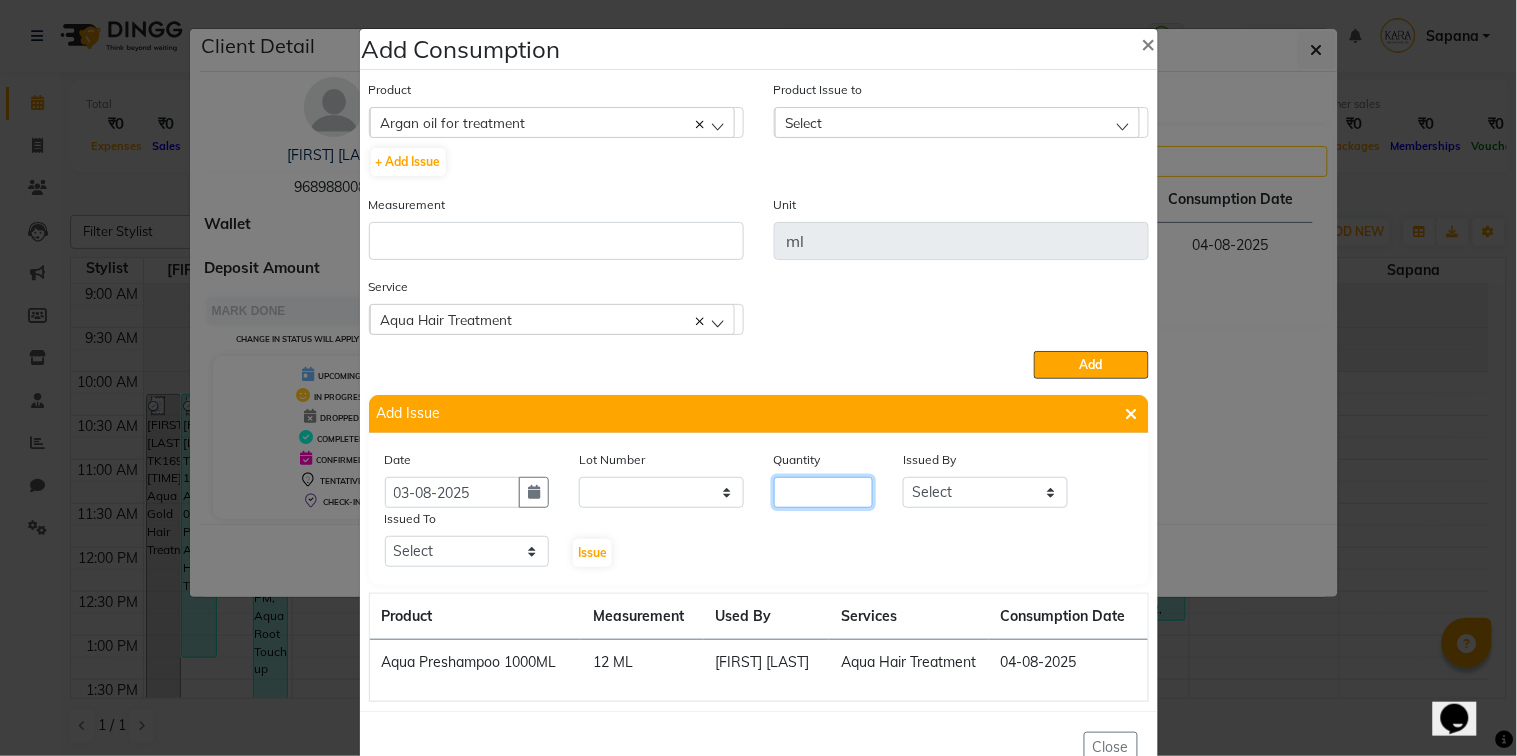 click 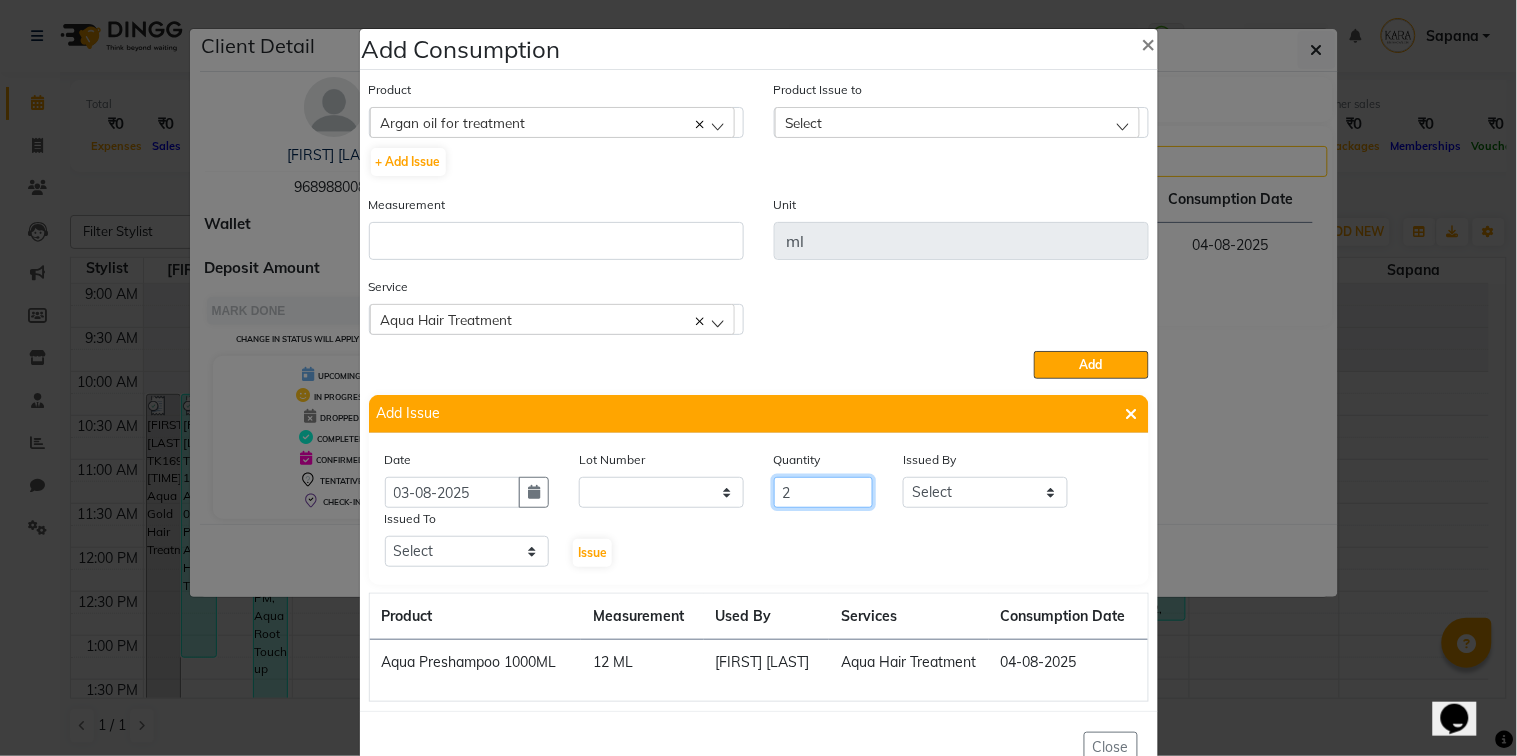 type on "2" 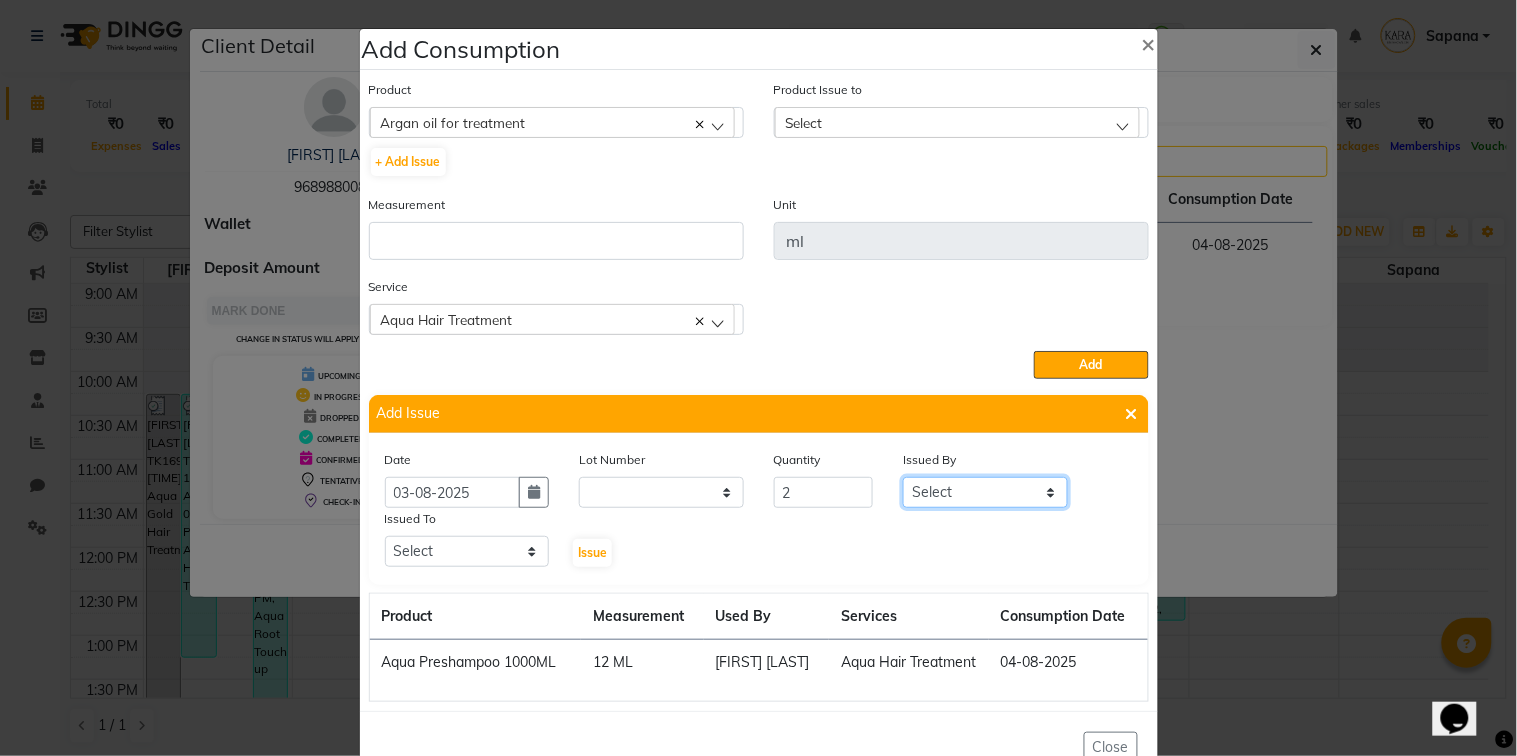 select on "84509" 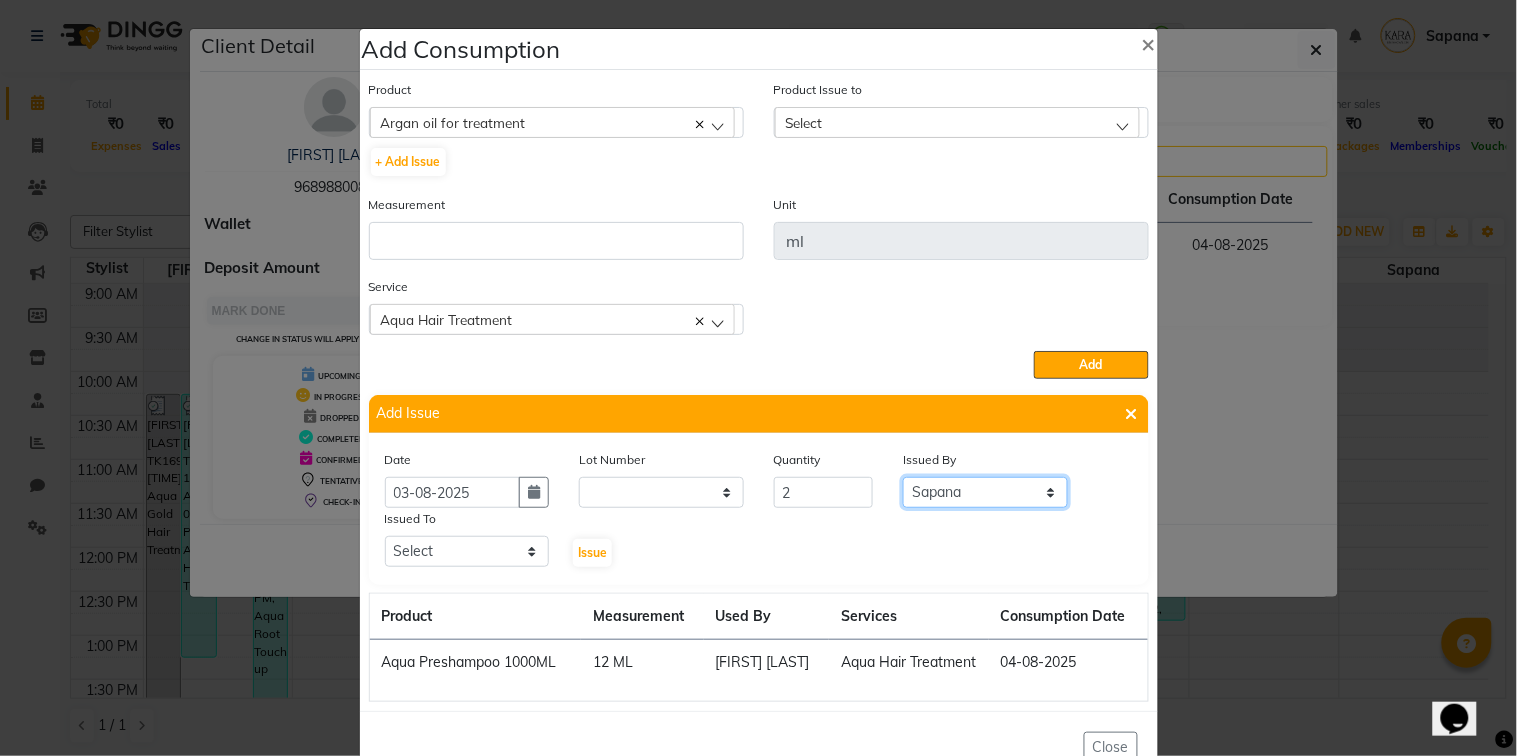 click on "Select [FIRST] [LAST] [FIRST] [LAST] [FIRST] [LAST] [FIRST] [LAST] [FIRST] [LAST] [FIRST] [LAST] [FIRST] [LAST]" 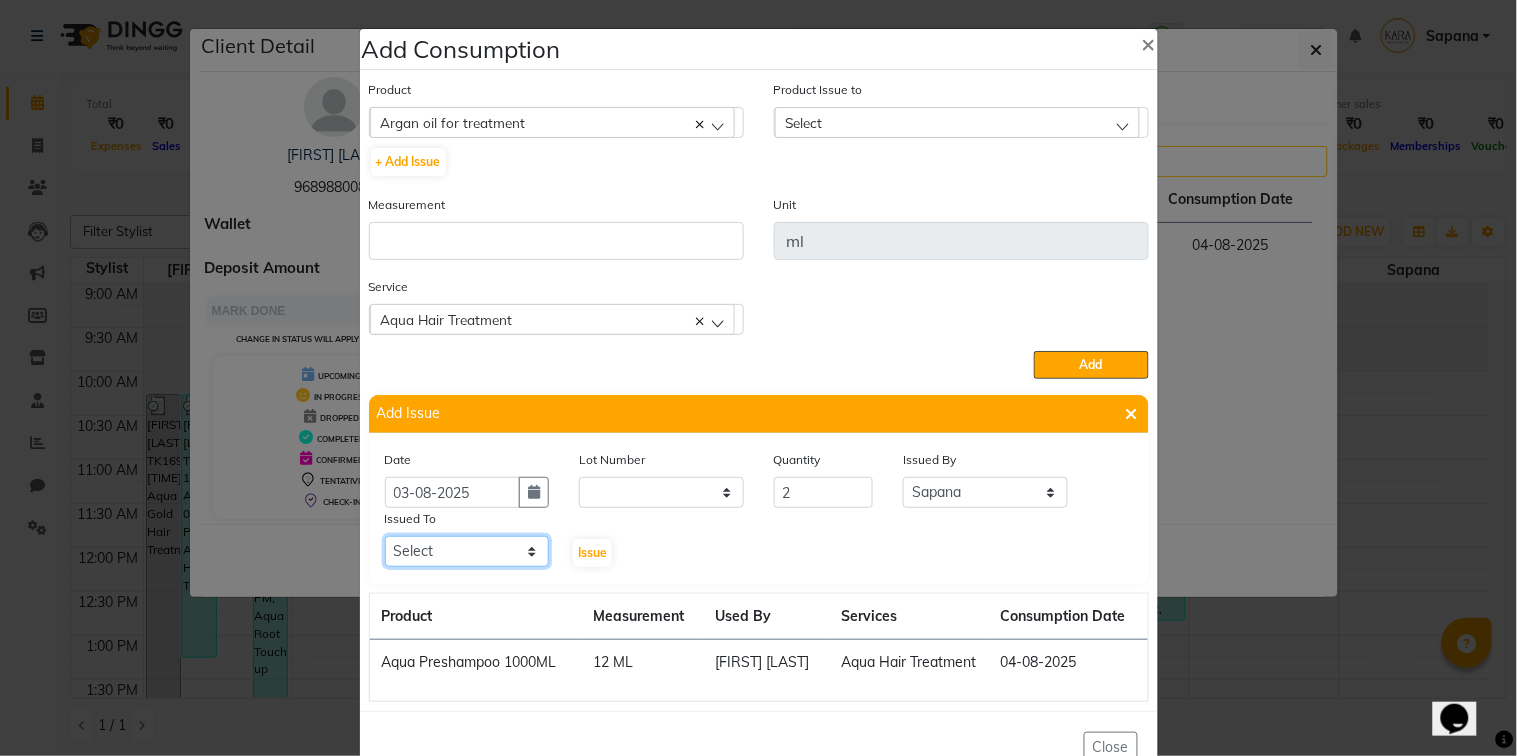 select on "84443" 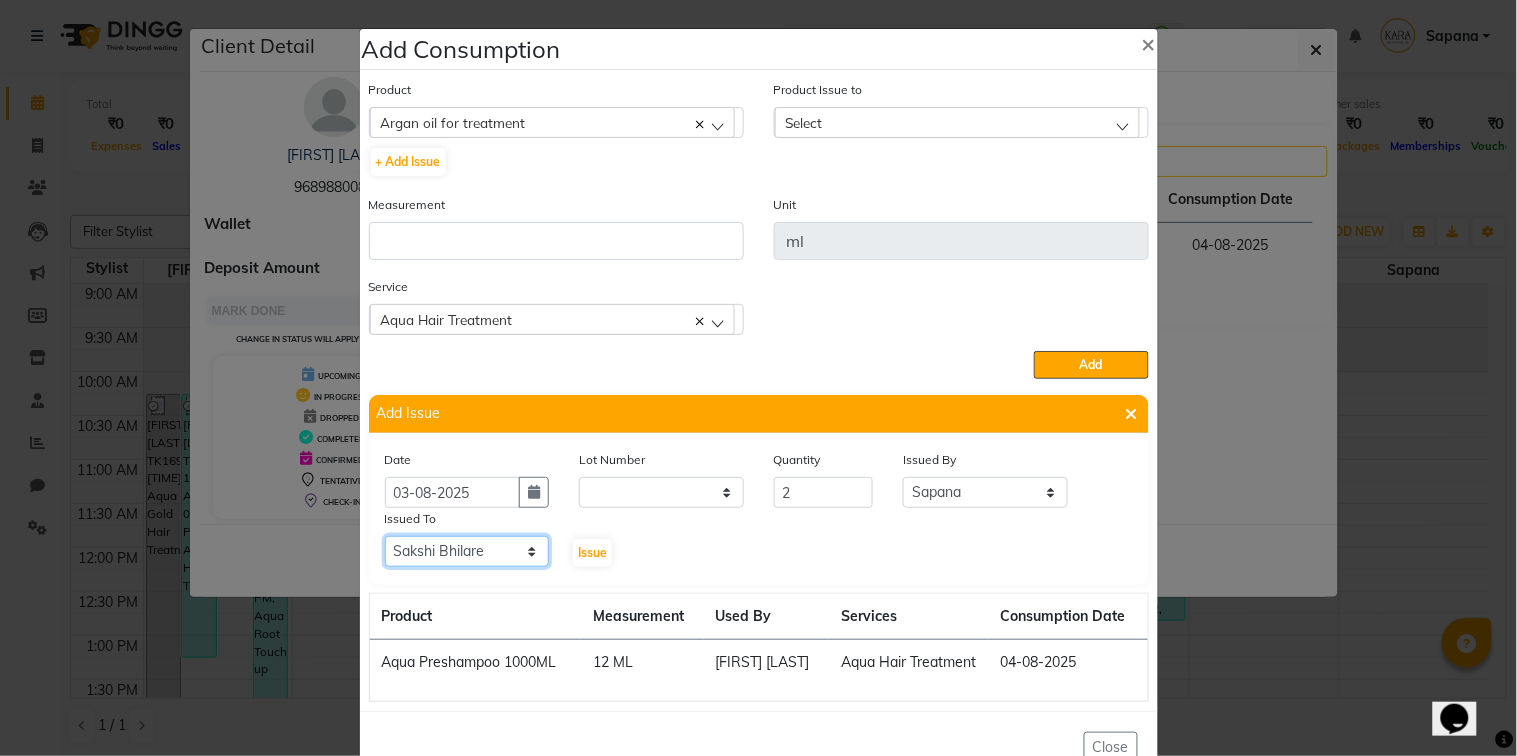 click on "Select [FIRST] [LAST] [FIRST] [LAST] [FIRST] [LAST] [FIRST] [LAST] [FIRST] [LAST] [FIRST] [LAST] [FIRST] [LAST]" 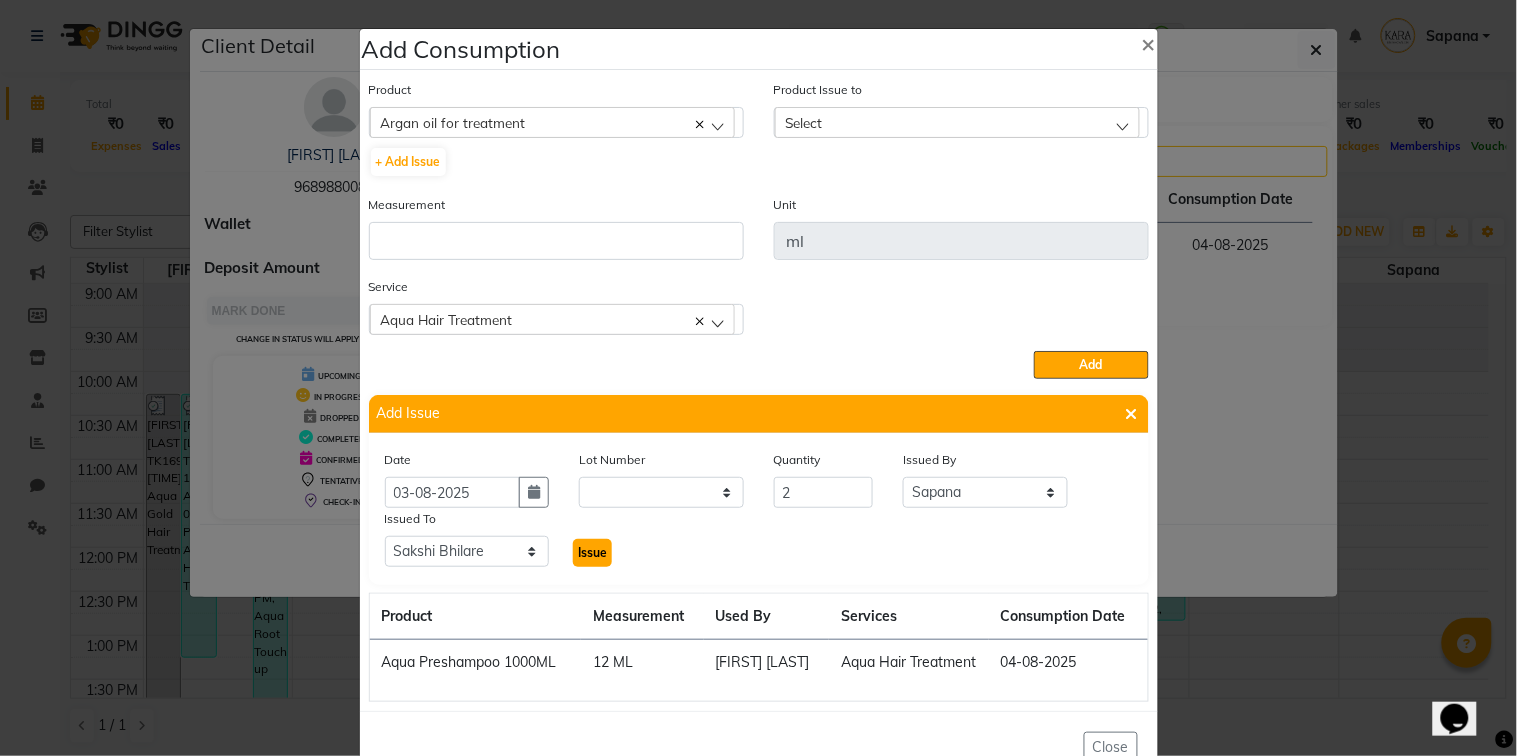 click on "Issue" 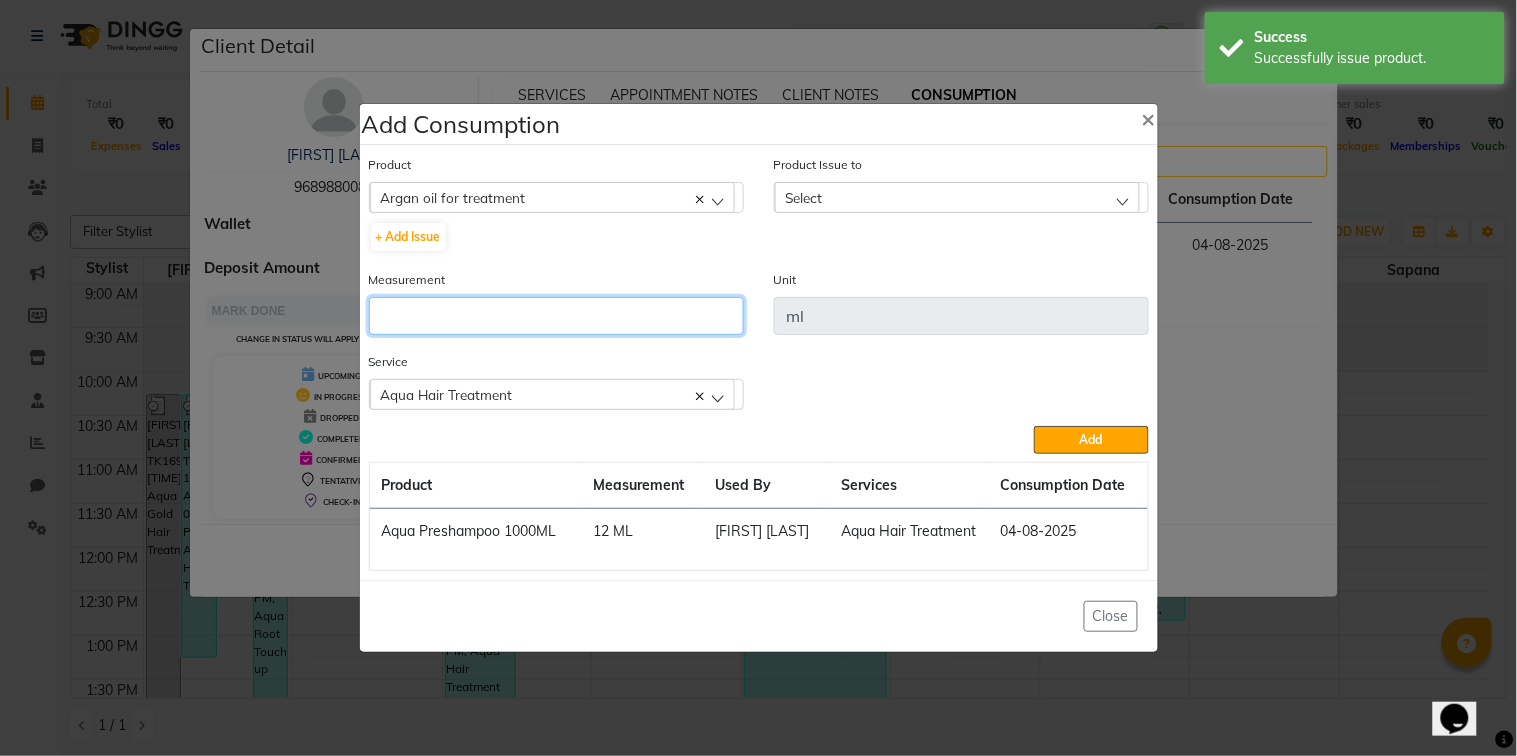 click 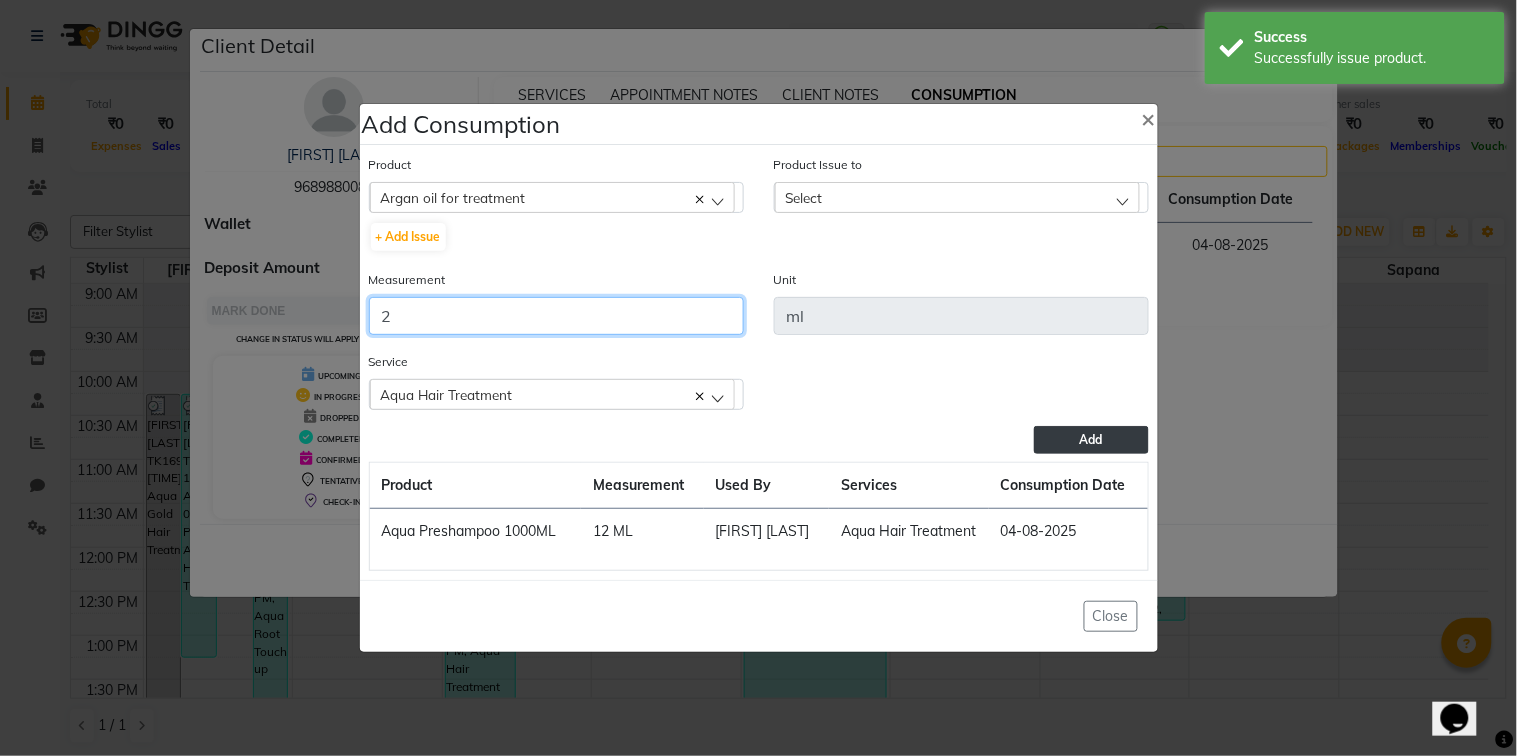 type on "2" 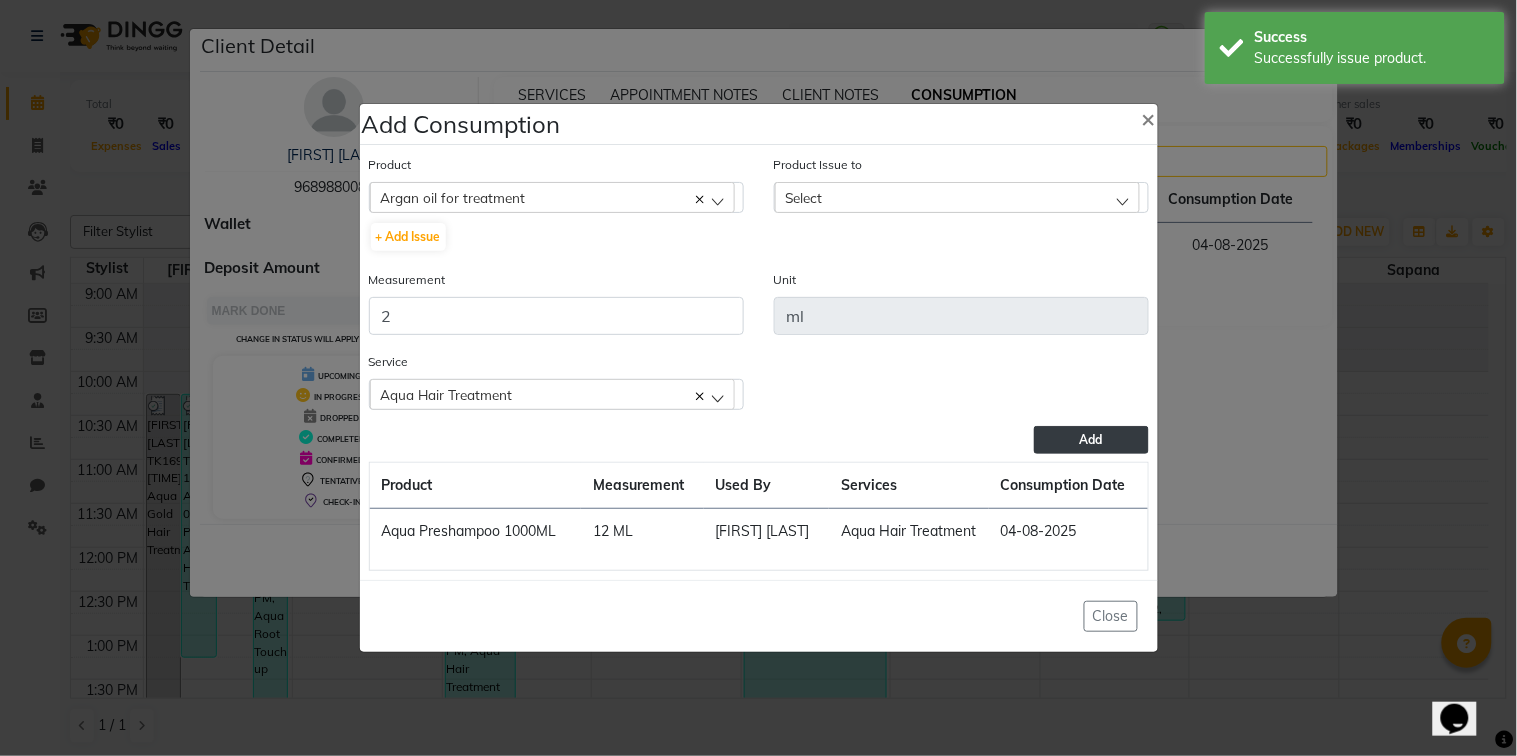 click on "Add" 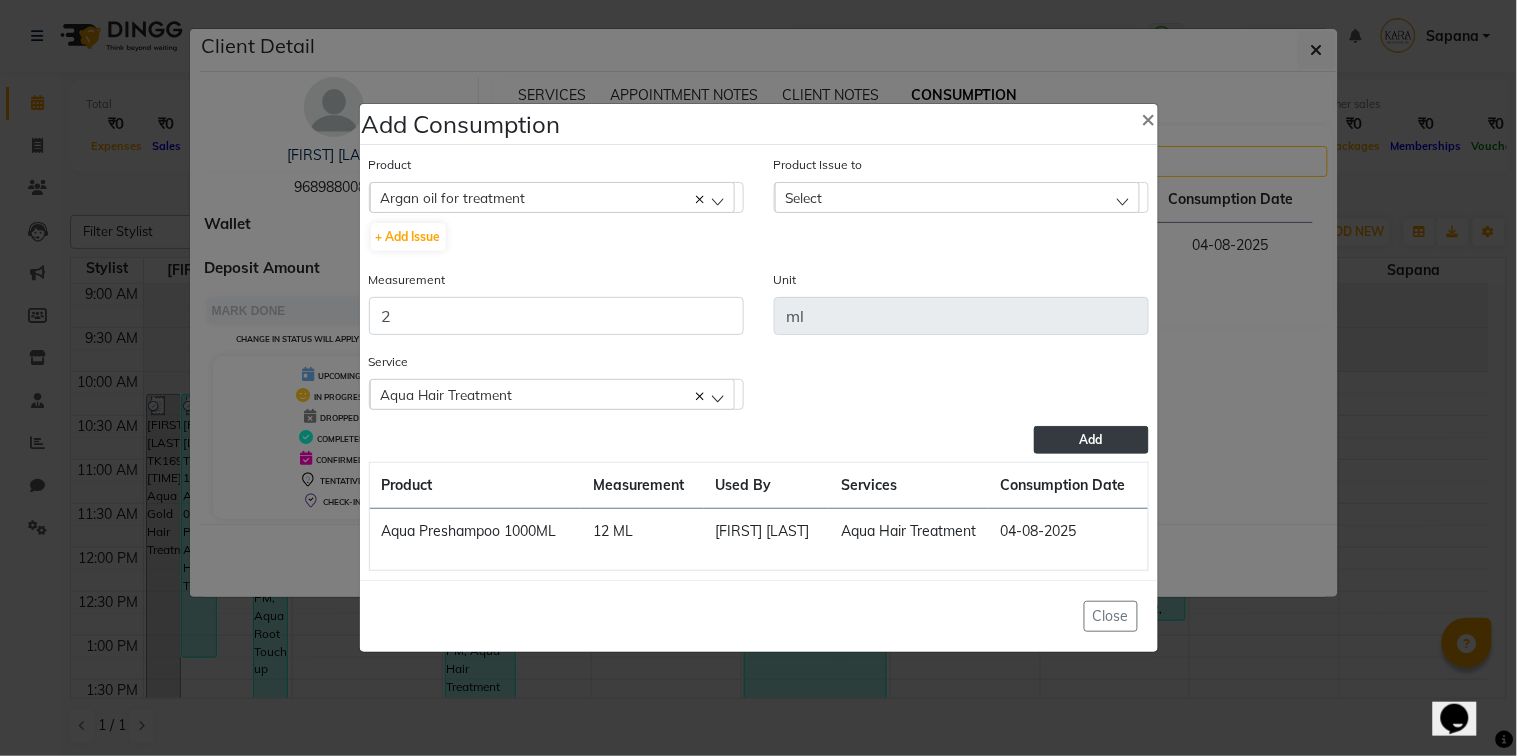 click on "Add" 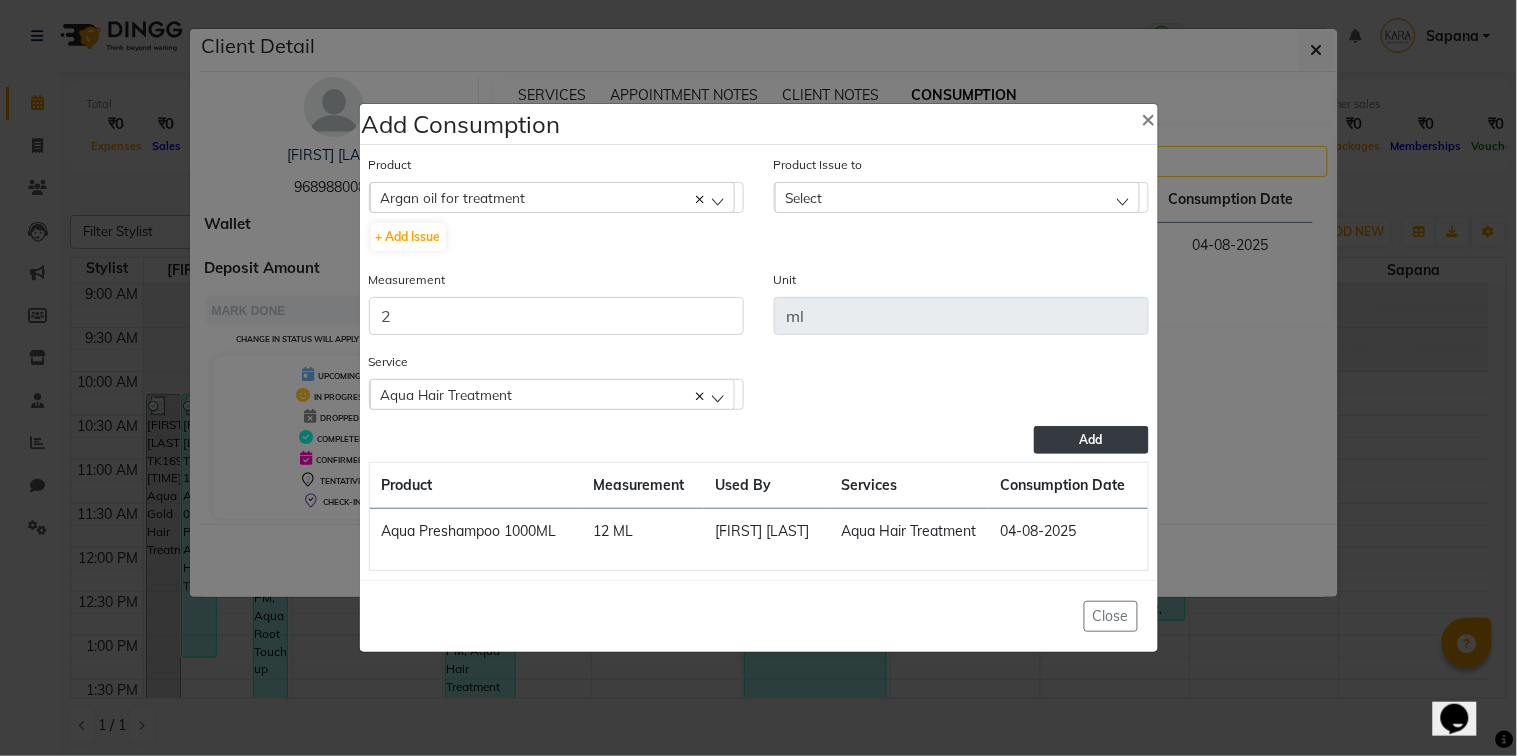 click on "Add" 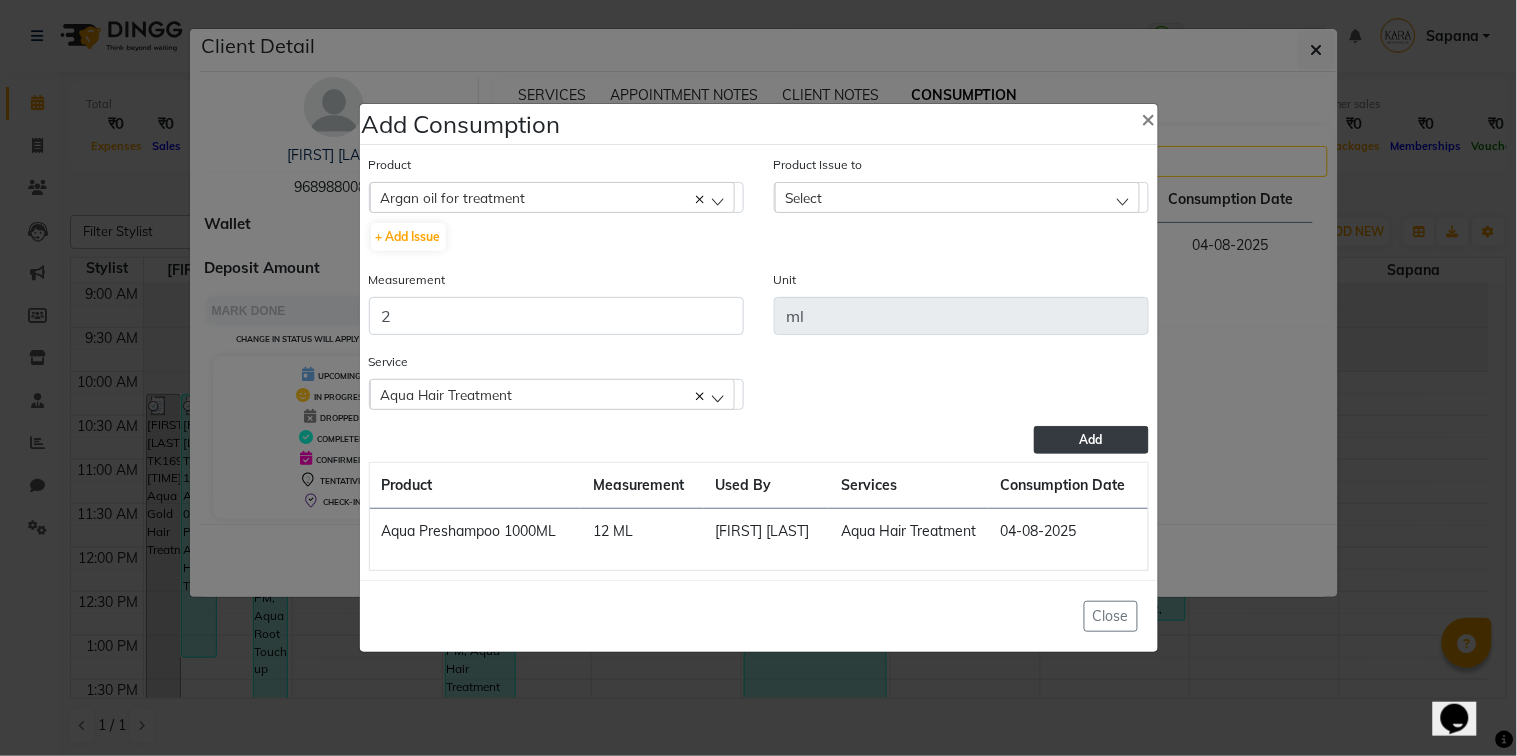 click on "Add" 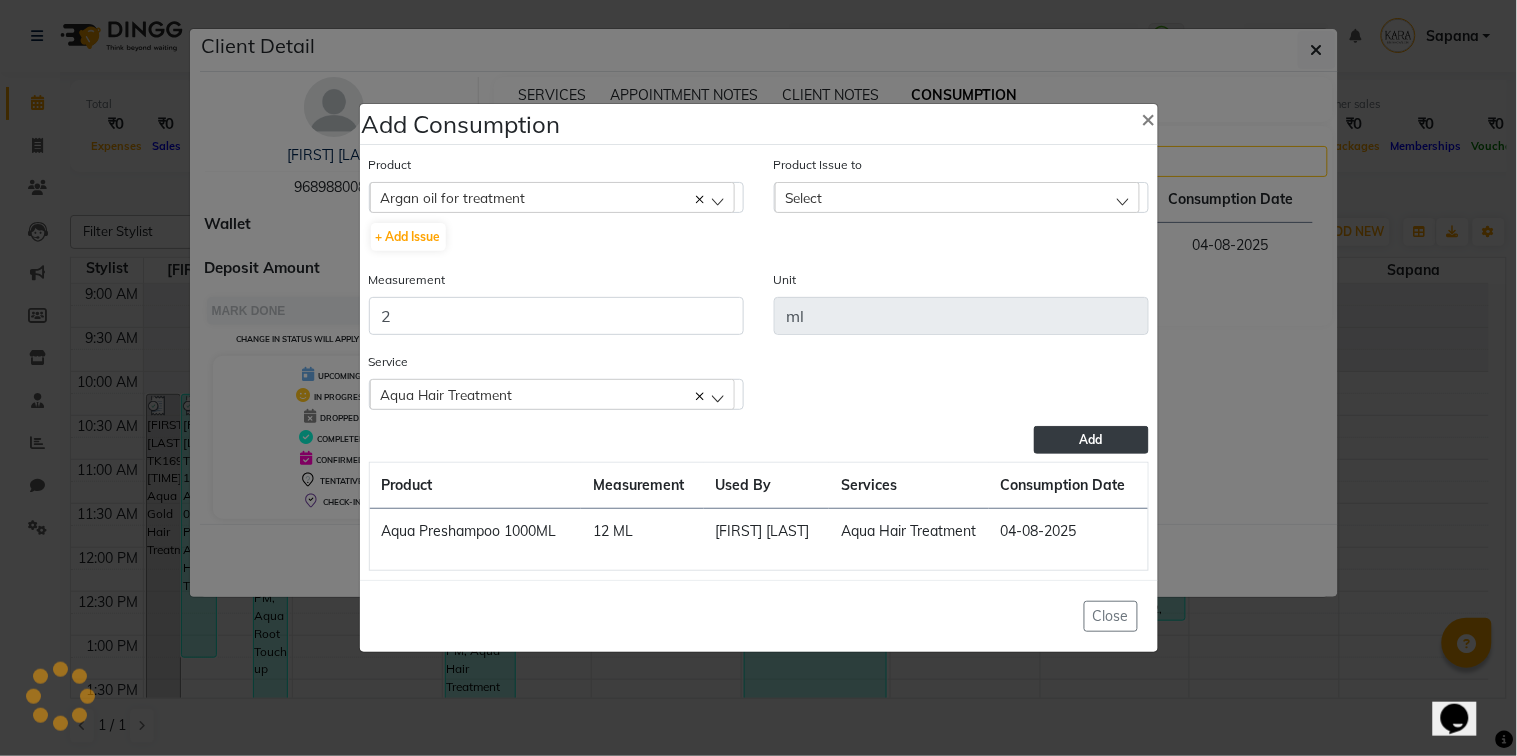click on "Add" 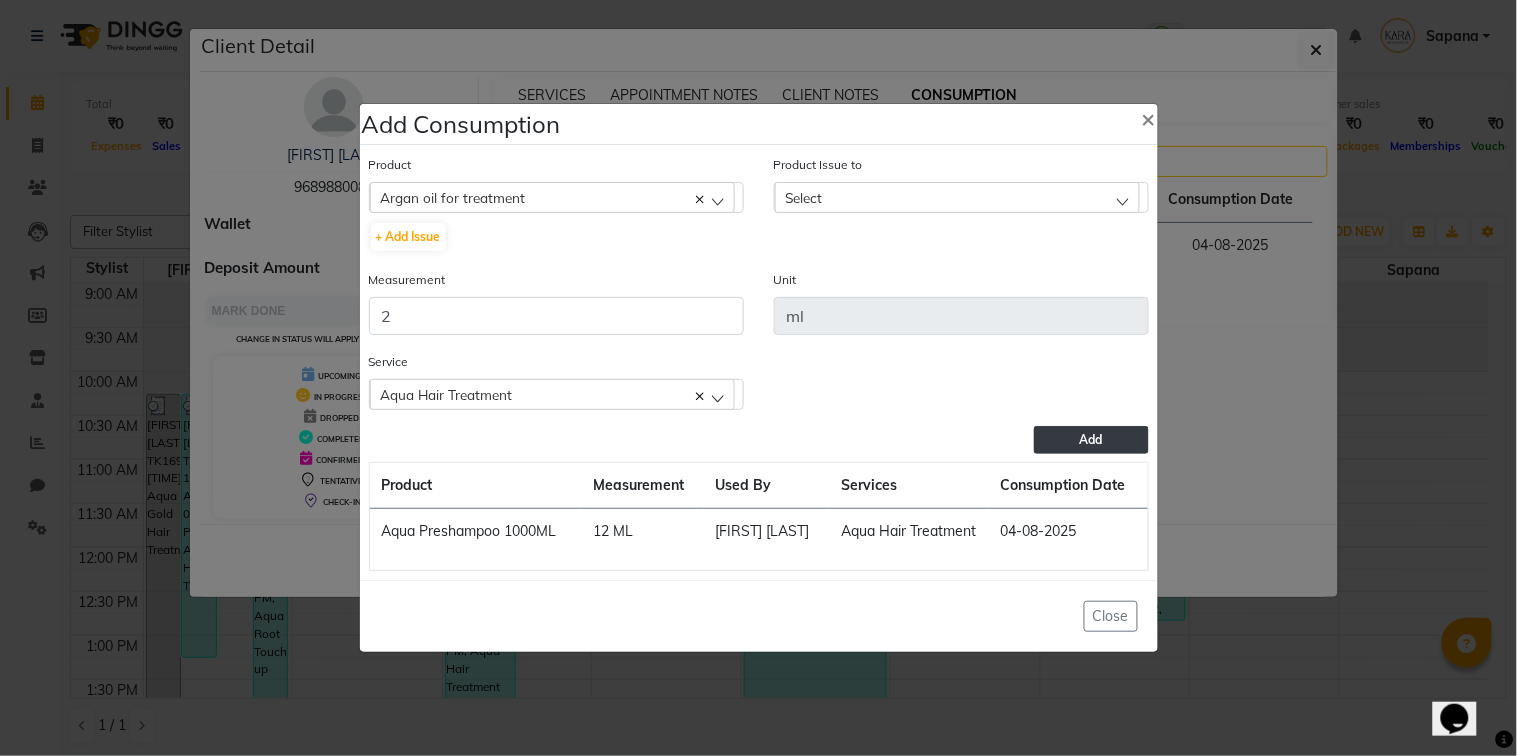 click on "Add" 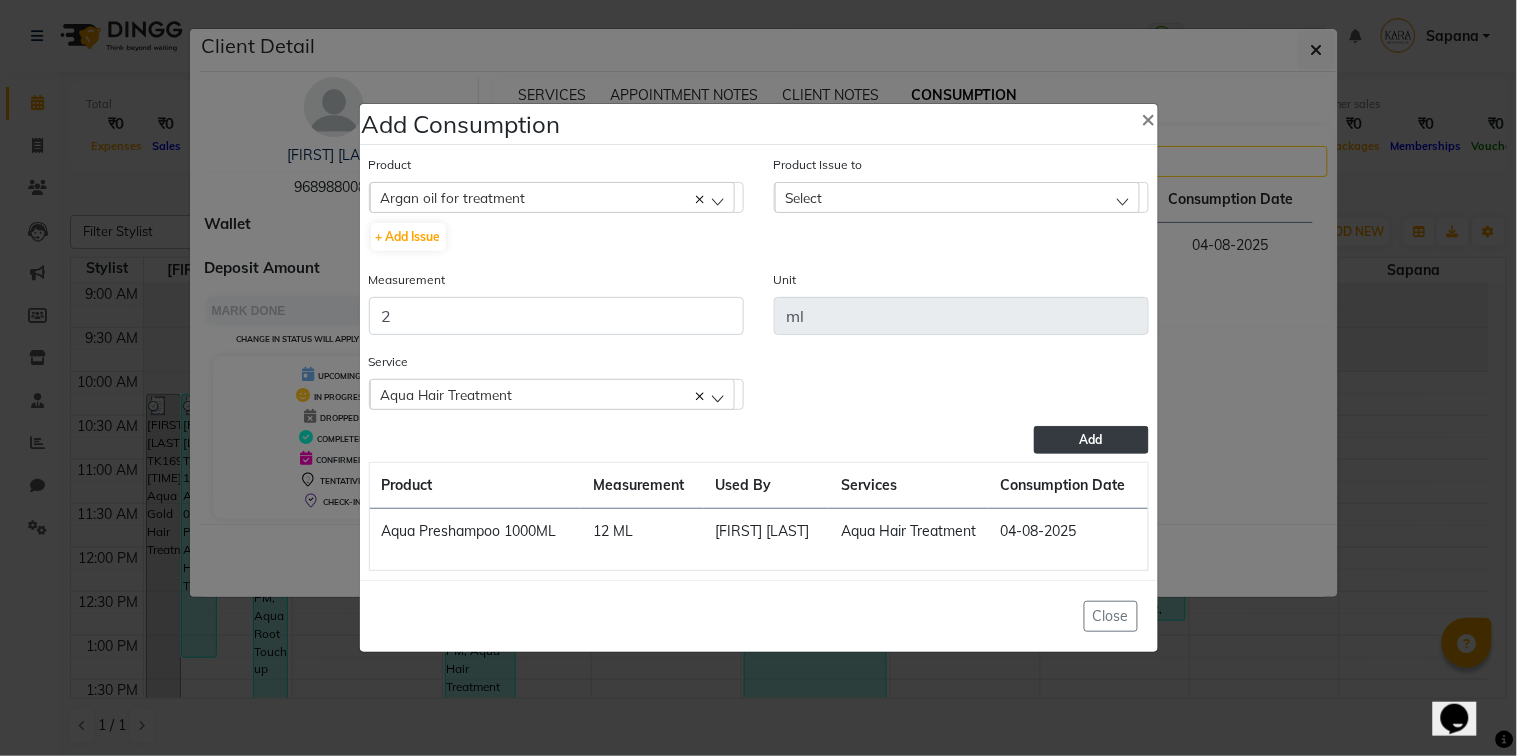 click on "Add" 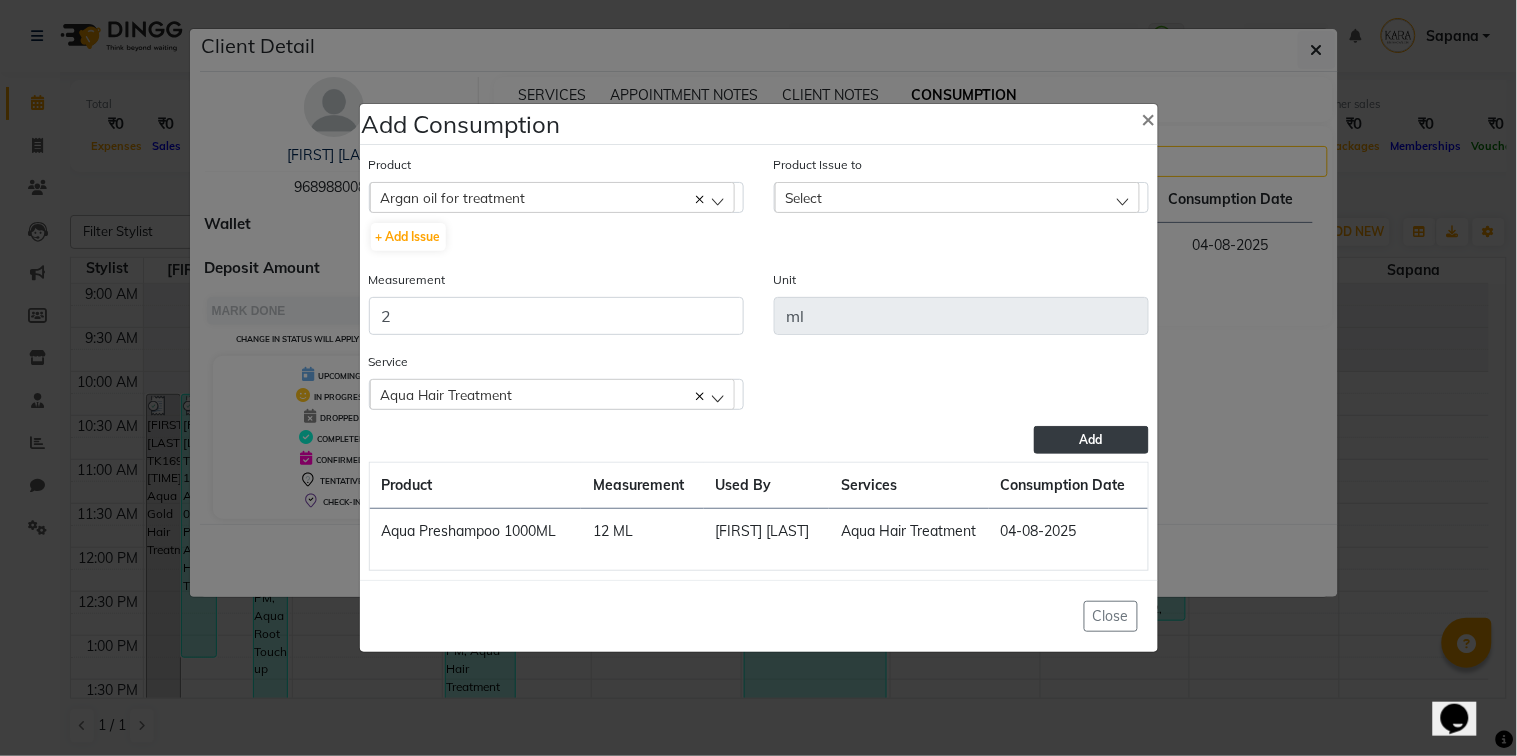 click on "Add" 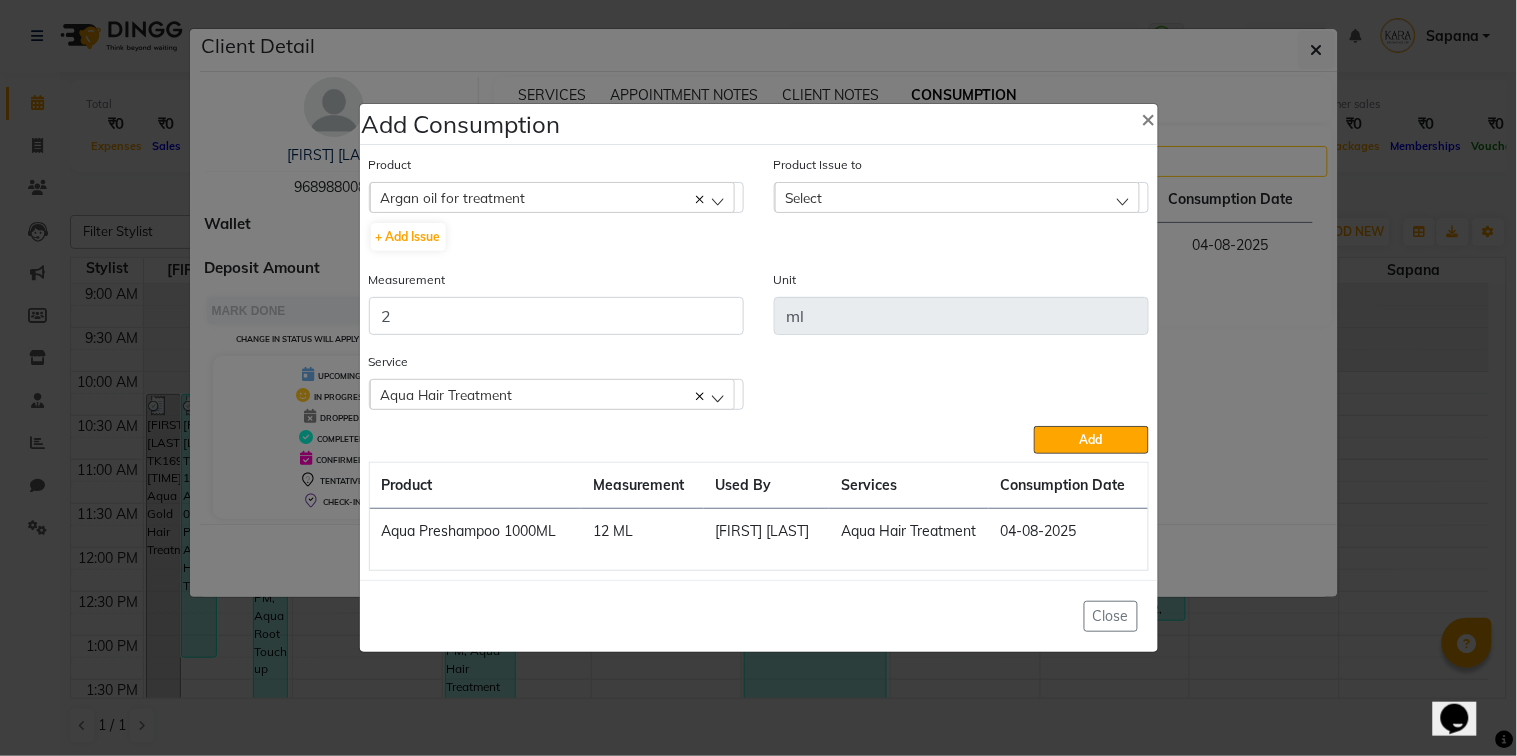 click on "Argan oil for treatment" 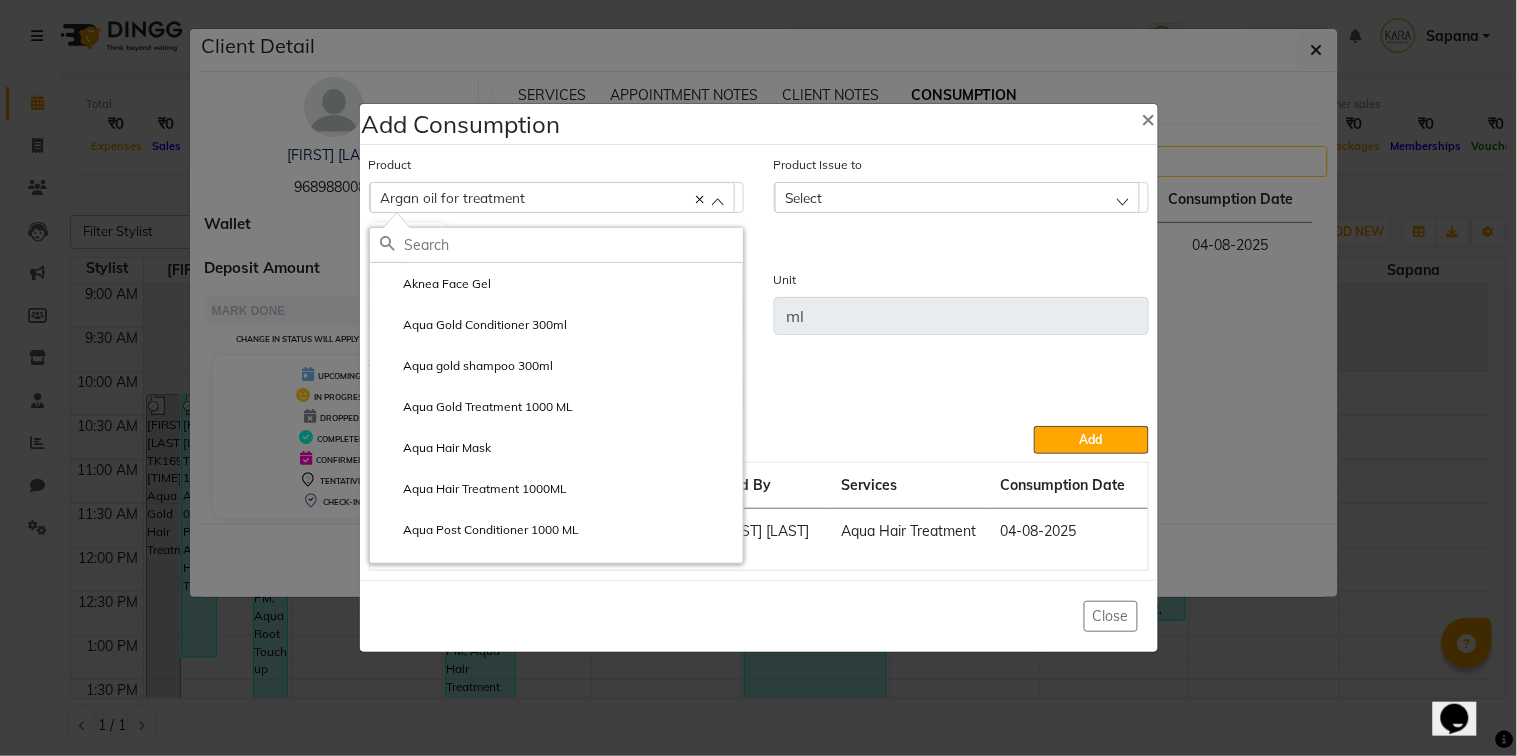 click on "Service   Aqua Hair Treatment  Full Head Highlights  Aqua Gold Hair Treatment  Aqua Hair Treatment" 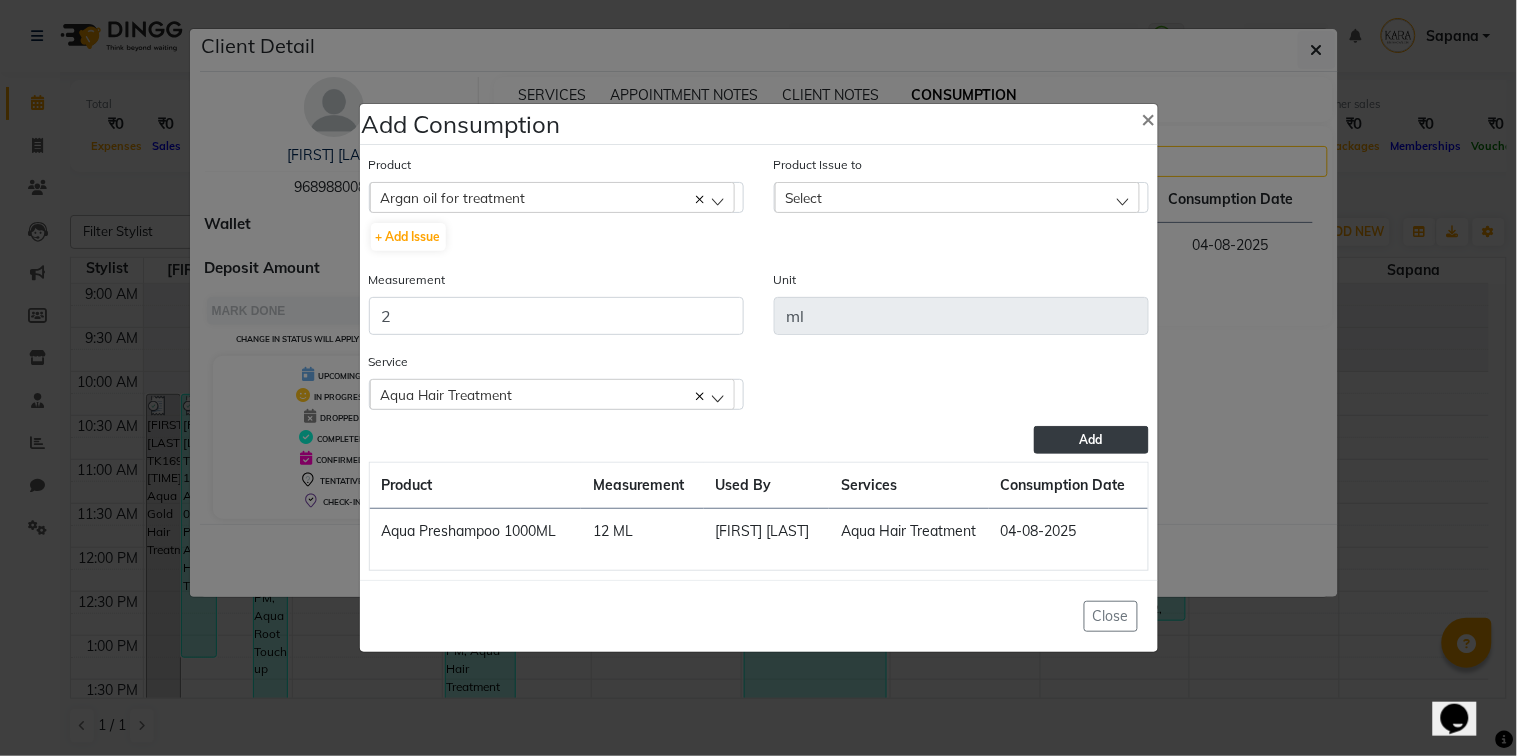 click on "Add" 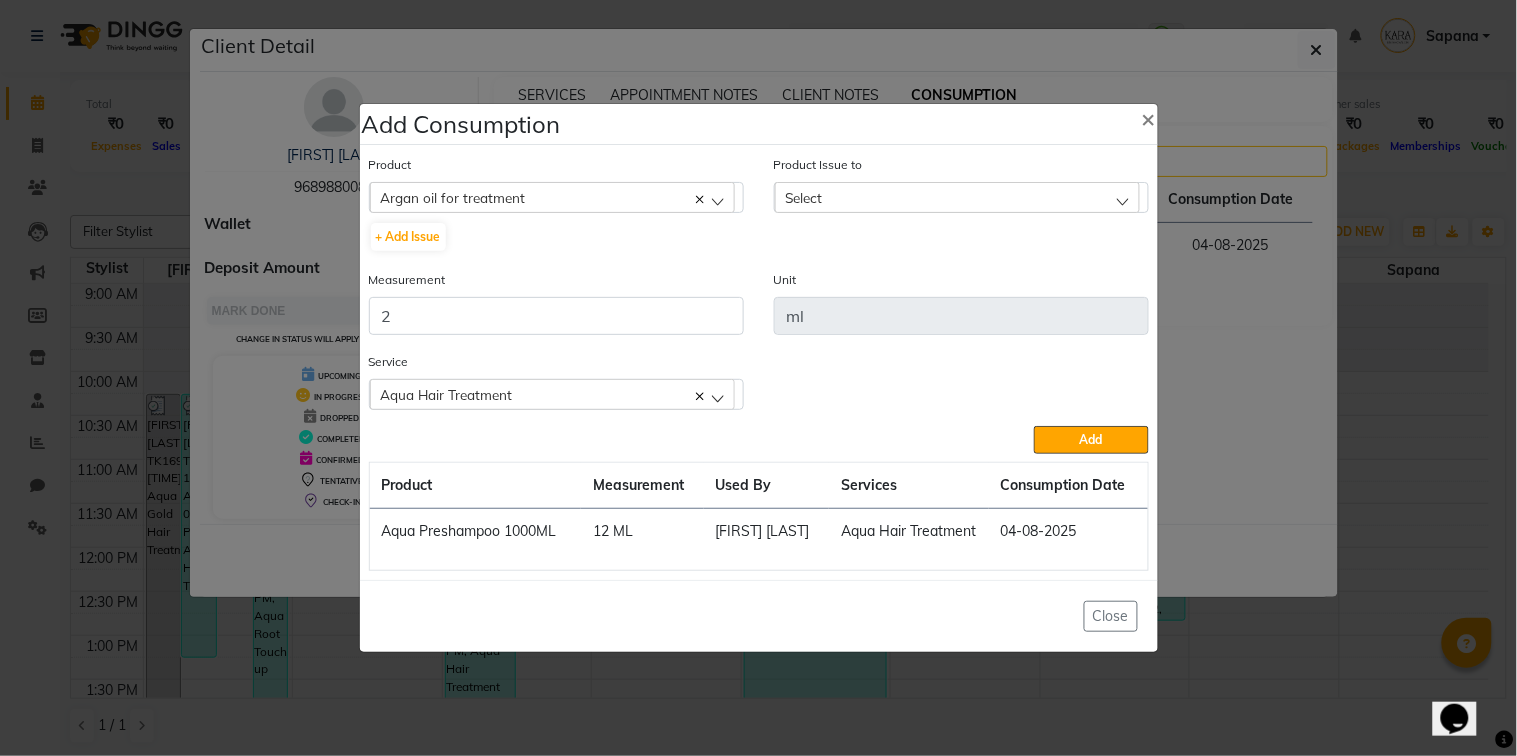 click on "Argan oil for treatment" 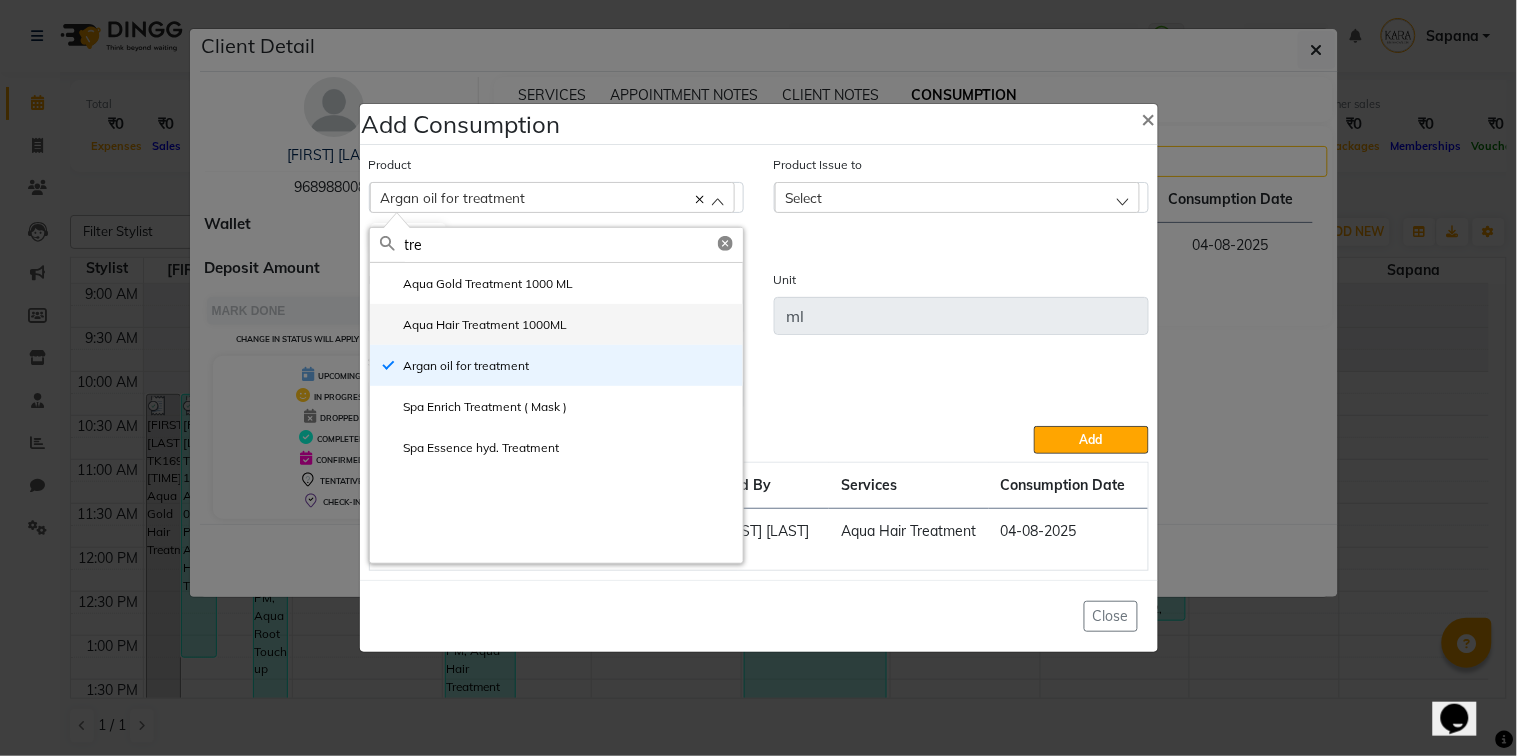 type on "tre" 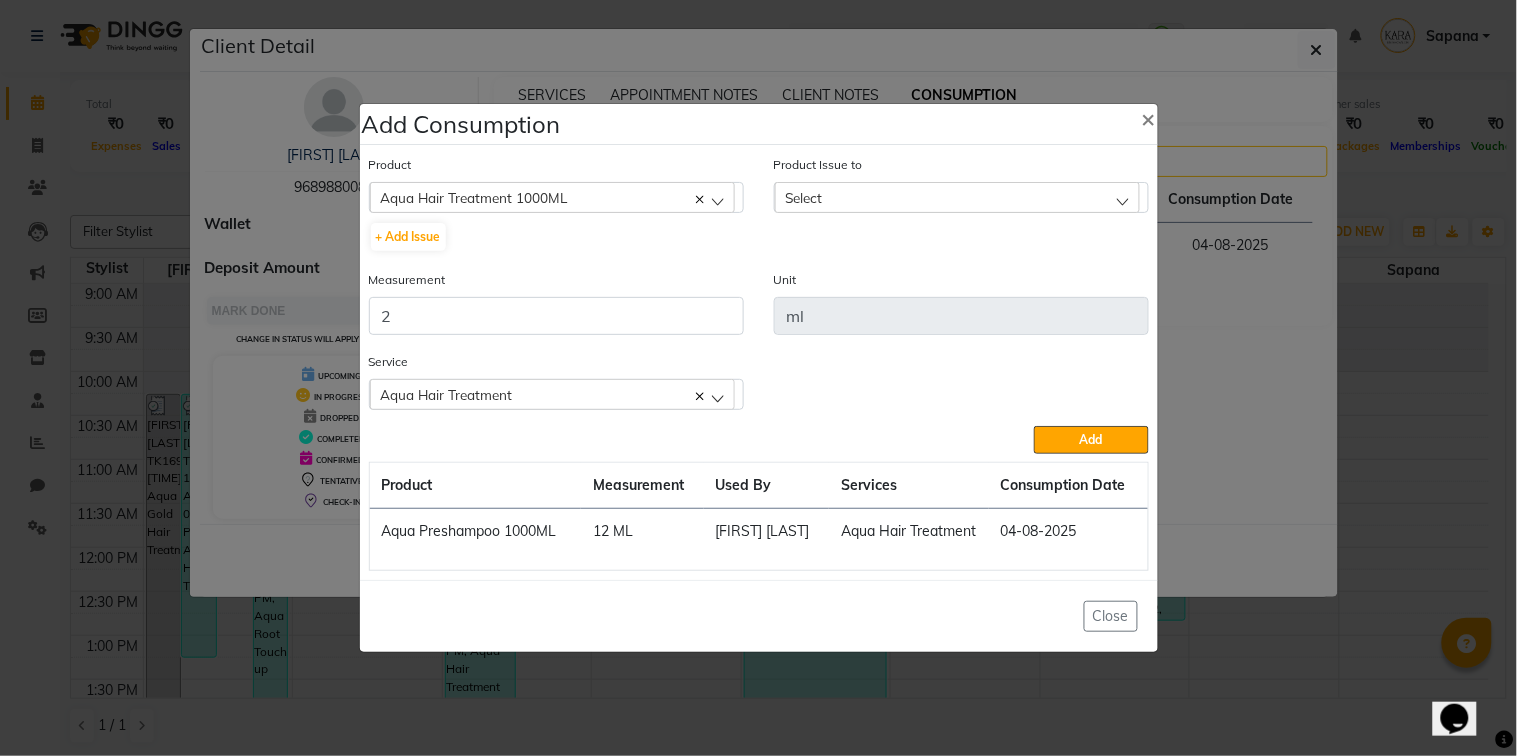 click on "Select" 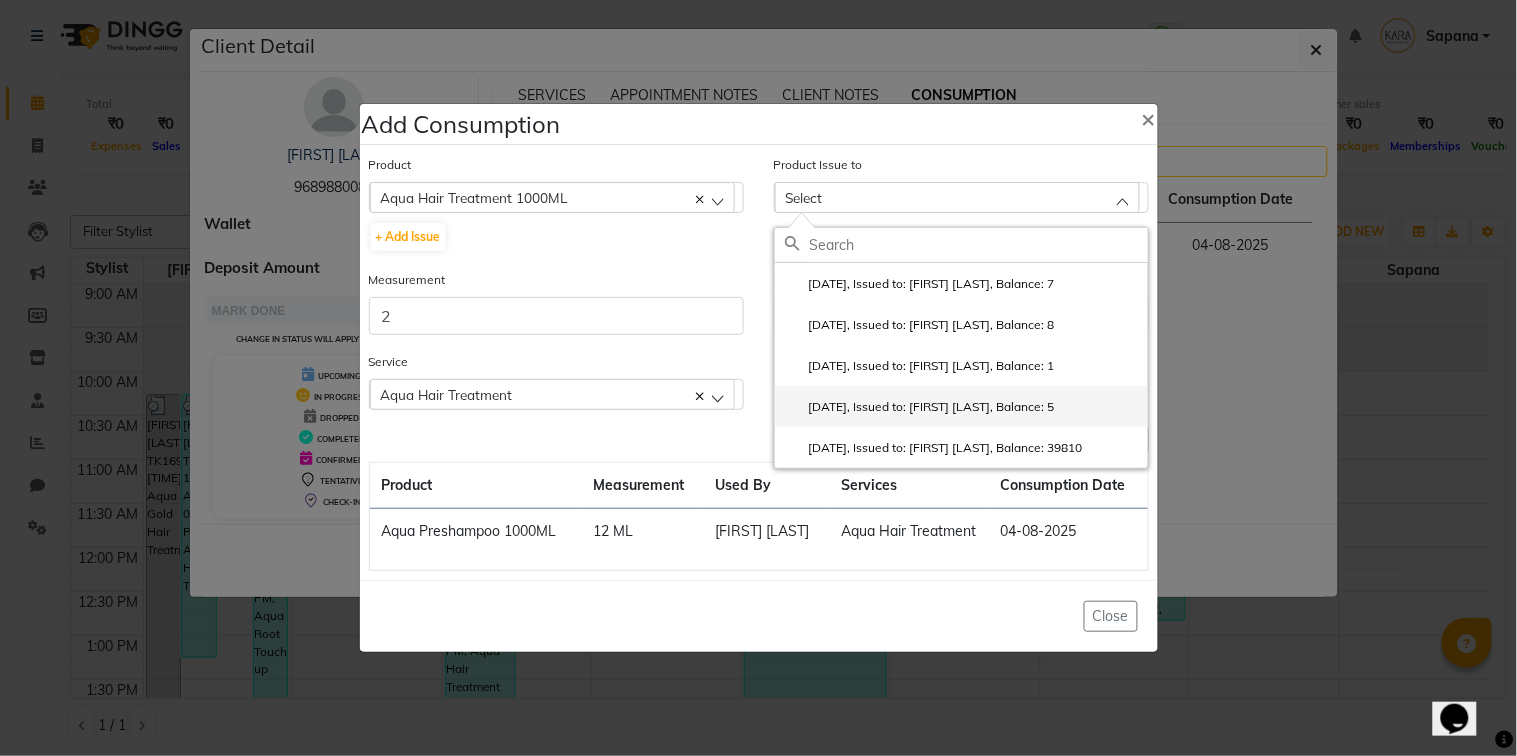 click on "[DATE], Issued to: [FIRST] [LAST], Balance: 5" 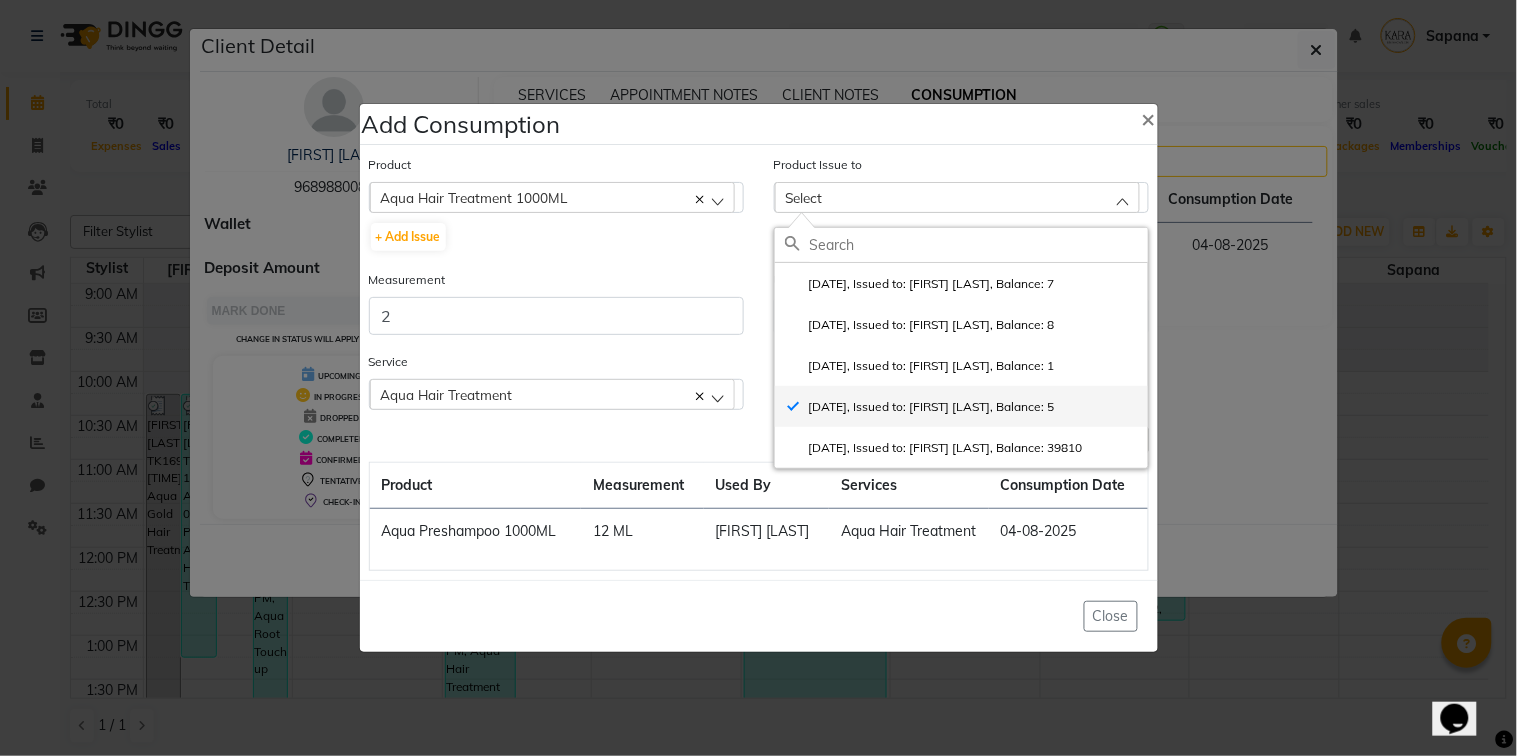 checkbox on "true" 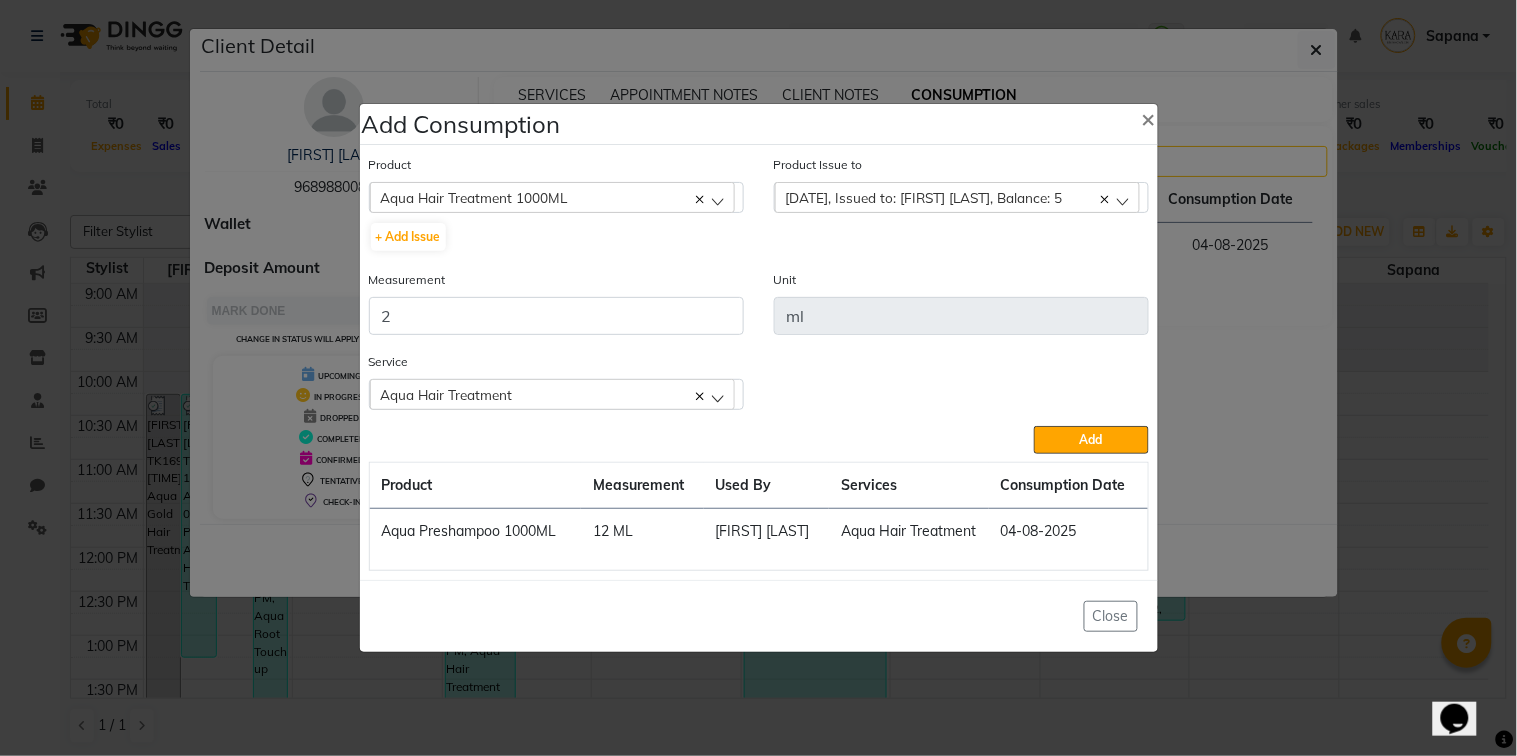 click on "[DATE], Issued to: [FIRST] [LAST], Balance: 5" 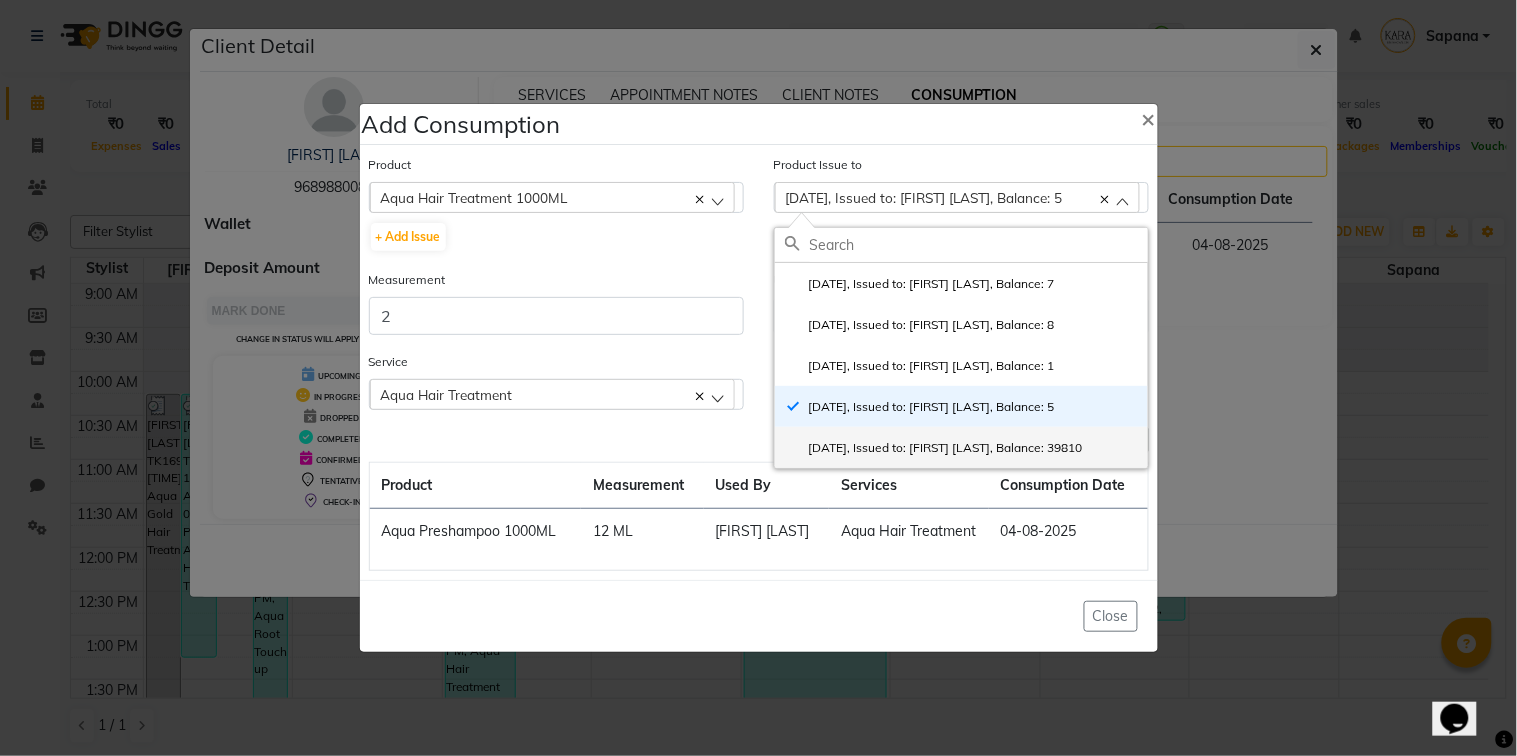 click on "[DATE], Issued to: [FIRST] [LAST], Balance: 39810" 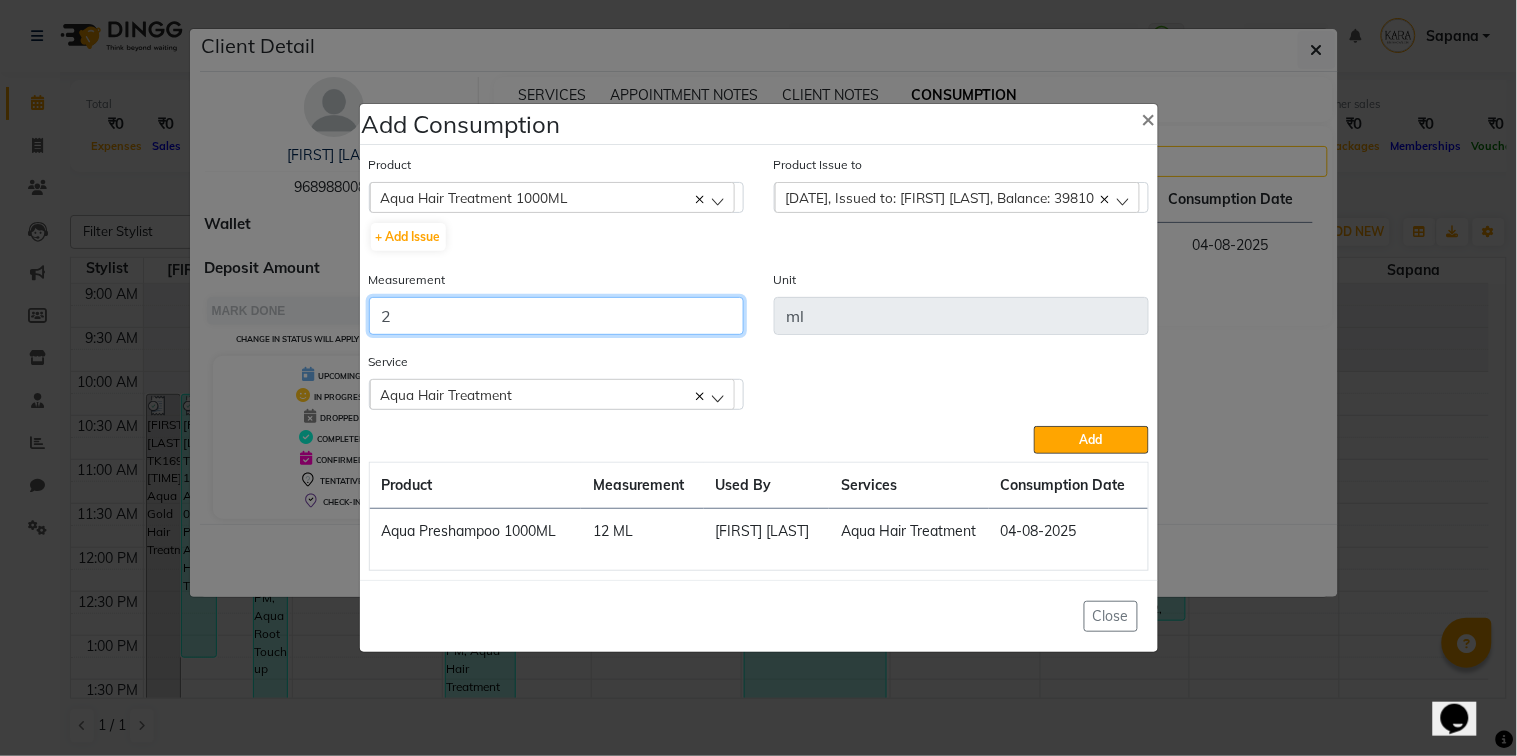 click on "2" 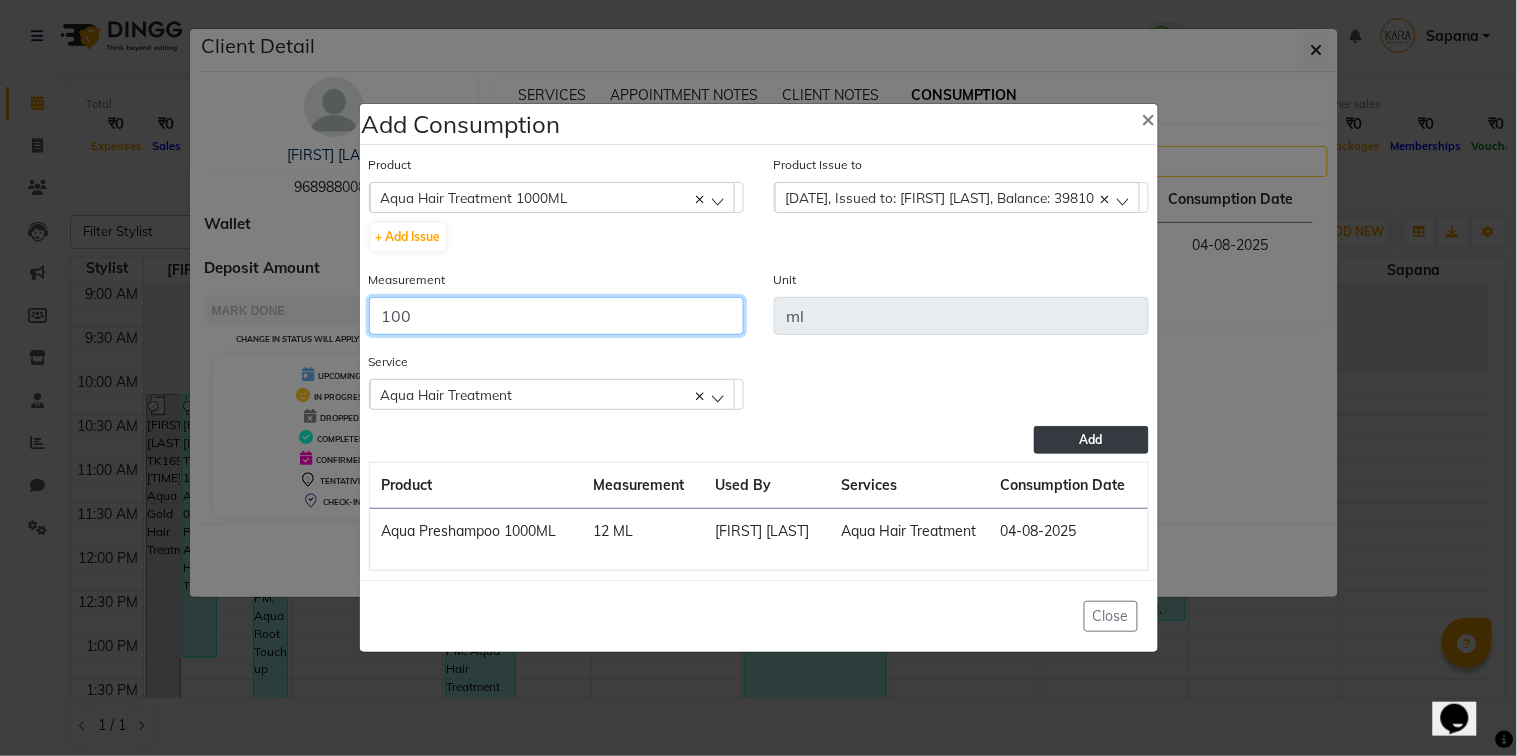 type on "100" 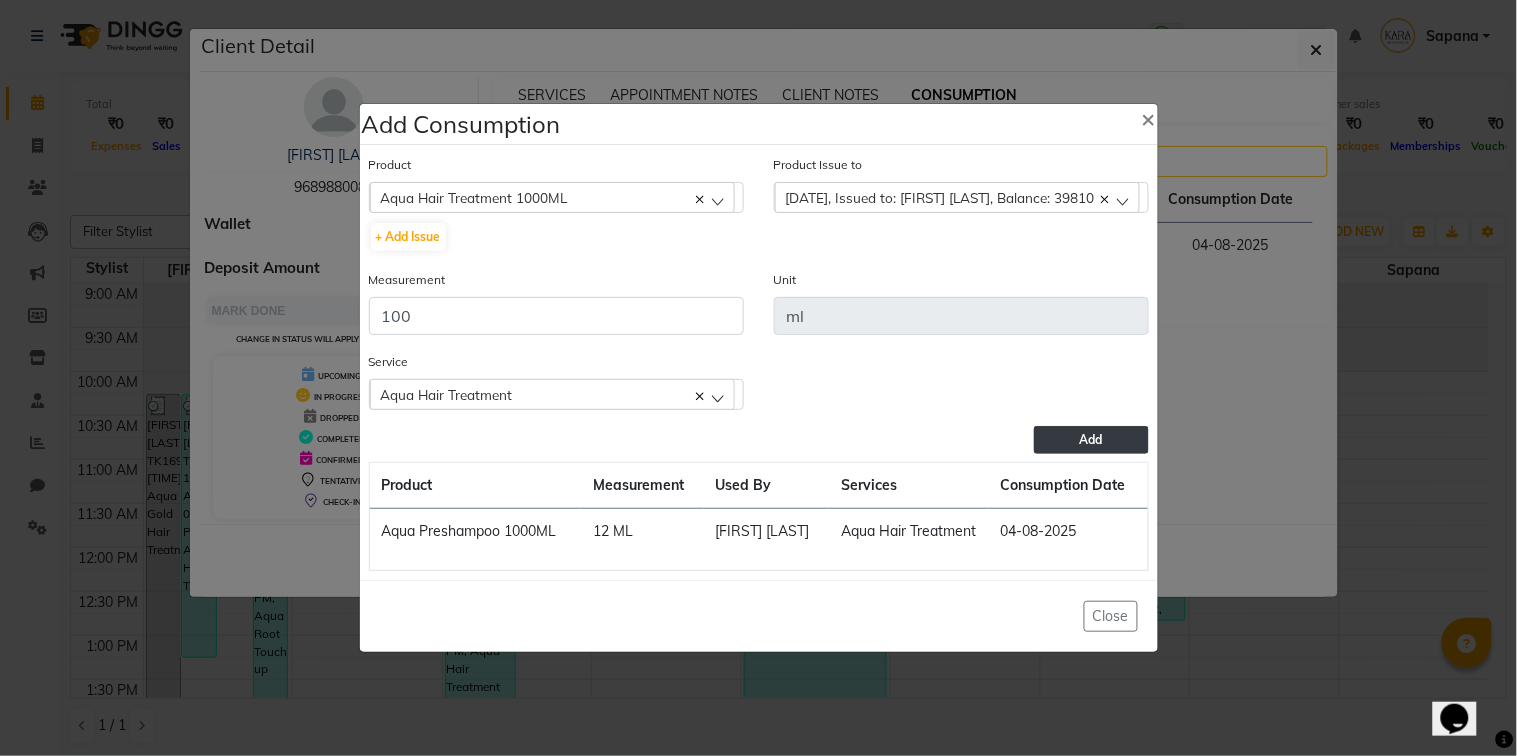 click on "Add" 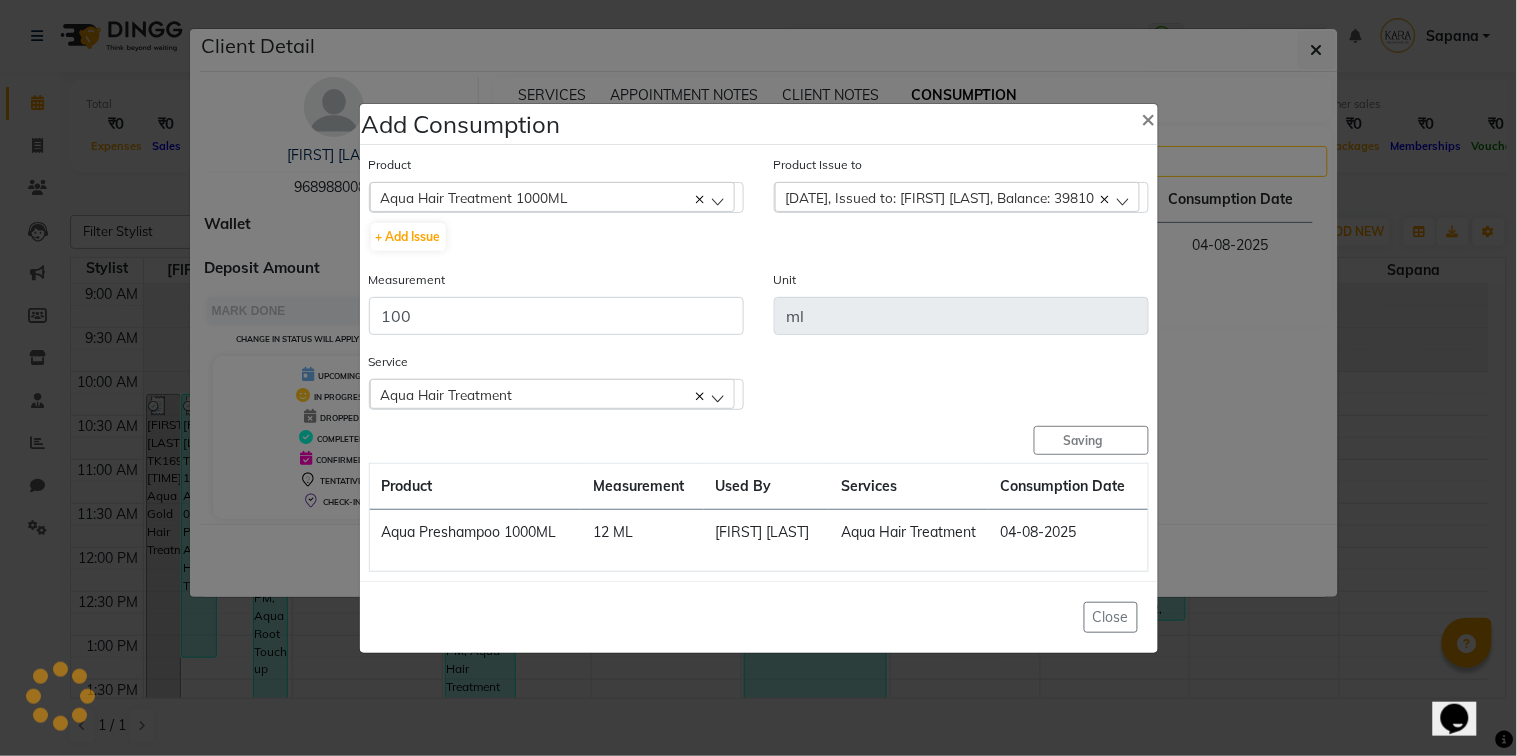 type 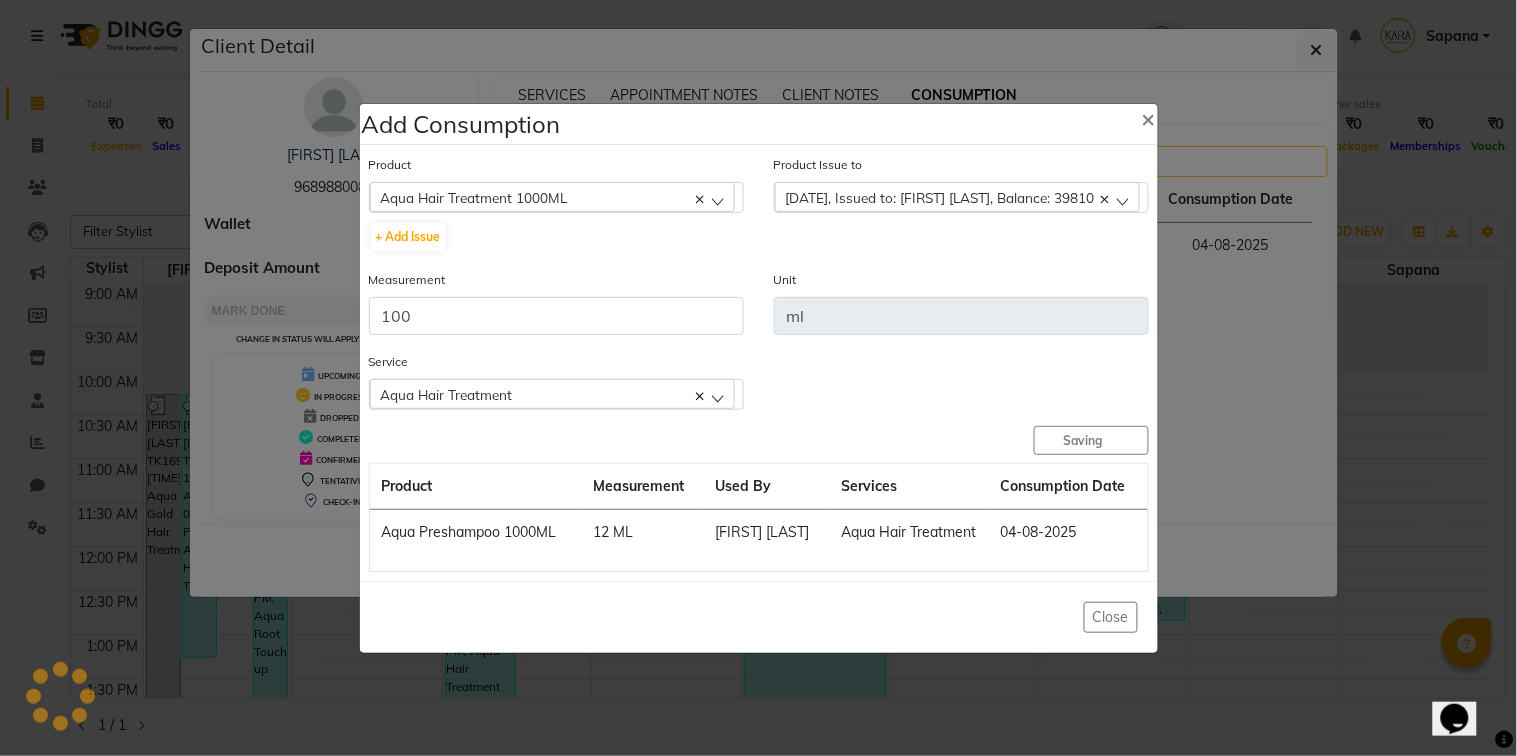 type 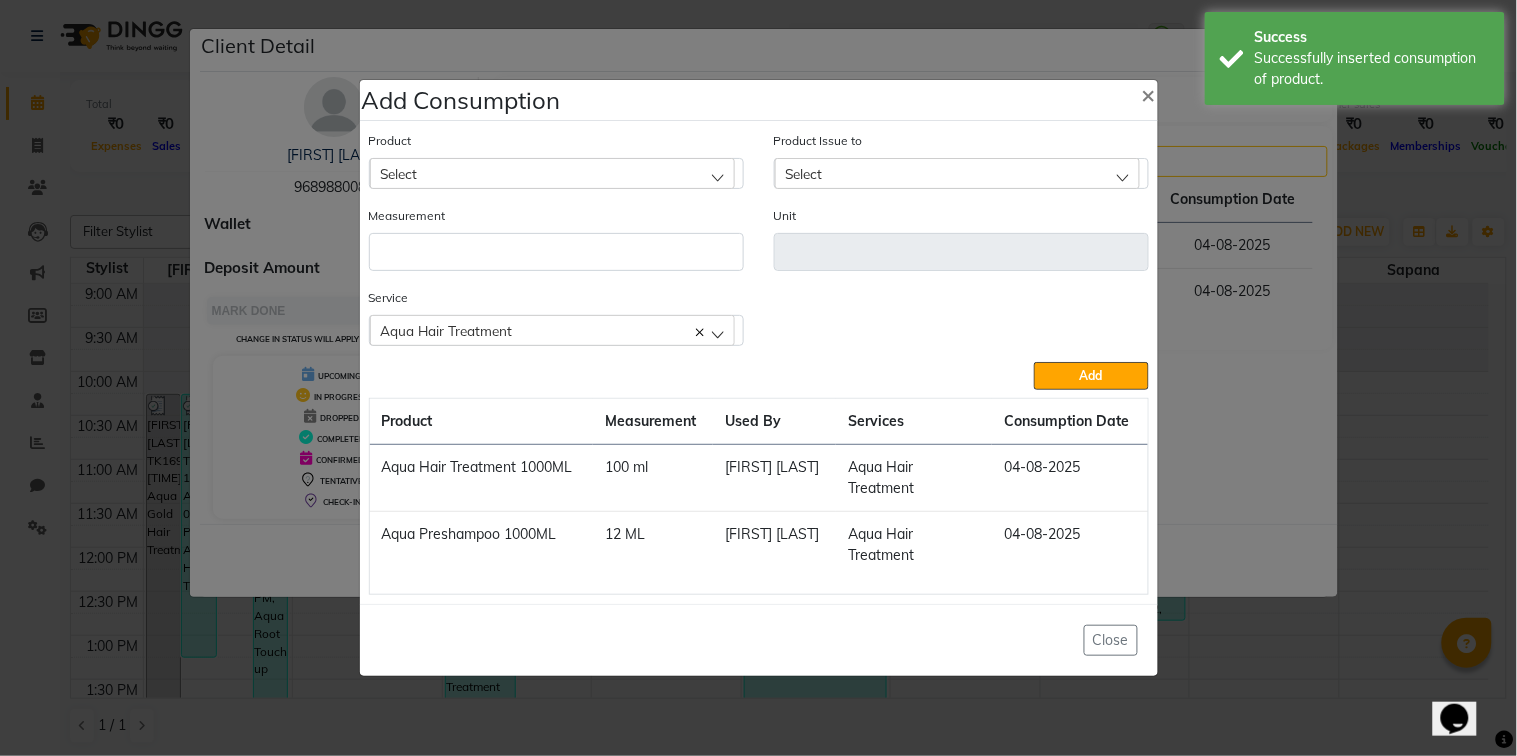 click on "Select" 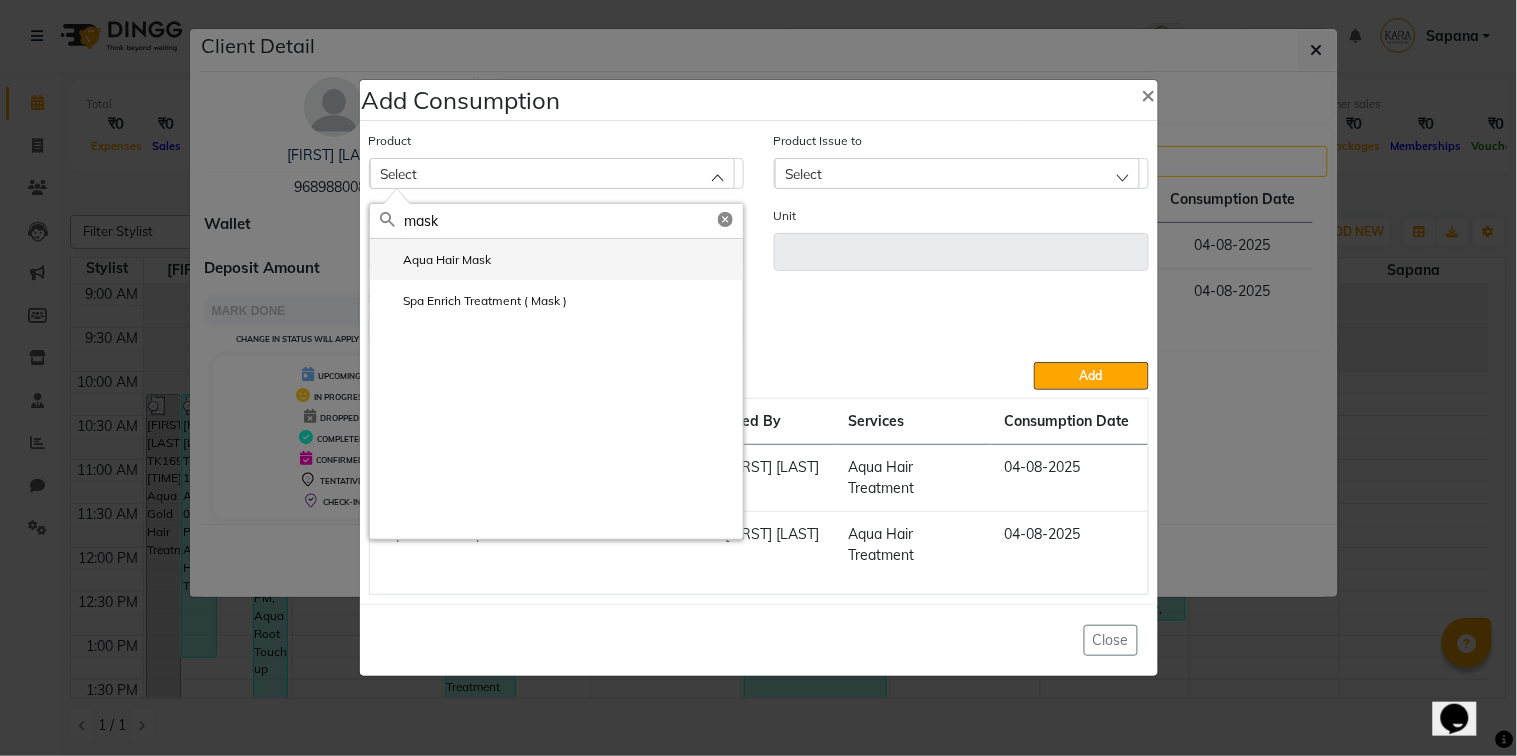 type on "mask" 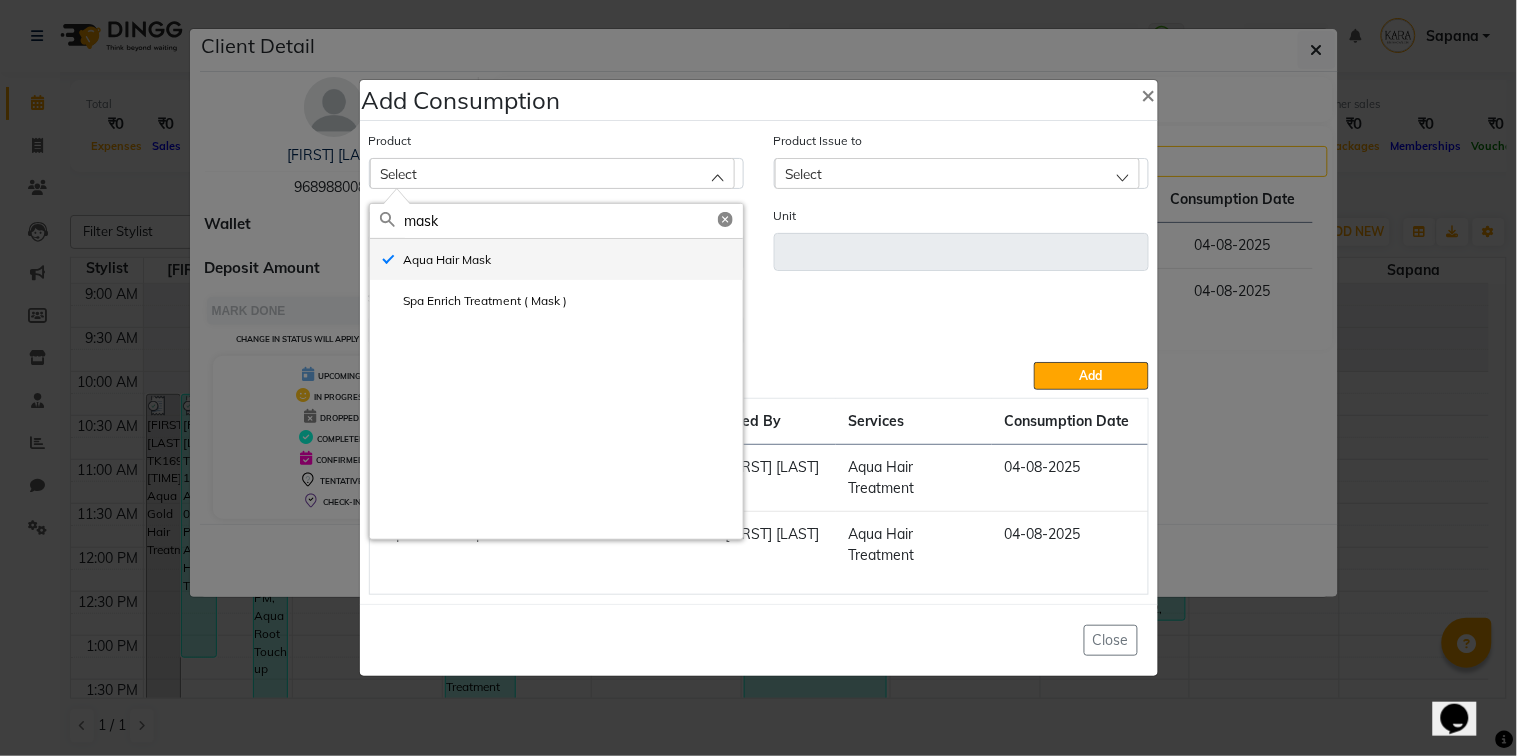 type on "gms" 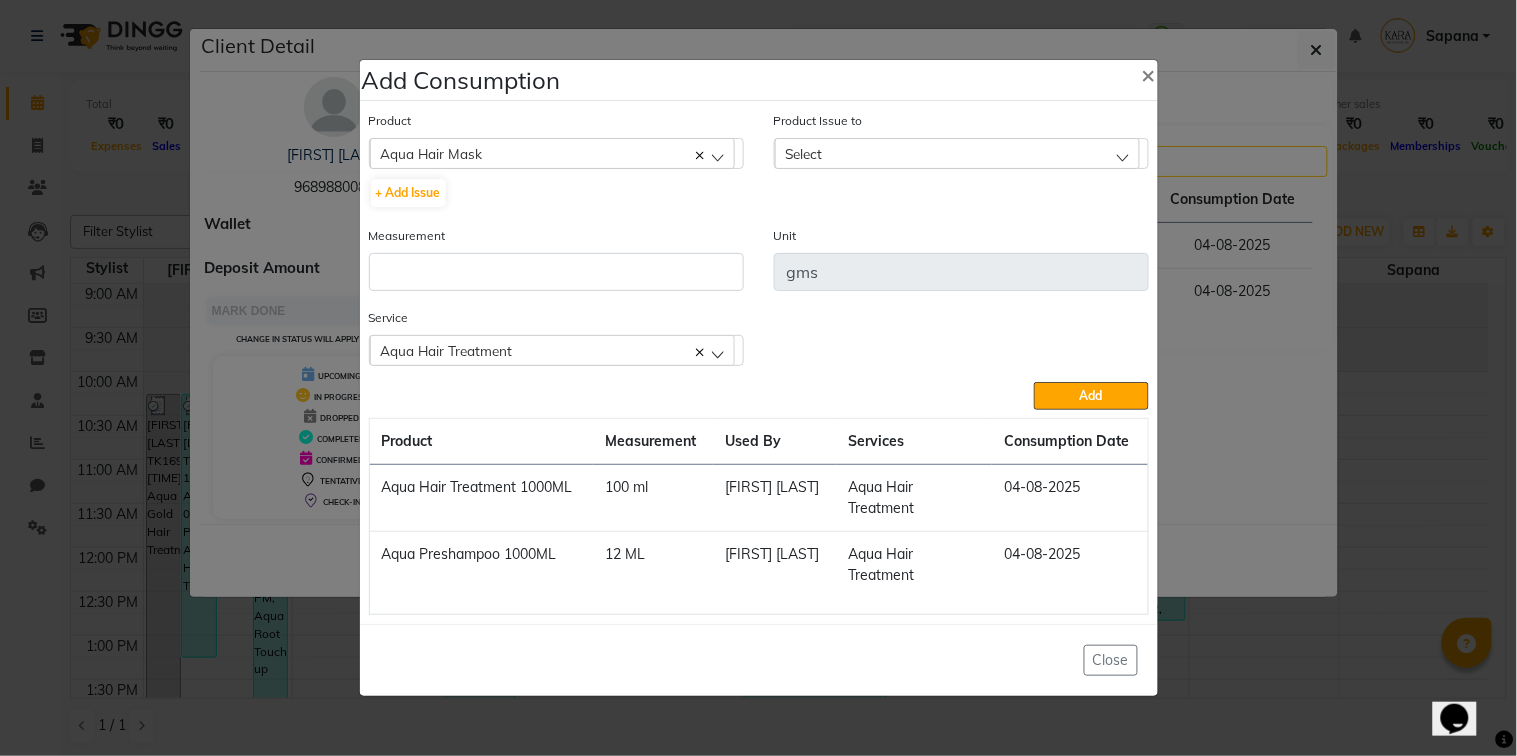 click on "Select" 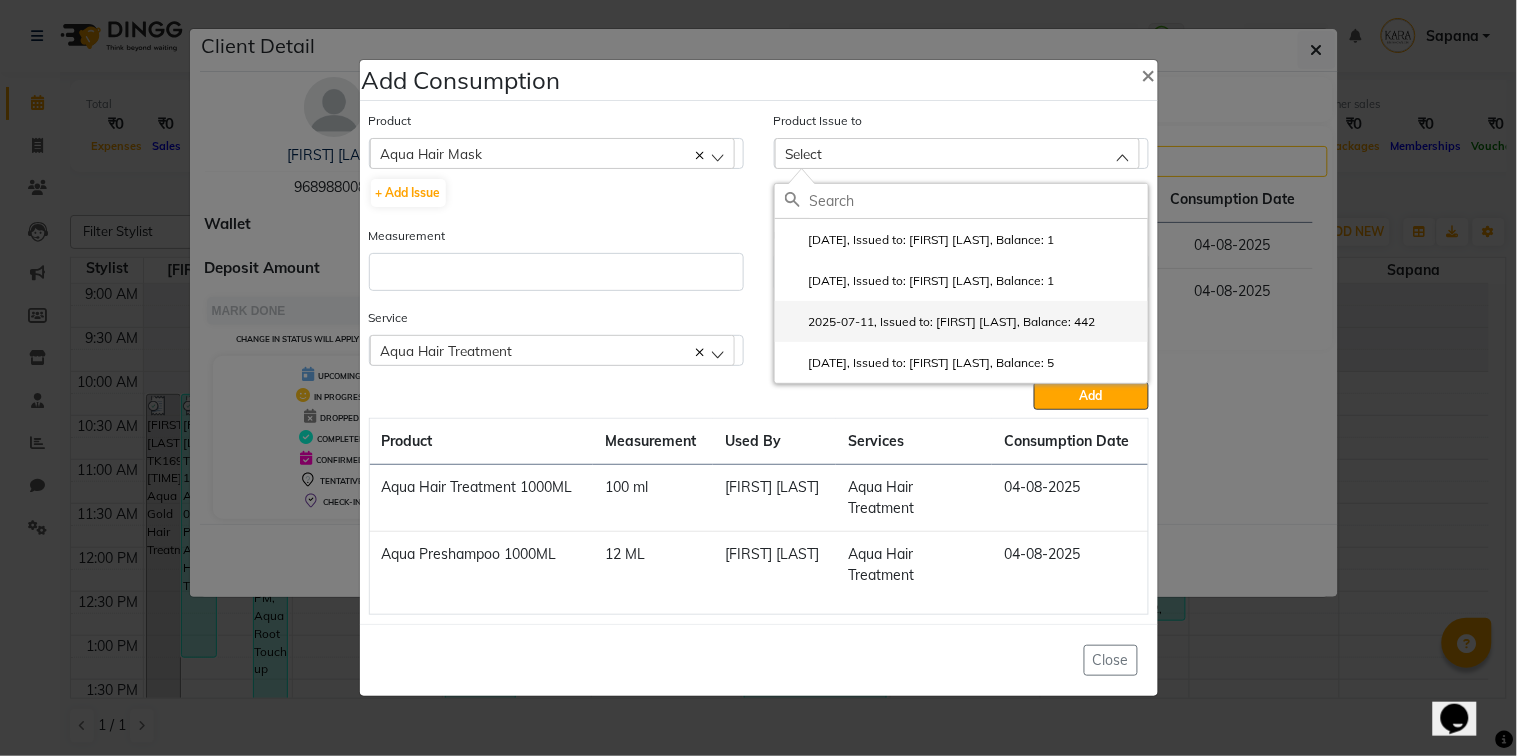 click on "2025-07-11, Issued to: [FIRST] [LAST], Balance: 442" 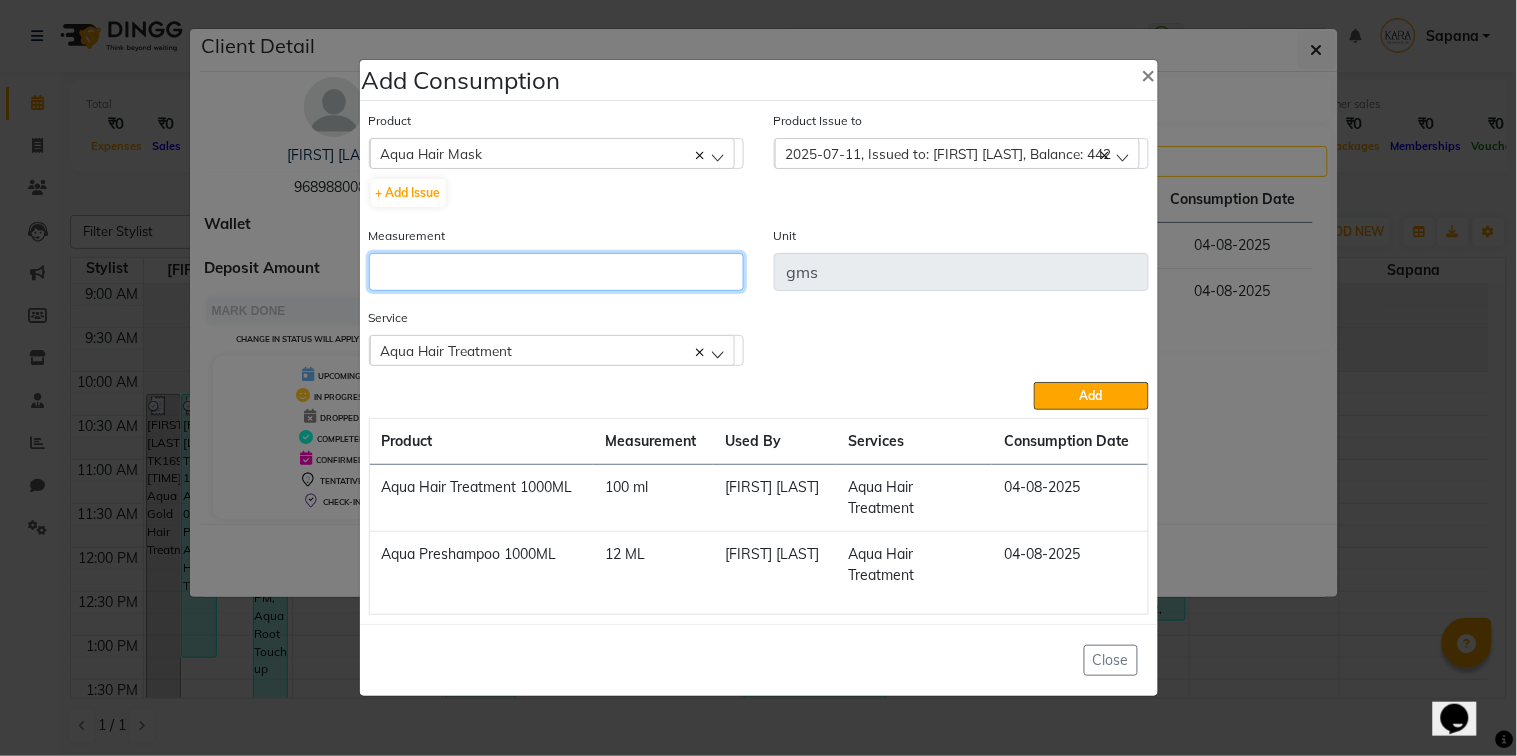 click 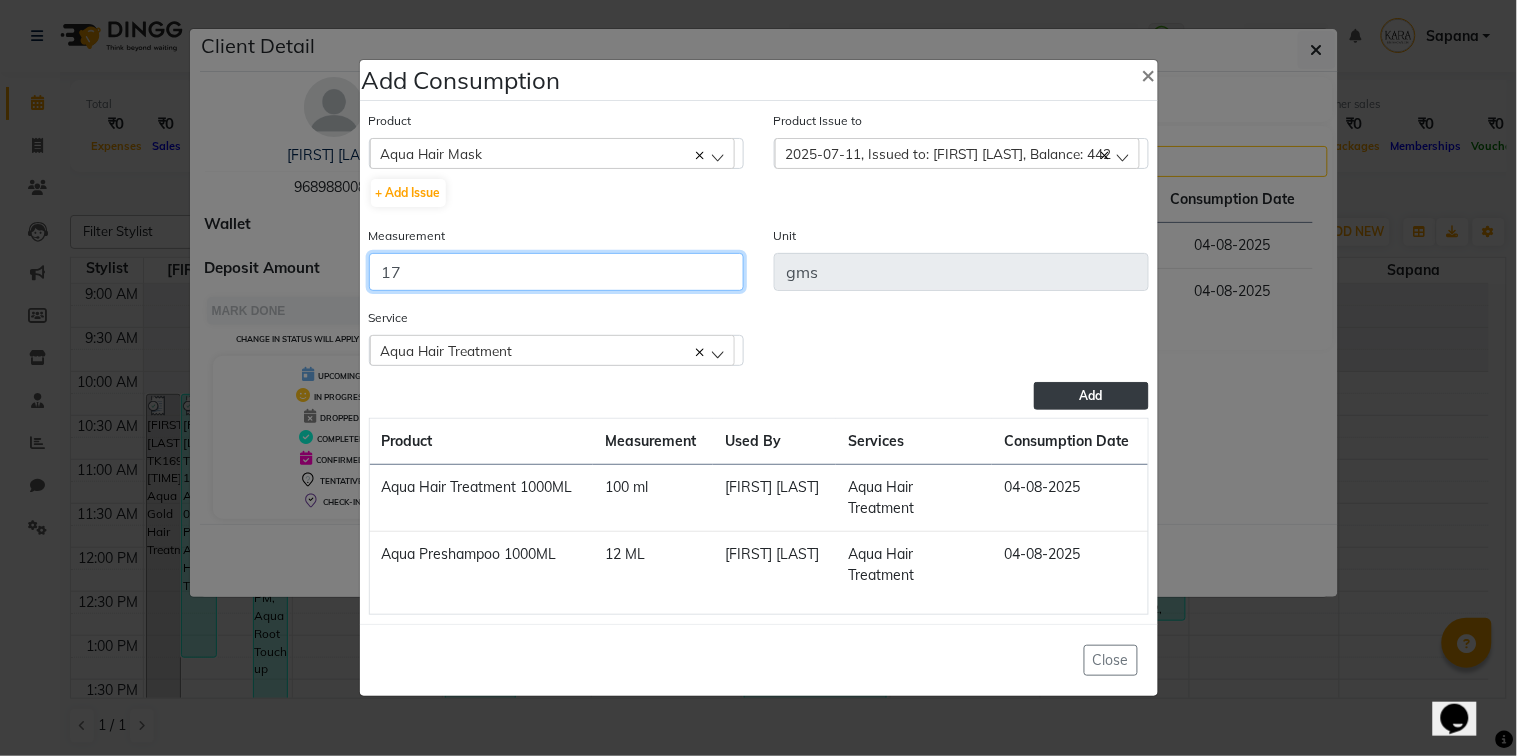 type on "17" 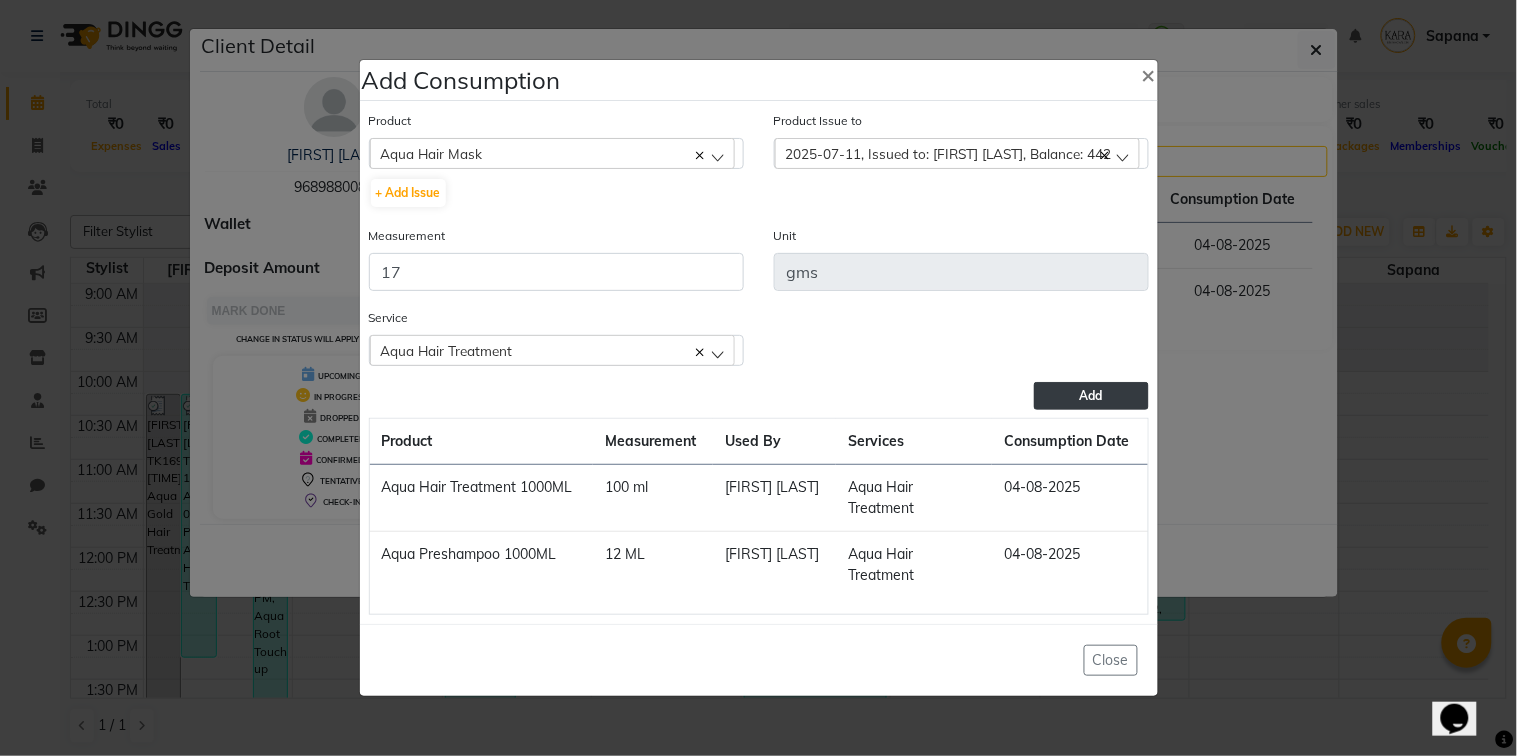 click on "Add" 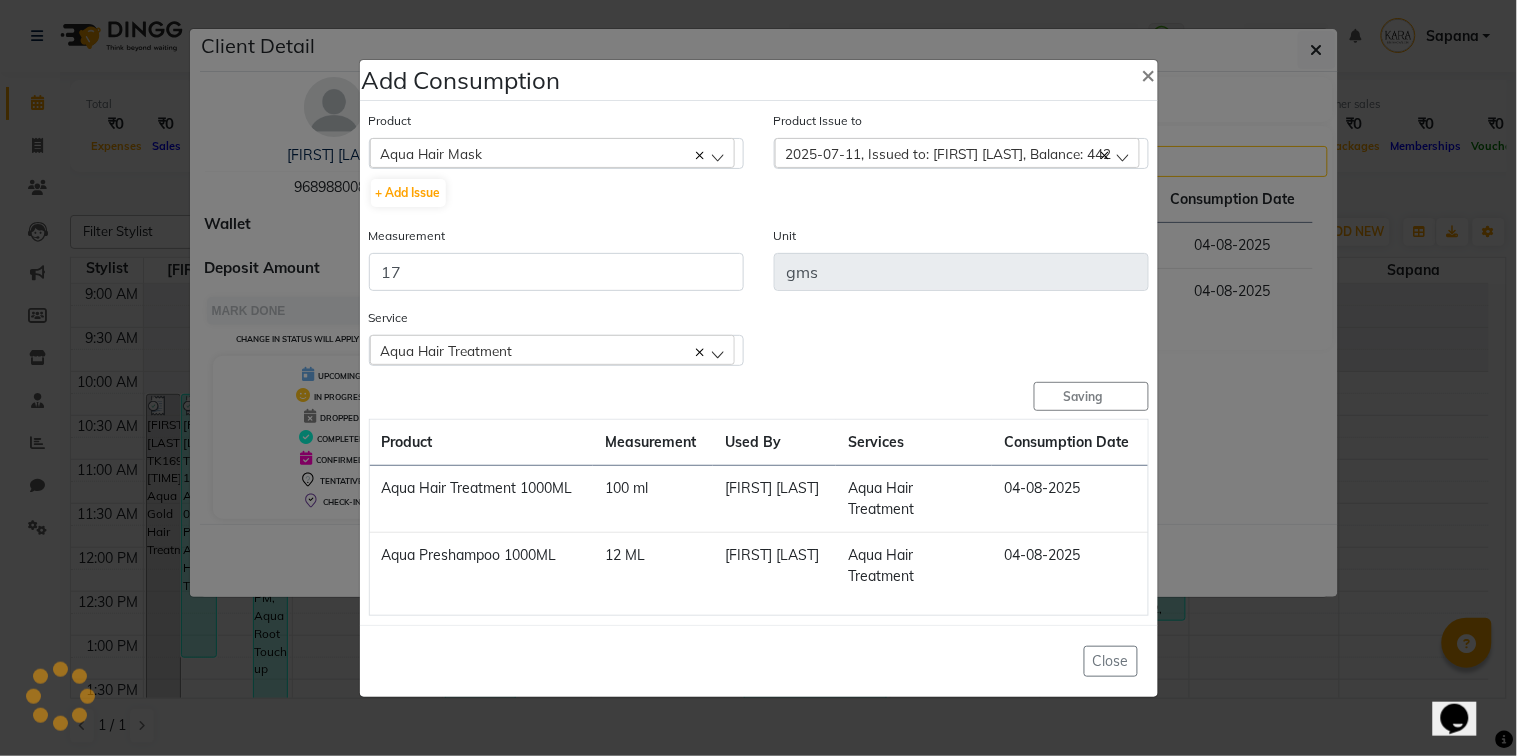 type 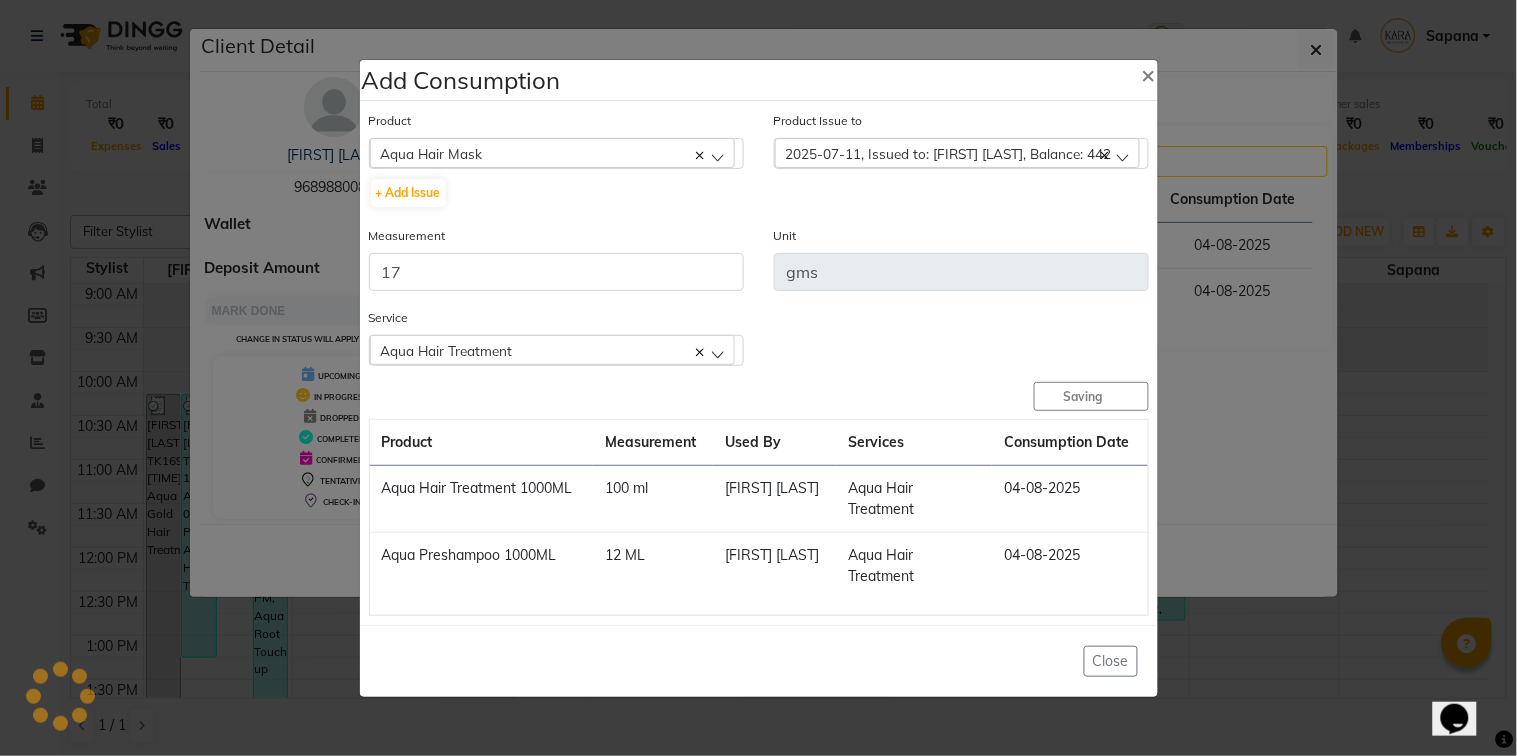 type 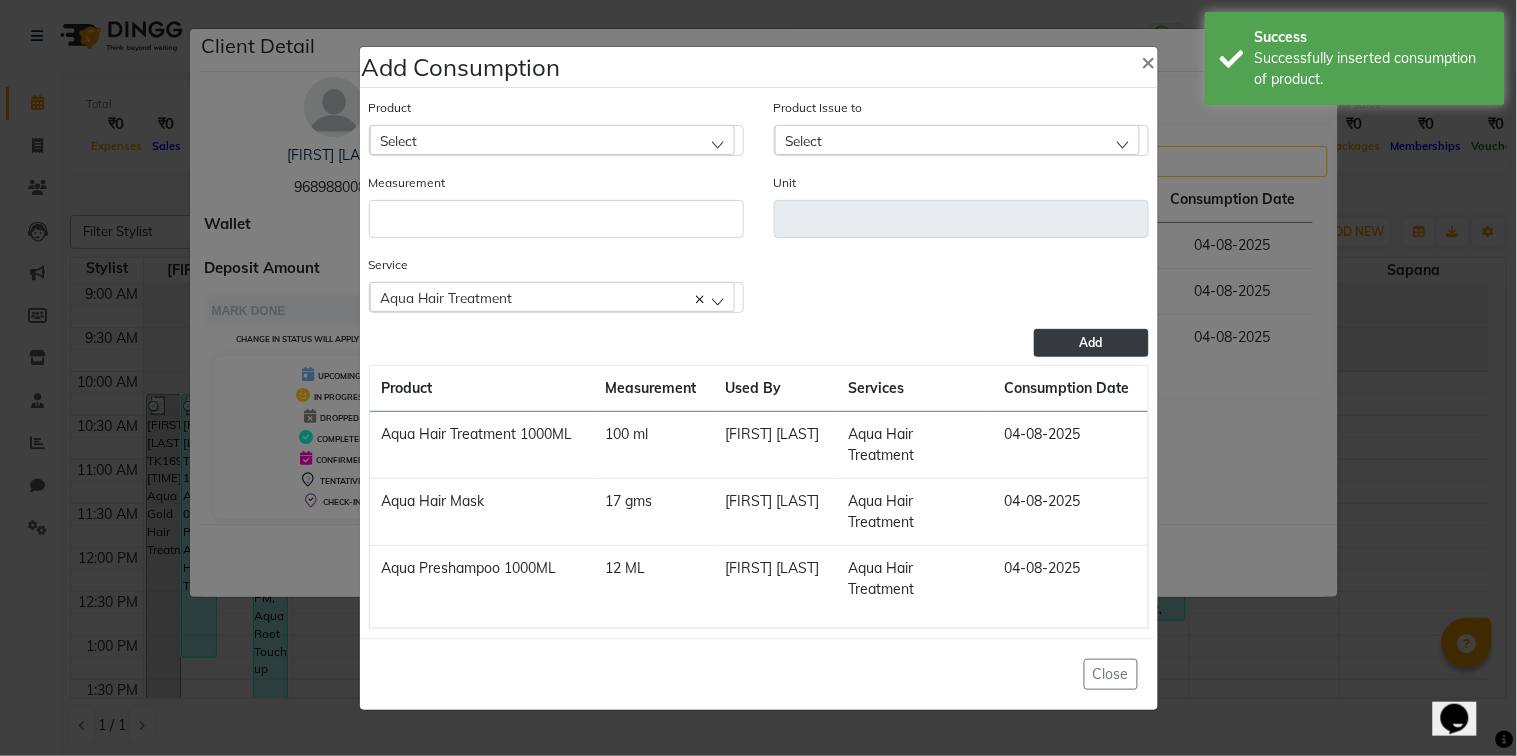 click on "Select" 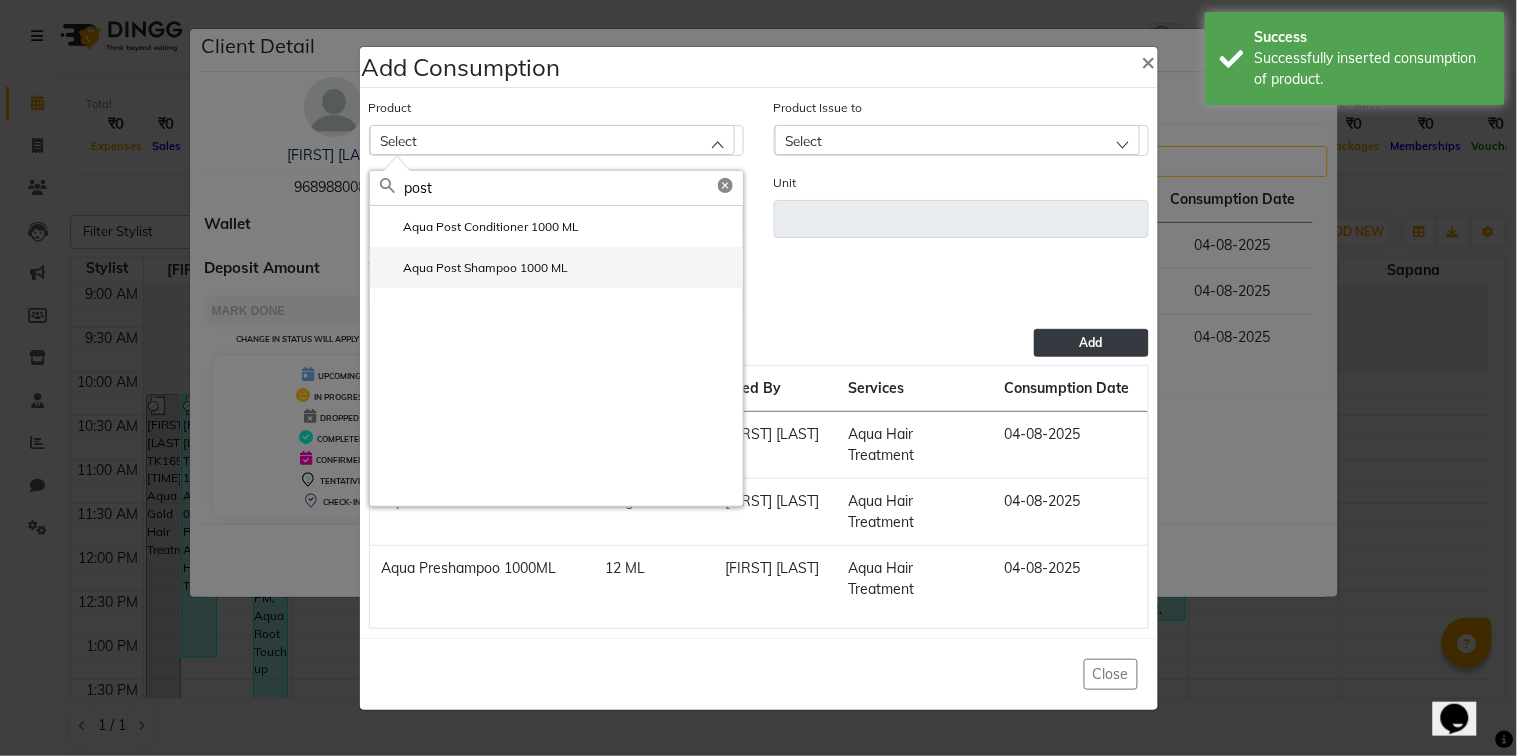 type on "post" 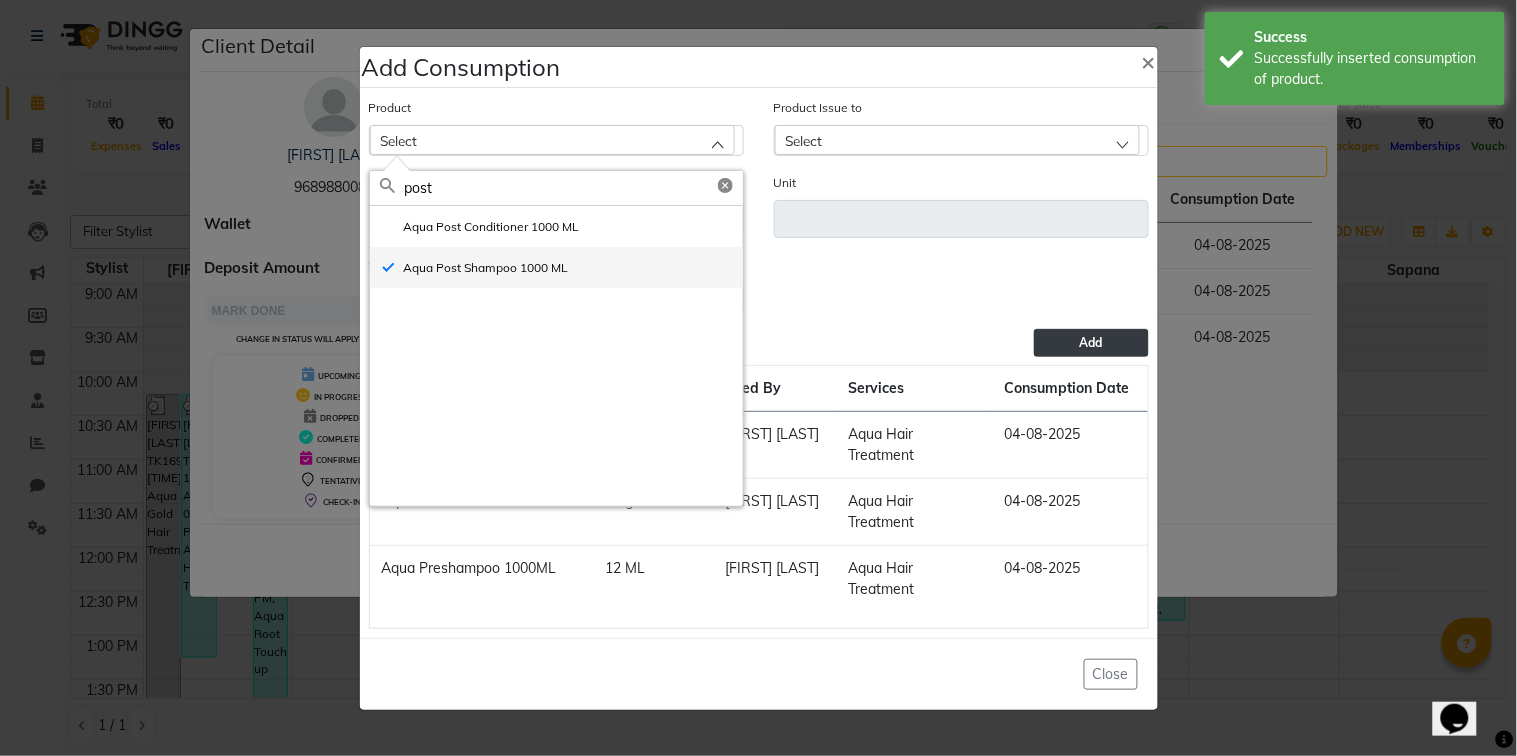 type on "ml" 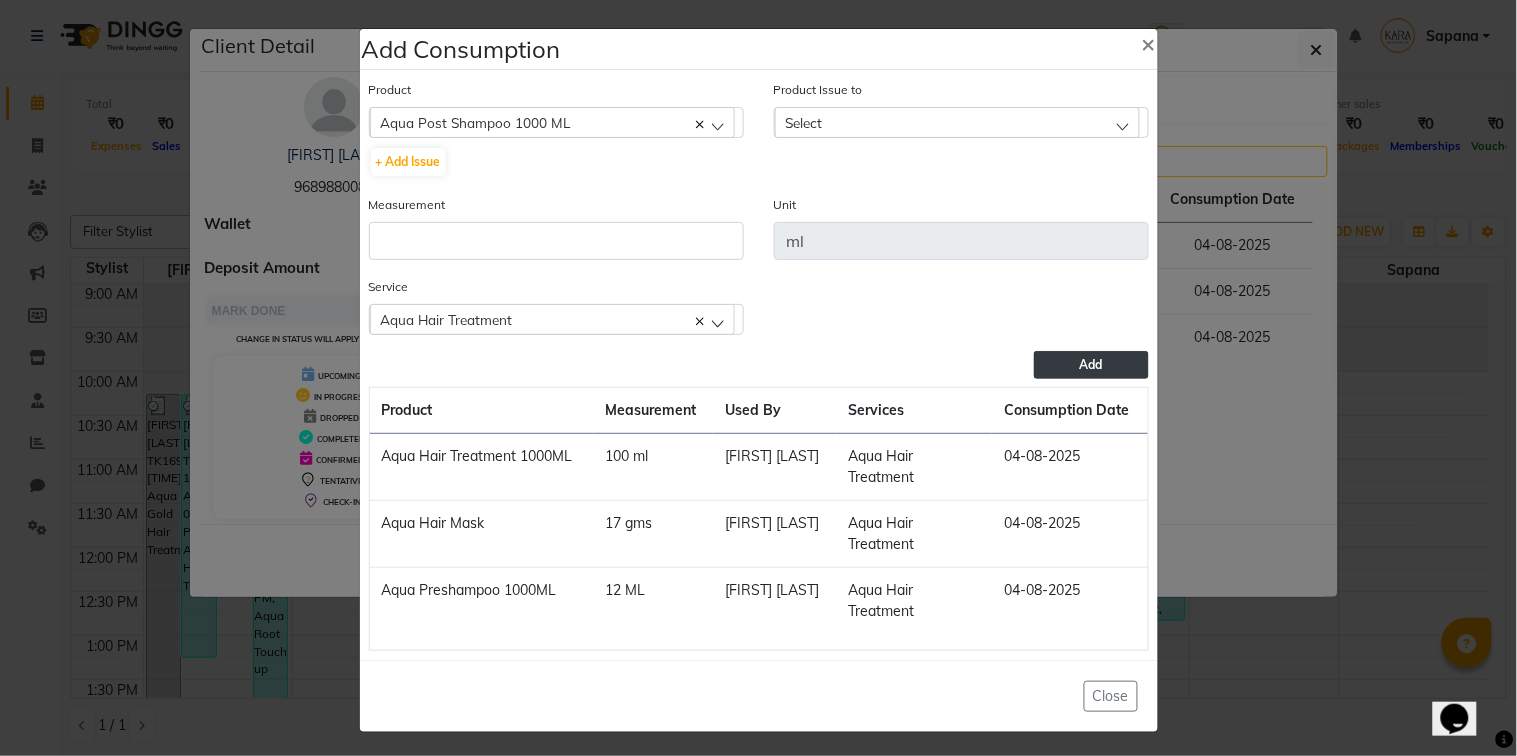 click on "Select" 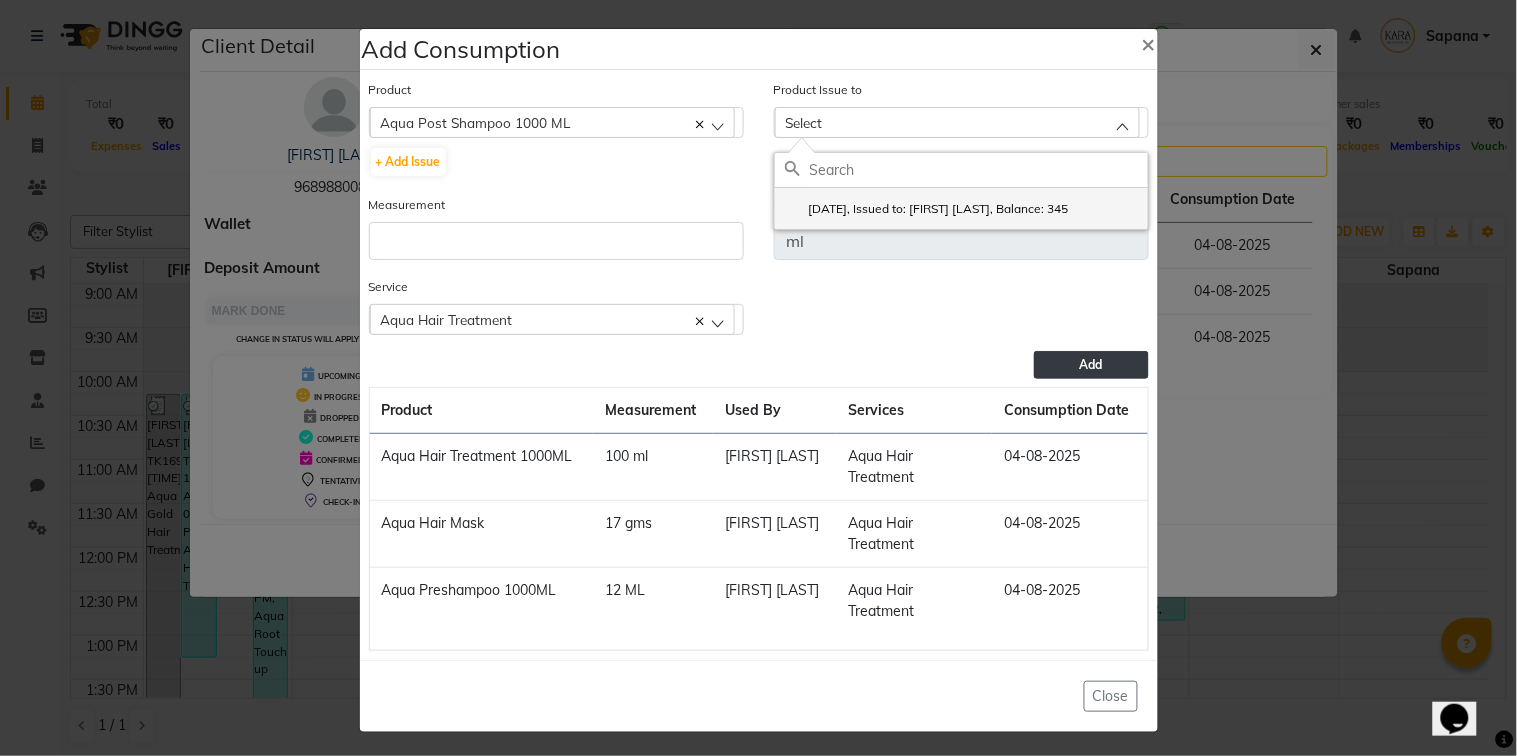 click on "[DATE], Issued to: [FIRST] [LAST], Balance: 345" 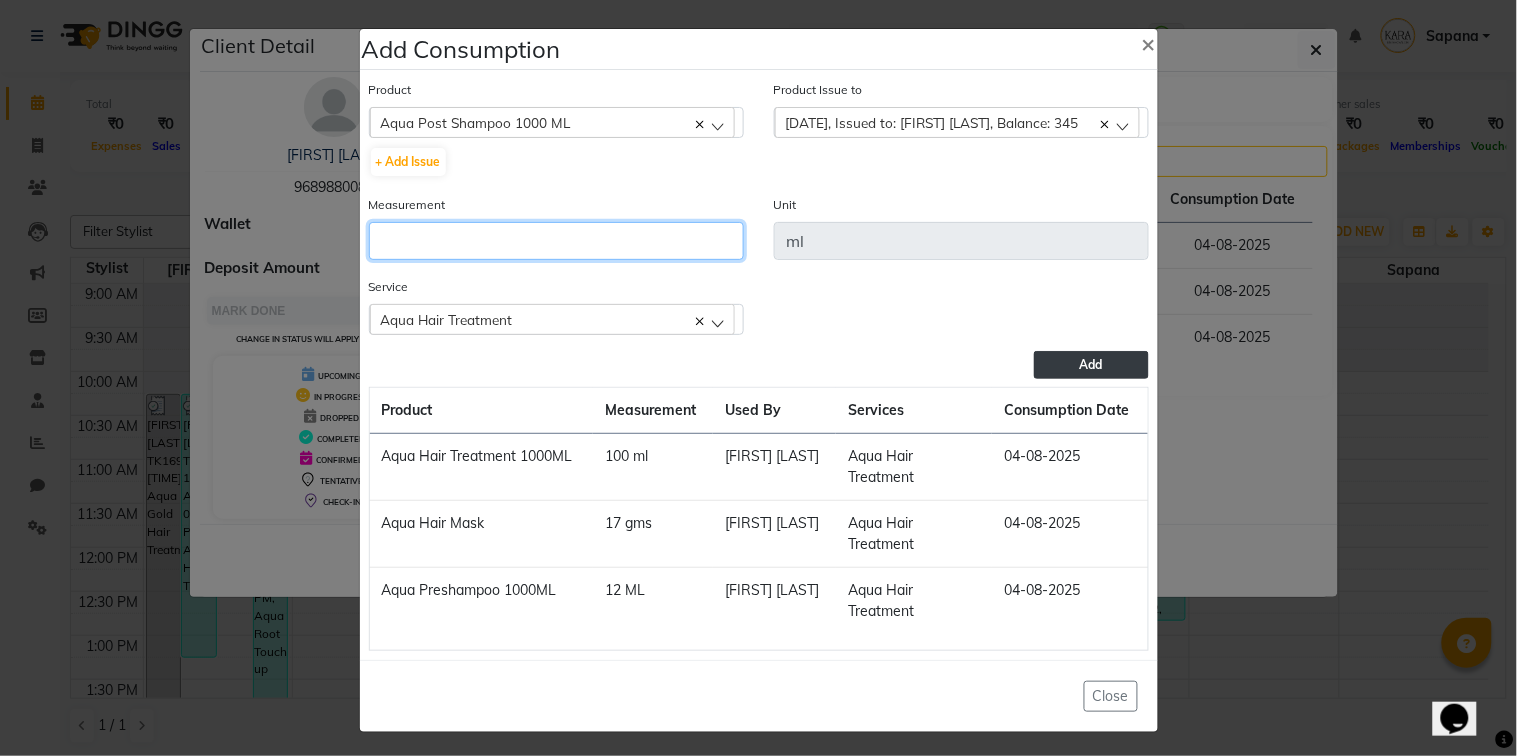 click 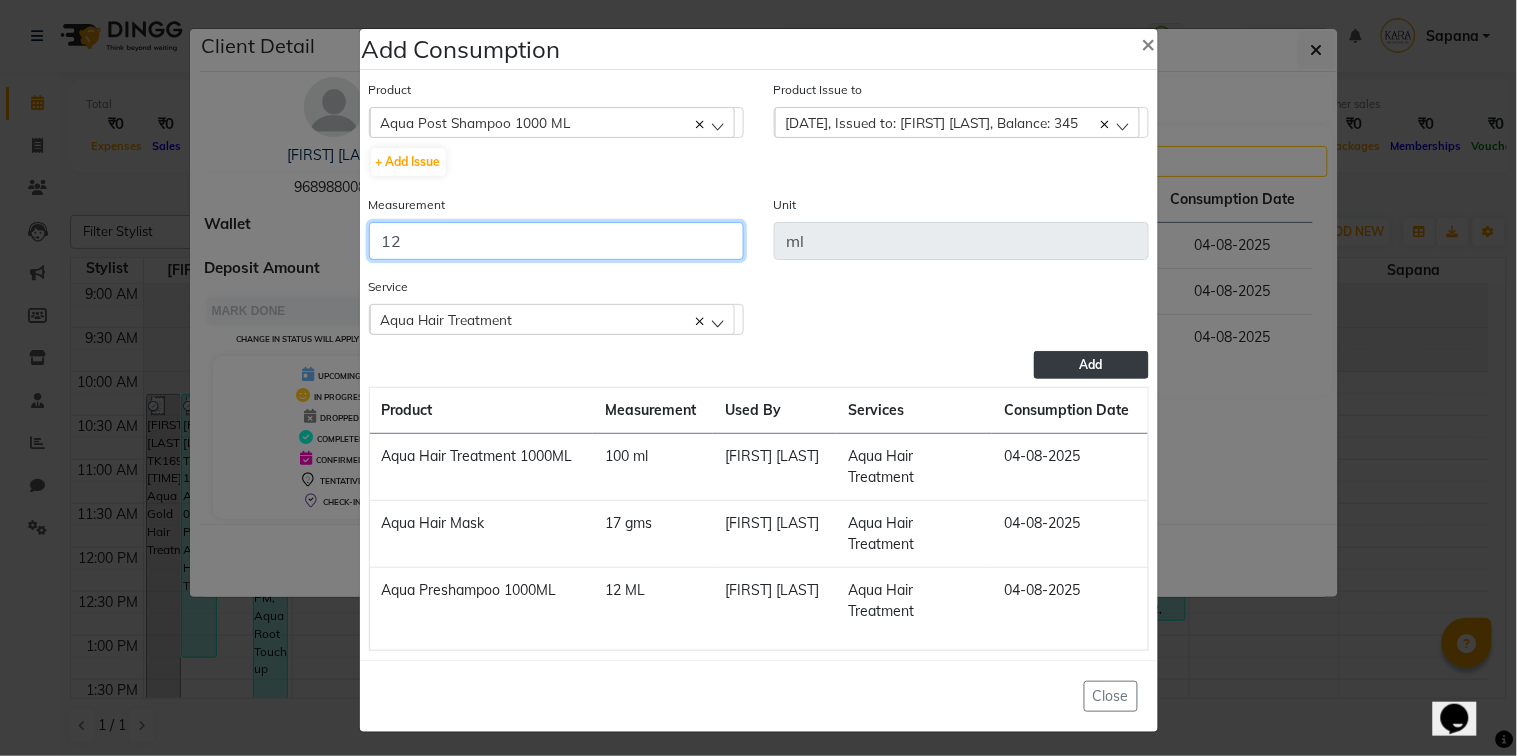 type on "12" 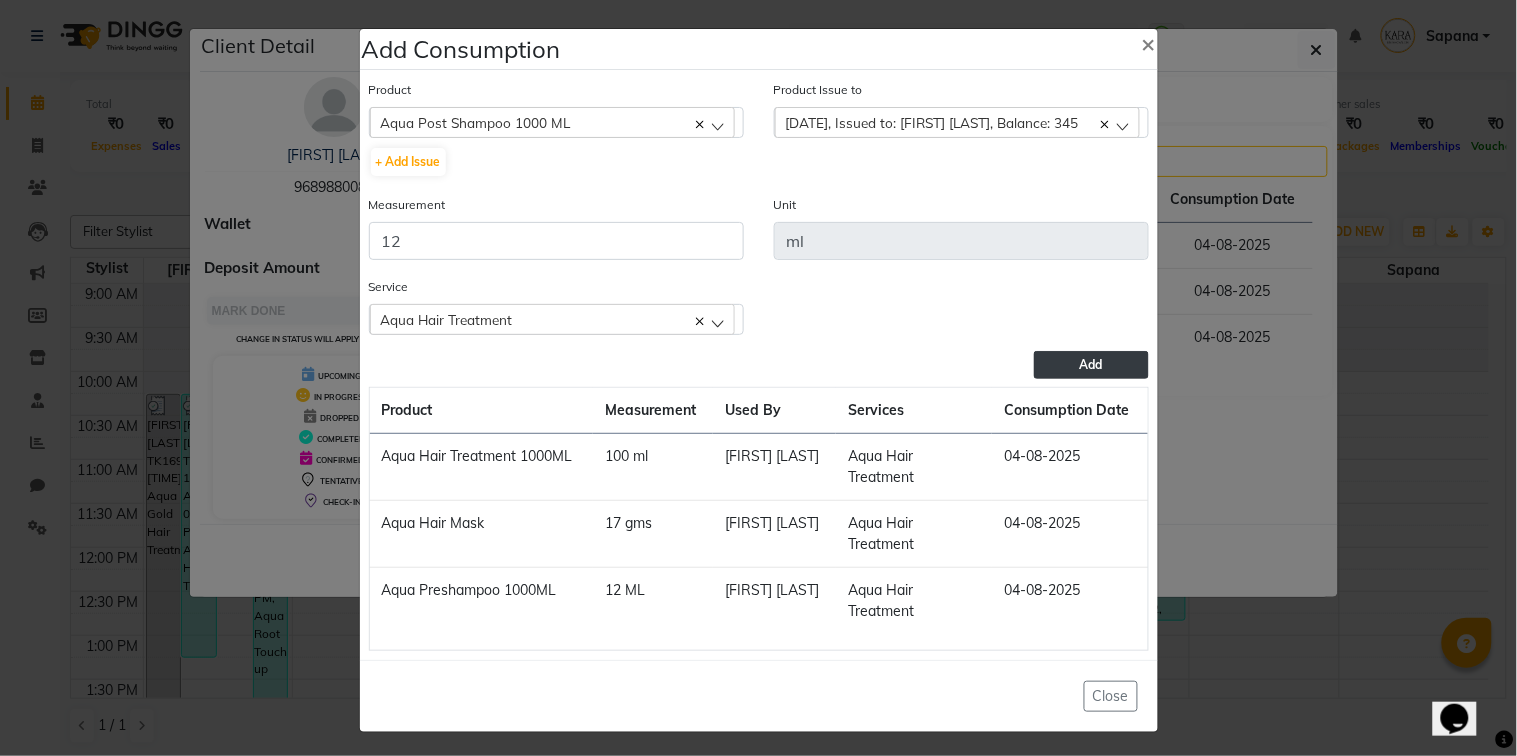 click on "Add" 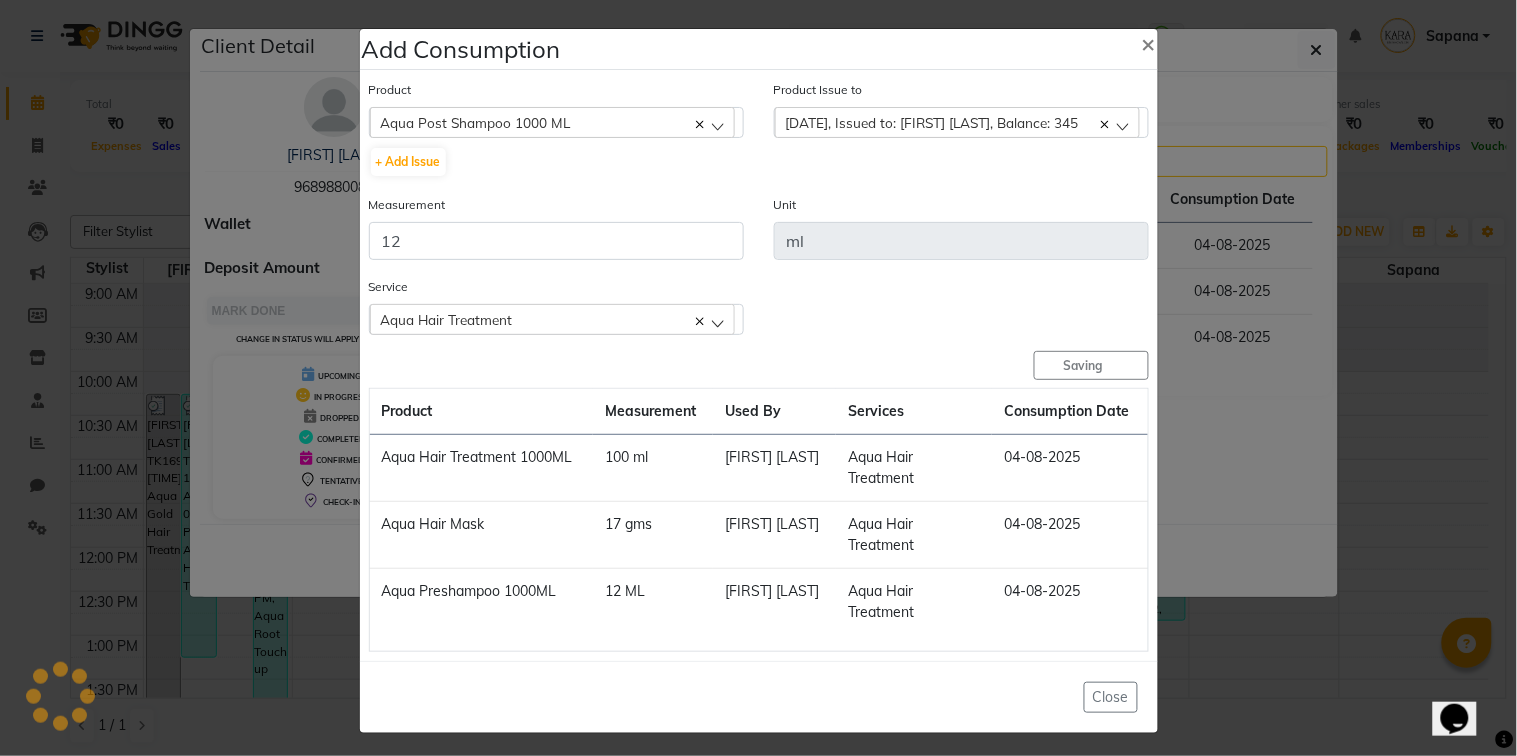 type 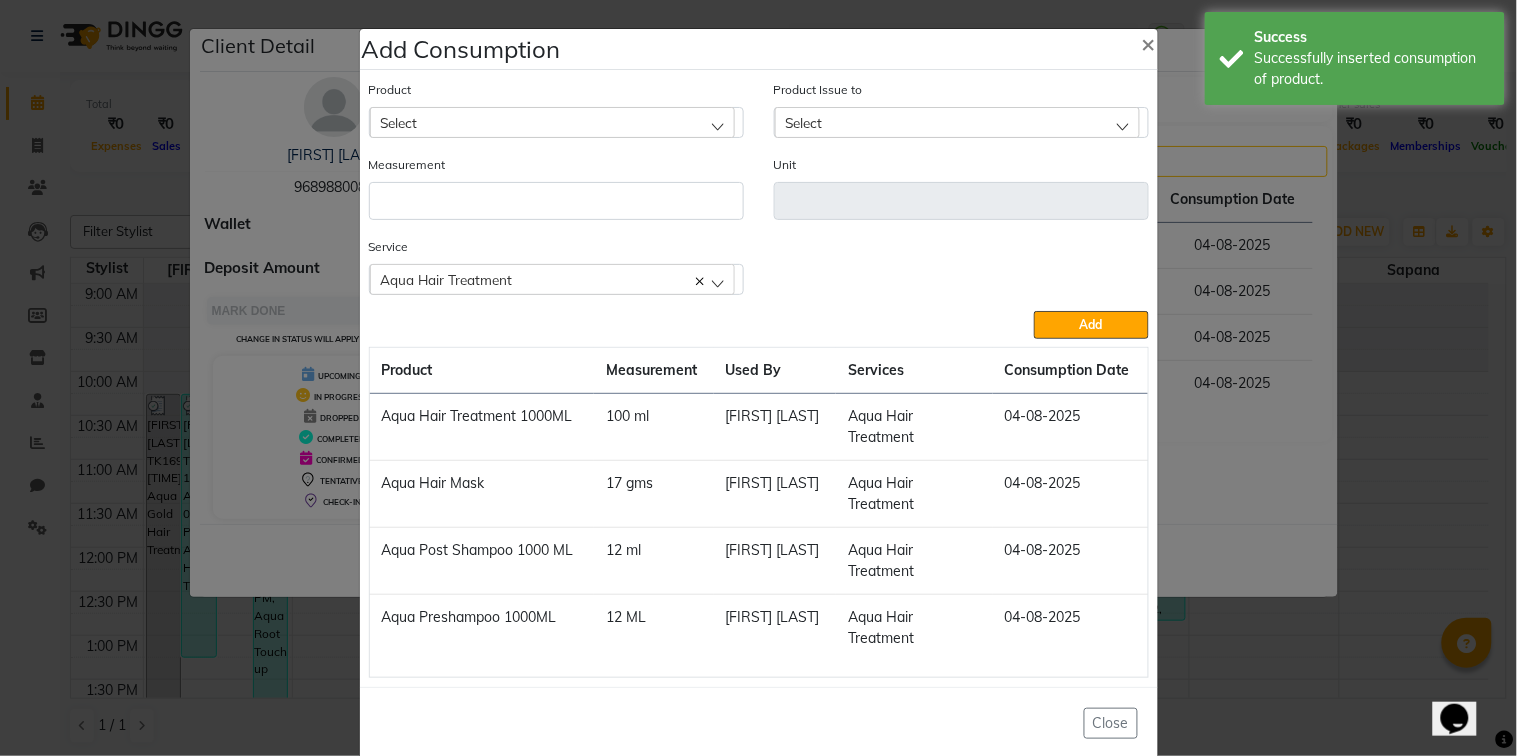click on "Select" 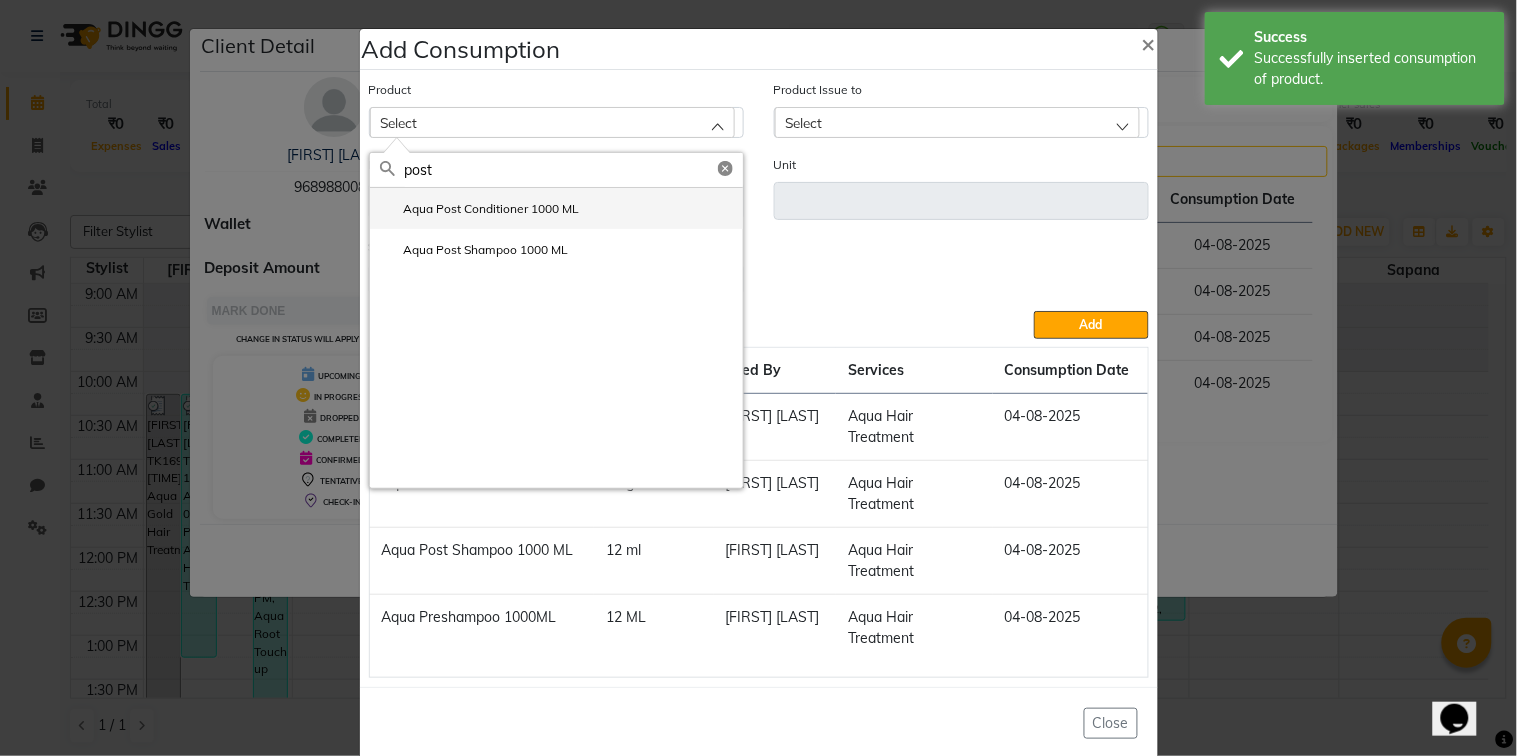 type on "post" 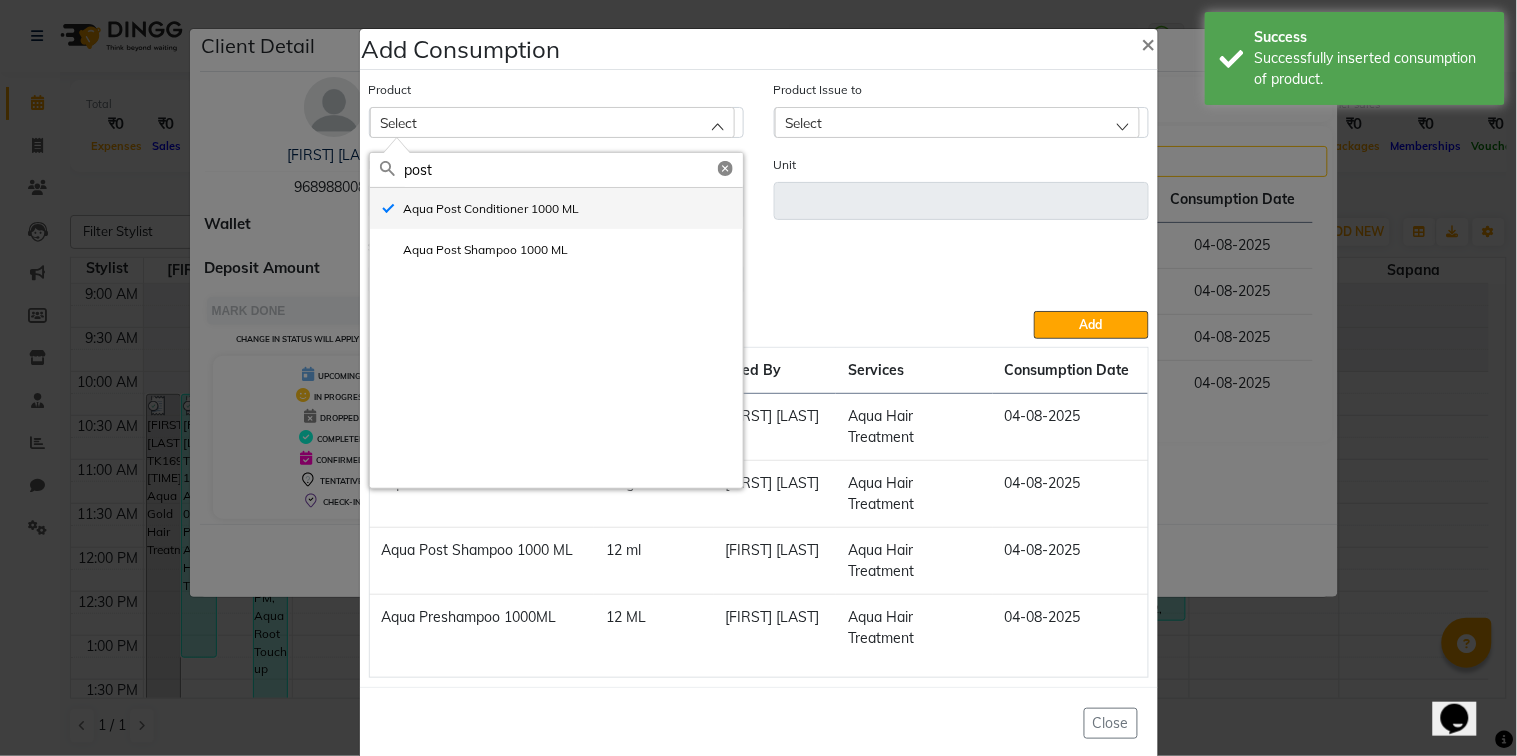 type on "ml" 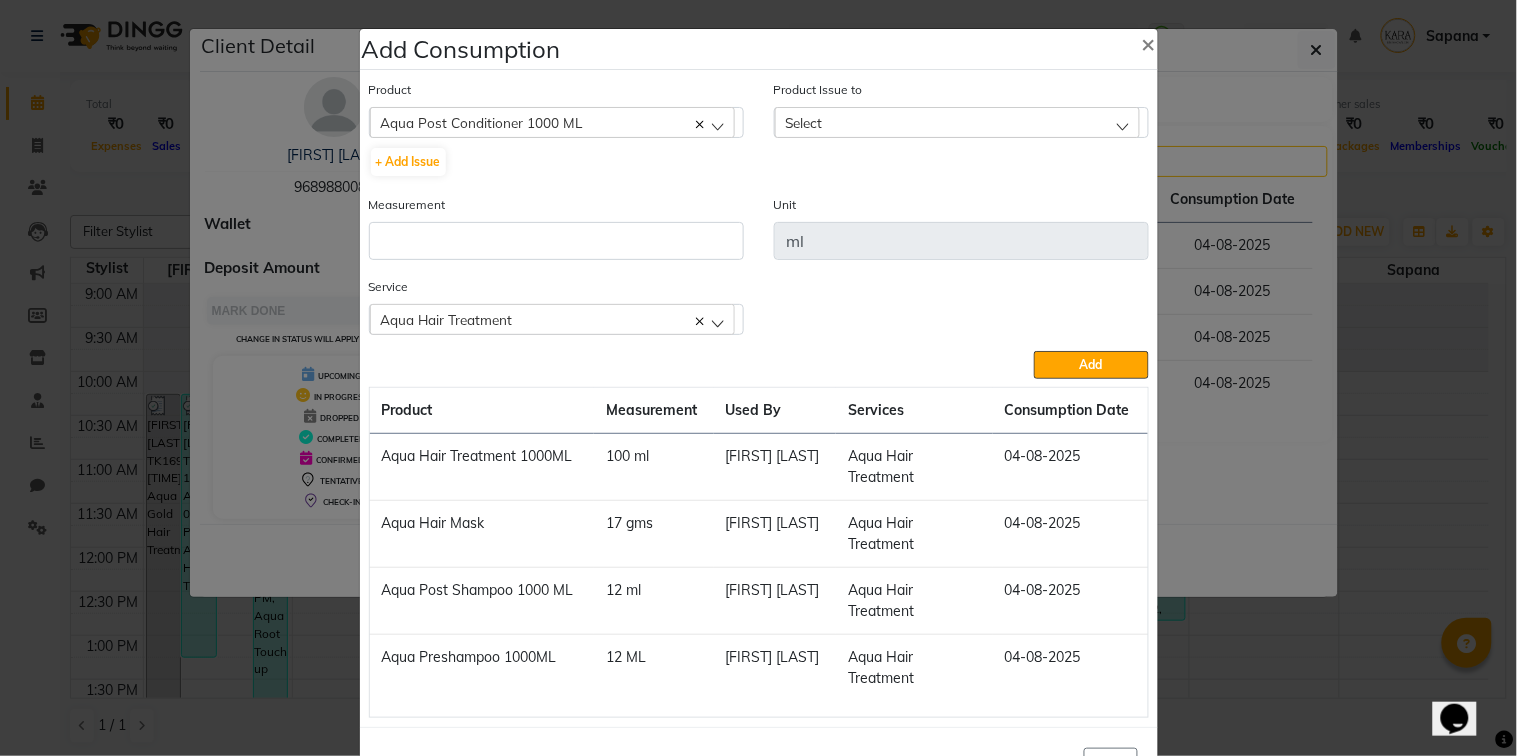 click on "Select" 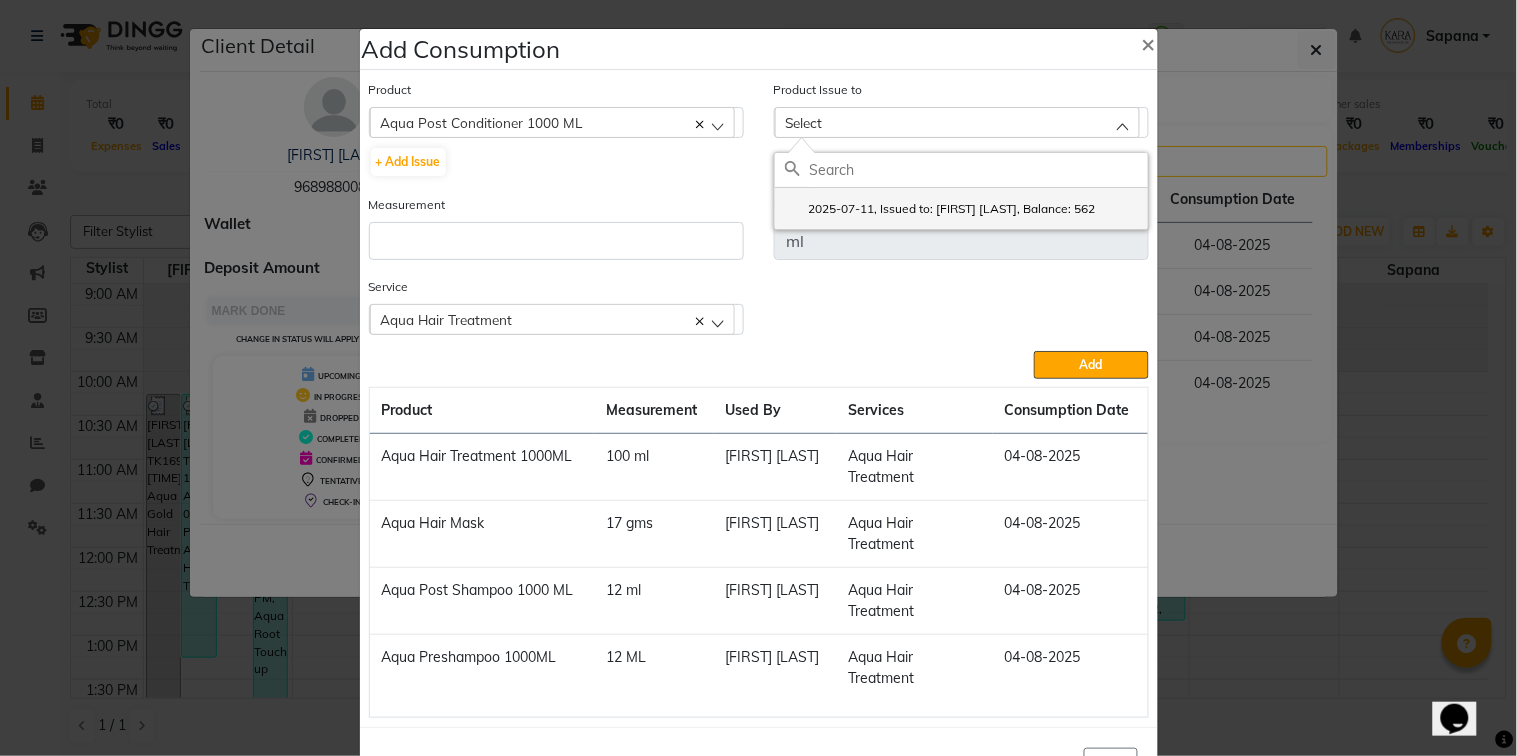 click on "2025-07-11, Issued to: [FIRST] [LAST], Balance: 562" 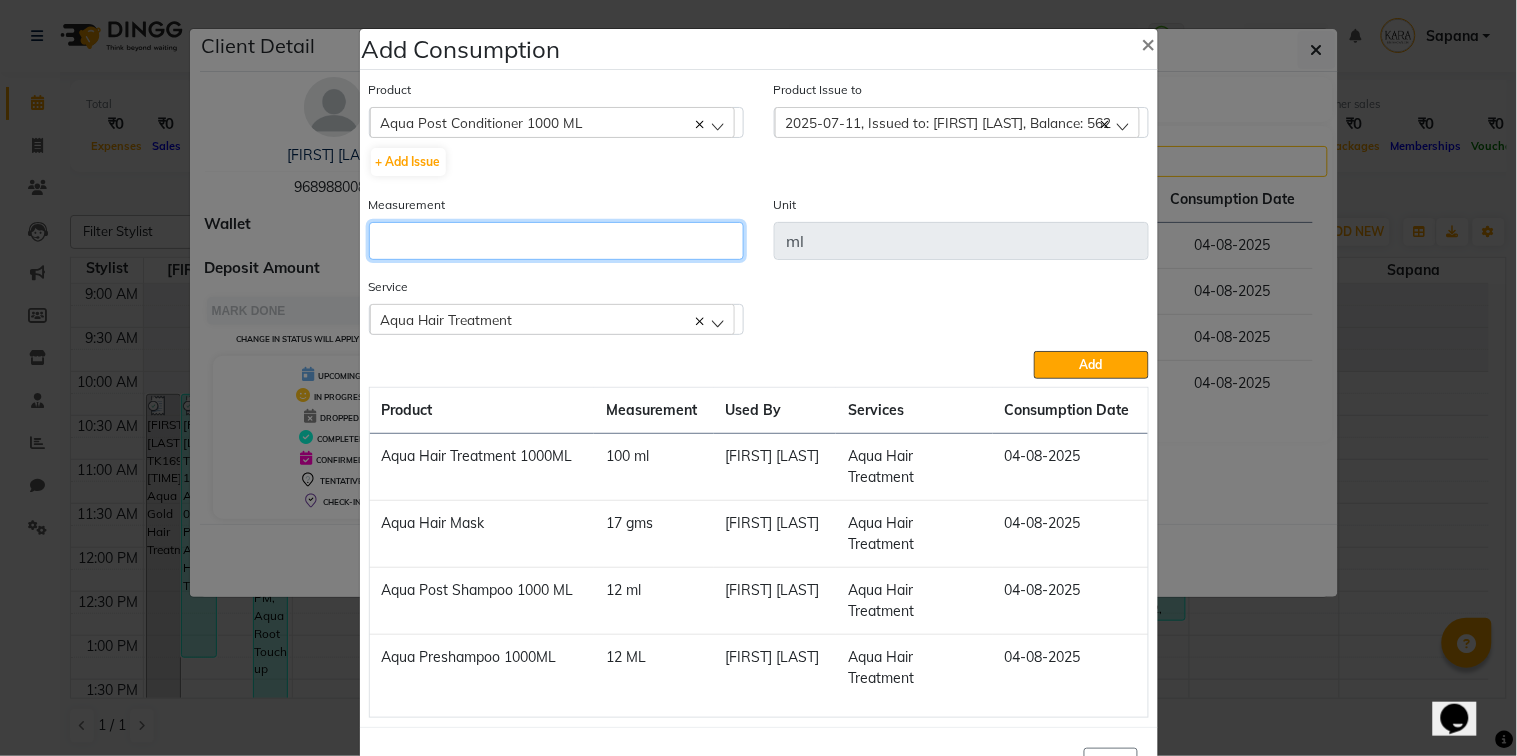 click 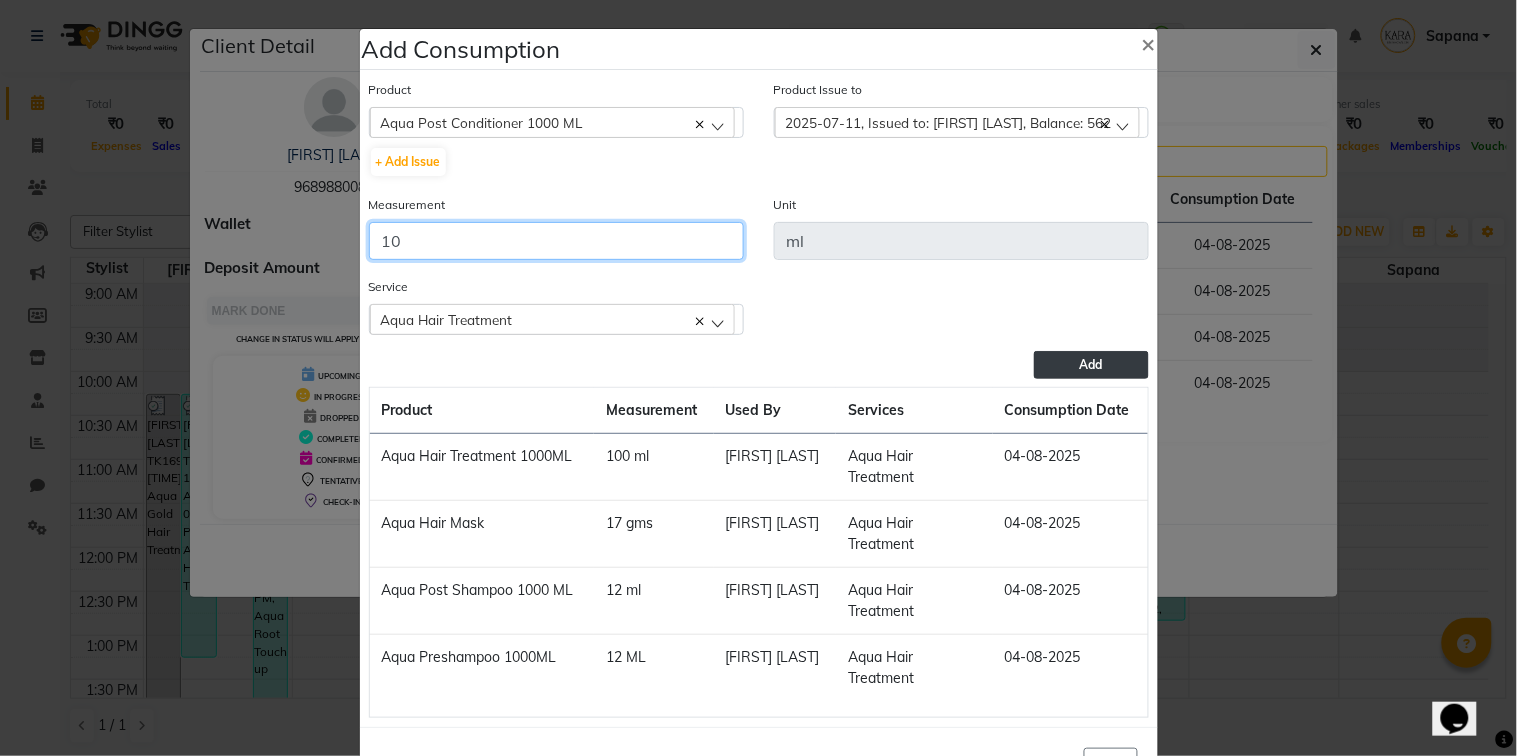 type on "10" 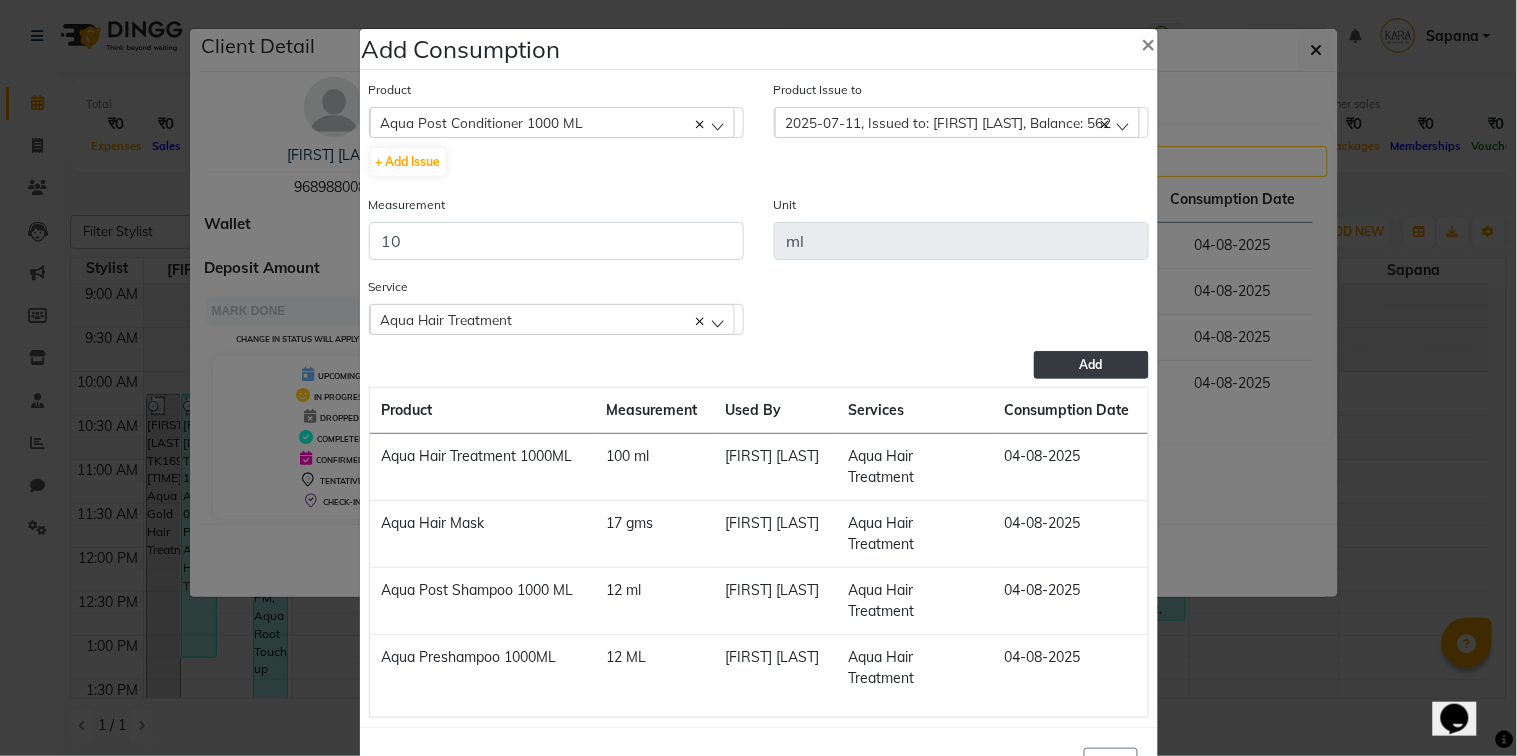 click on "Add" 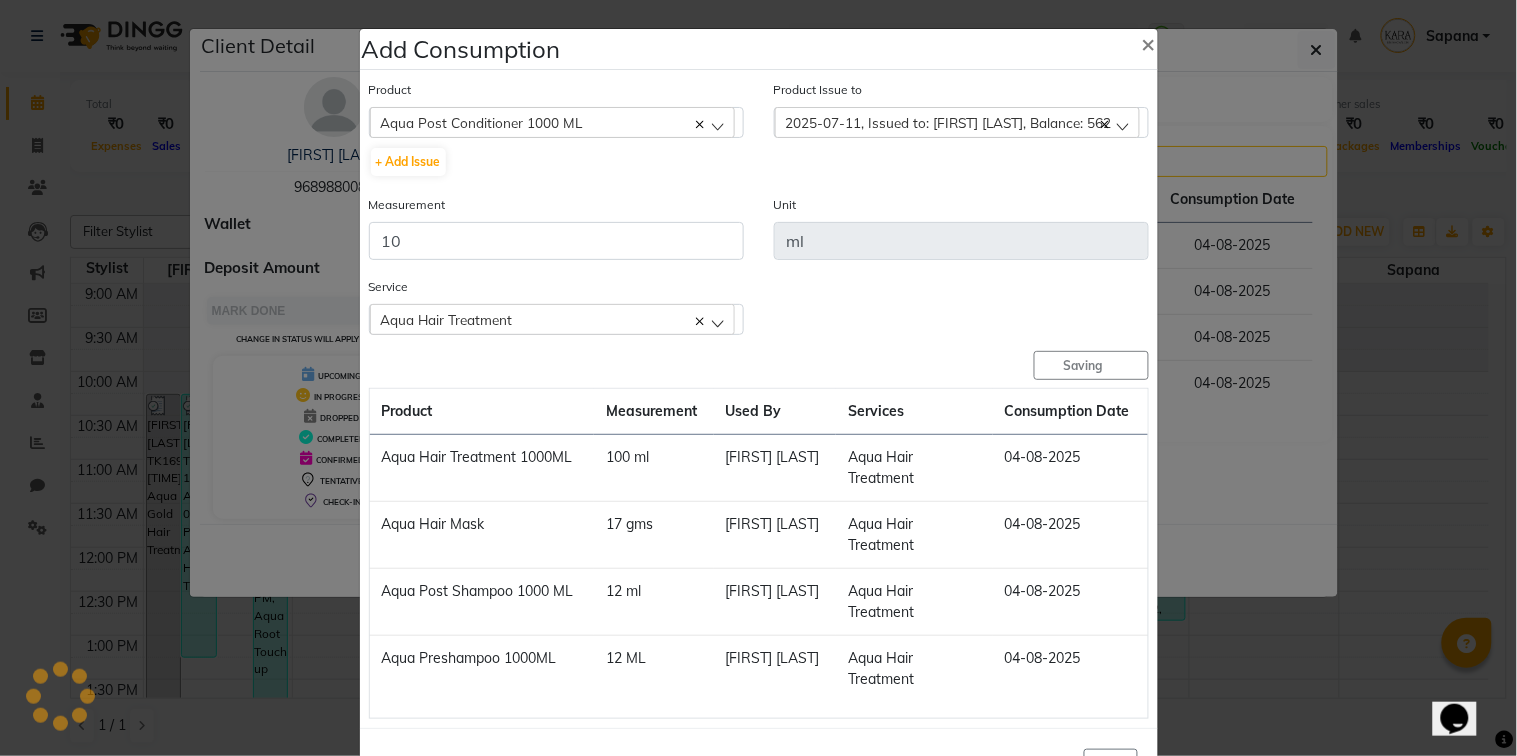 type 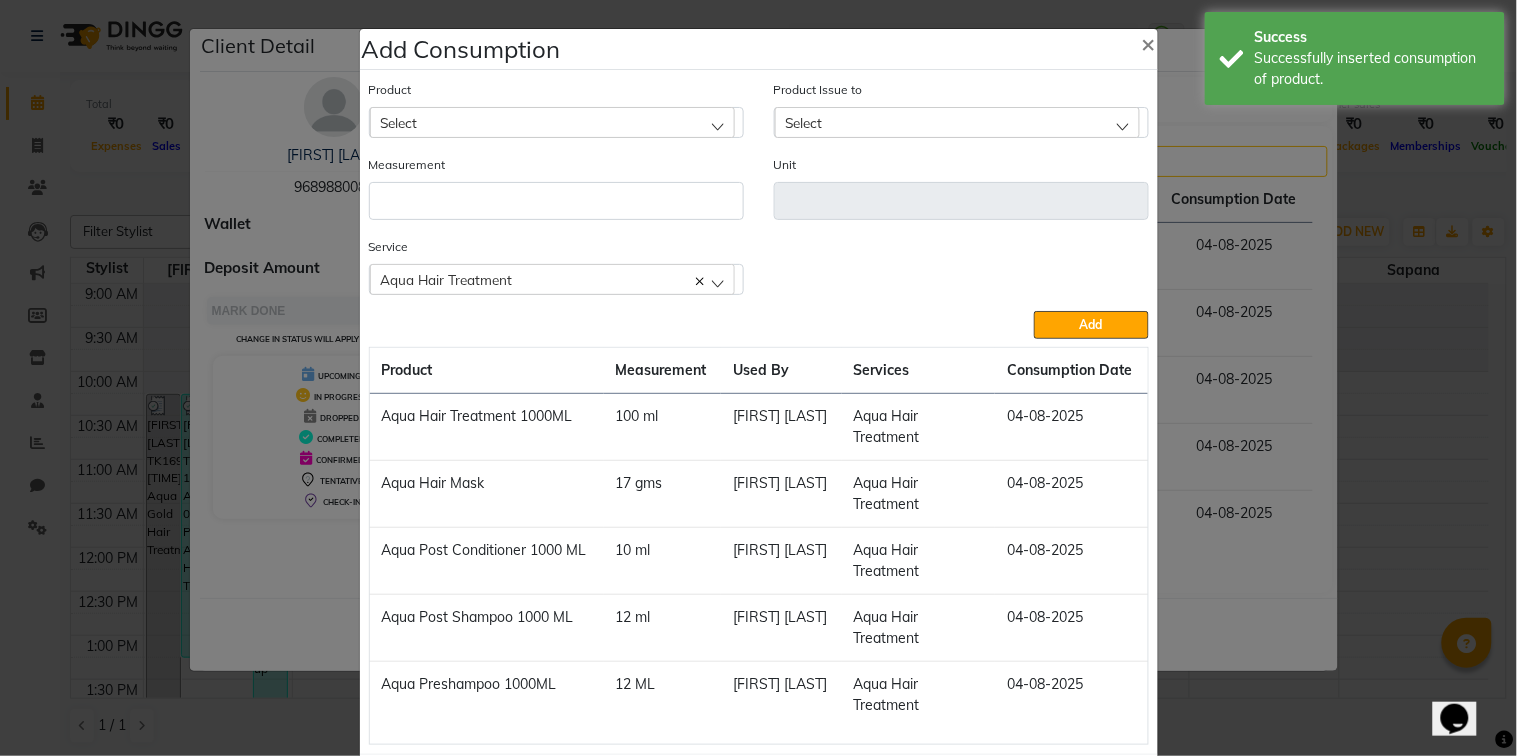 click on "Issue to Select [DATE], Issued to: [FIRST] [LAST], Balance: 562 Measurement Unit Service   Aqua Hair Treatment  Full Head Highlights  Aqua Gold Hair Treatment  Aqua Hair Treatment  Add  Product Measurement Used By Services Consumption Date  Aqua Hair Treatment 1000ML   100 ml   [FIRST] [LAST]    Aqua Hair Treatment   04-08-2025   Aqua Hair Mask    17 gms   [FIRST] [LAST]    Aqua Hair Treatment   04-08-2025   Aqua Post Conditioner 1000 ML   10 ml   [FIRST] [LAST]    Aqua Hair Treatment   04-08-2025   Aqua Post Shampoo 1000 ML   12 ml   [FIRST] [LAST]    Aqua Hair Treatment   04-08-2025   Aqua Preshampoo 1000ML    12 ML   [FIRST] [LAST]    Aqua Hair Treatment   04-08-2025   Close" 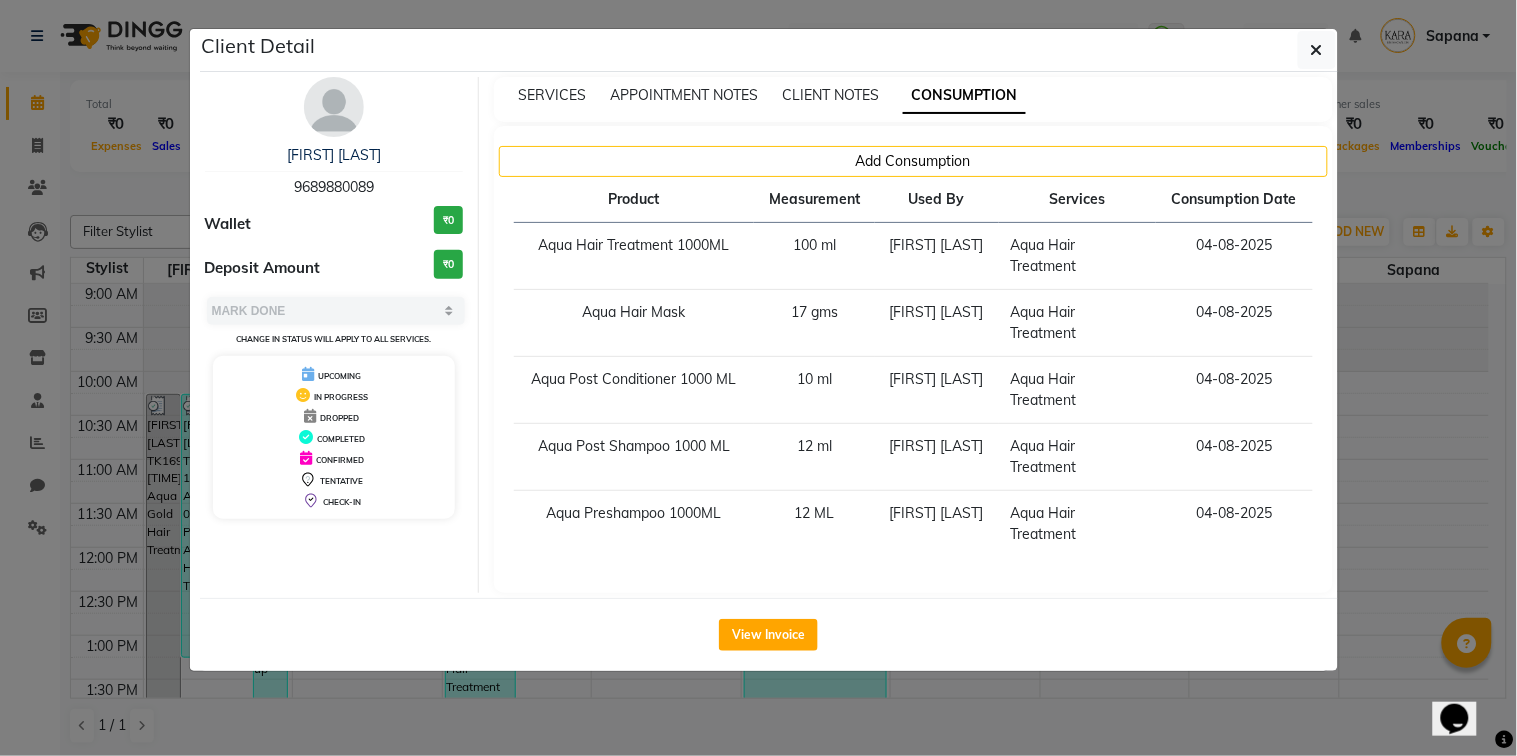 click on "Client Detail  [FIRST] [LAST]   [PHONE] Wallet ₹0 Deposit Amount  ₹0  Select MARK DONE UPCOMING Change in status will apply to all services. UPCOMING IN PROGRESS DROPPED COMPLETED CONFIRMED TENTATIVE CHECK-IN SERVICES APPOINTMENT NOTES CLIENT NOTES CONSUMPTION Add Consumption Product Measurement Used By Services Consumption Date  Aqua Hair Treatment 1000ML   100 ml   [FIRST] [LAST]    Aqua Hair Treatment   04-08-2025   Aqua Hair Mask    17 gms   [FIRST] [LAST]    Aqua Hair Treatment   04-08-2025   Aqua Post Conditioner 1000 ML   10 ml   [FIRST] [LAST]    Aqua Hair Treatment   04-08-2025   Aqua Post Shampoo 1000 ML   12 ml   [FIRST] [LAST]    Aqua Hair Treatment   04-08-2025   Aqua Preshampoo 1000ML    12 ML   [FIRST] [LAST]    Aqua Hair Treatment   04-08-2025   View Invoice" 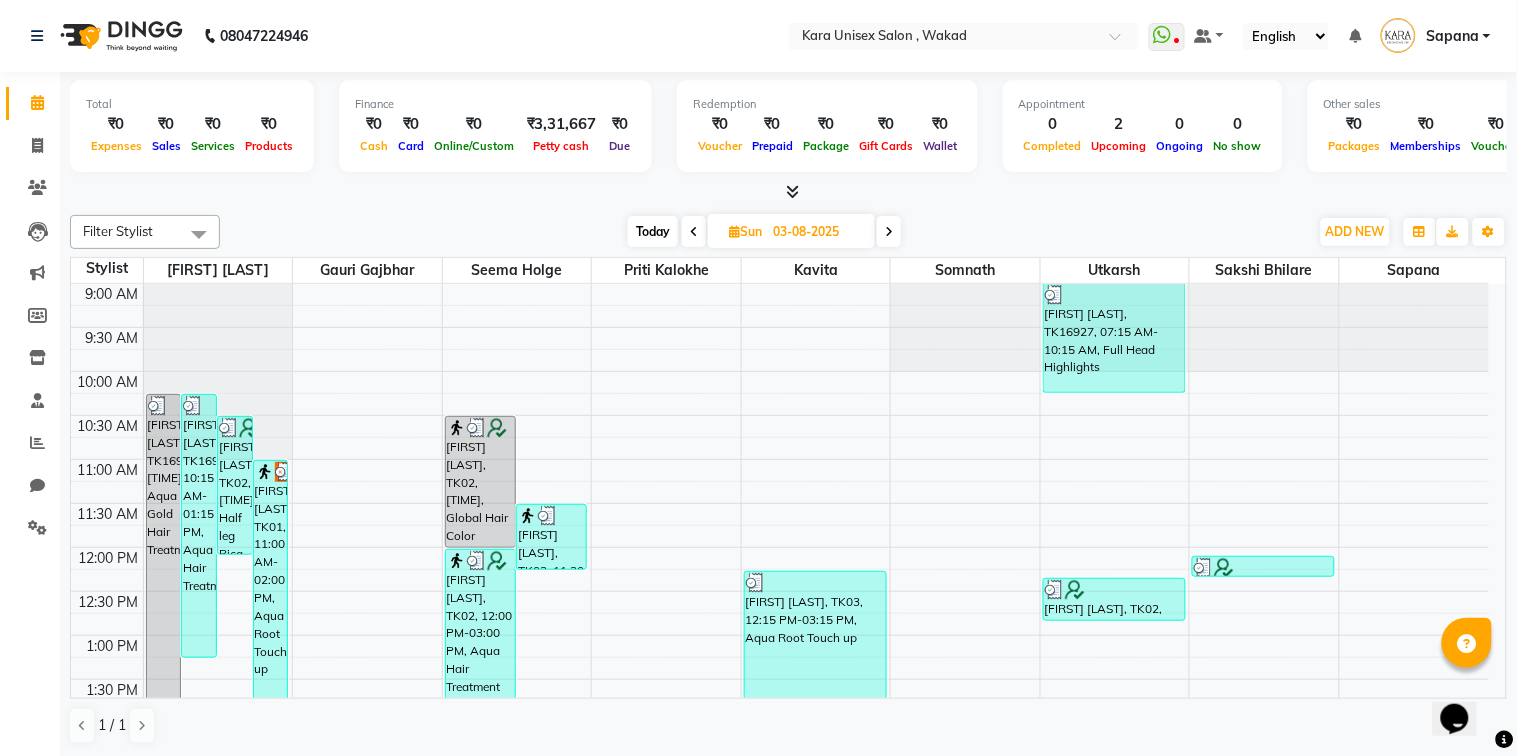 click at bounding box center [889, 231] 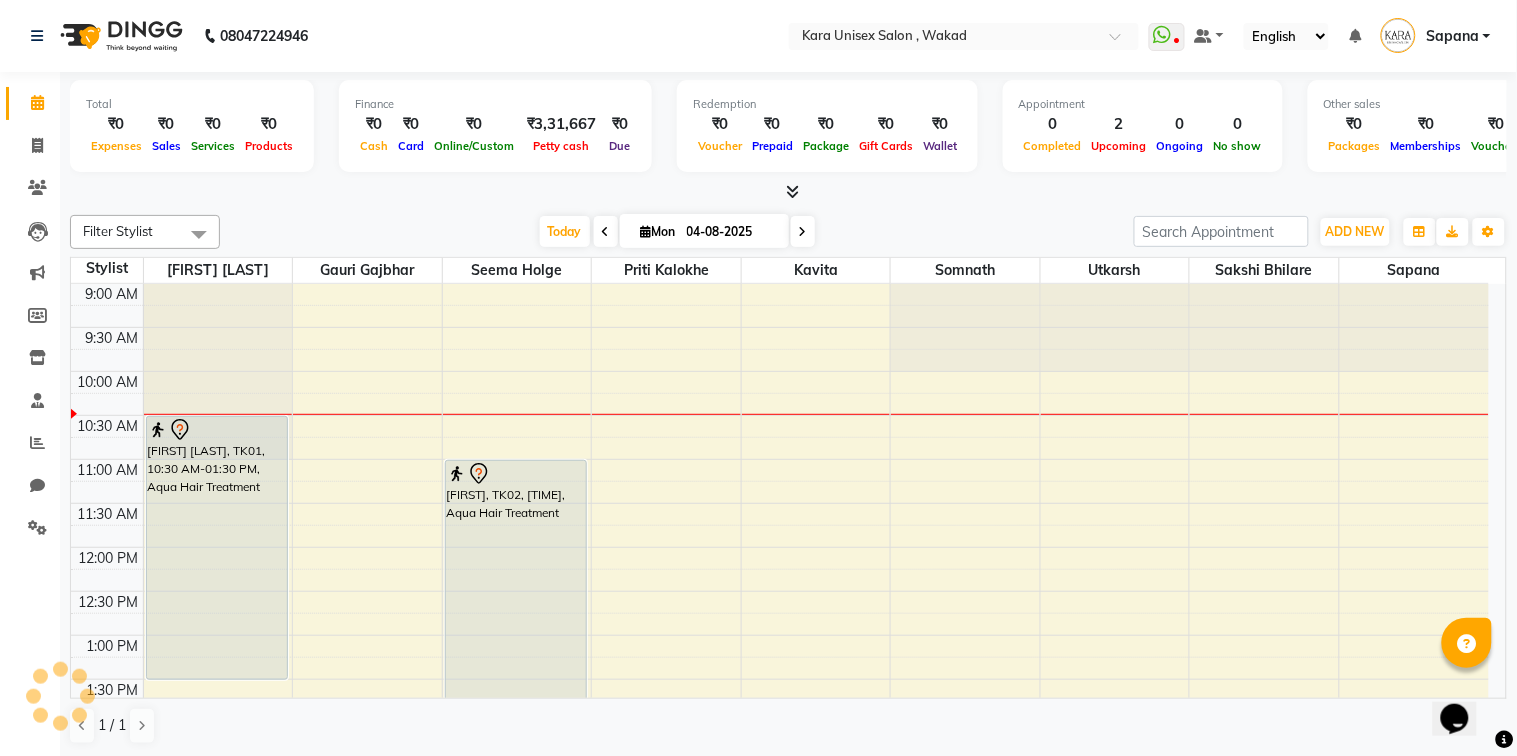 scroll, scrollTop: 88, scrollLeft: 0, axis: vertical 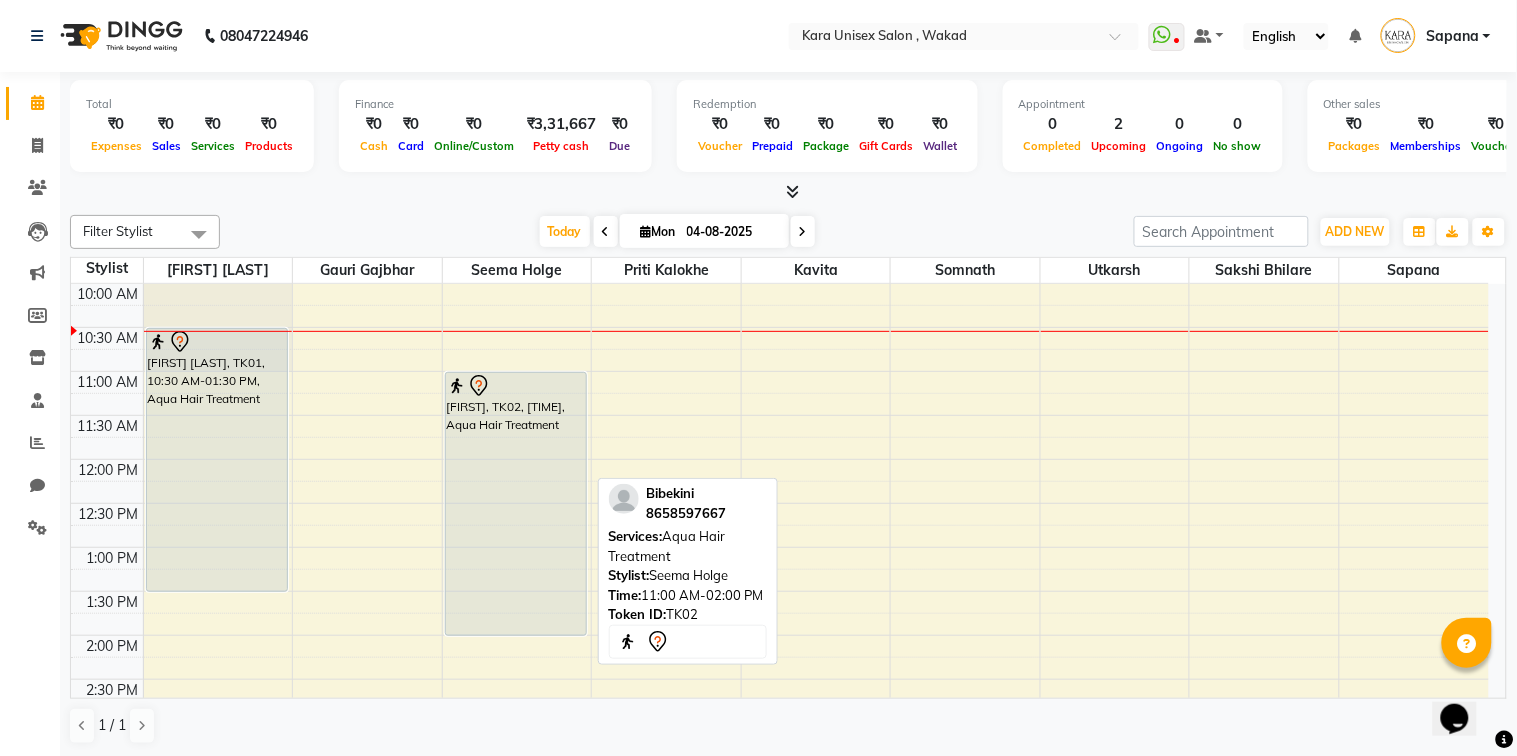 click on "[FIRST], TK02, [TIME], Aqua Hair Treatment" at bounding box center (516, 504) 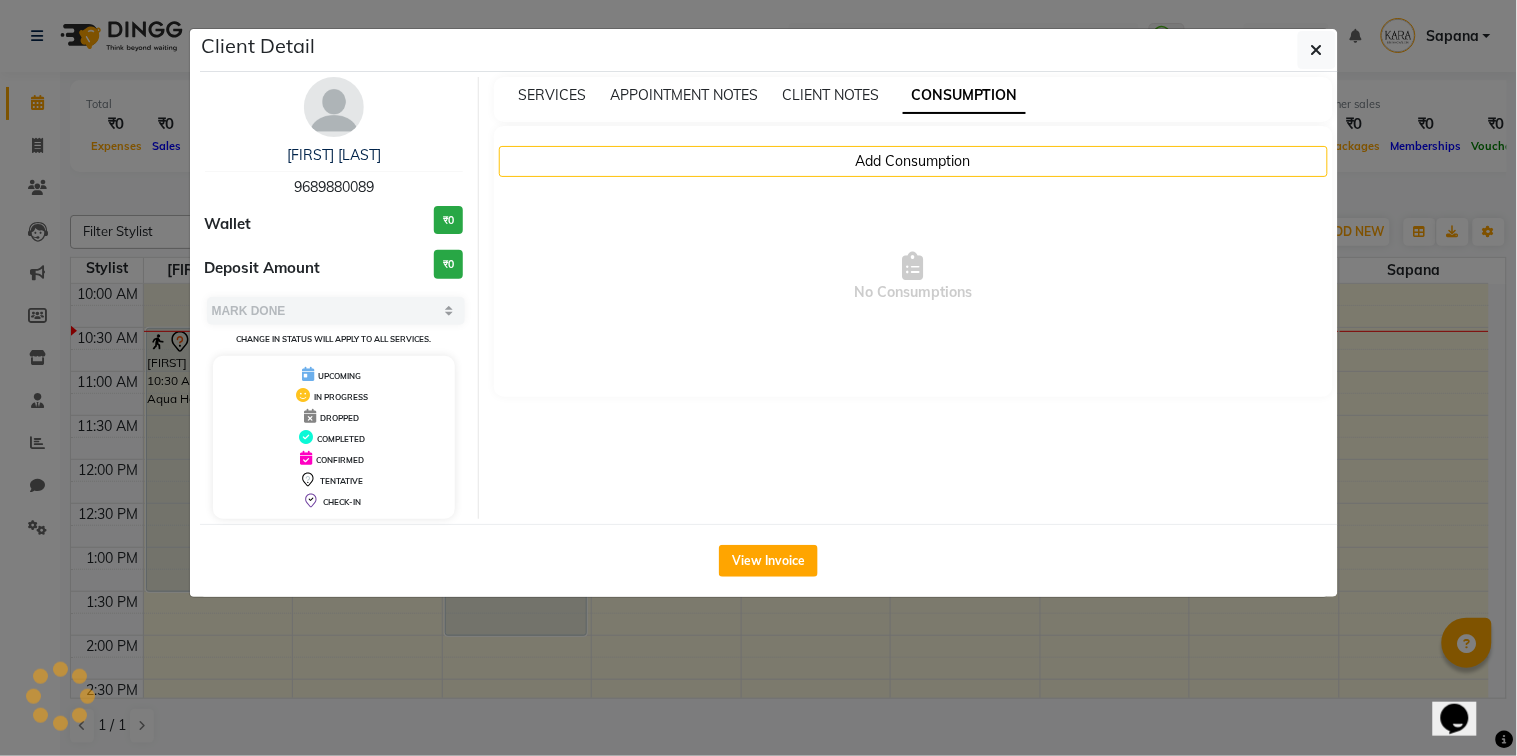 select on "7" 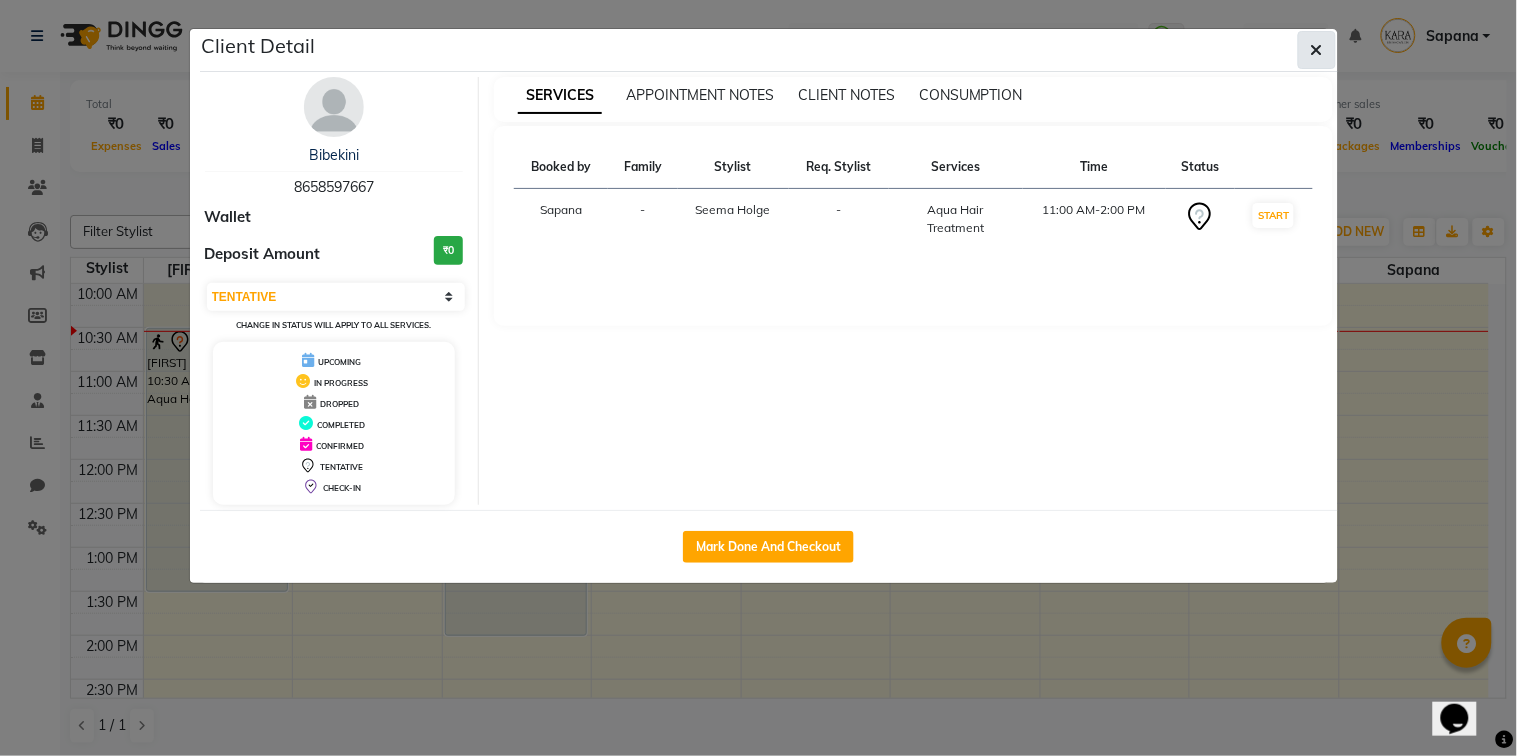 click 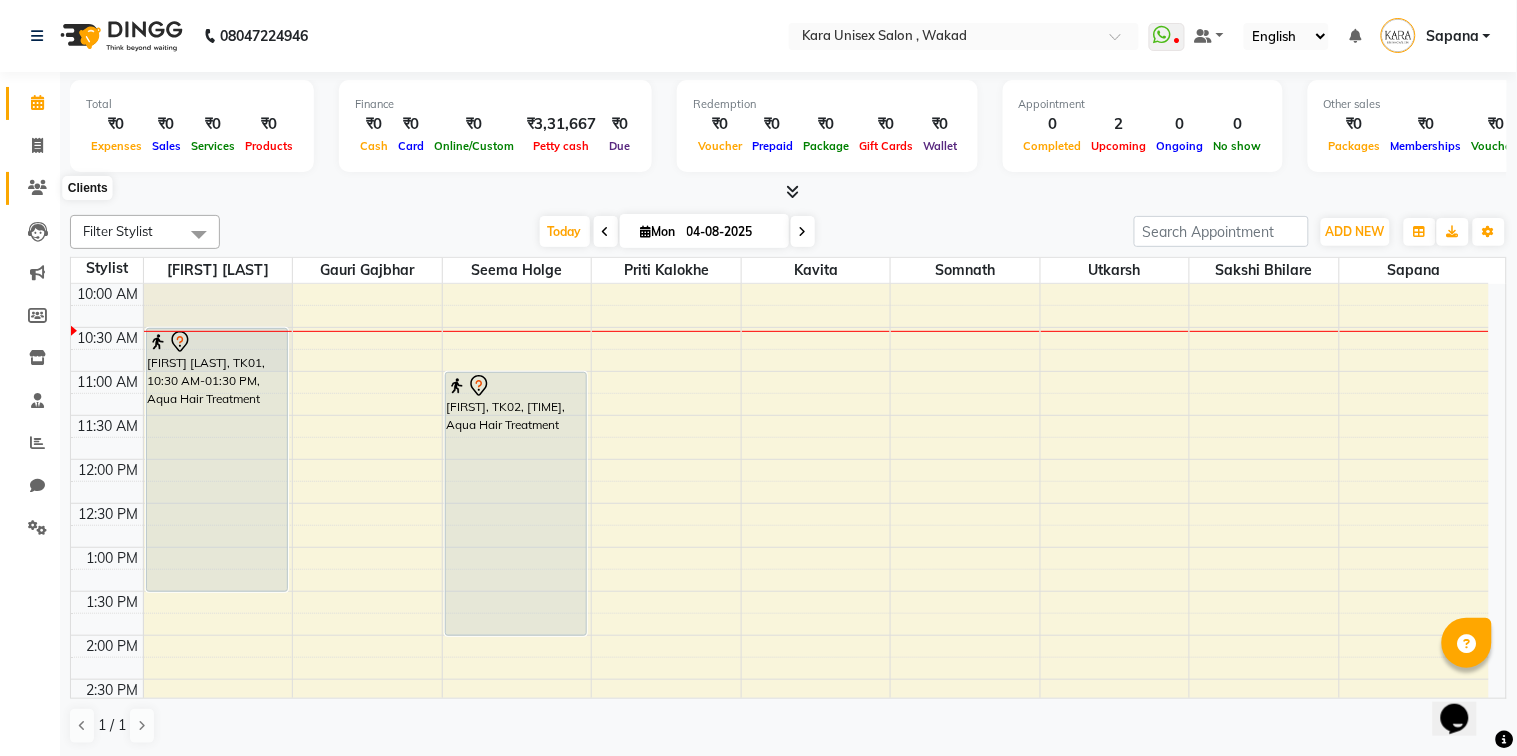 click 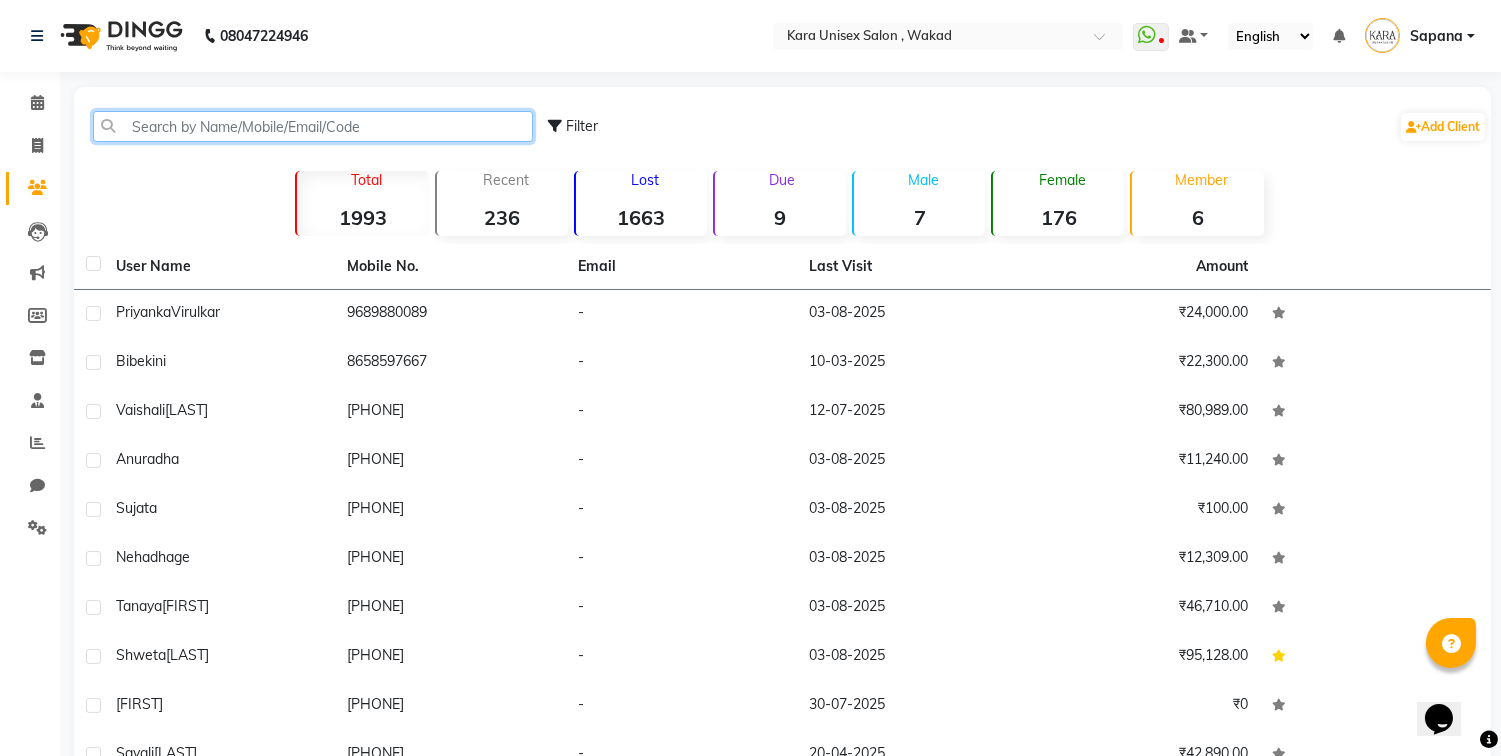 click 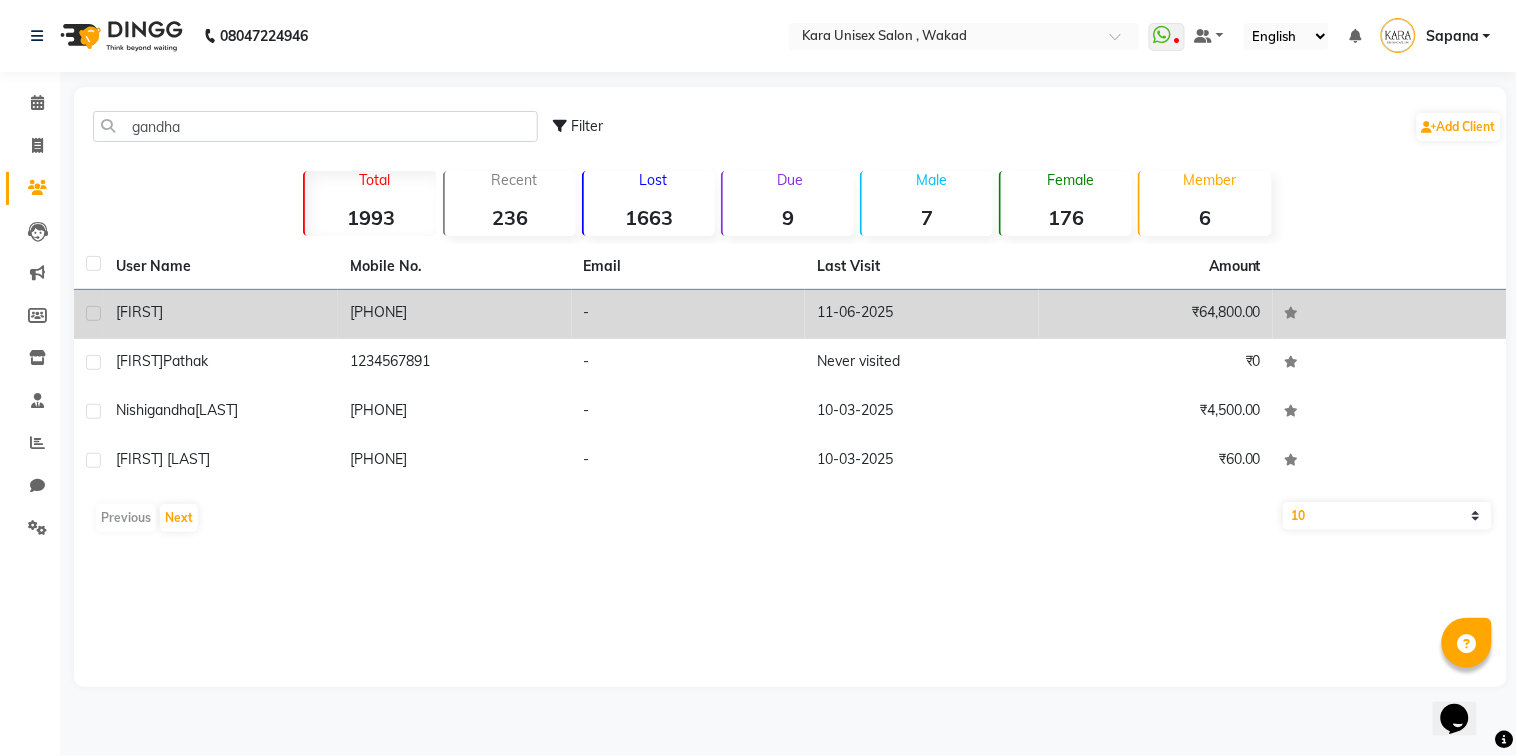 click on "11-06-2025" 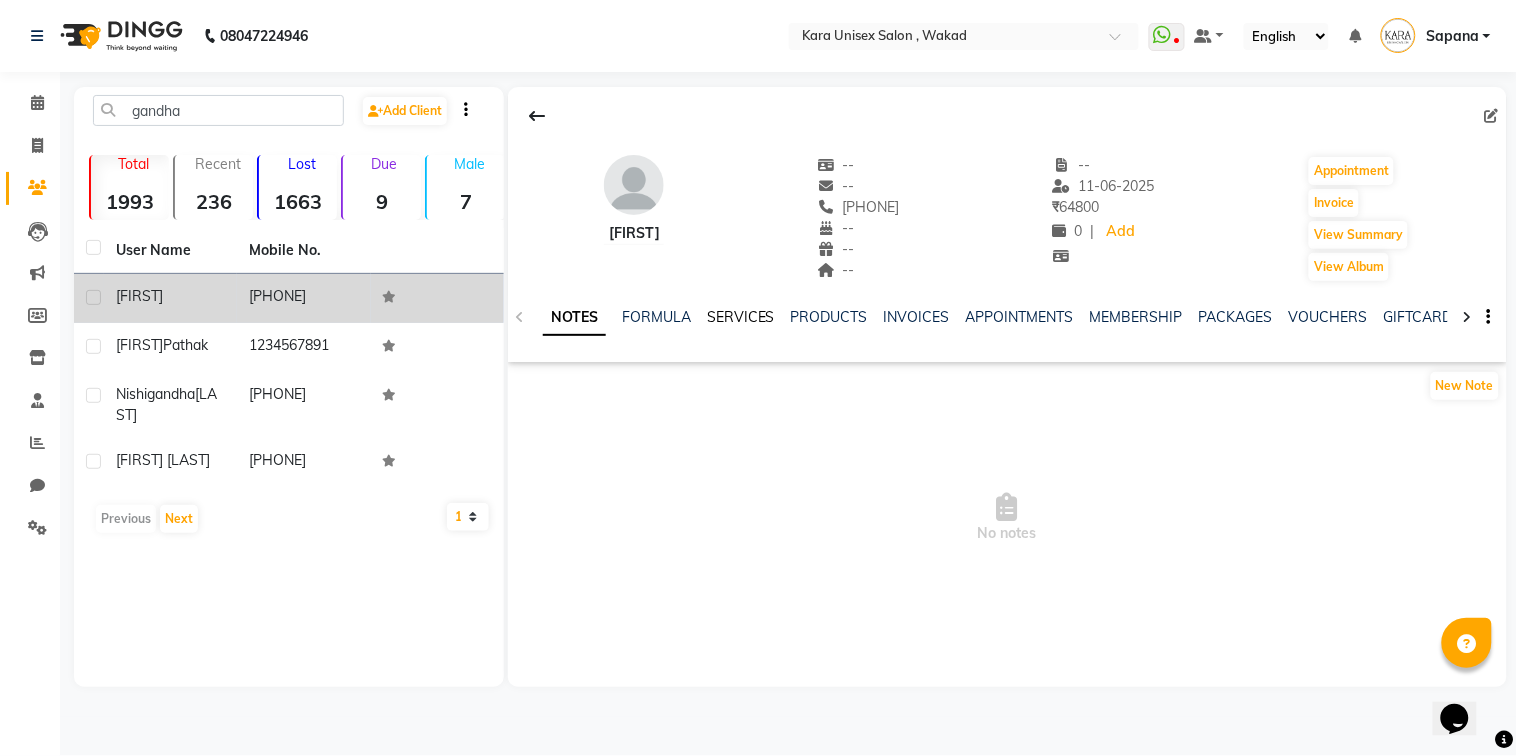 click on "SERVICES" 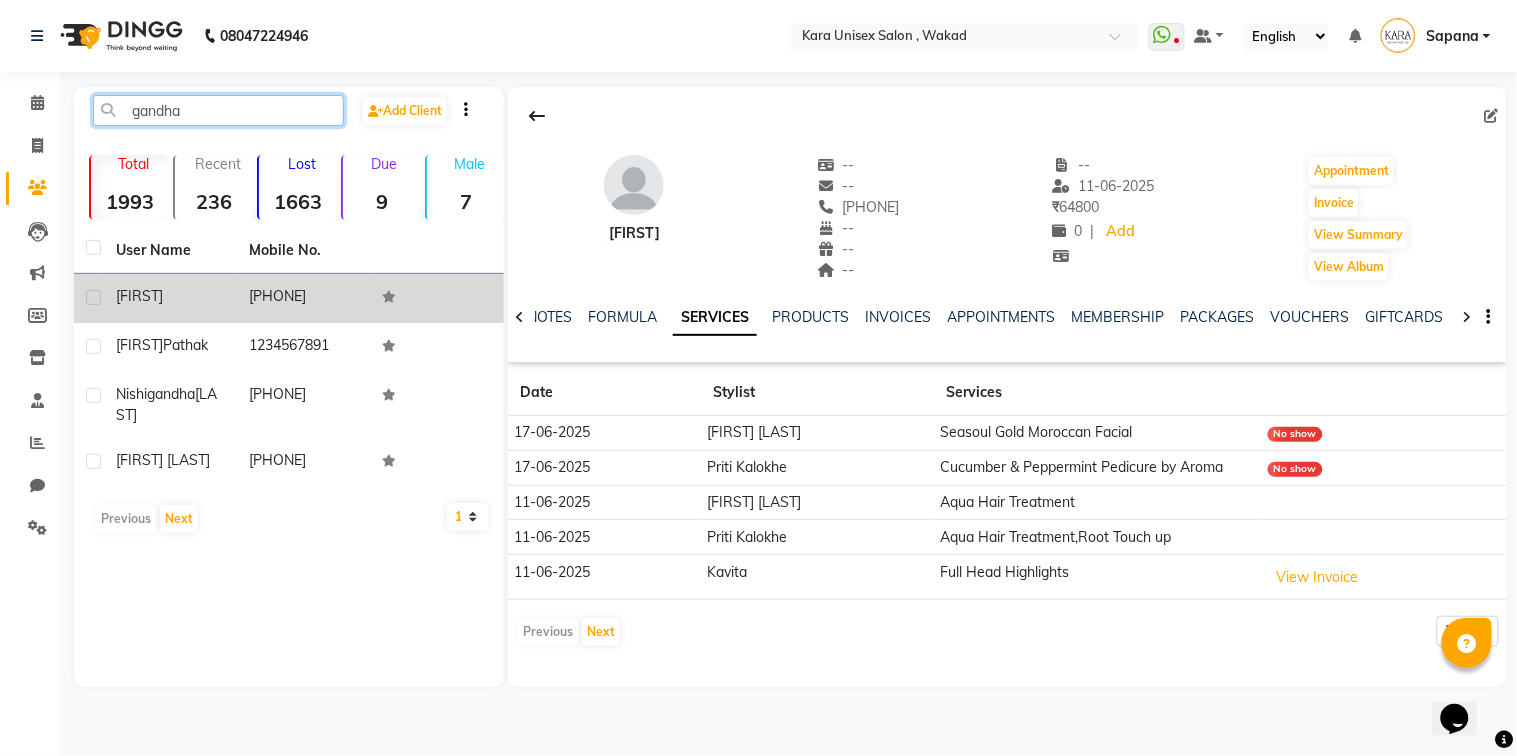 click on "gandha" 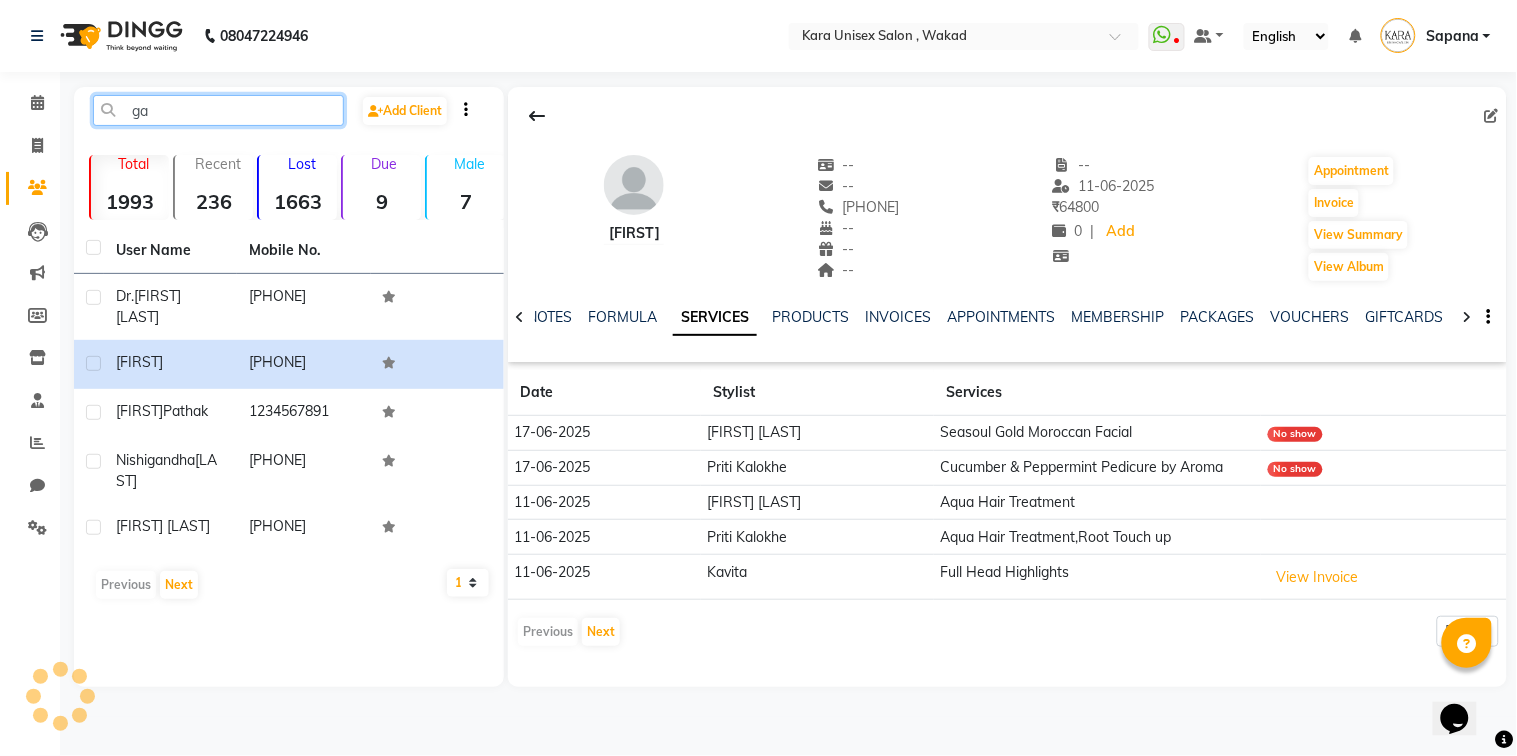 type on "g" 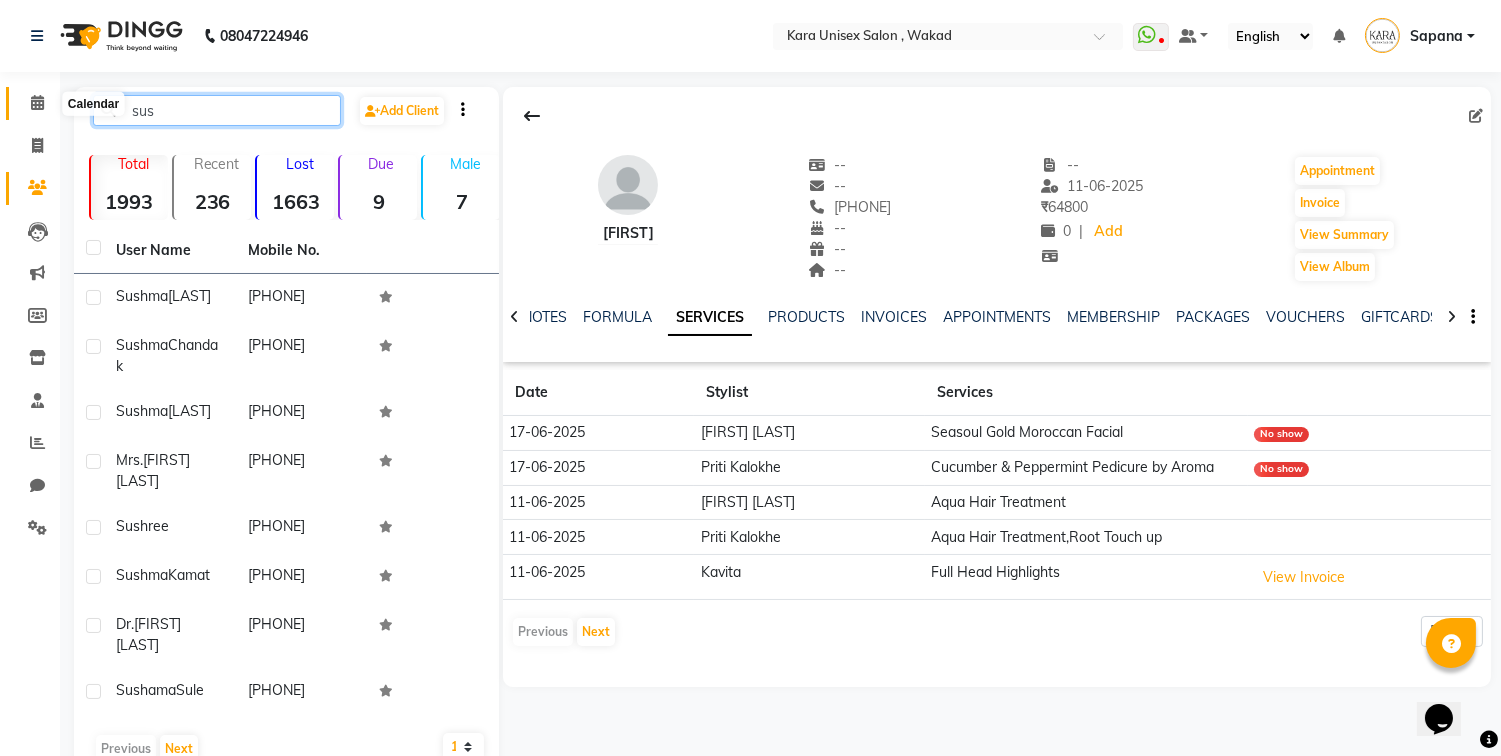 type on "sus" 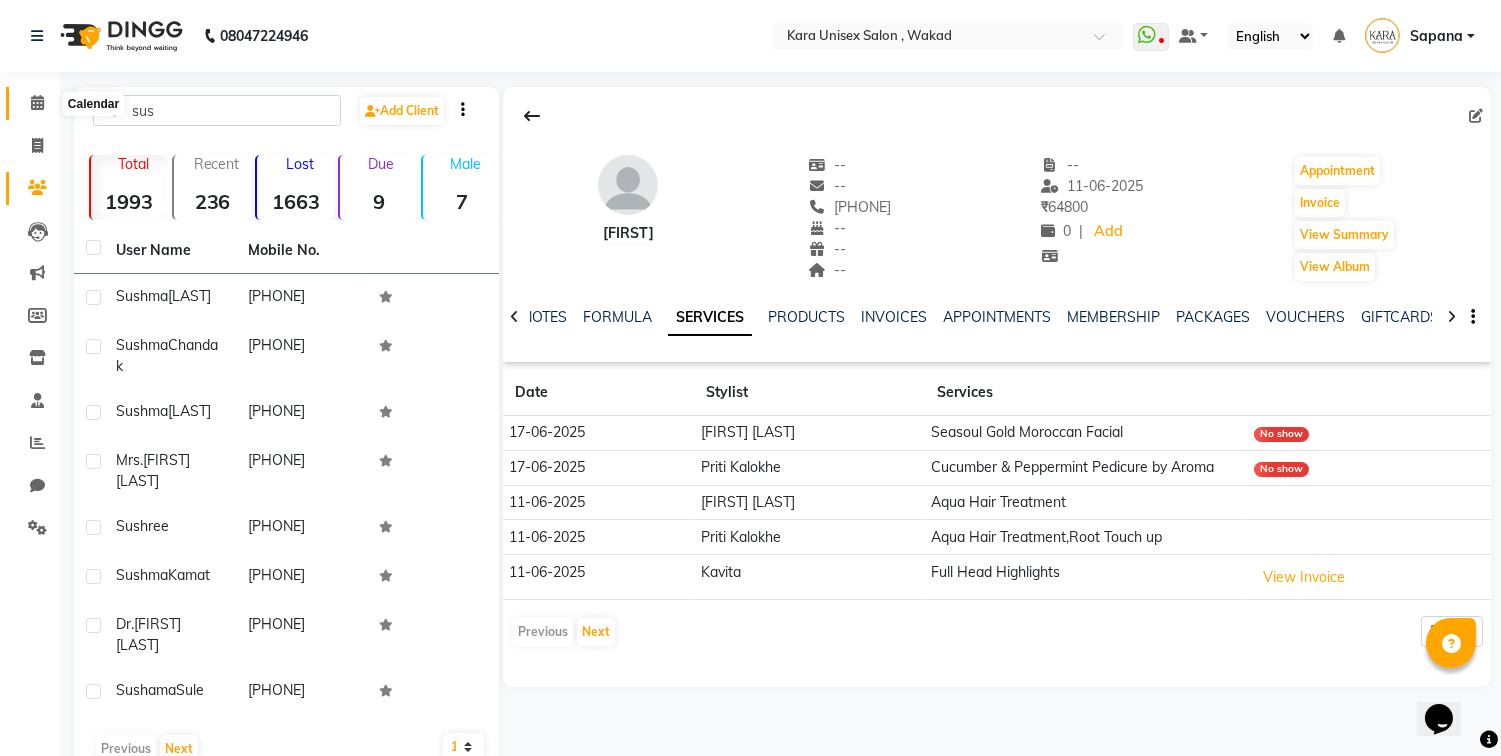 click 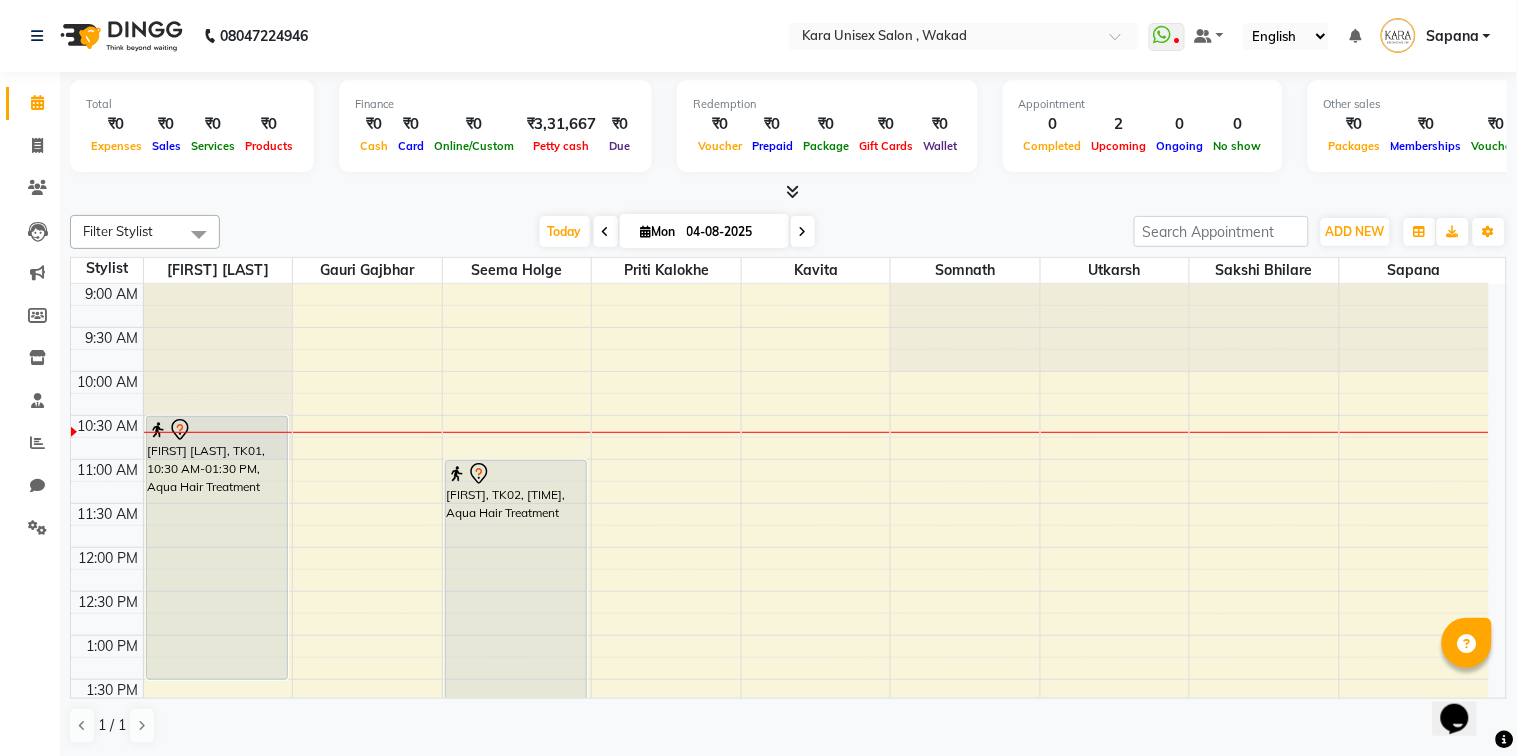 click at bounding box center [646, 231] 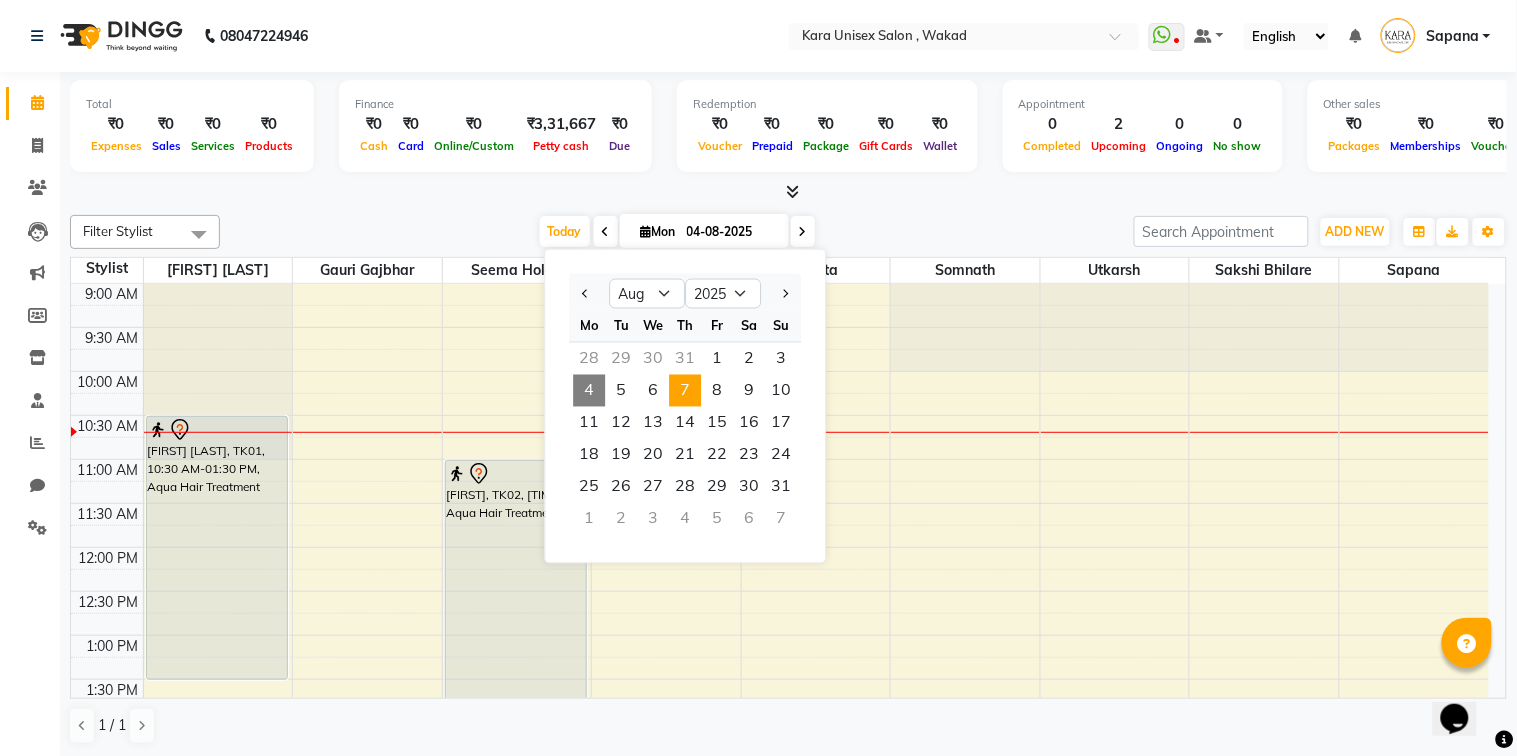click on "7" at bounding box center (685, 391) 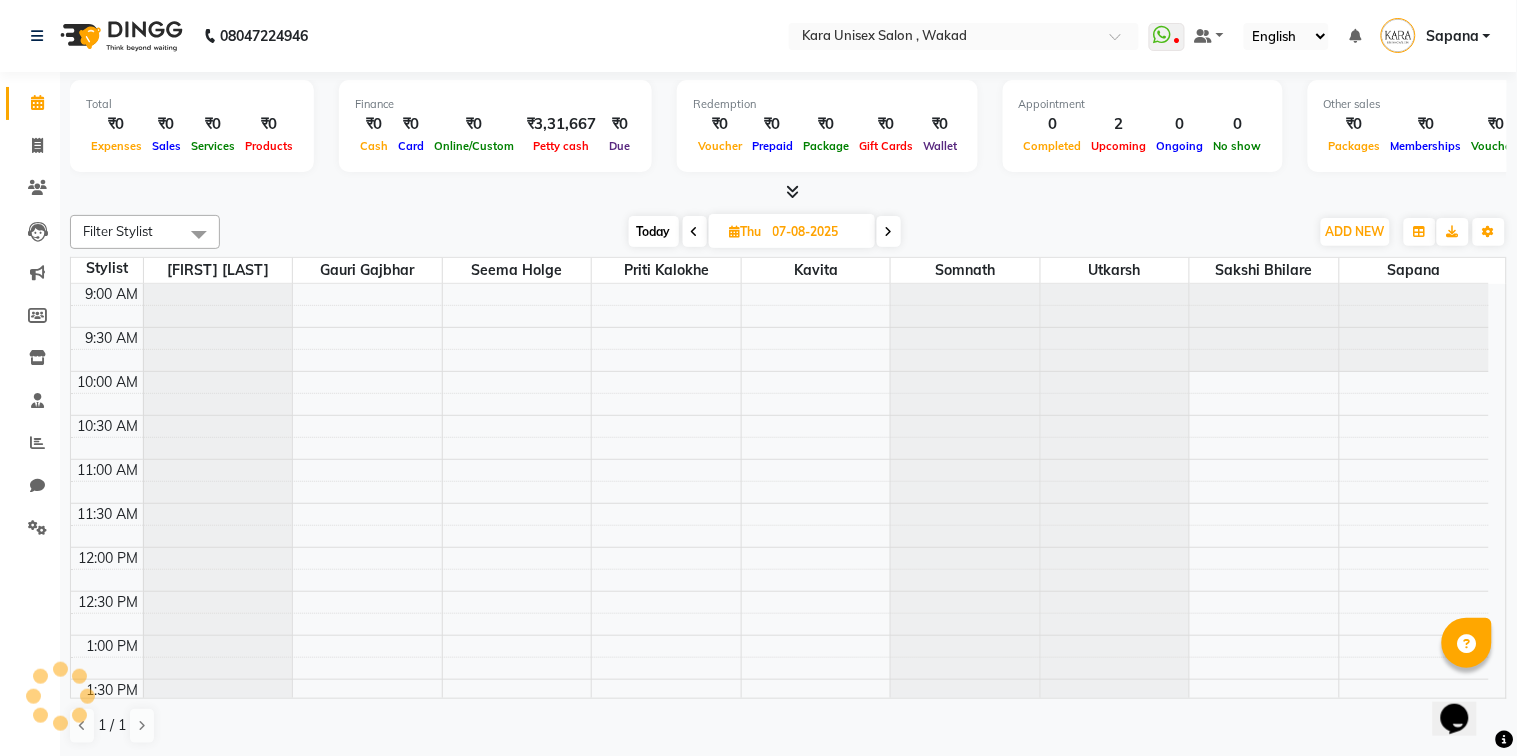 scroll, scrollTop: 88, scrollLeft: 0, axis: vertical 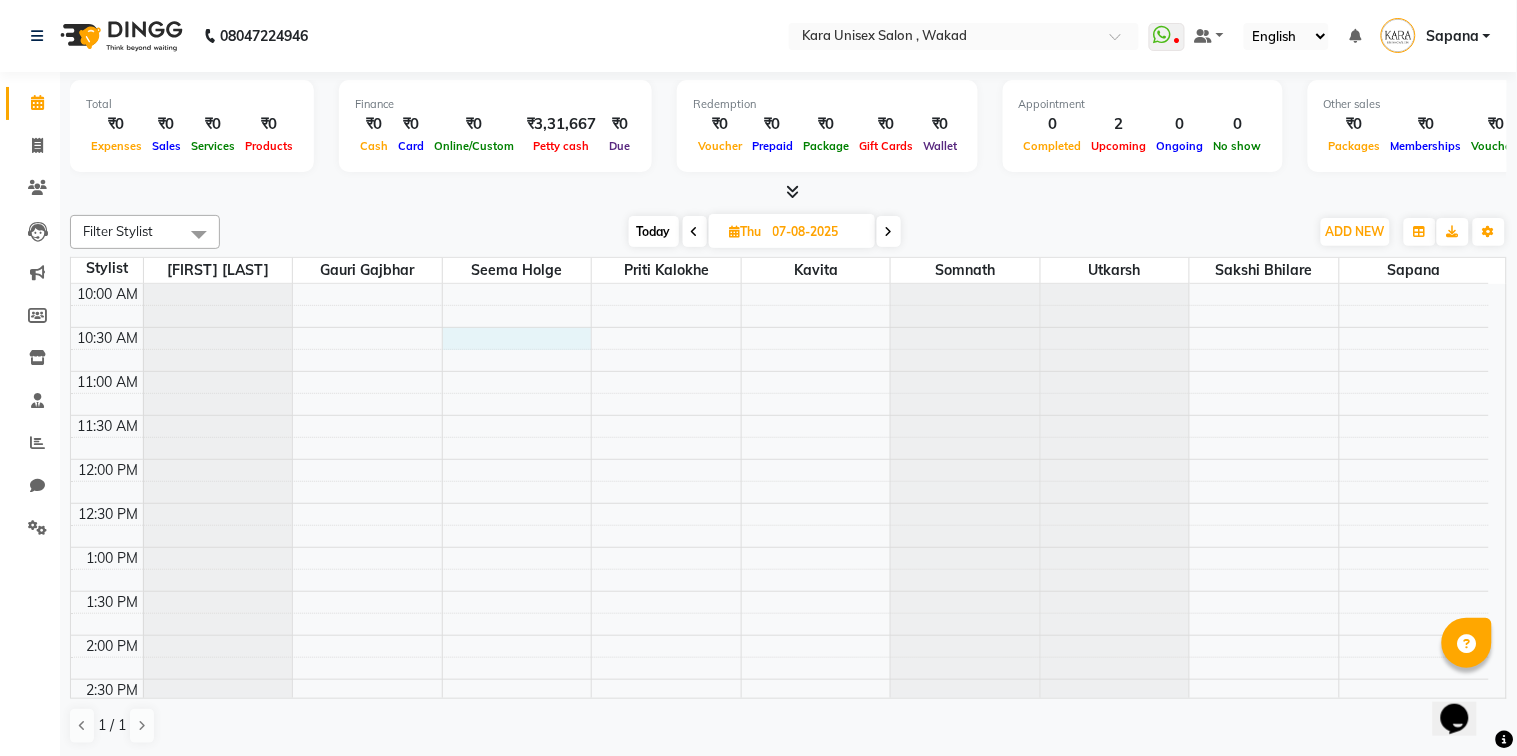 click on "9:00 AM 9:30 AM 10:00 AM 10:30 AM 11:00 AM 11:30 AM 12:00 PM 12:30 PM 1:00 PM 1:30 PM 2:00 PM 2:30 PM 3:00 PM 3:30 PM 4:00 PM 4:30 PM 5:00 PM 5:30 PM 6:00 PM 6:30 PM 7:00 PM 7:30 PM 8:00 PM 8:30 PM" at bounding box center (780, 723) 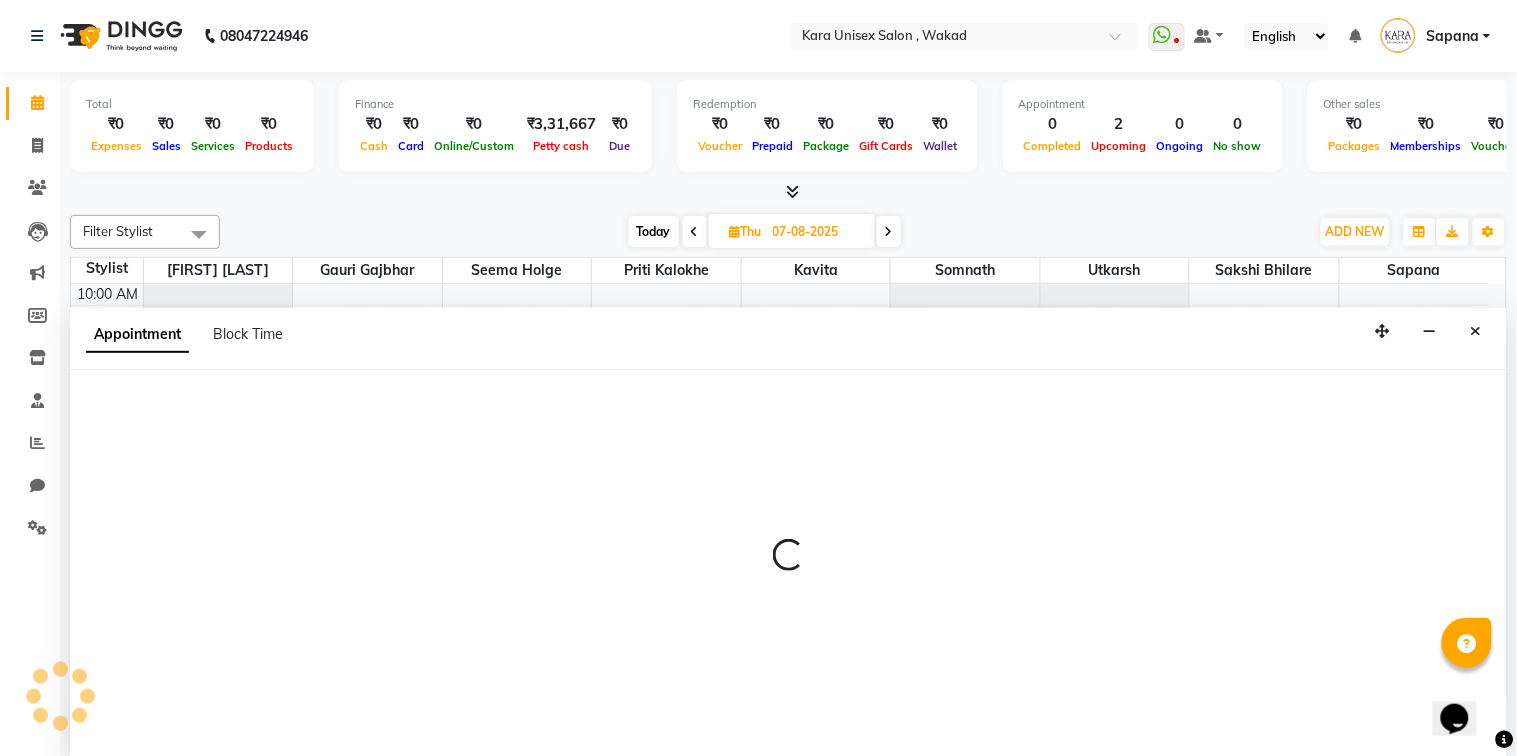 select on "70484" 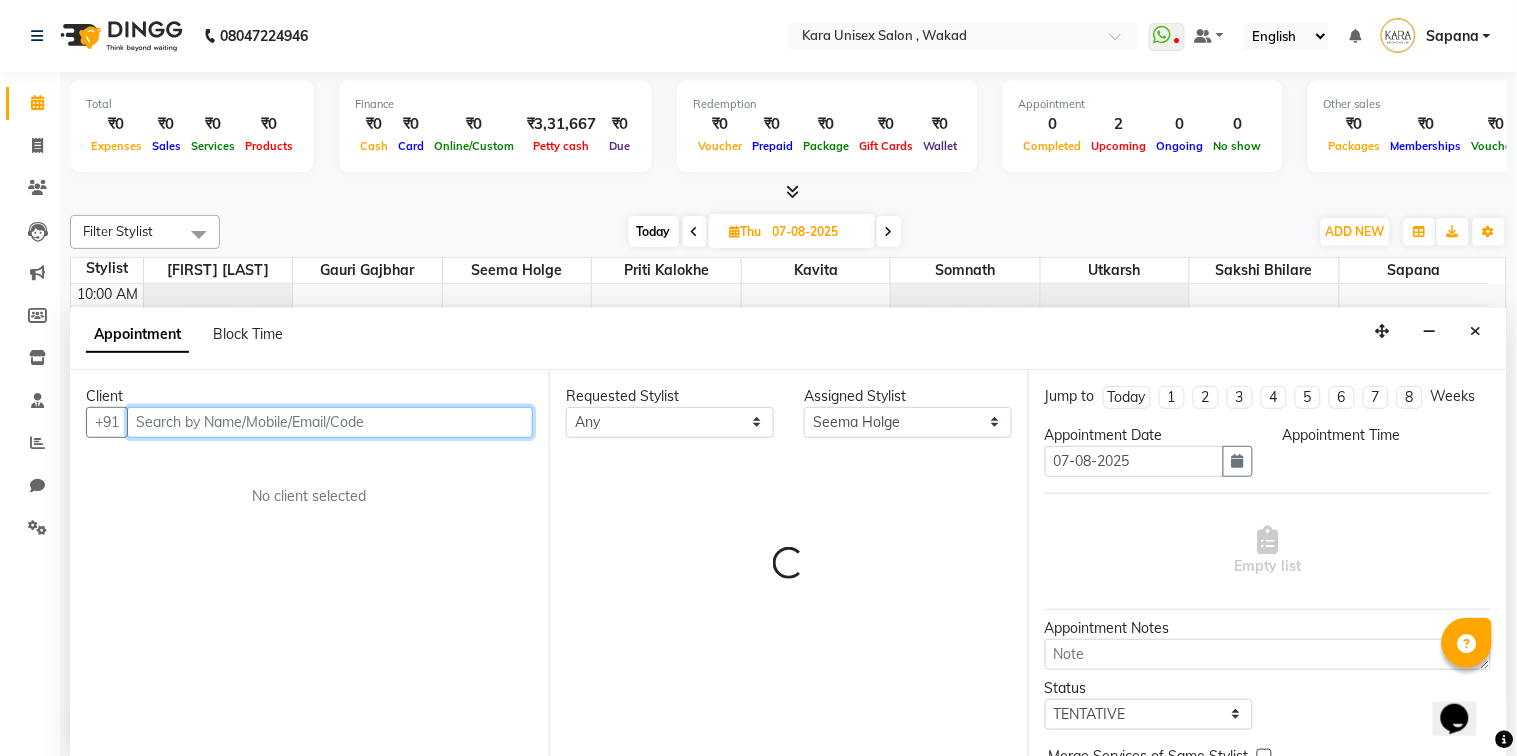 select on "630" 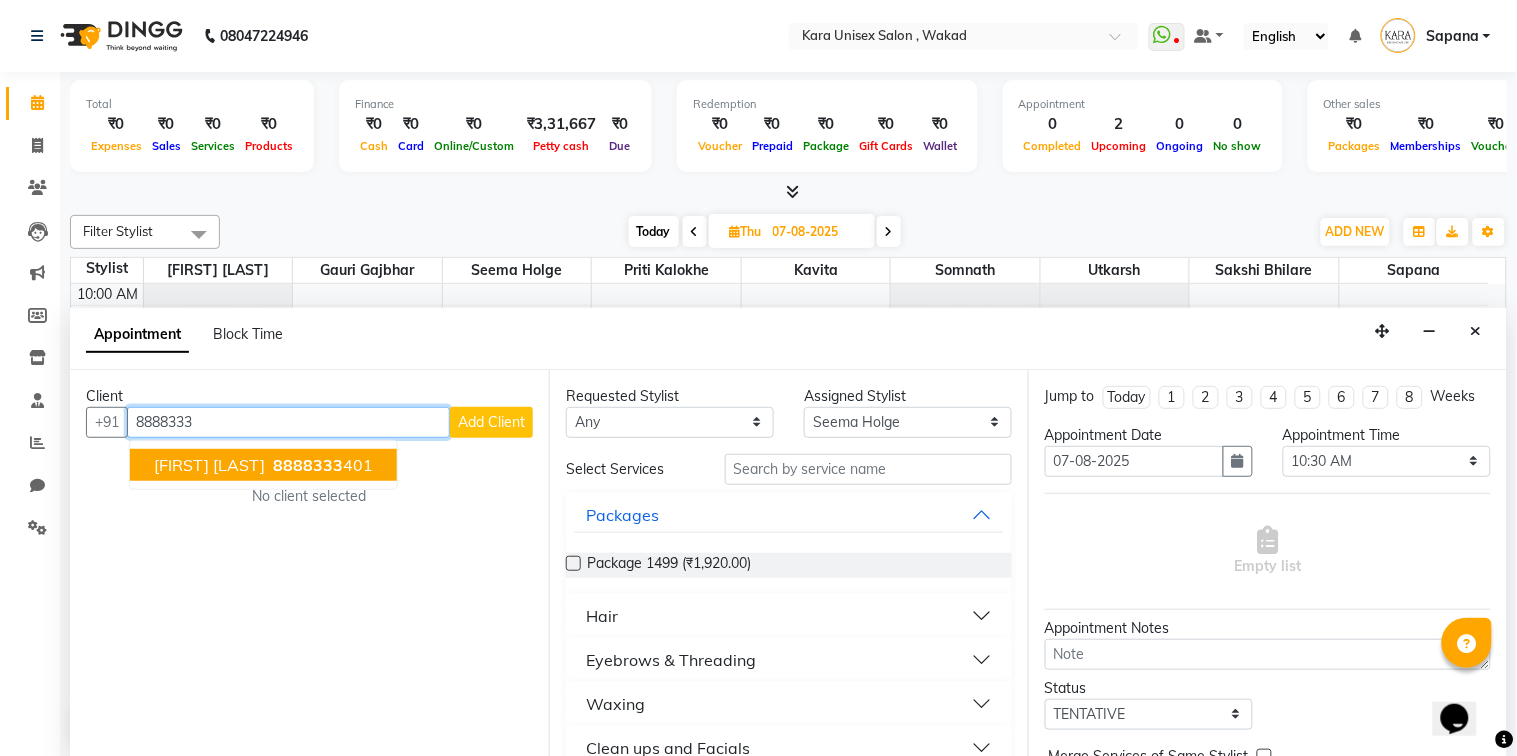 click on "[PHONE]" at bounding box center [321, 465] 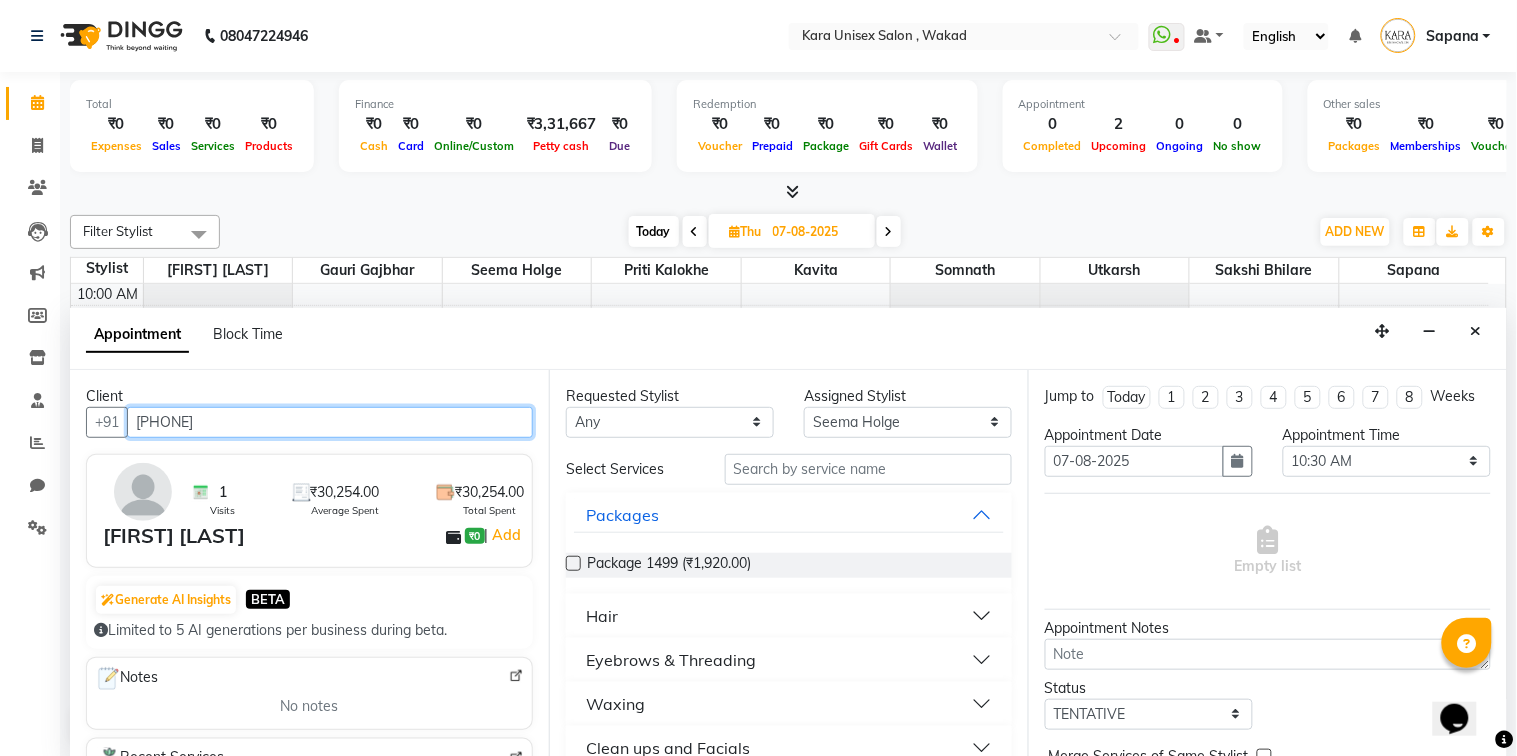 type on "[PHONE]" 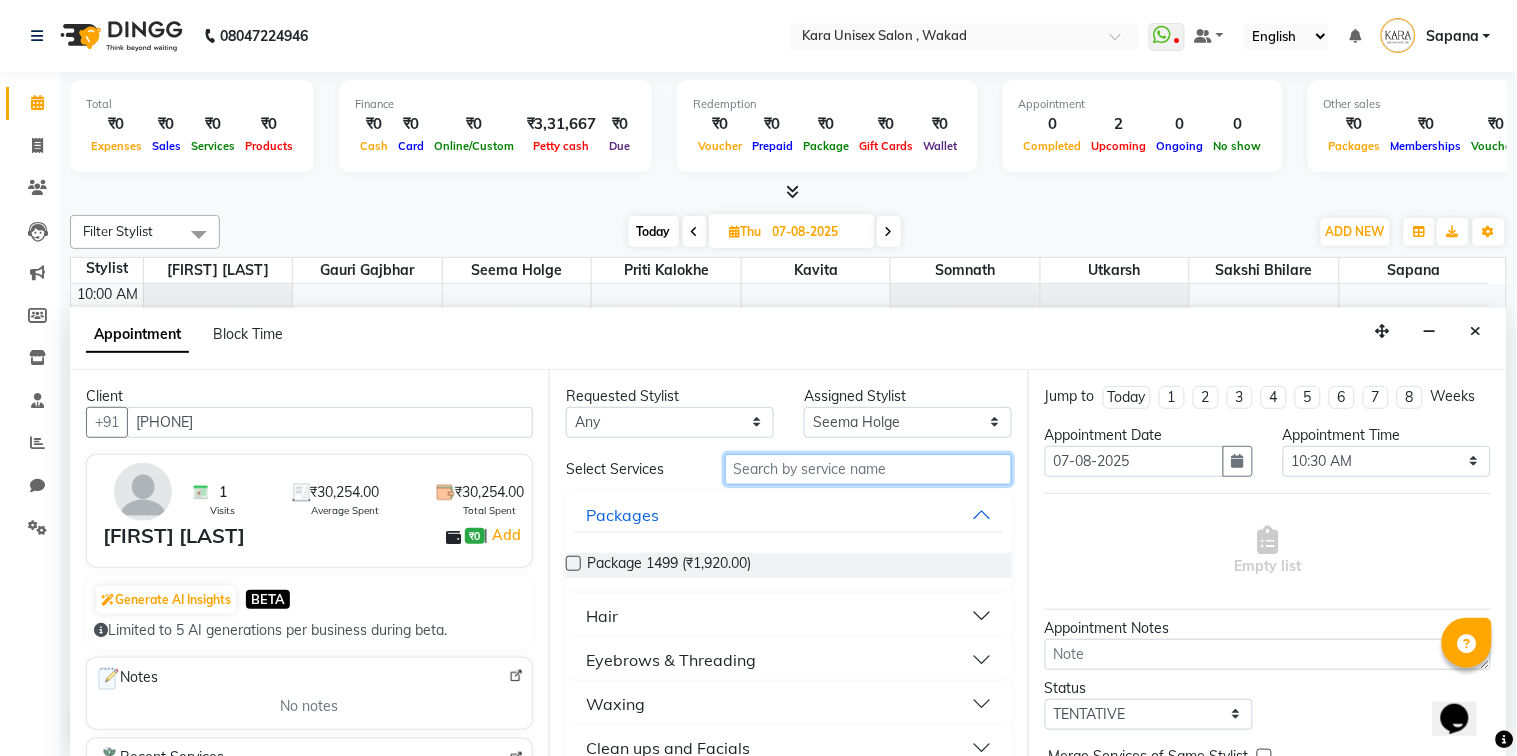 click at bounding box center (868, 469) 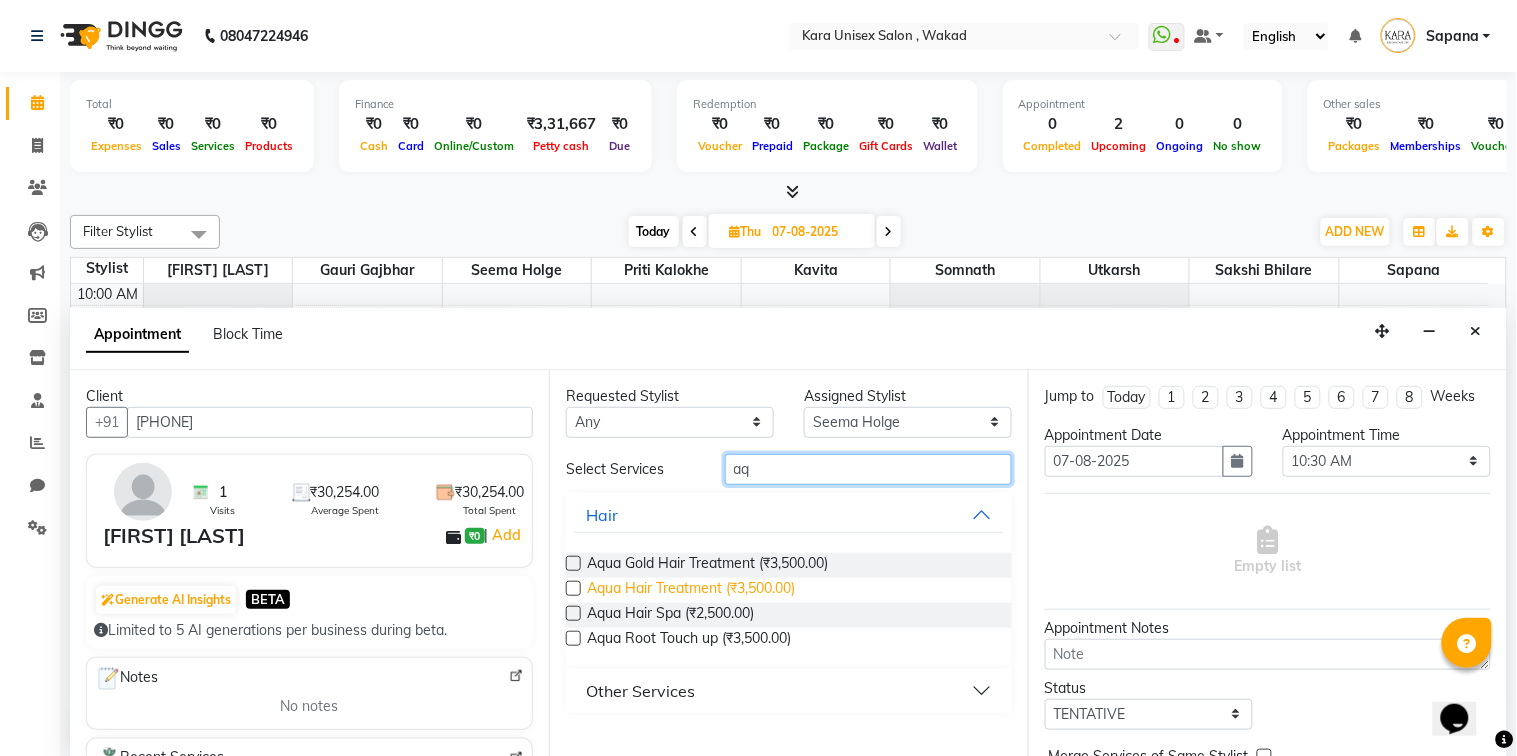 type on "aq" 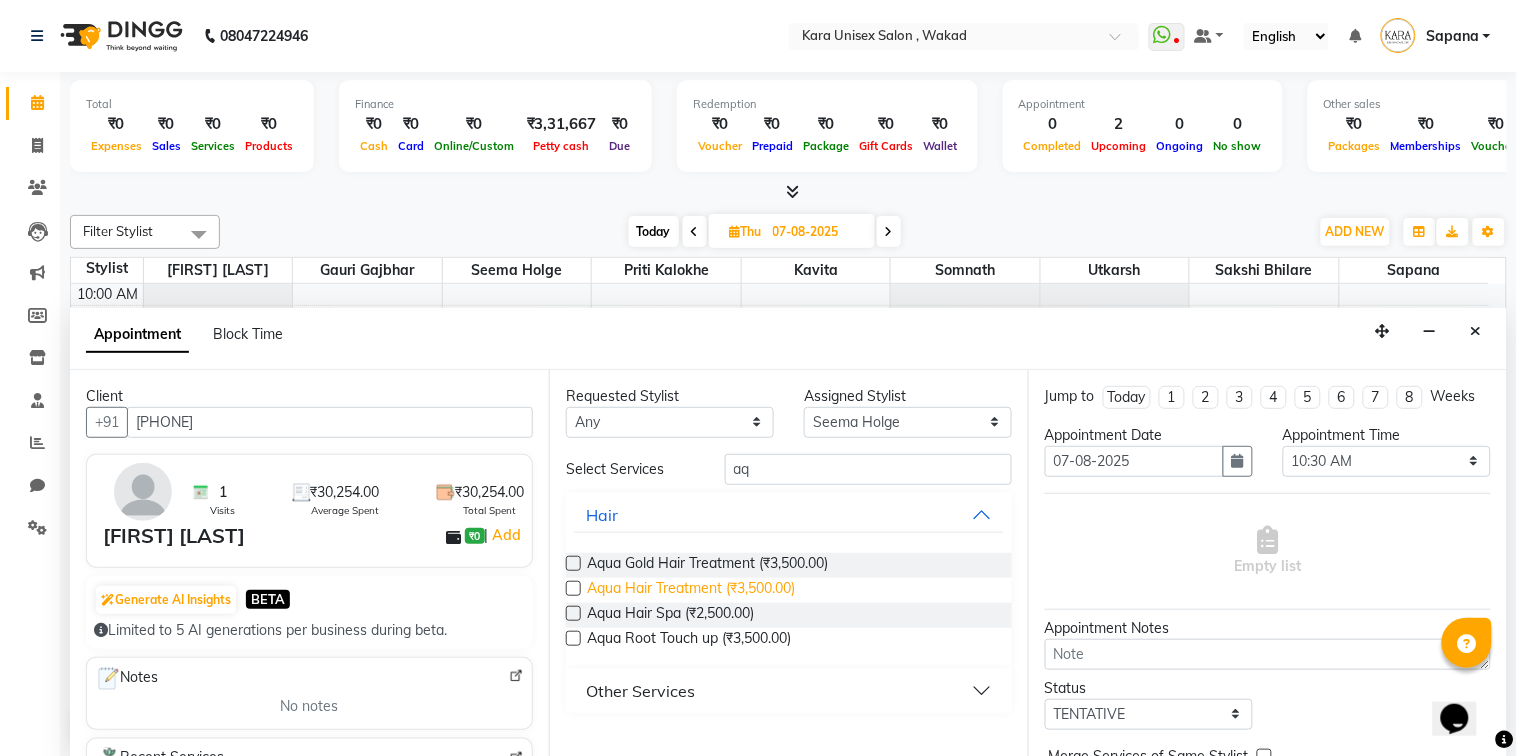 click on "Aqua Hair Treatment (₹3,500.00)" at bounding box center [691, 590] 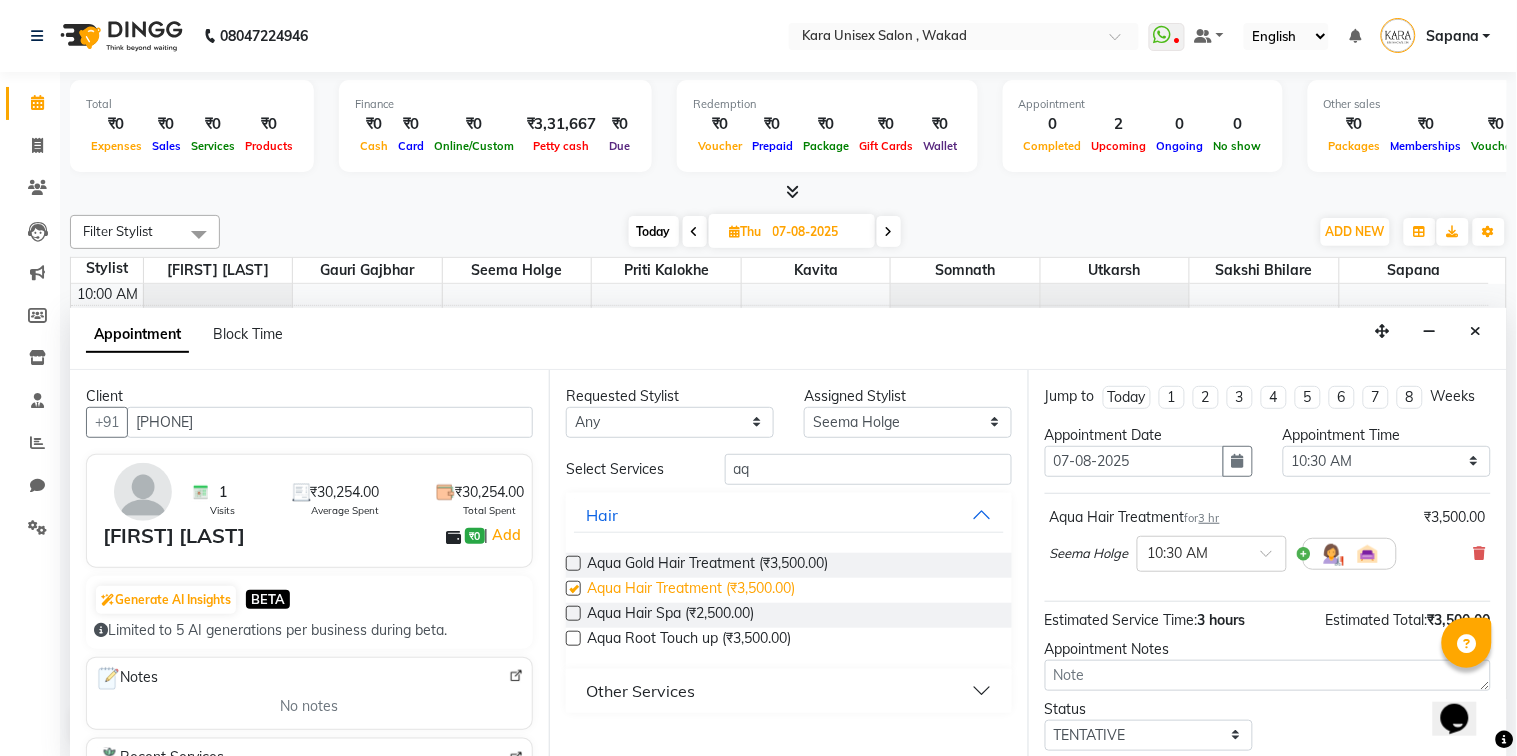 checkbox on "false" 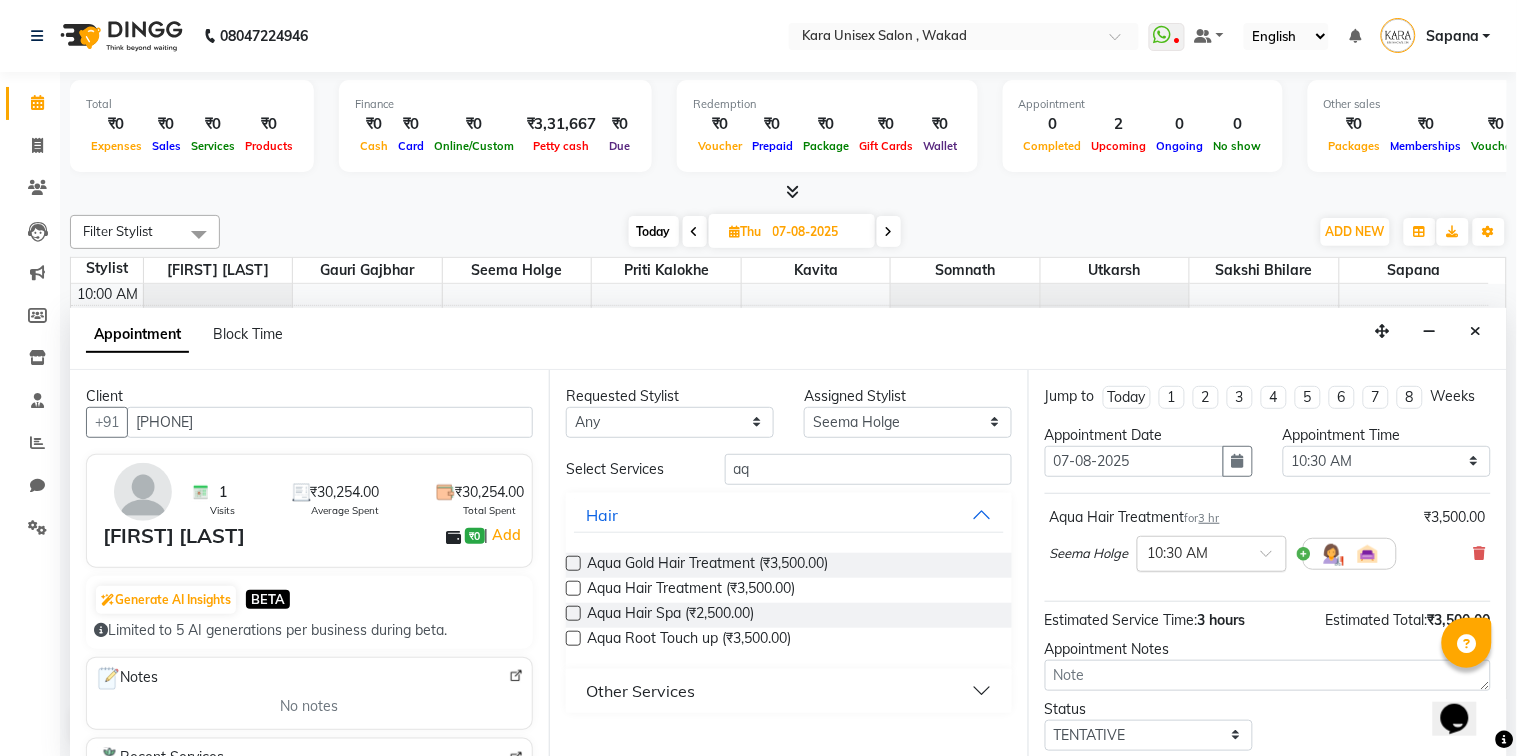 scroll, scrollTop: 138, scrollLeft: 0, axis: vertical 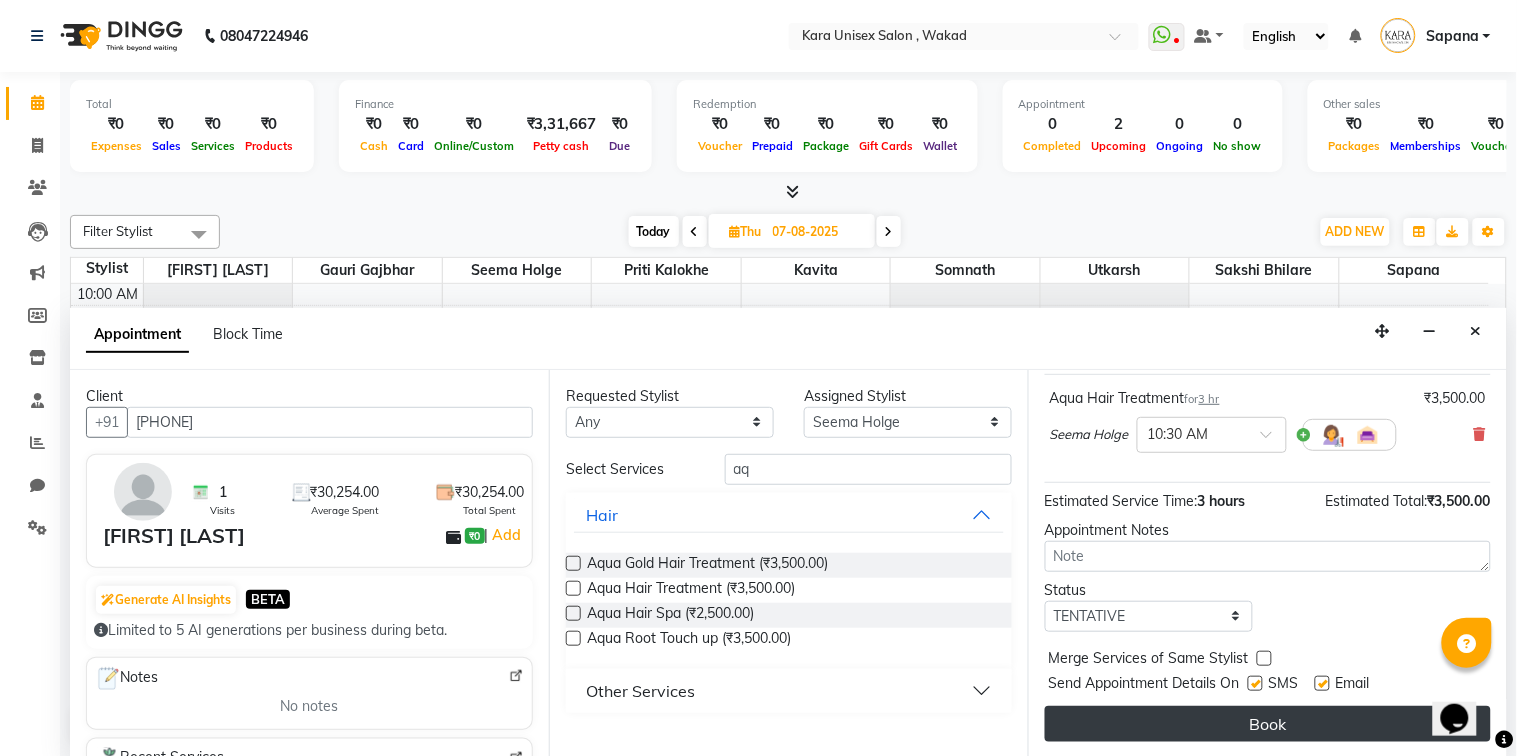 click on "Book" at bounding box center [1268, 724] 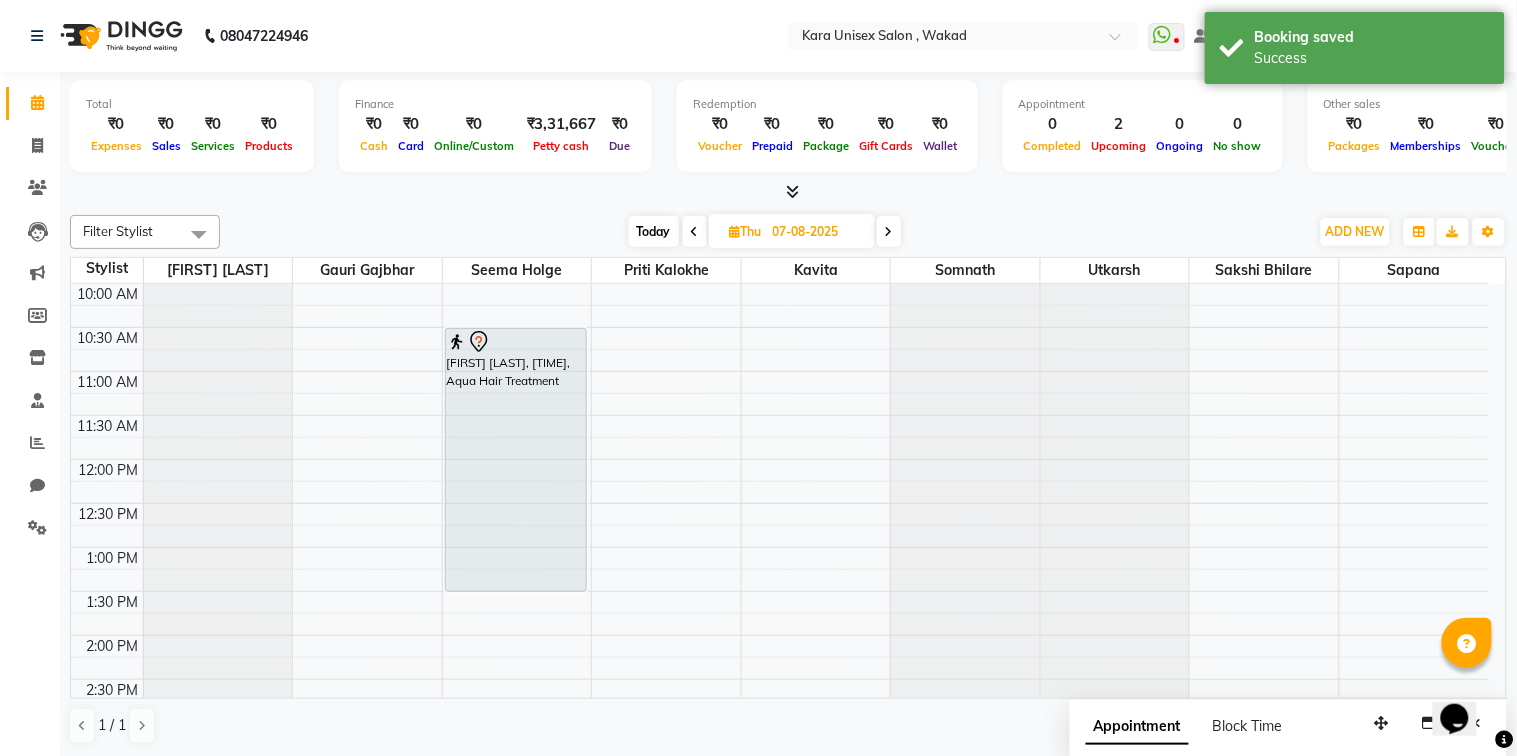 click at bounding box center [735, 231] 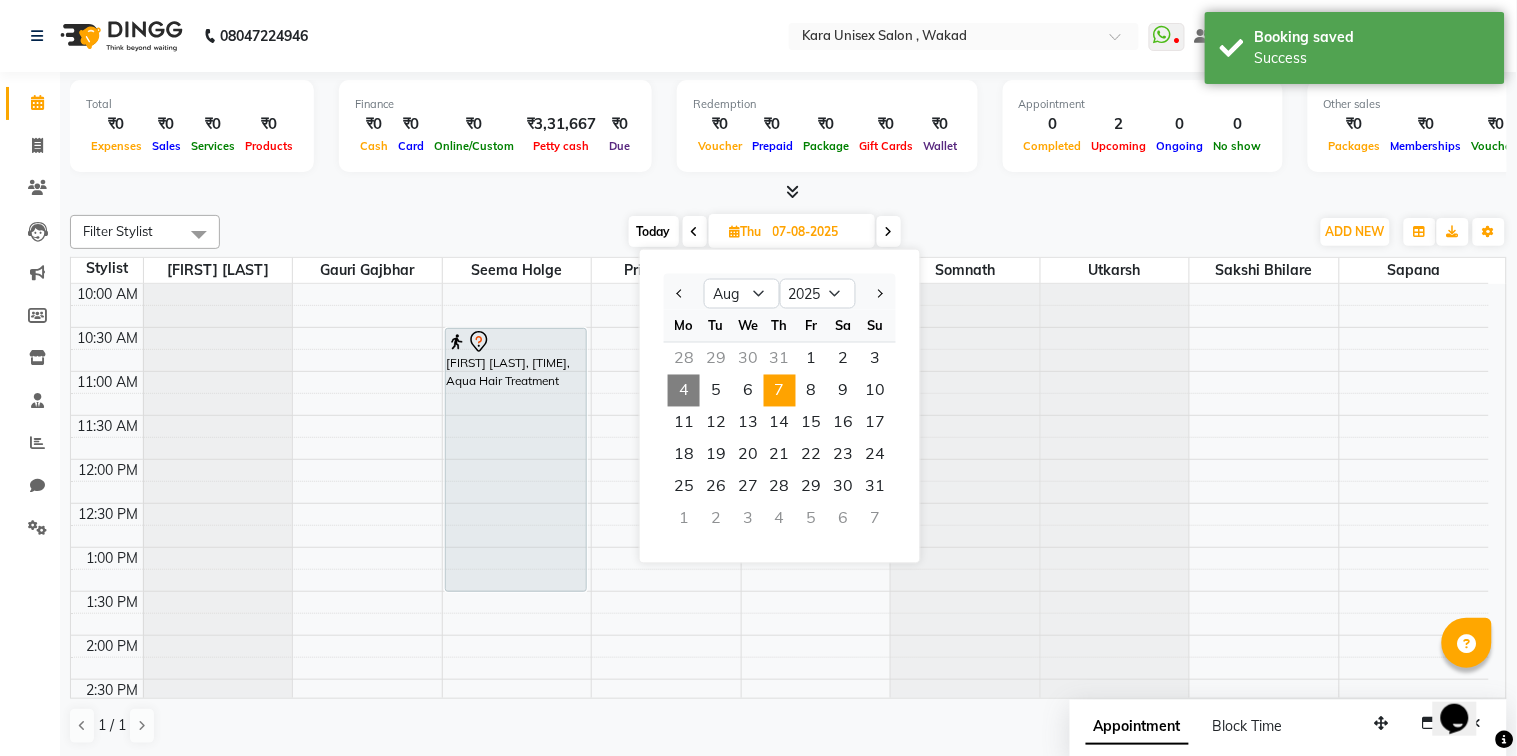 click on "4" at bounding box center (684, 391) 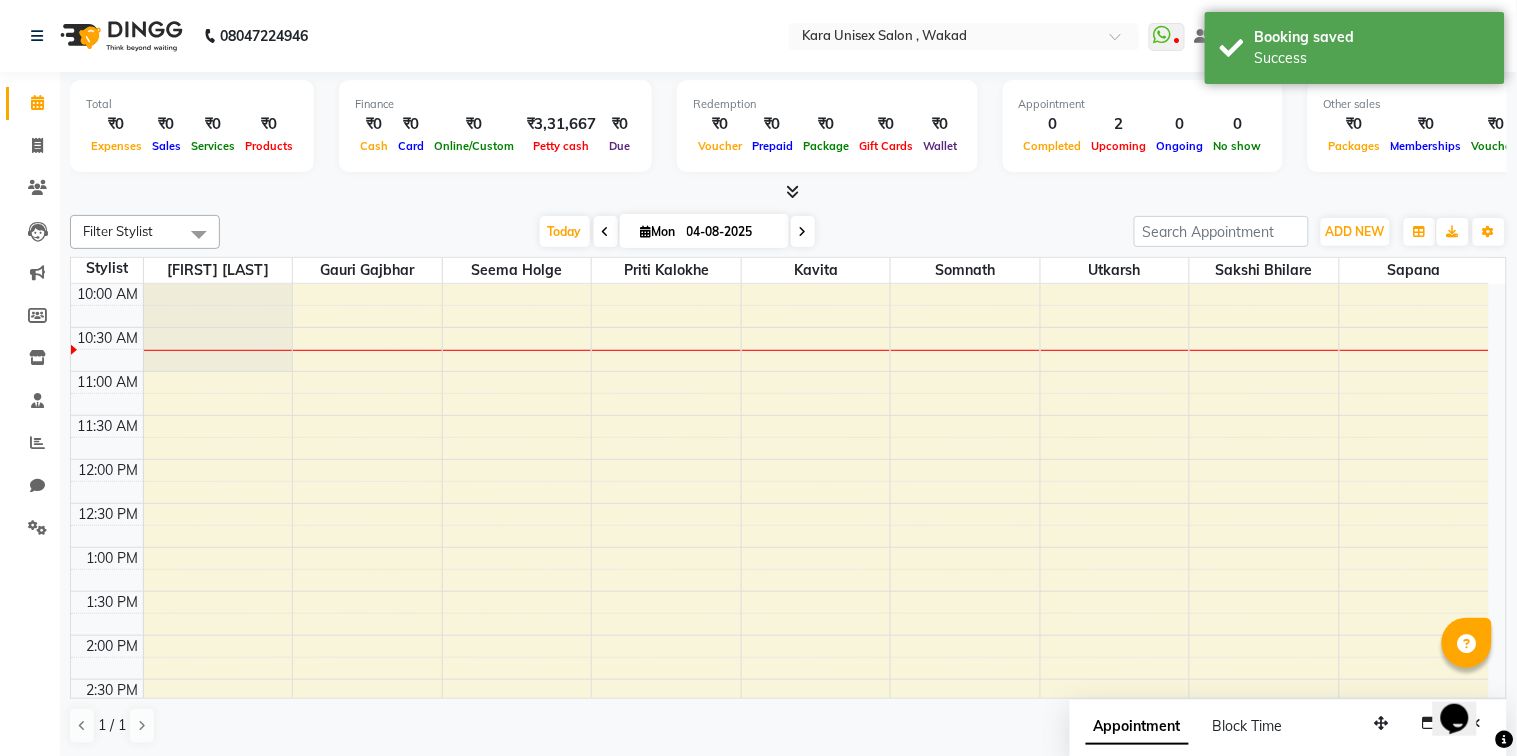 scroll, scrollTop: 88, scrollLeft: 0, axis: vertical 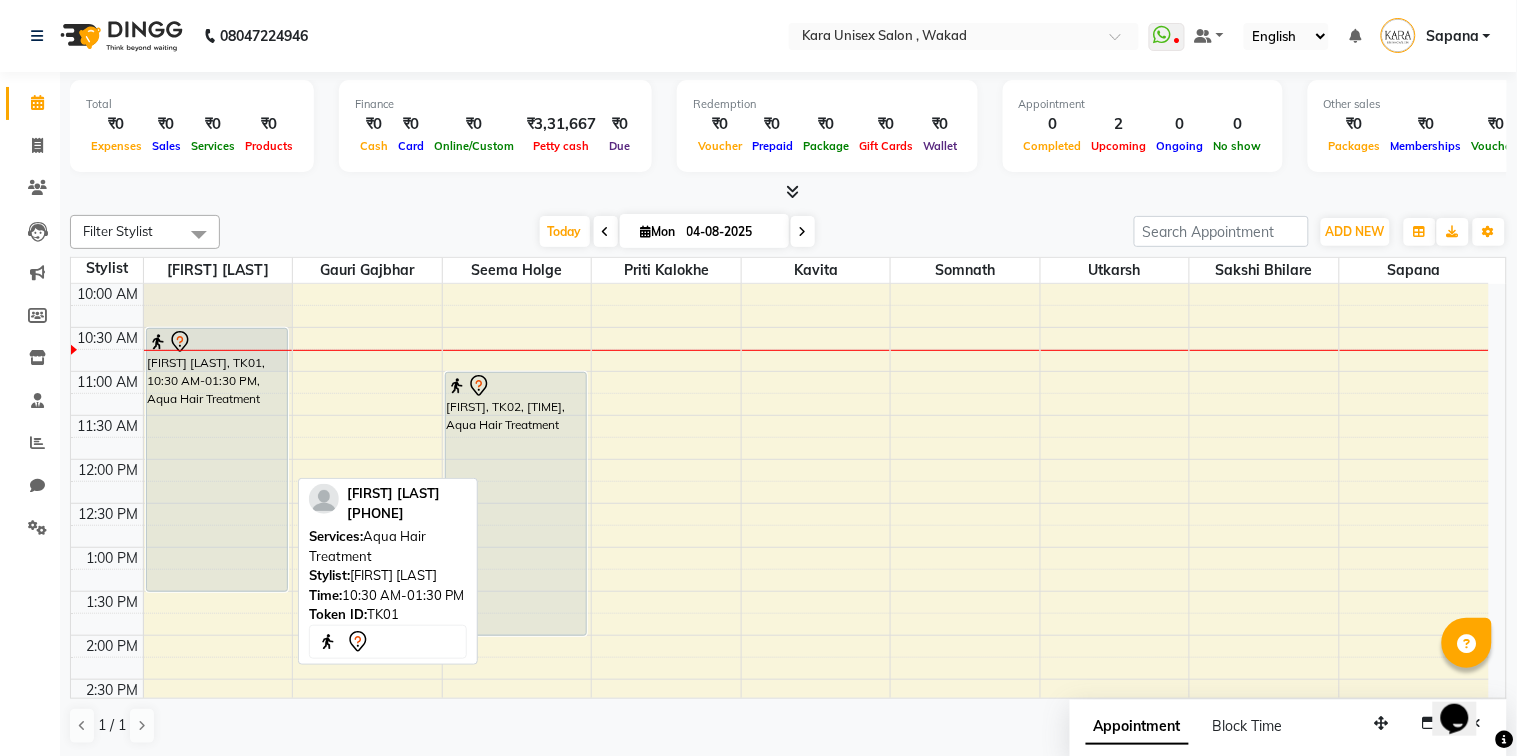 click on "[FIRST] [LAST], TK01, 10:30 AM-01:30 PM, Aqua Hair Treatment" at bounding box center [217, 460] 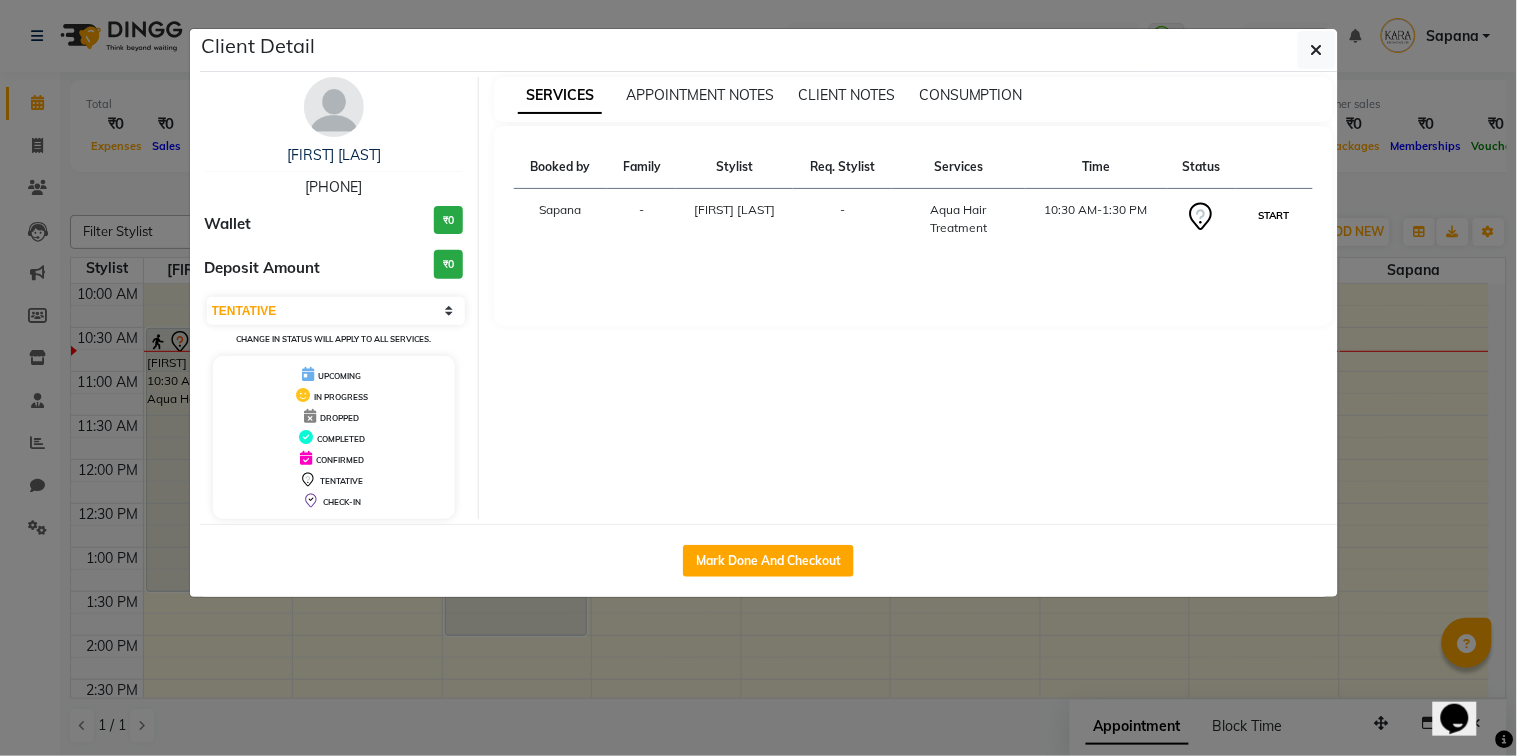 click on "START" at bounding box center (1274, 215) 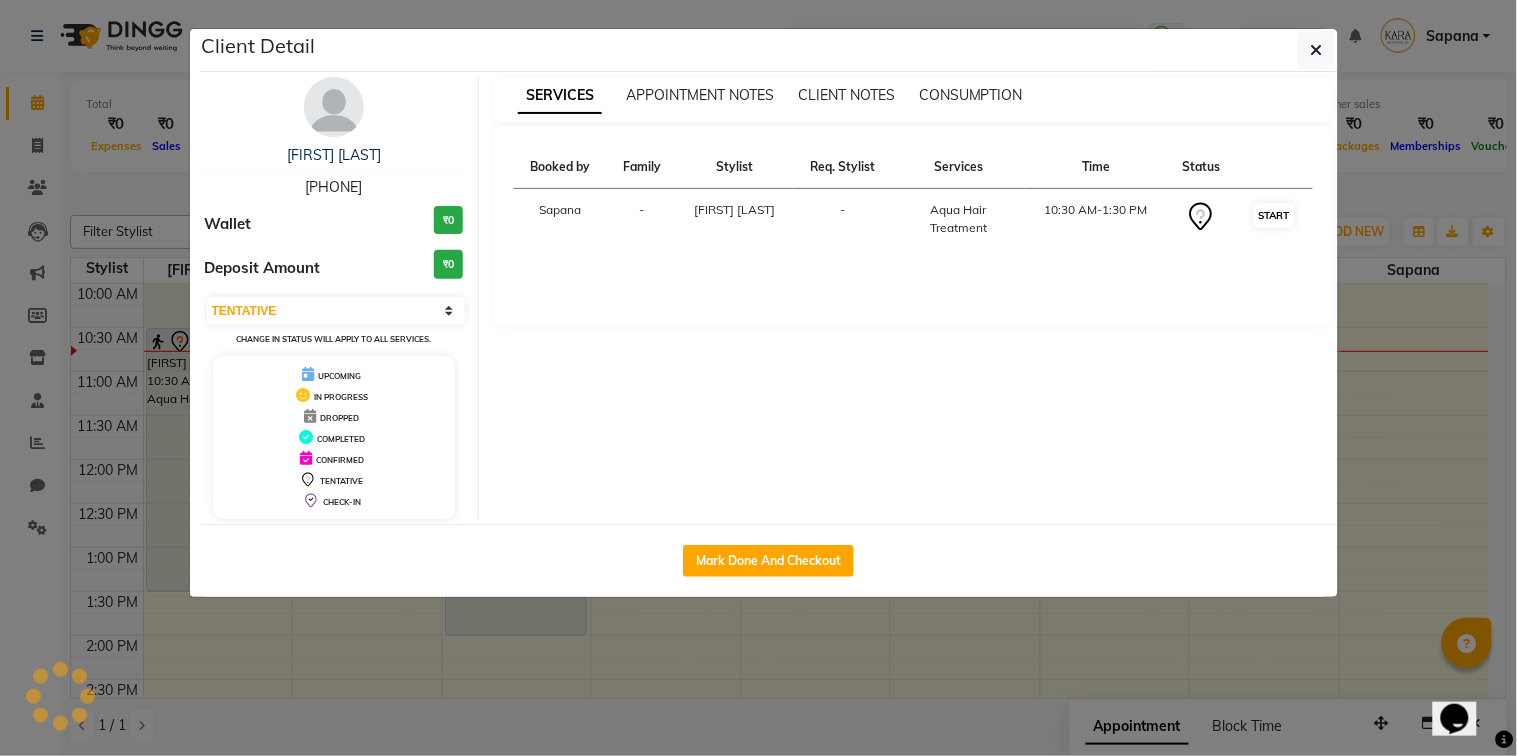 select on "1" 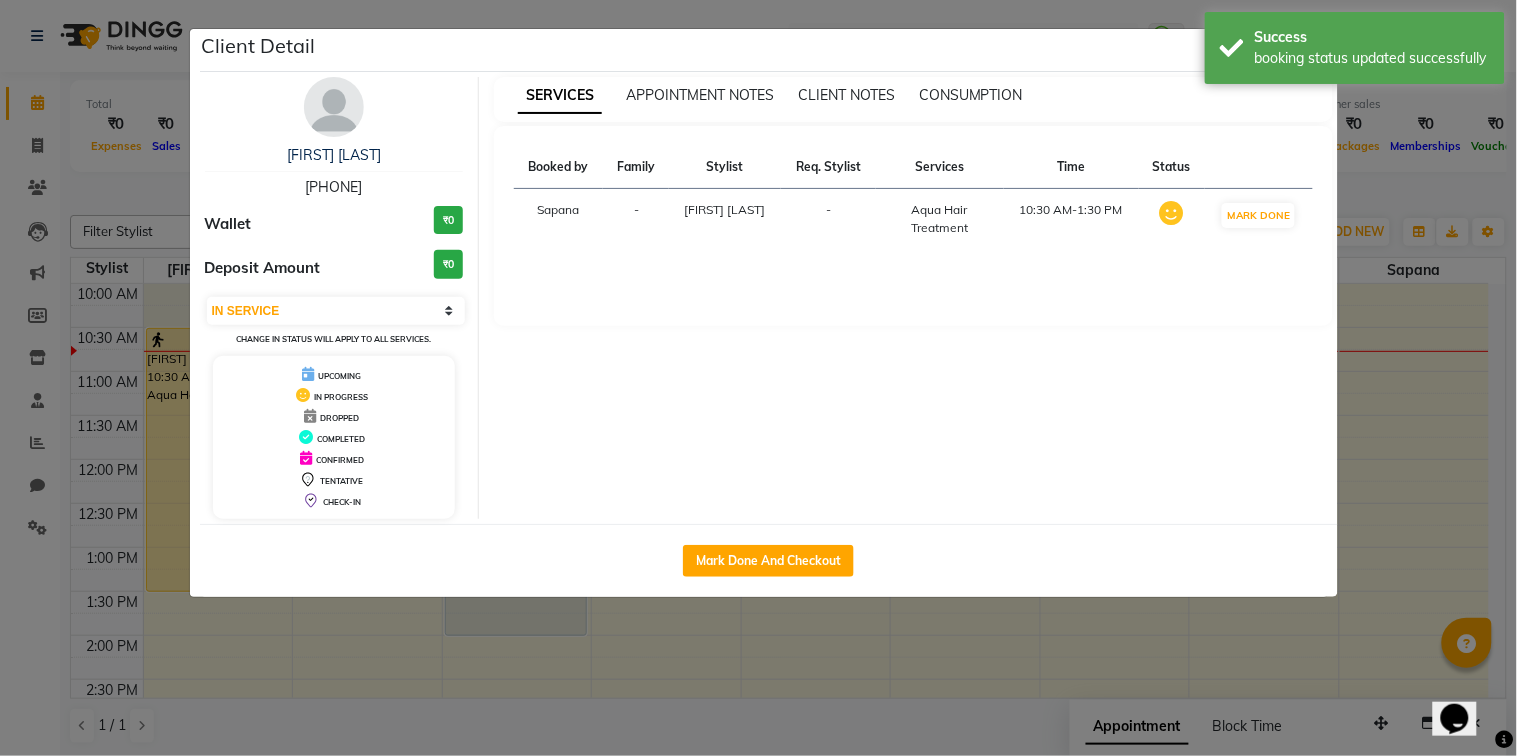 click on "Client Detail  [FIRST] [LAST]   [PHONE] Wallet ₹0 Deposit Amount  ₹0  Select IN SERVICE CONFIRMED TENTATIVE CHECK IN MARK DONE DROPPED UPCOMING Change in status will apply to all services. UPCOMING IN PROGRESS DROPPED COMPLETED CONFIRMED TENTATIVE CHECK-IN SERVICES APPOINTMENT NOTES CLIENT NOTES CONSUMPTION Booked by Family Stylist Req. Stylist Services Time Status  Sapana   - [FIRST] [LAST] -  Aqua Hair Treatment   10:30 AM-1:30 PM   MARK DONE   Mark Done And Checkout" 